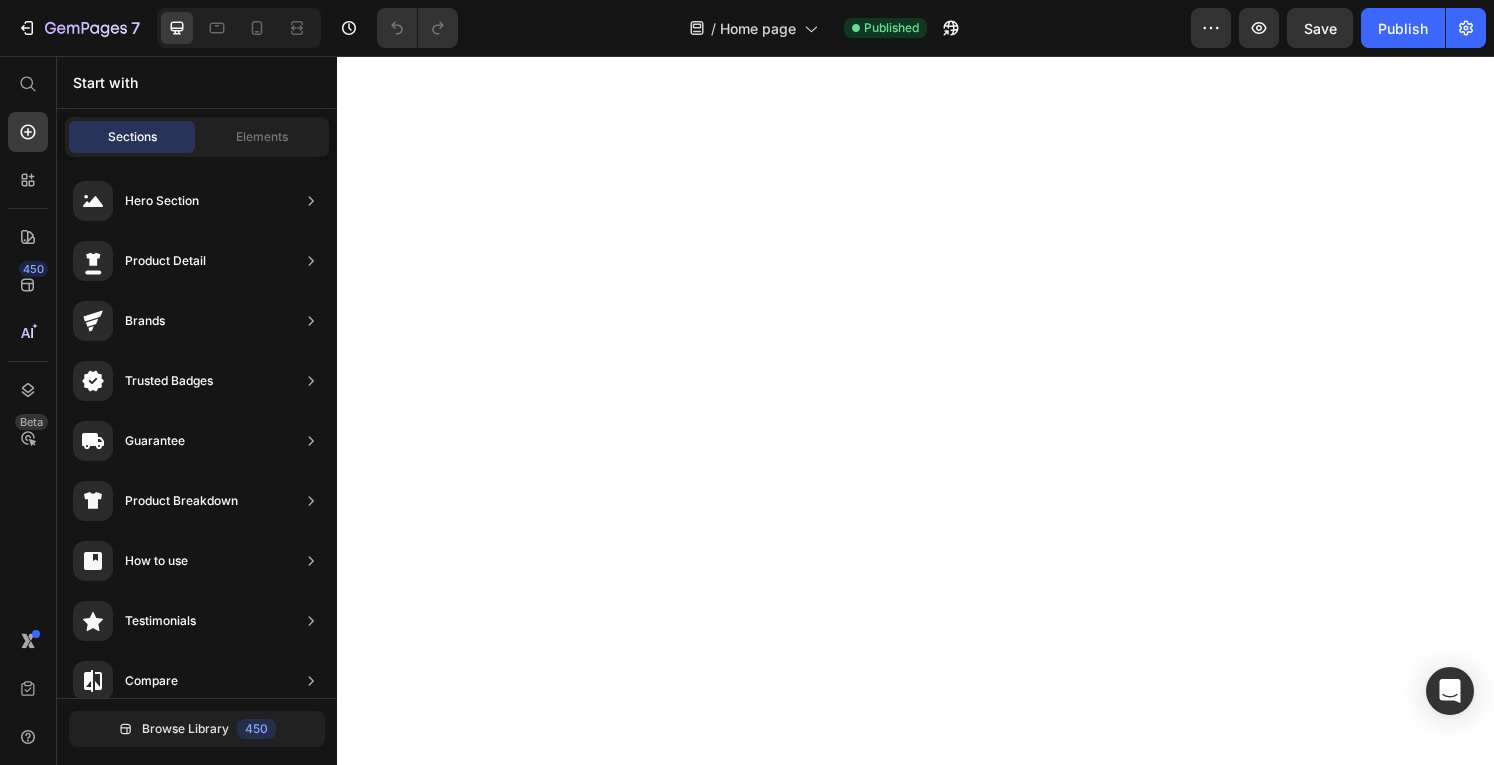 scroll, scrollTop: 0, scrollLeft: 0, axis: both 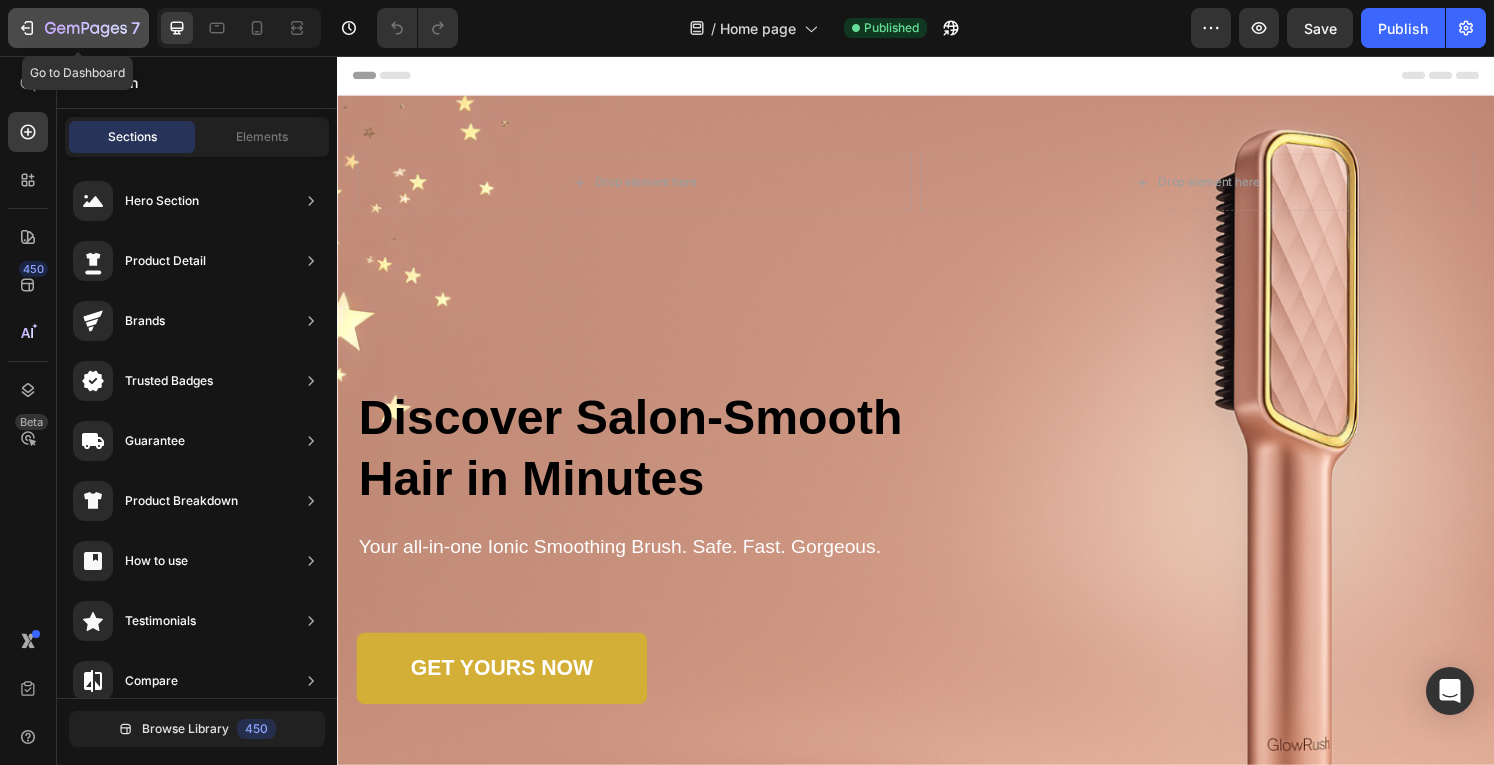 click 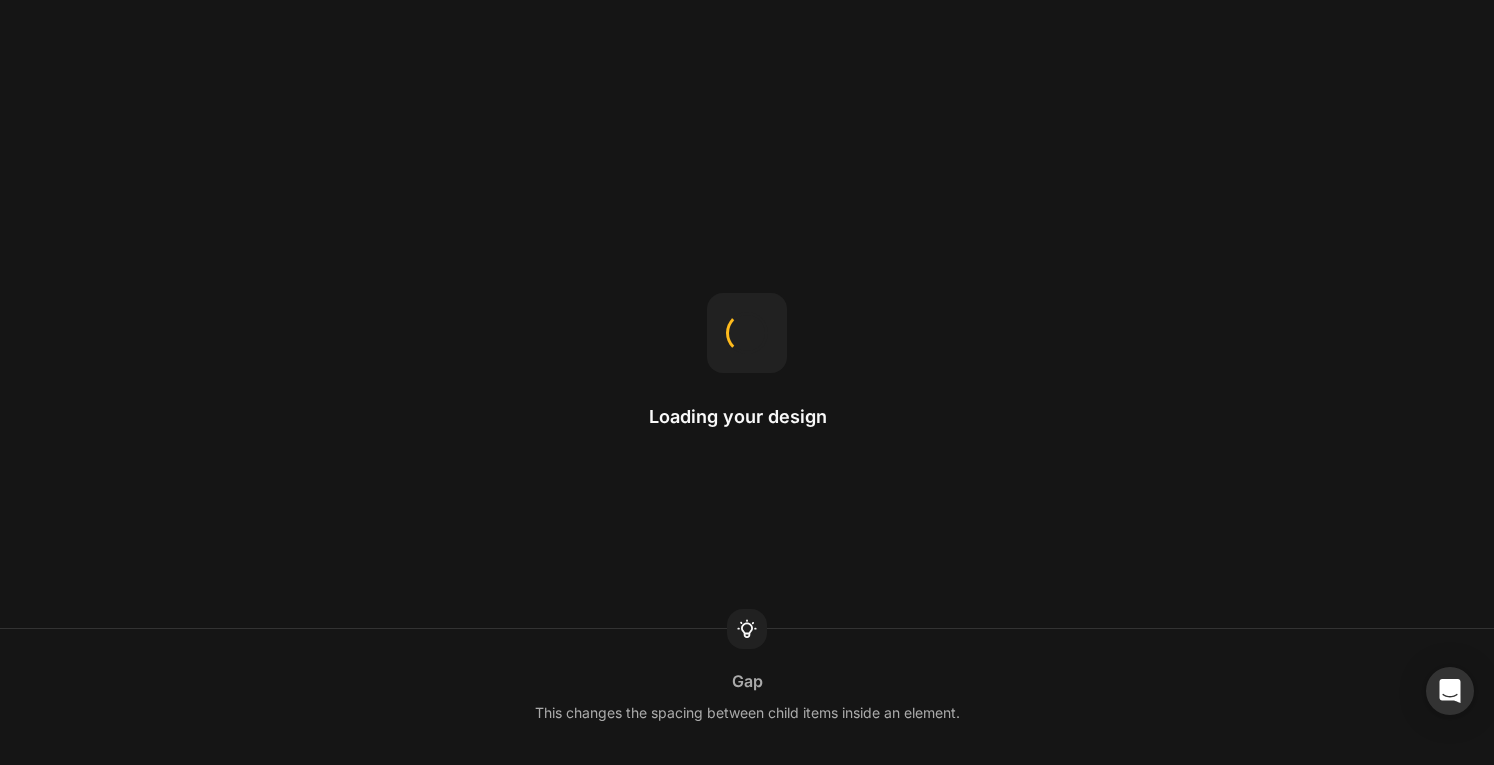scroll, scrollTop: 0, scrollLeft: 0, axis: both 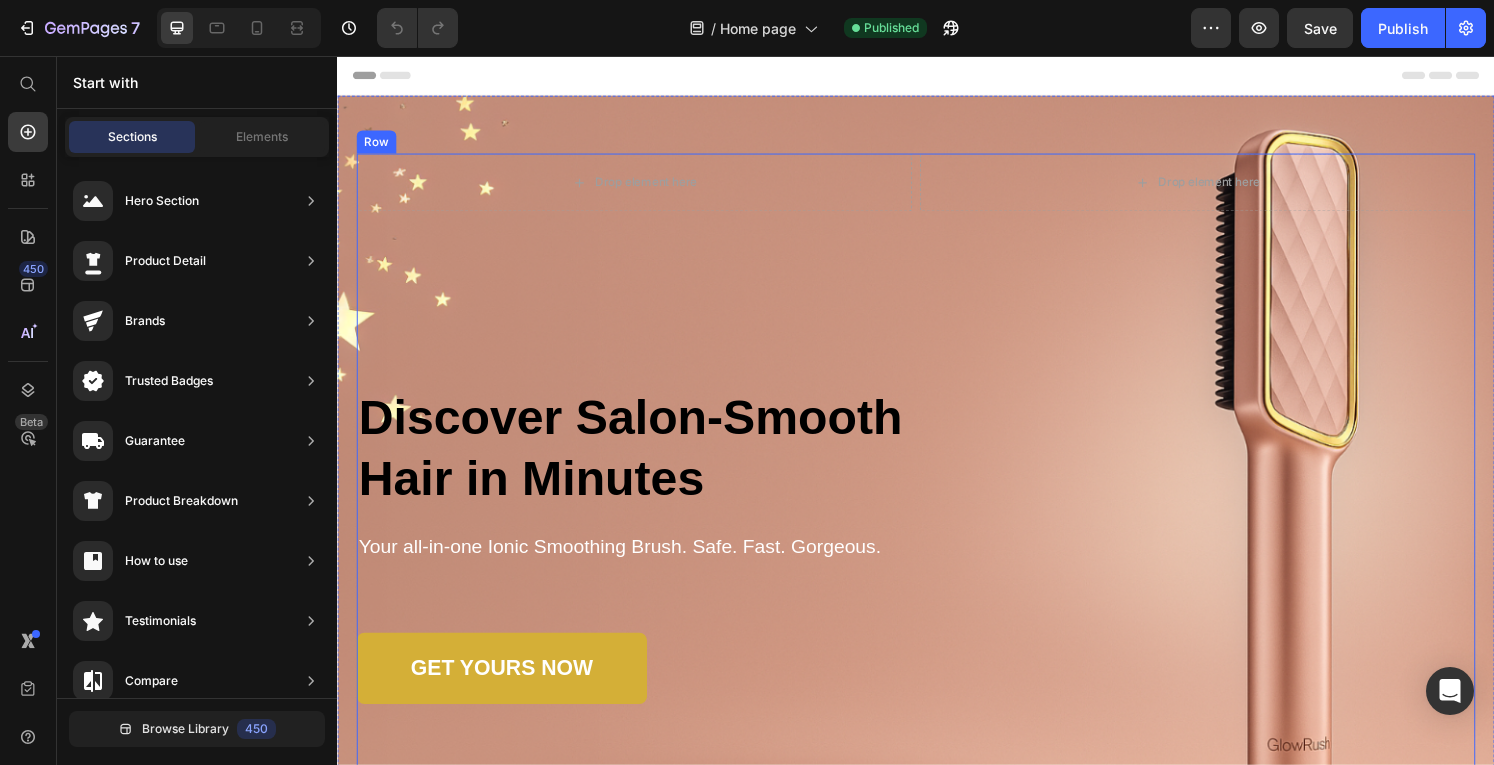 click on "Drop element here
Drop element here Row Discover Salon-Smooth Hair in Minutes Heading Your all-in-one Ionic Smoothing Brush. Safe. Fast. Gorgeous. Text Block GET YOURS NOW Button As Featured In Text Block Image Image Image Row" at bounding box center (937, 482) 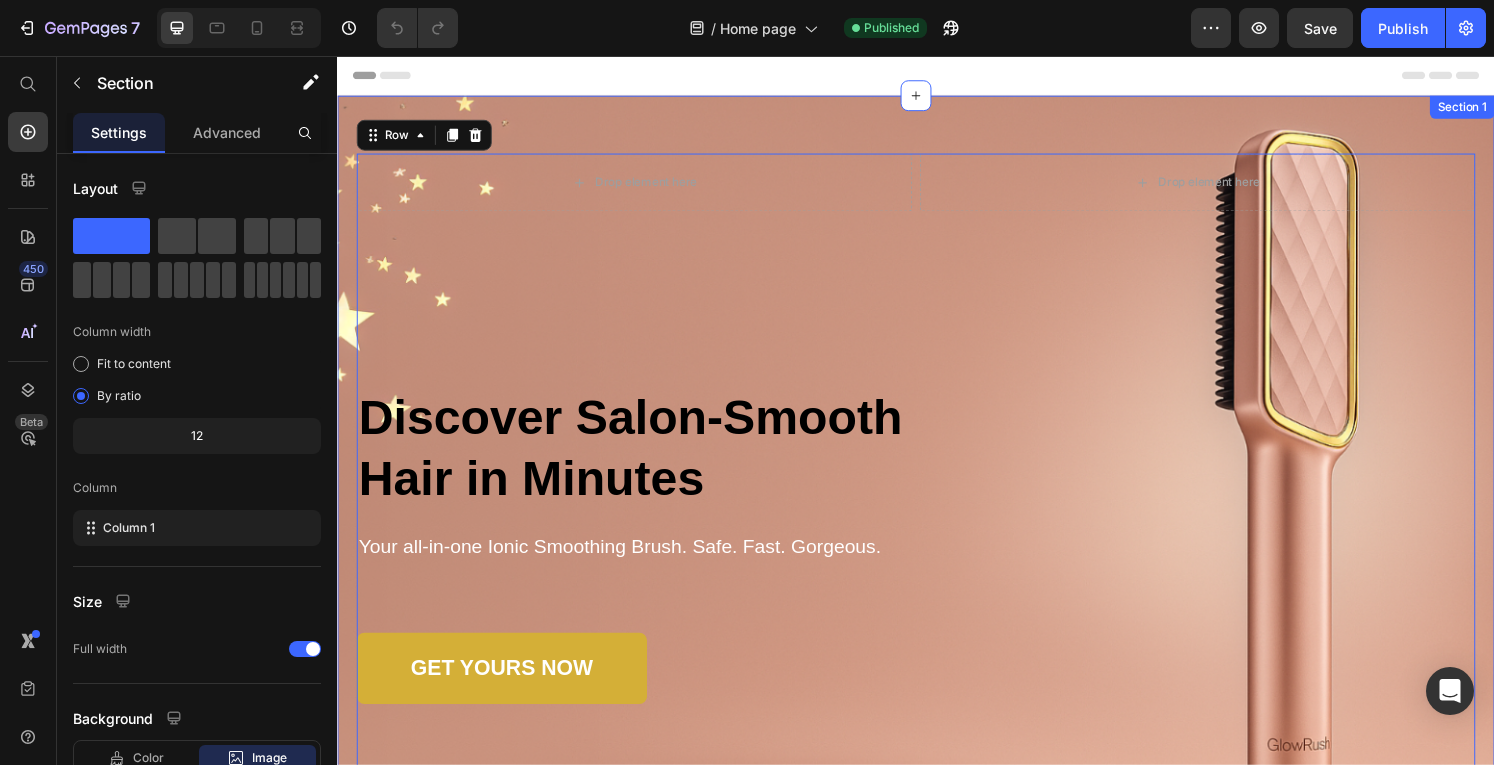 click on "Drop element here
Drop element here Row Discover Salon-Smooth Hair in Minutes Heading Your all-in-one Ionic Smoothing Brush. Safe. Fast. Gorgeous. Text Block GET YOURS NOW Button As Featured In Text Block Image Image Image Row Row   0 Section 1" at bounding box center (937, 487) 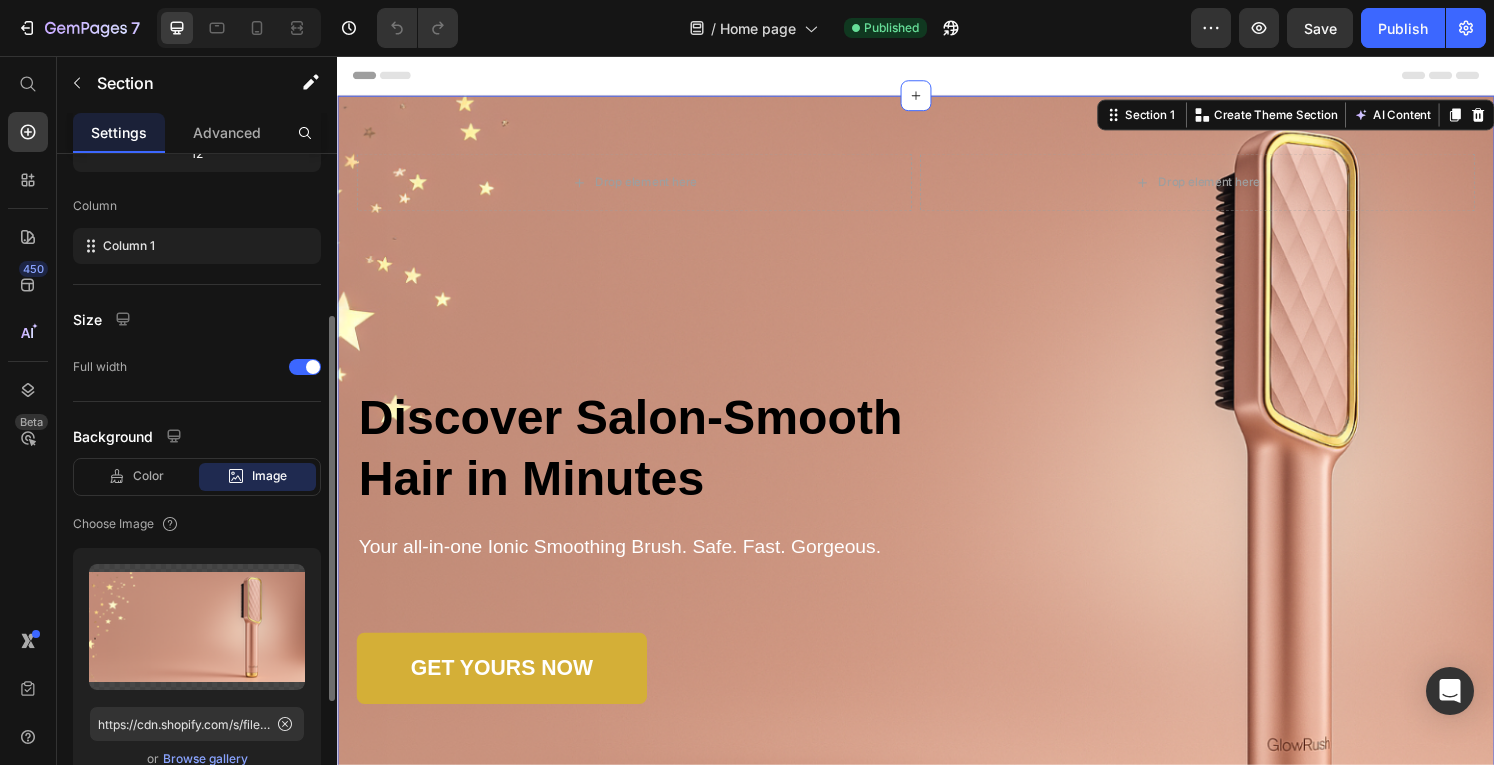 scroll, scrollTop: 369, scrollLeft: 0, axis: vertical 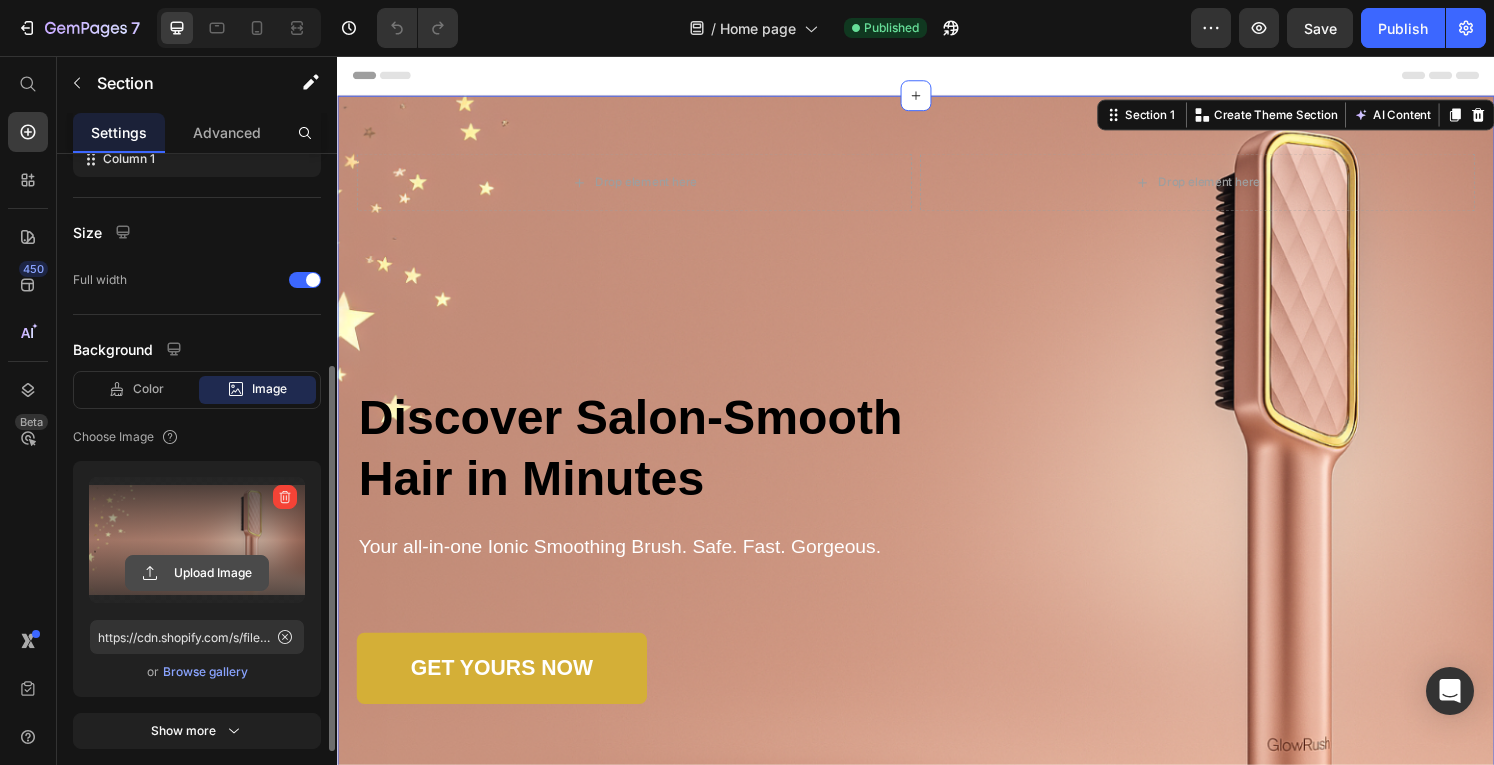 click 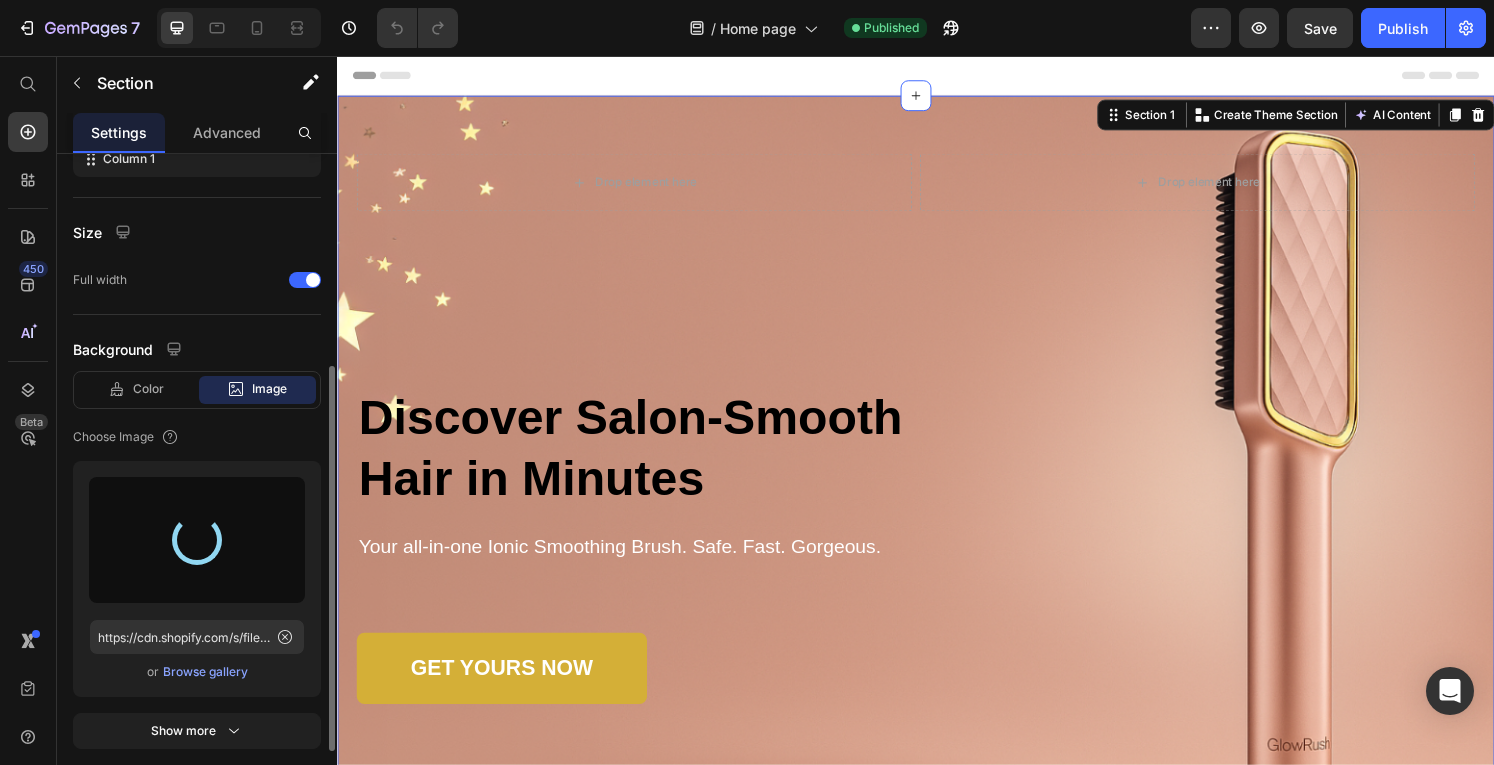type on "https://cdn.shopify.com/s/files/1/0672/7915/9451/files/gempages_574706416103719711-fc3c7a24-c9d7-41e2-aae4-c2c5471493a8.png" 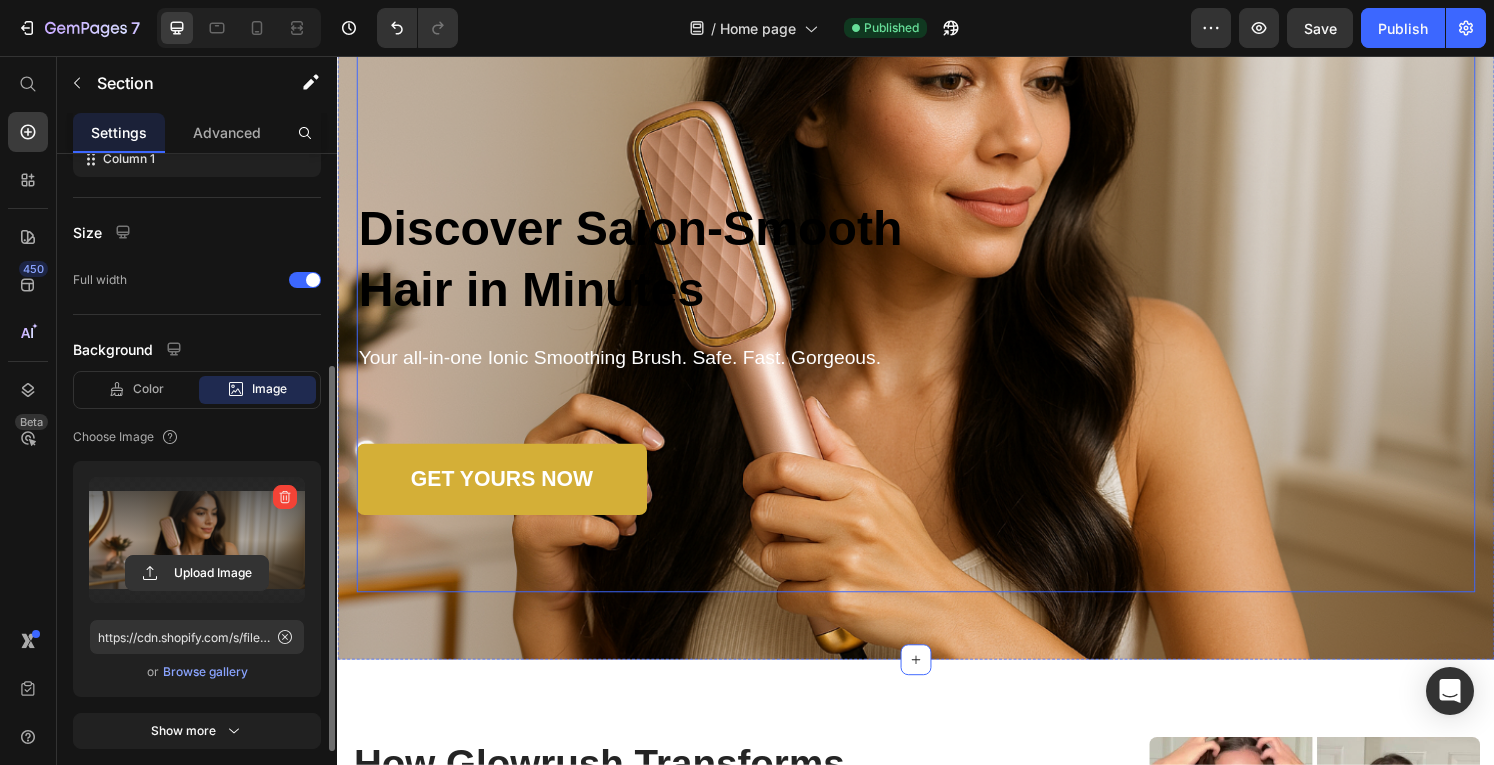 scroll, scrollTop: 198, scrollLeft: 0, axis: vertical 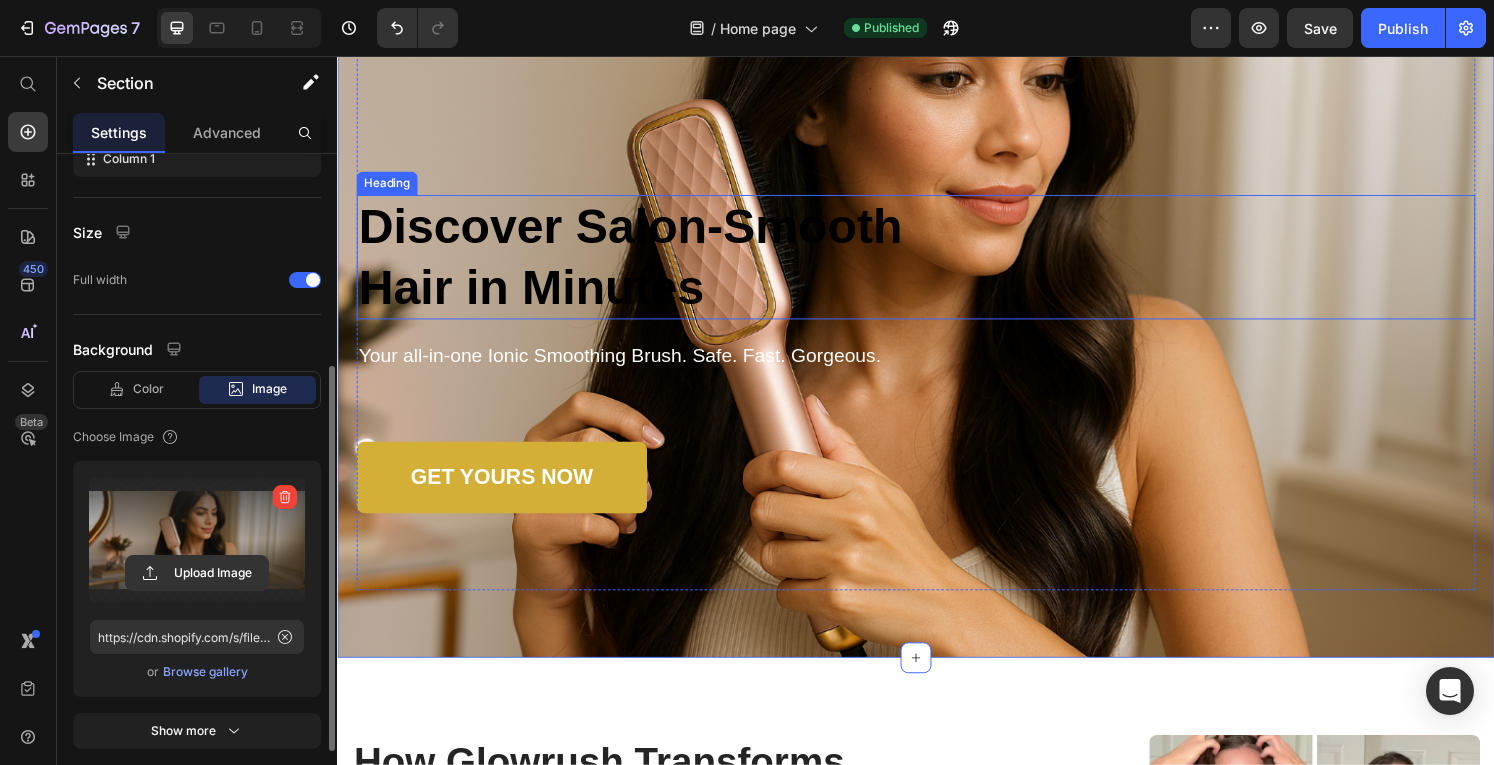 click on "Discover Salon-Smooth Hair in Minutes" at bounding box center (671, 264) 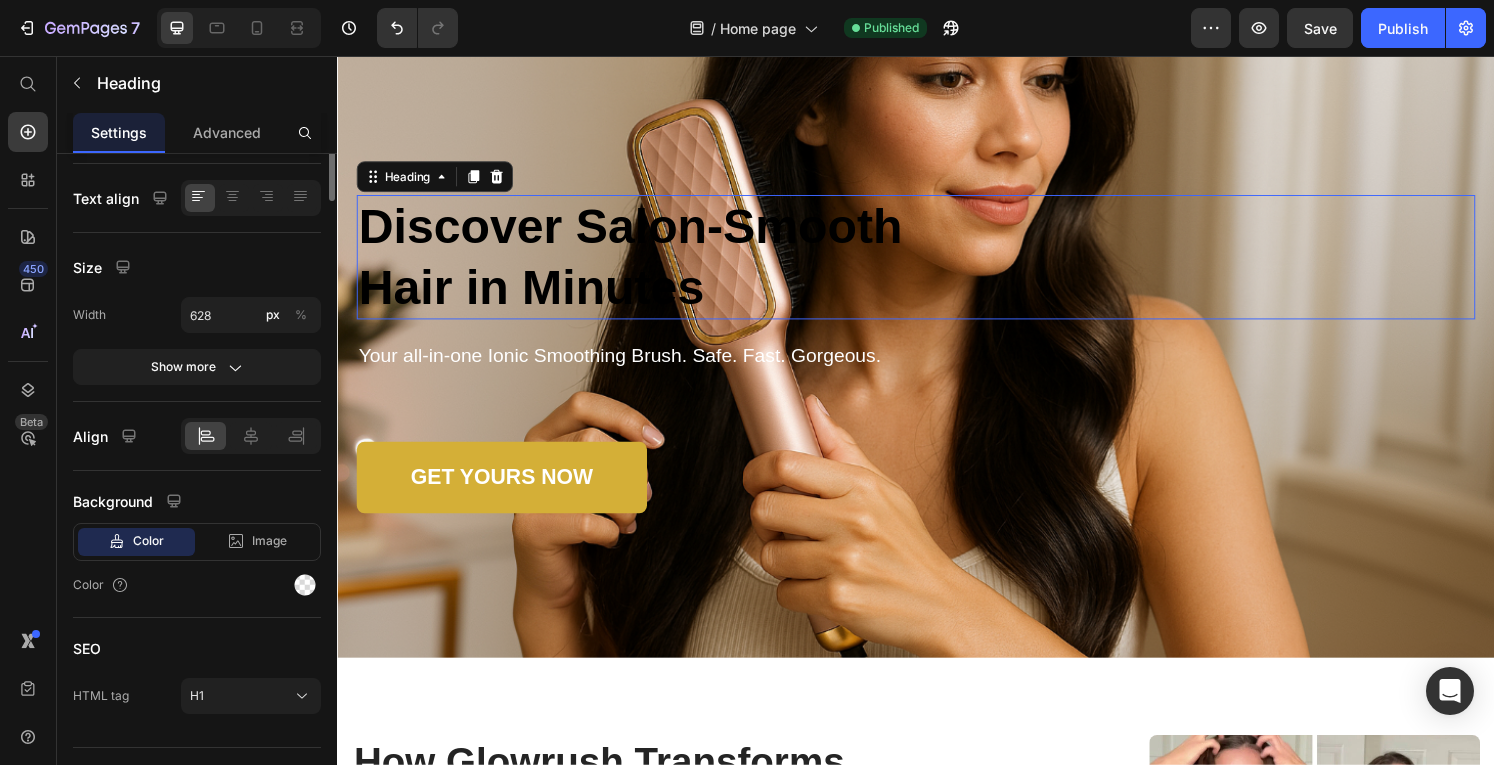 scroll, scrollTop: 0, scrollLeft: 0, axis: both 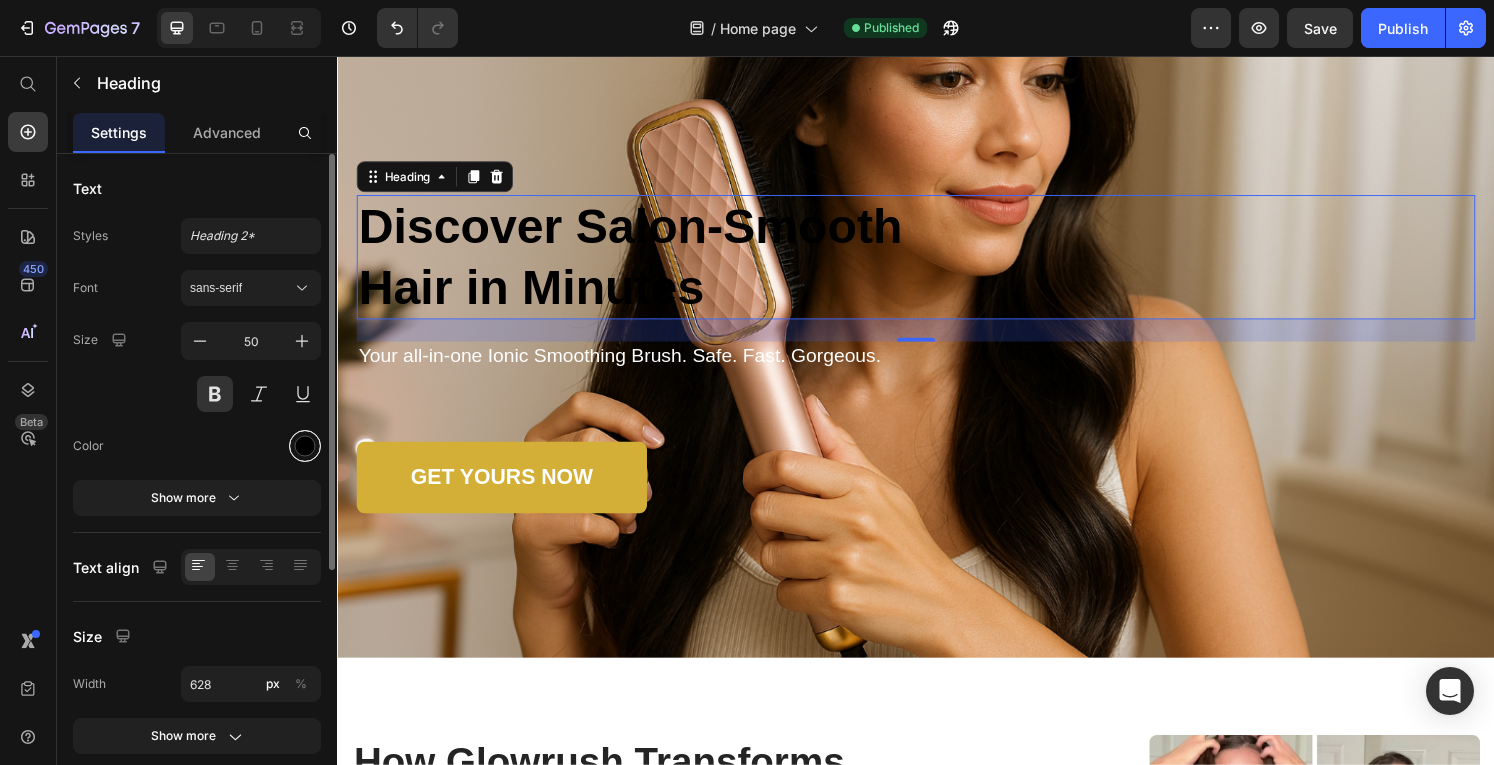 click at bounding box center [305, 446] 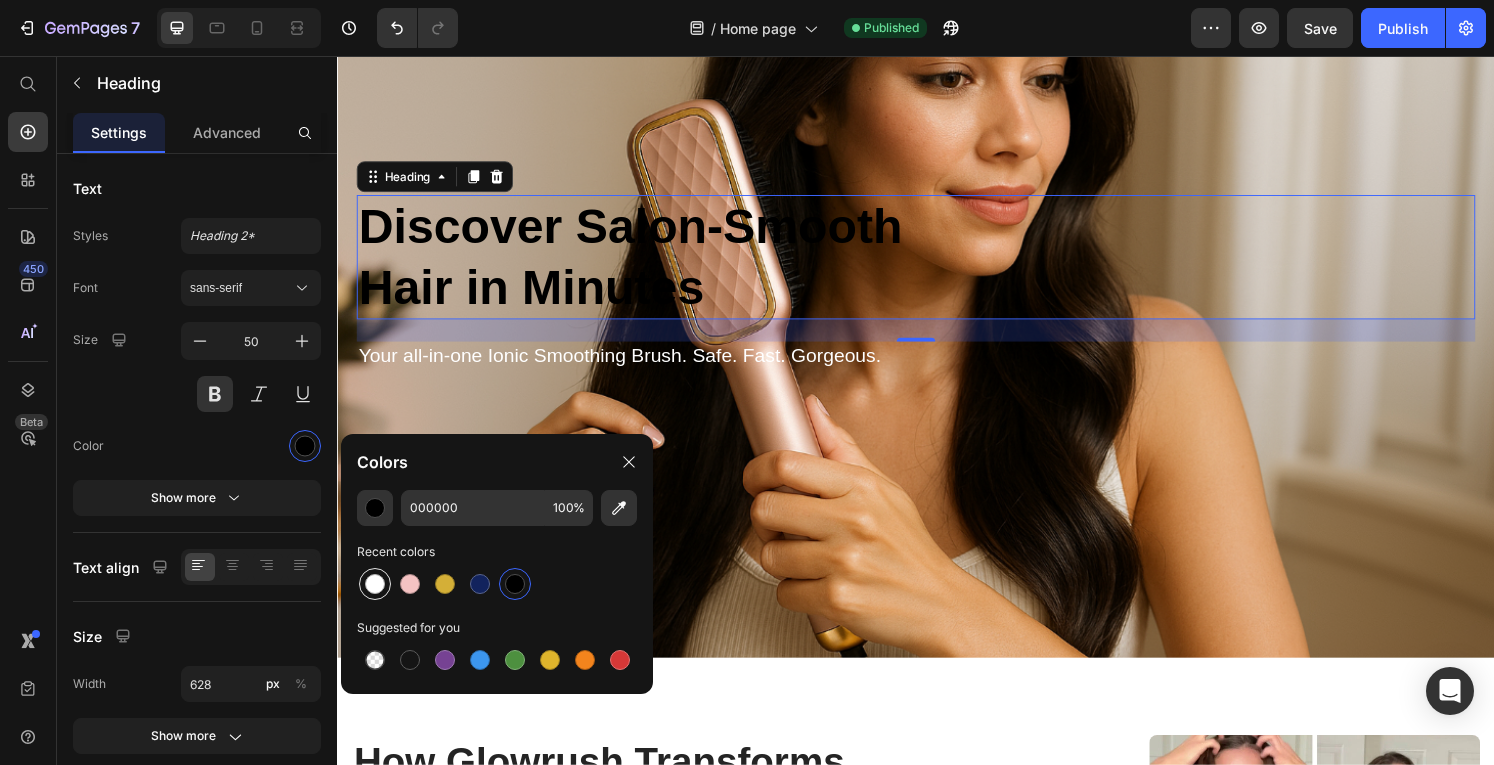 click at bounding box center [375, 584] 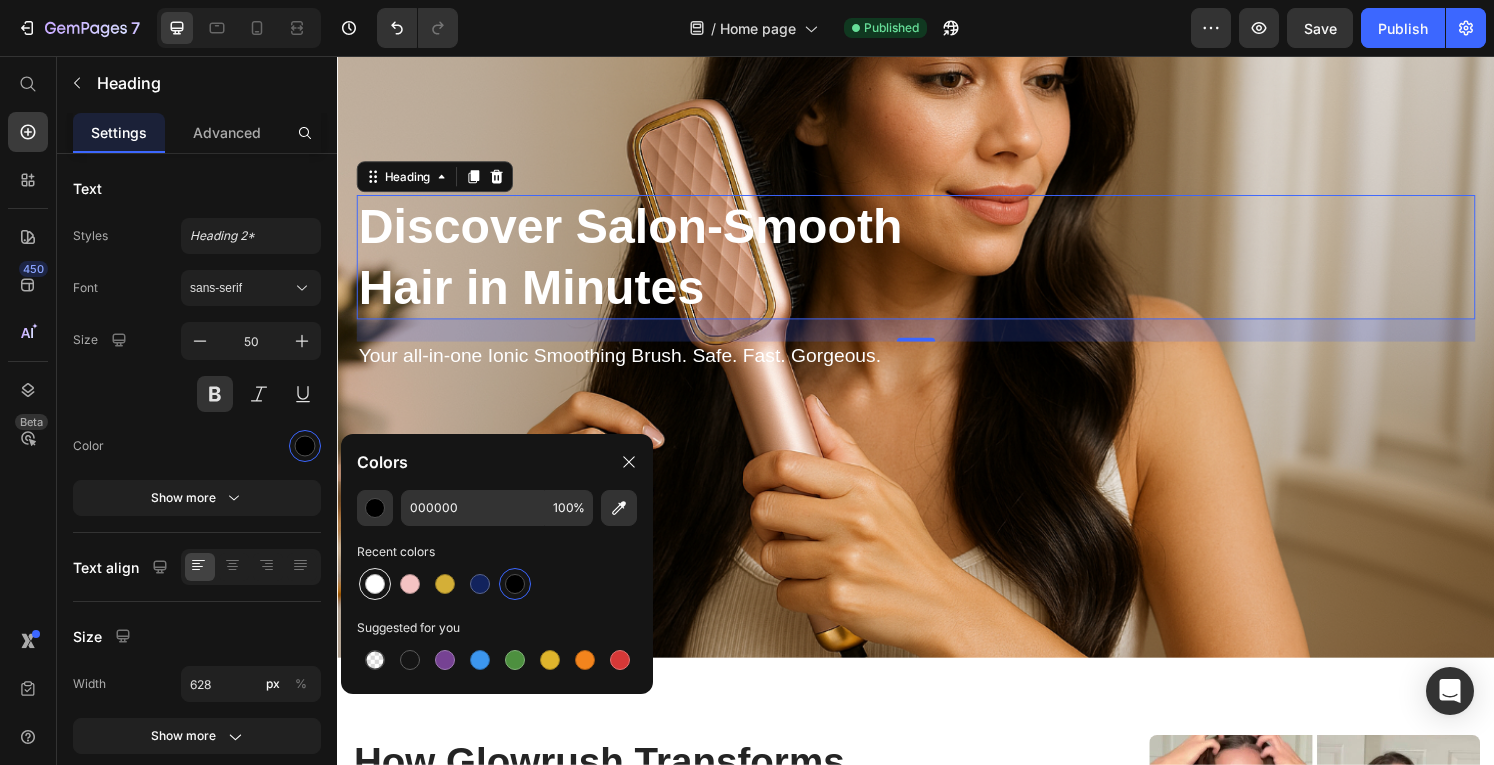 type on "FFFFFF" 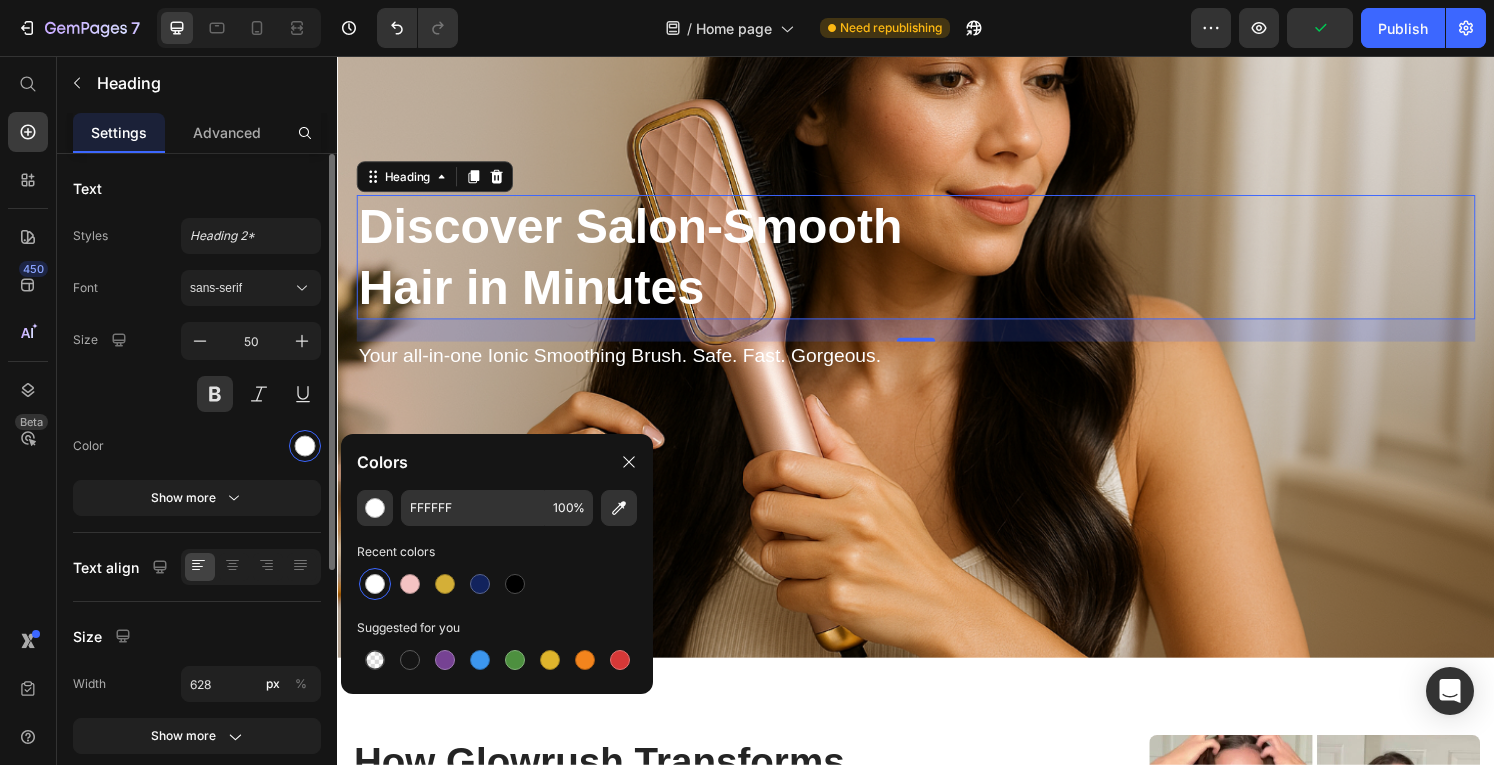 click at bounding box center [251, 446] 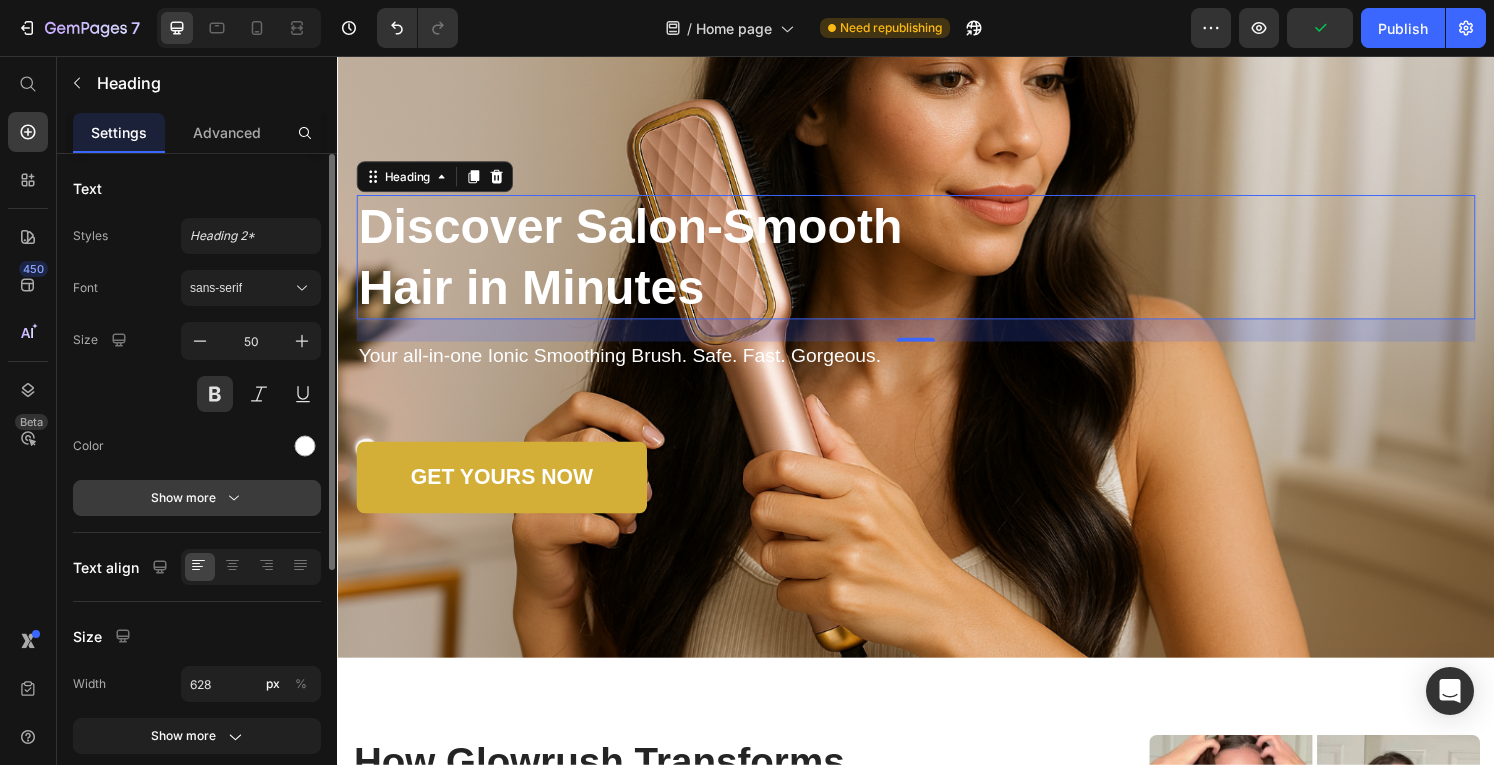 click on "Show more" at bounding box center [197, 498] 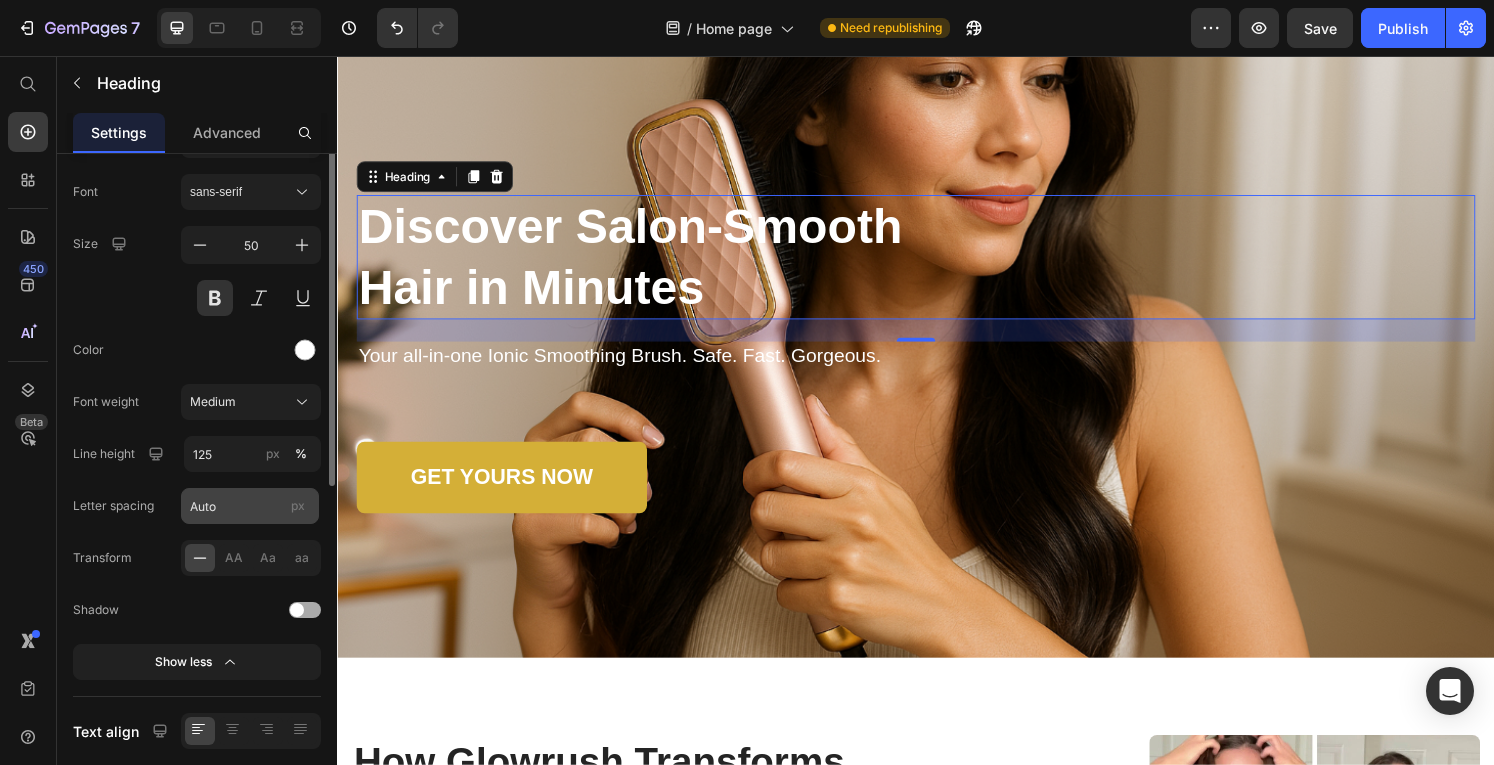 scroll, scrollTop: 97, scrollLeft: 0, axis: vertical 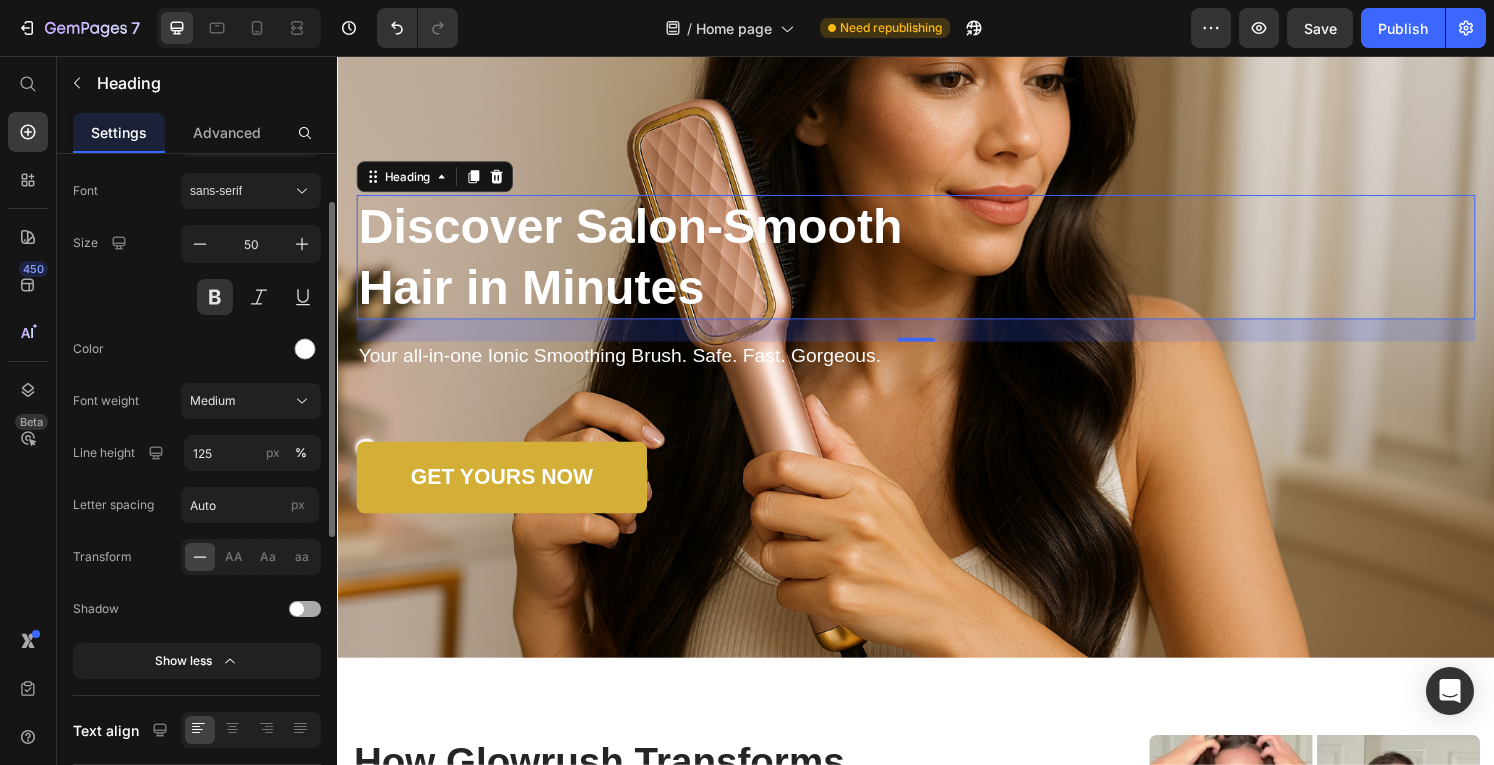 click at bounding box center [305, 609] 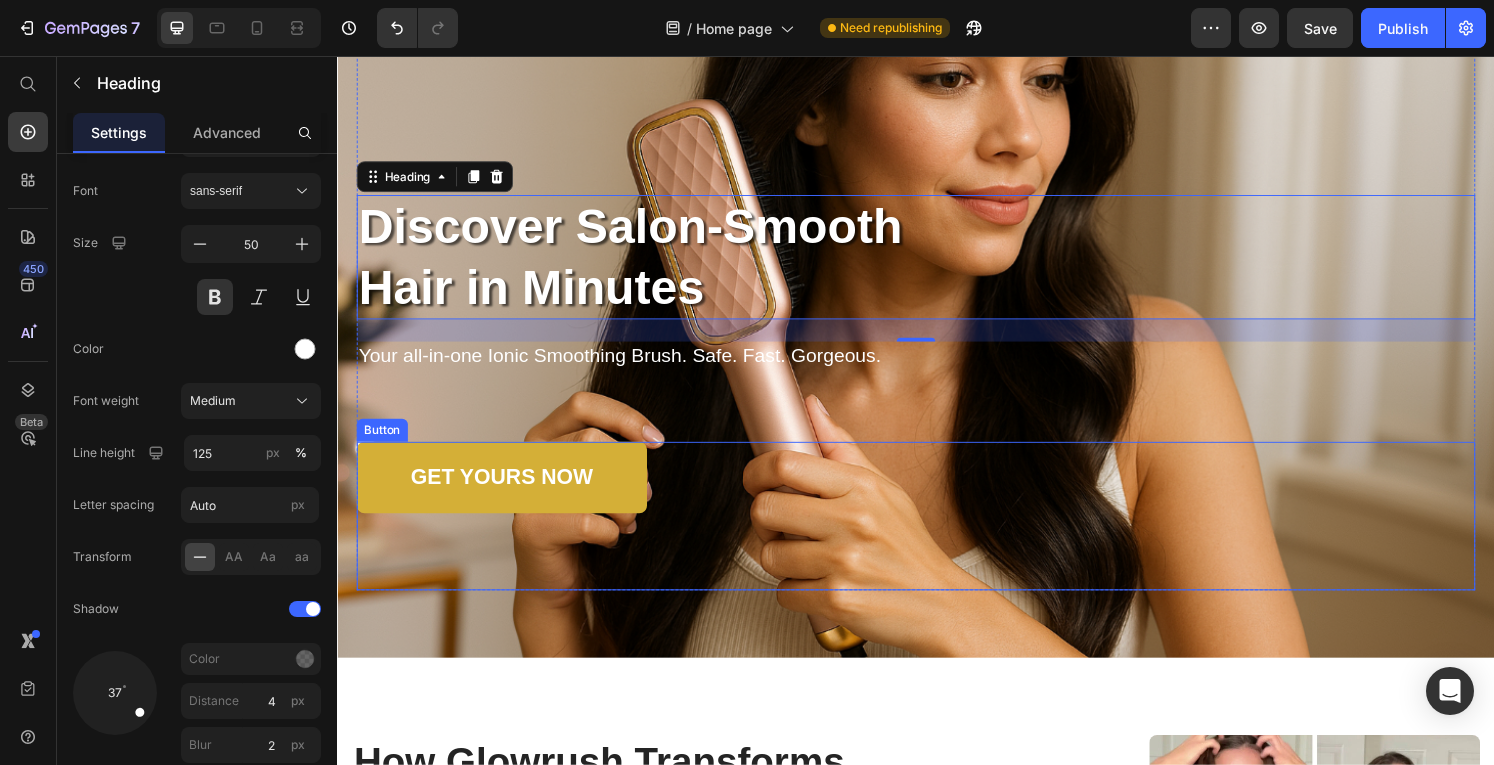 click on "GET YOURS NOW Button" at bounding box center (937, 533) 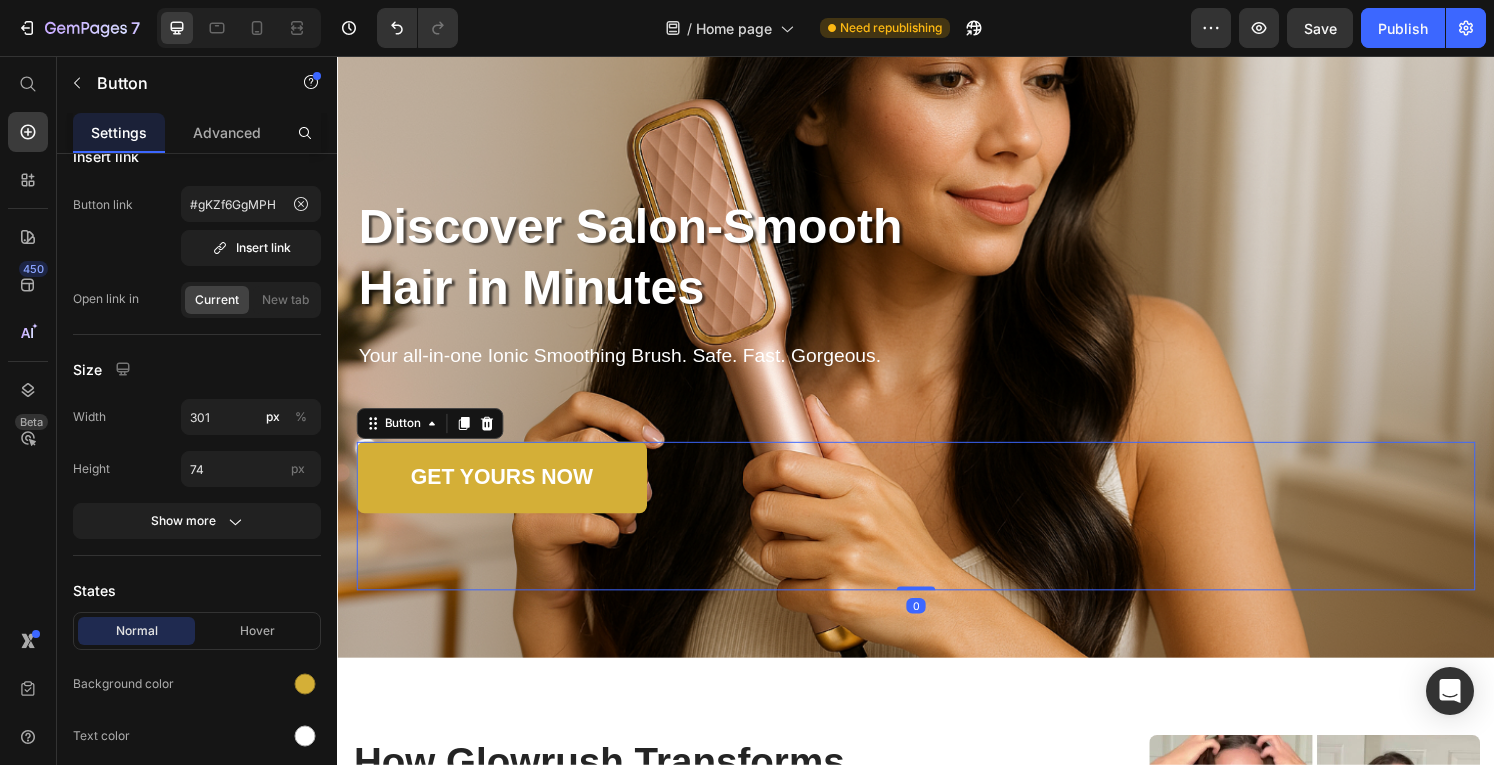 scroll, scrollTop: 0, scrollLeft: 0, axis: both 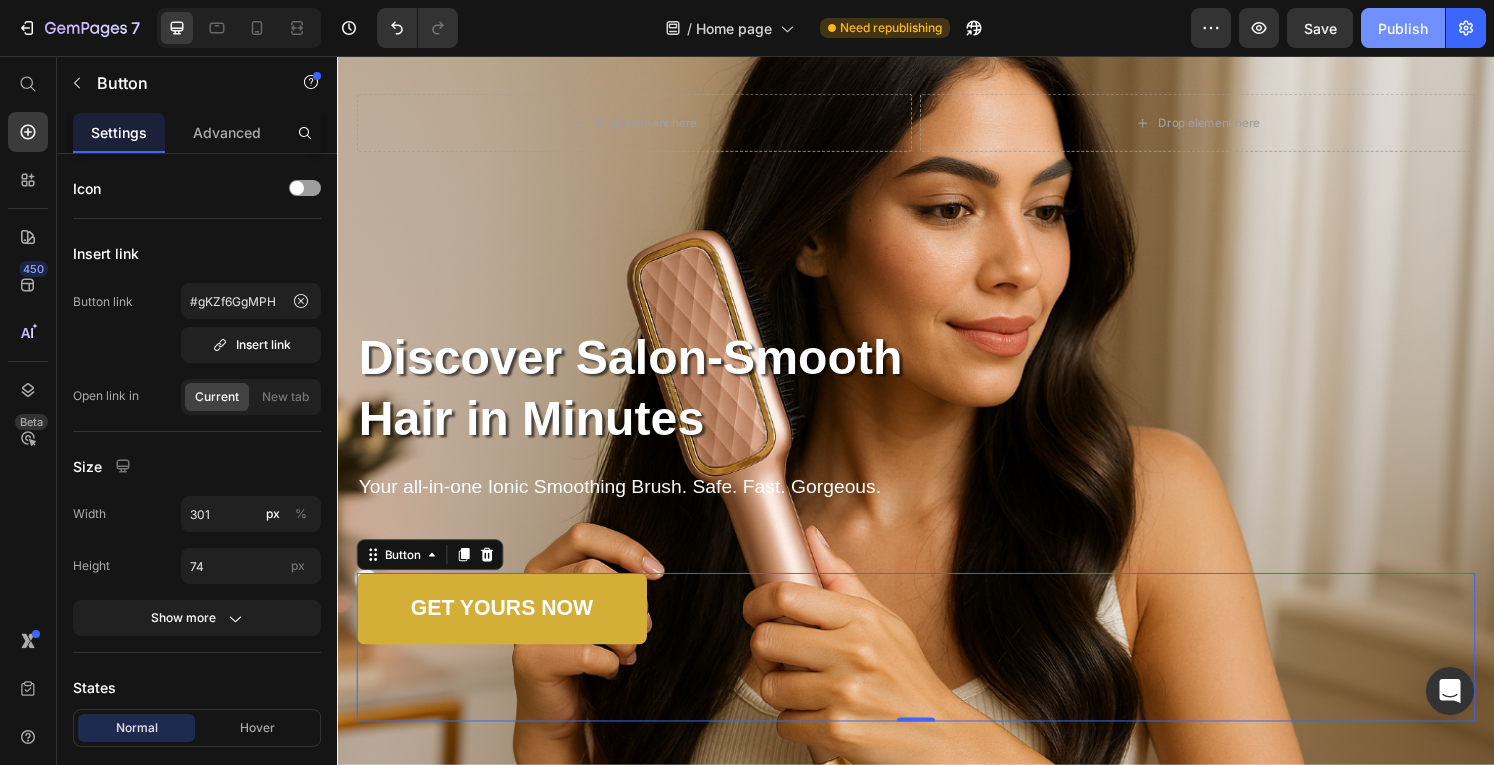 click on "Publish" 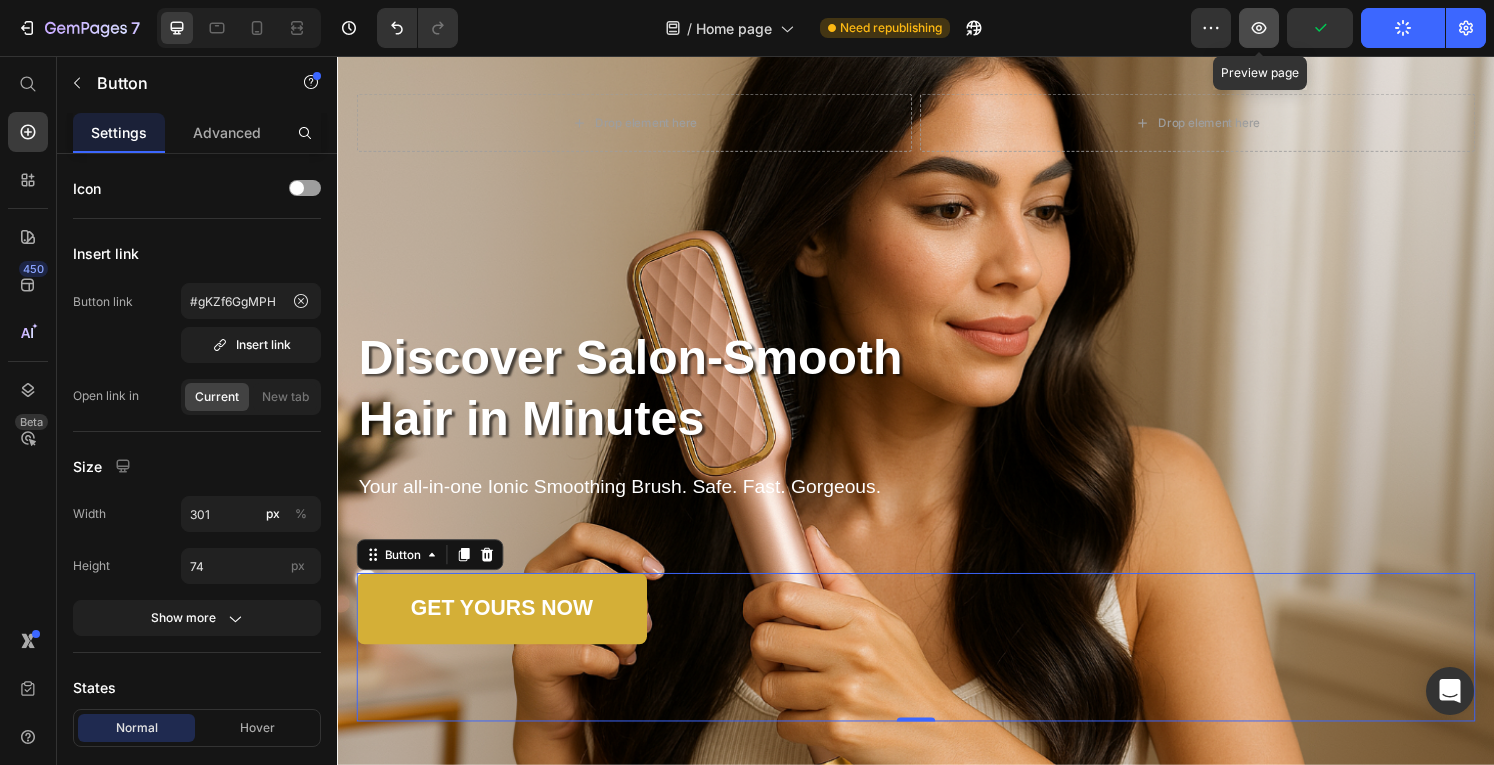 click 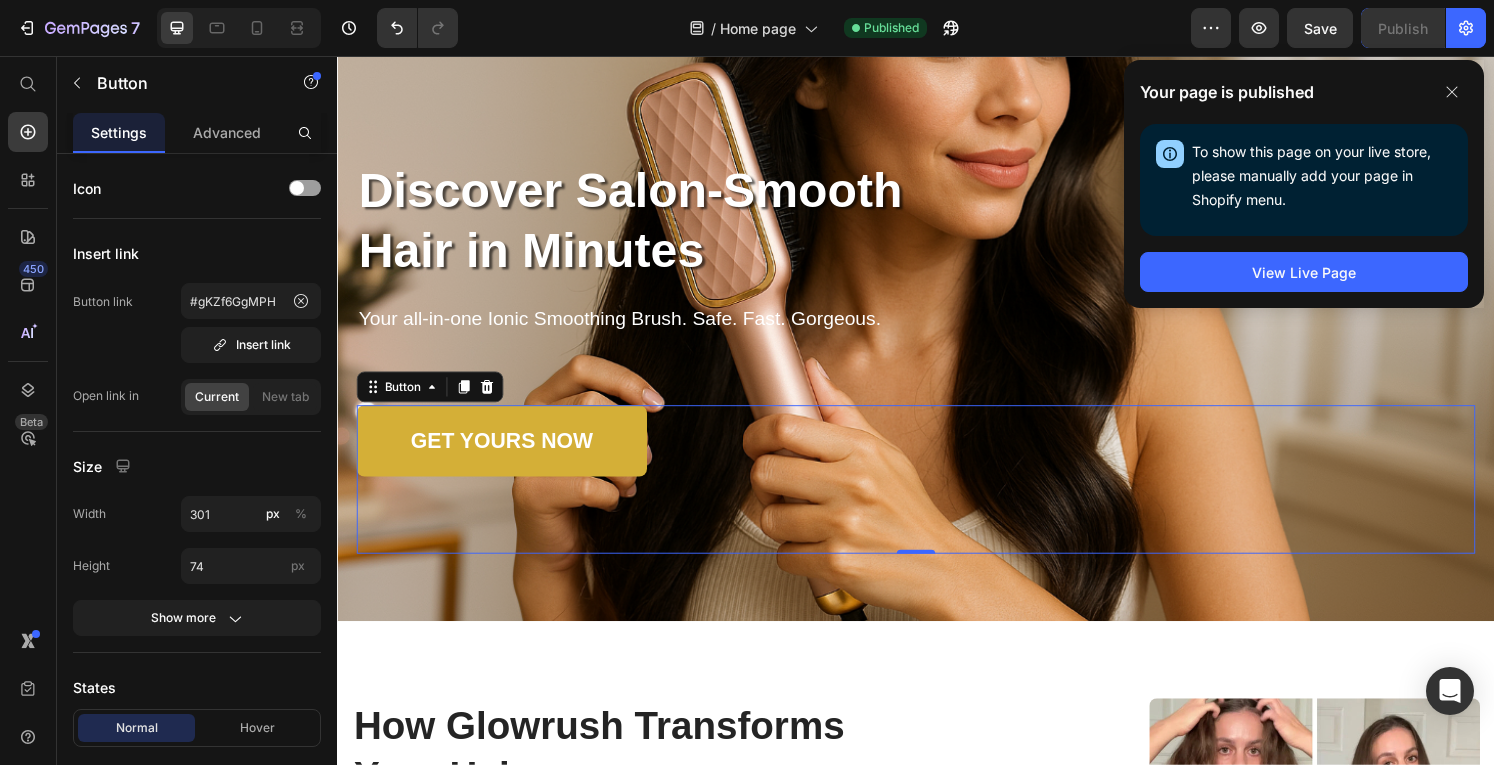 scroll, scrollTop: 258, scrollLeft: 0, axis: vertical 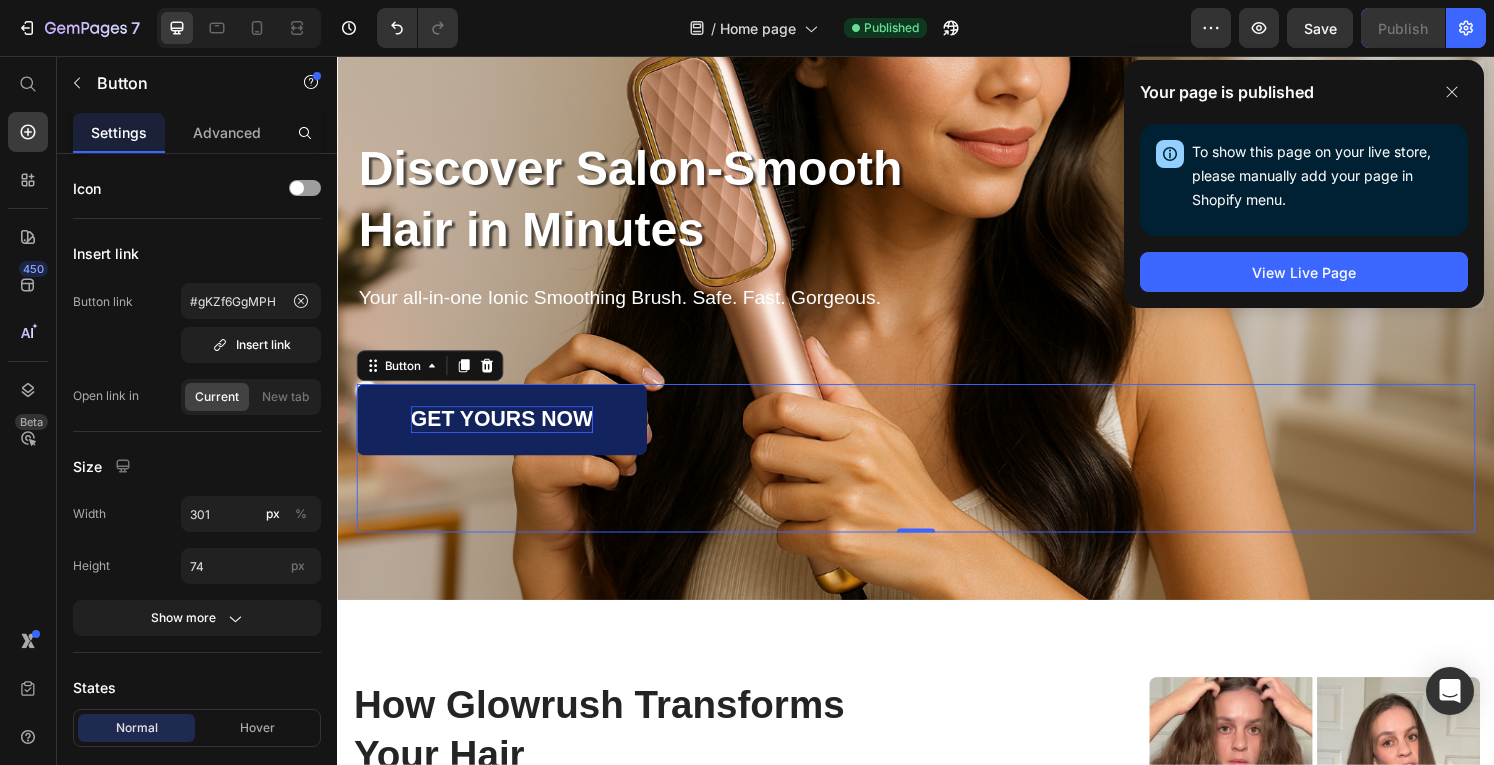 click on "GET YOURS NOW" at bounding box center (507, 433) 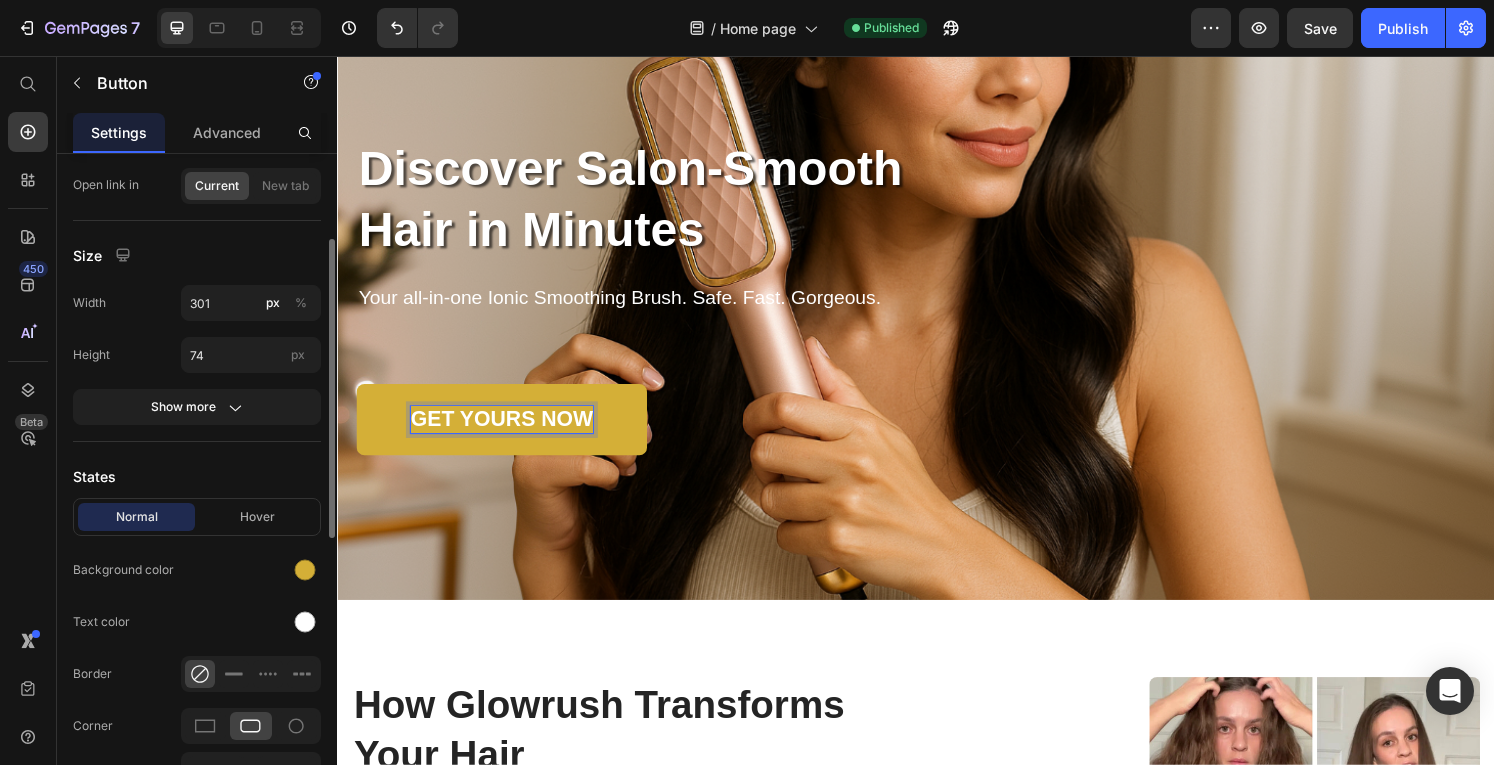 scroll, scrollTop: 212, scrollLeft: 0, axis: vertical 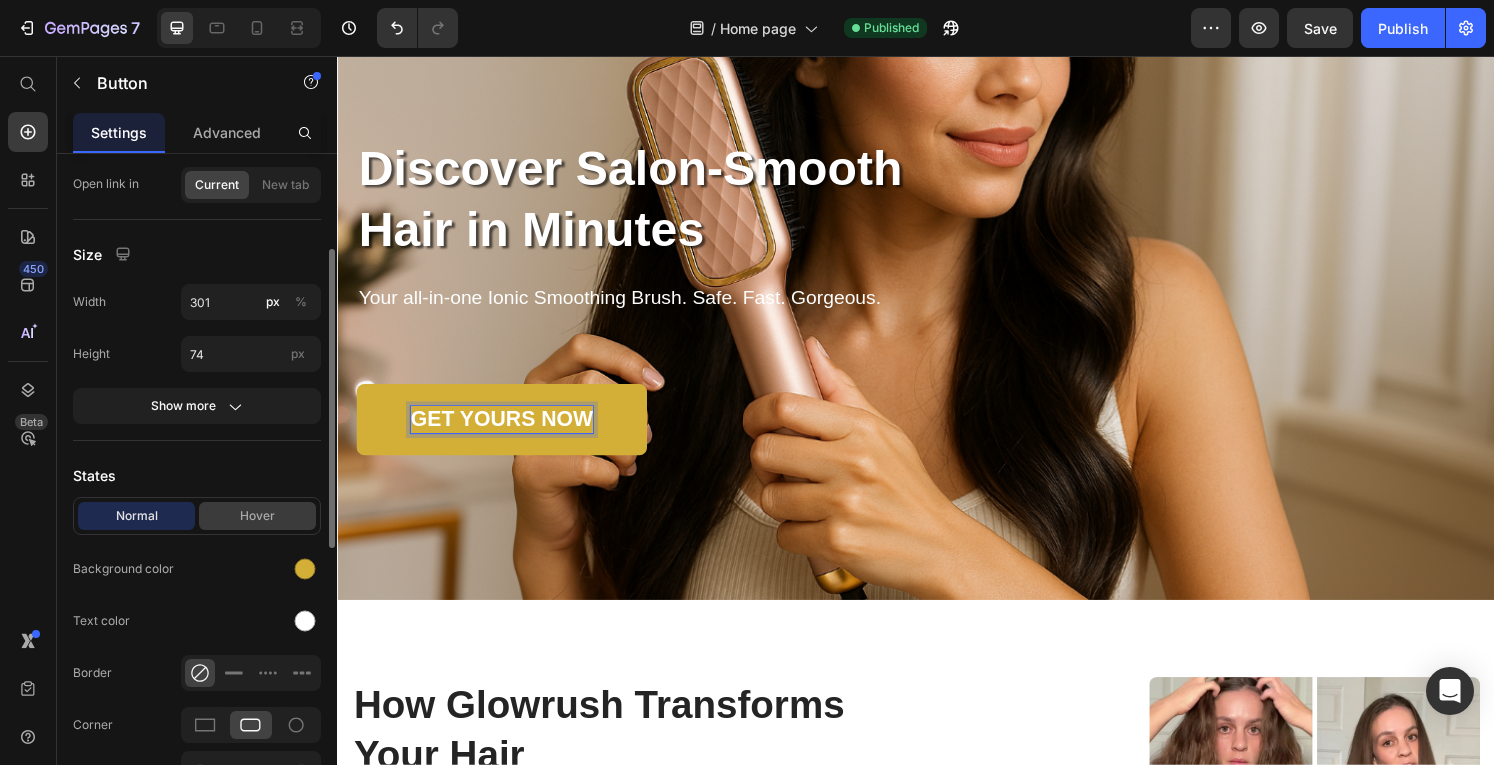 click on "Hover" at bounding box center [257, 516] 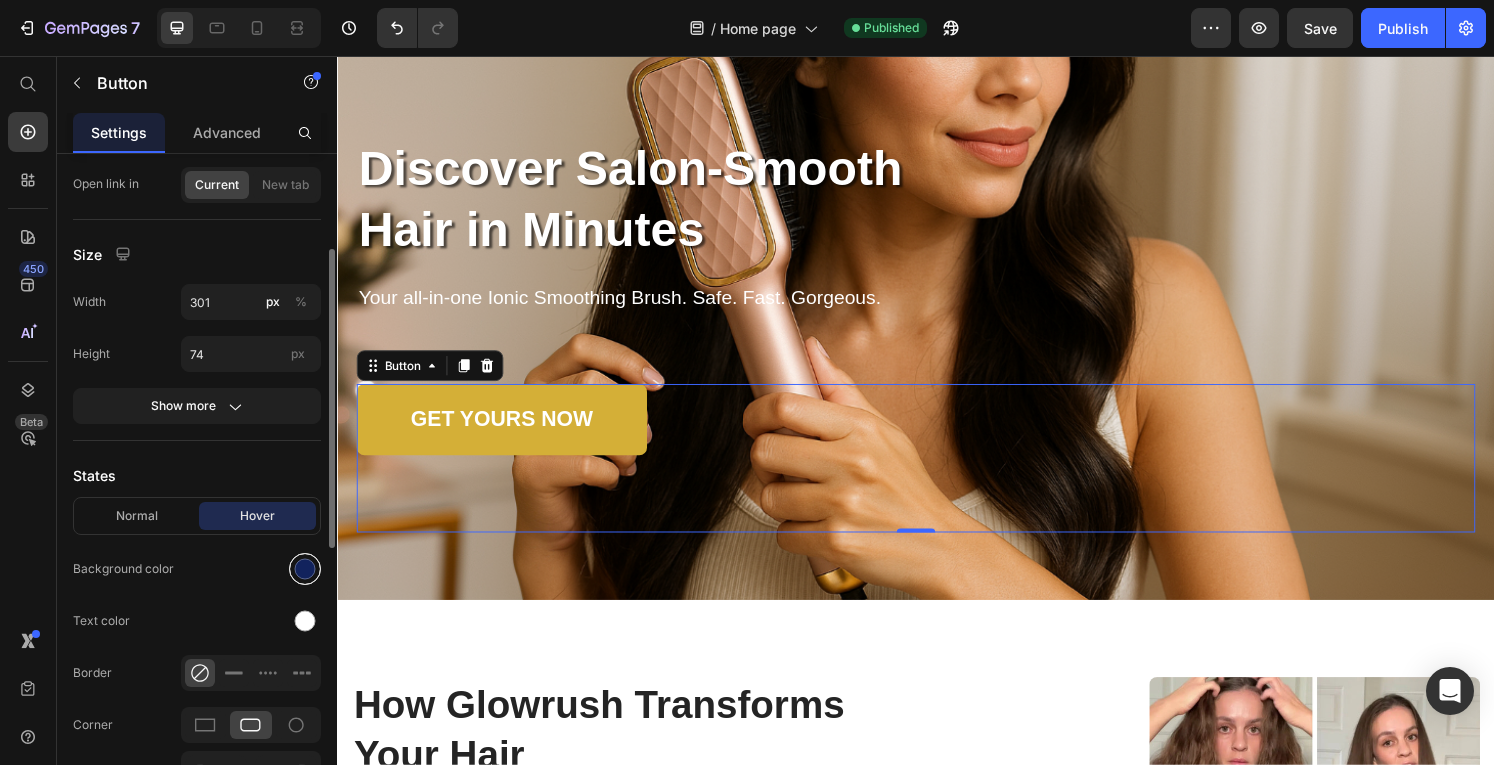 click at bounding box center (305, 569) 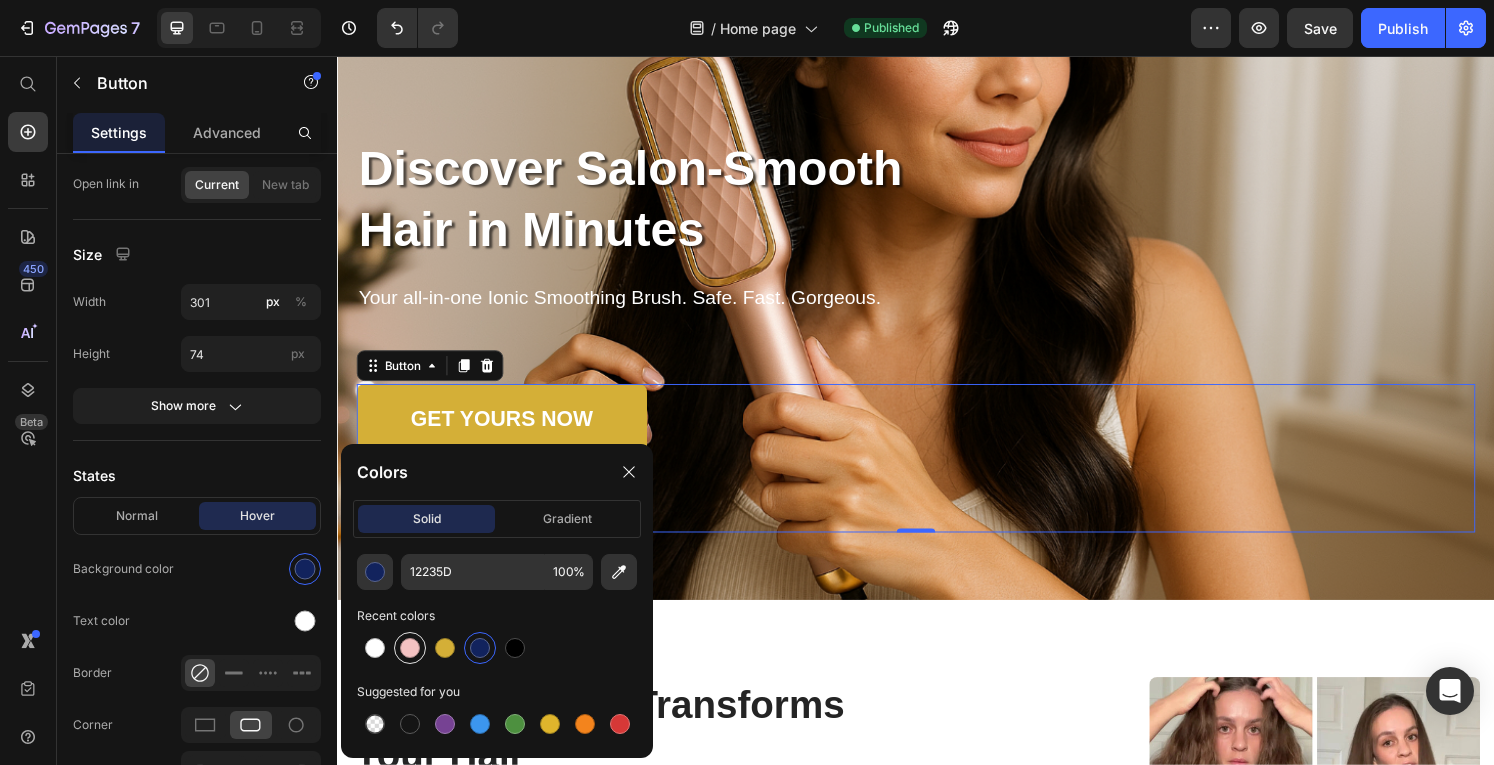 drag, startPoint x: 409, startPoint y: 635, endPoint x: 398, endPoint y: 653, distance: 21.095022 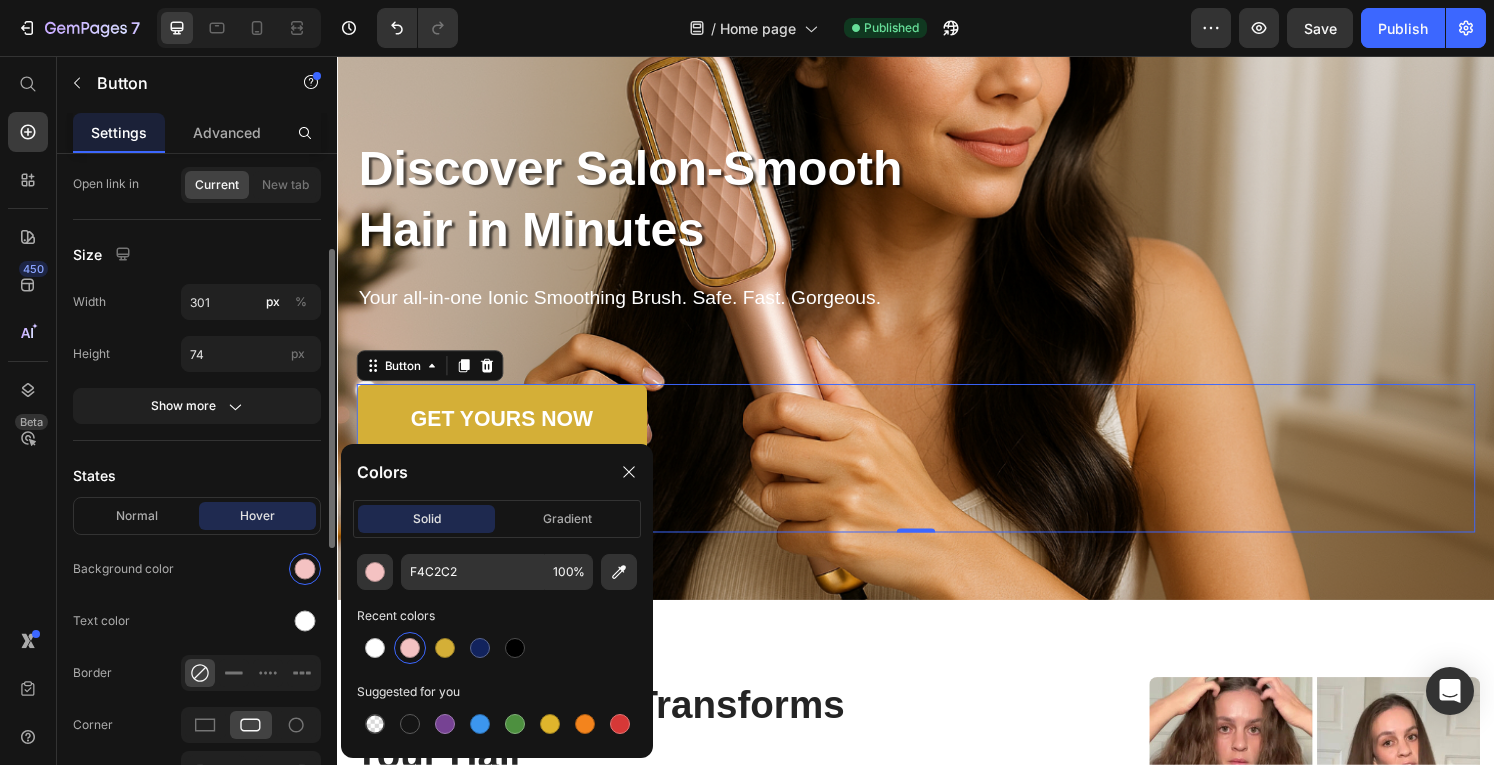click on "Text color" 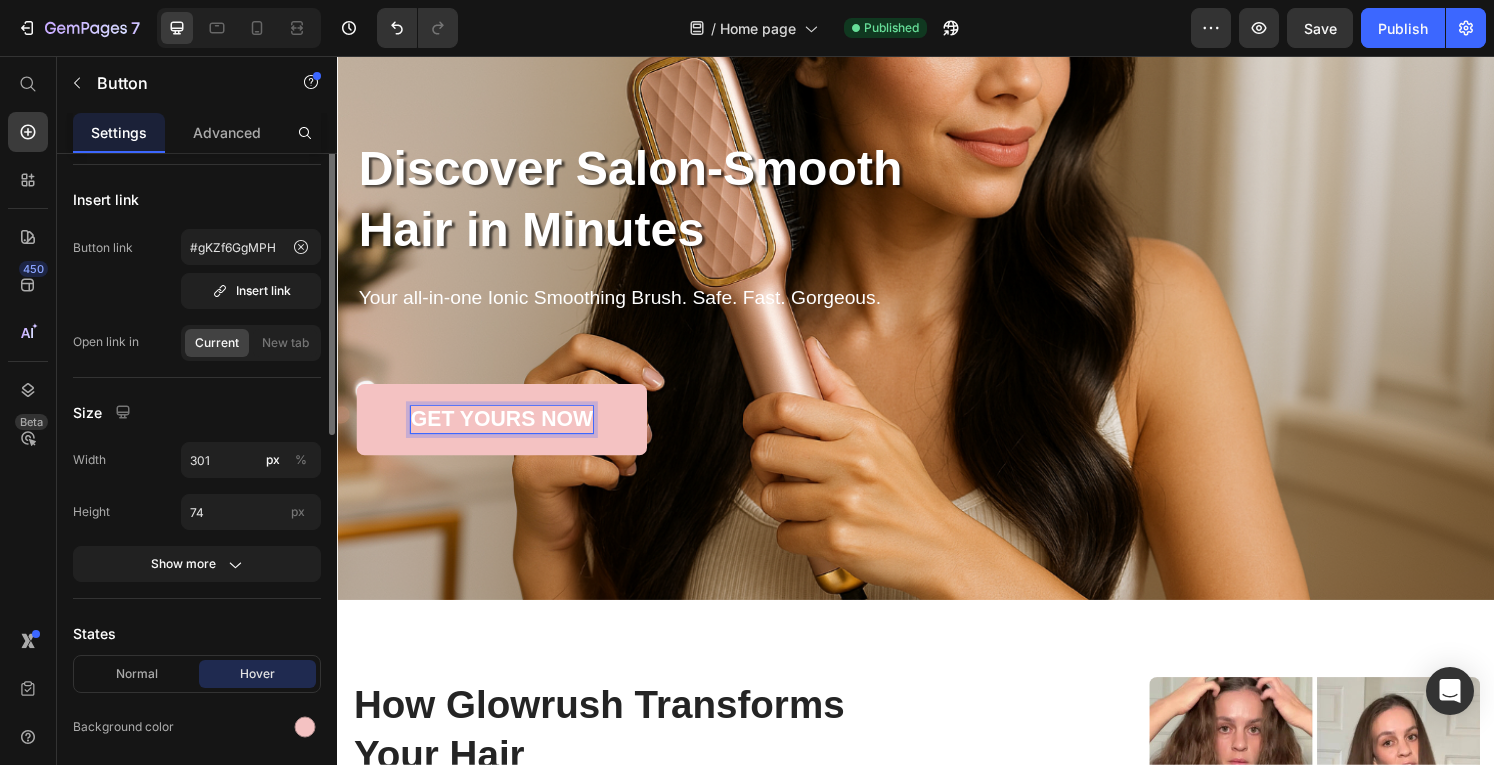 scroll, scrollTop: 16, scrollLeft: 0, axis: vertical 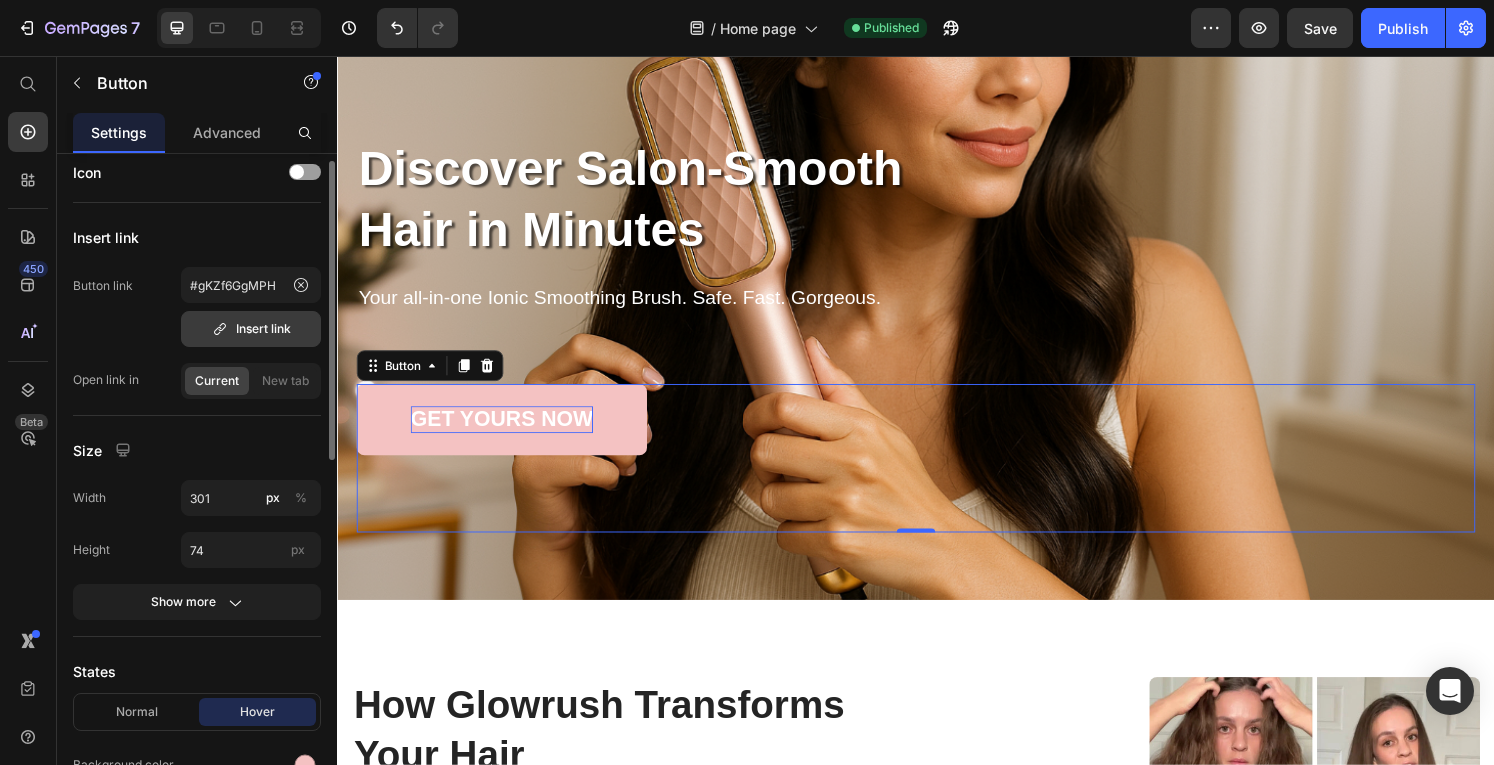 click on "Insert link" at bounding box center (251, 329) 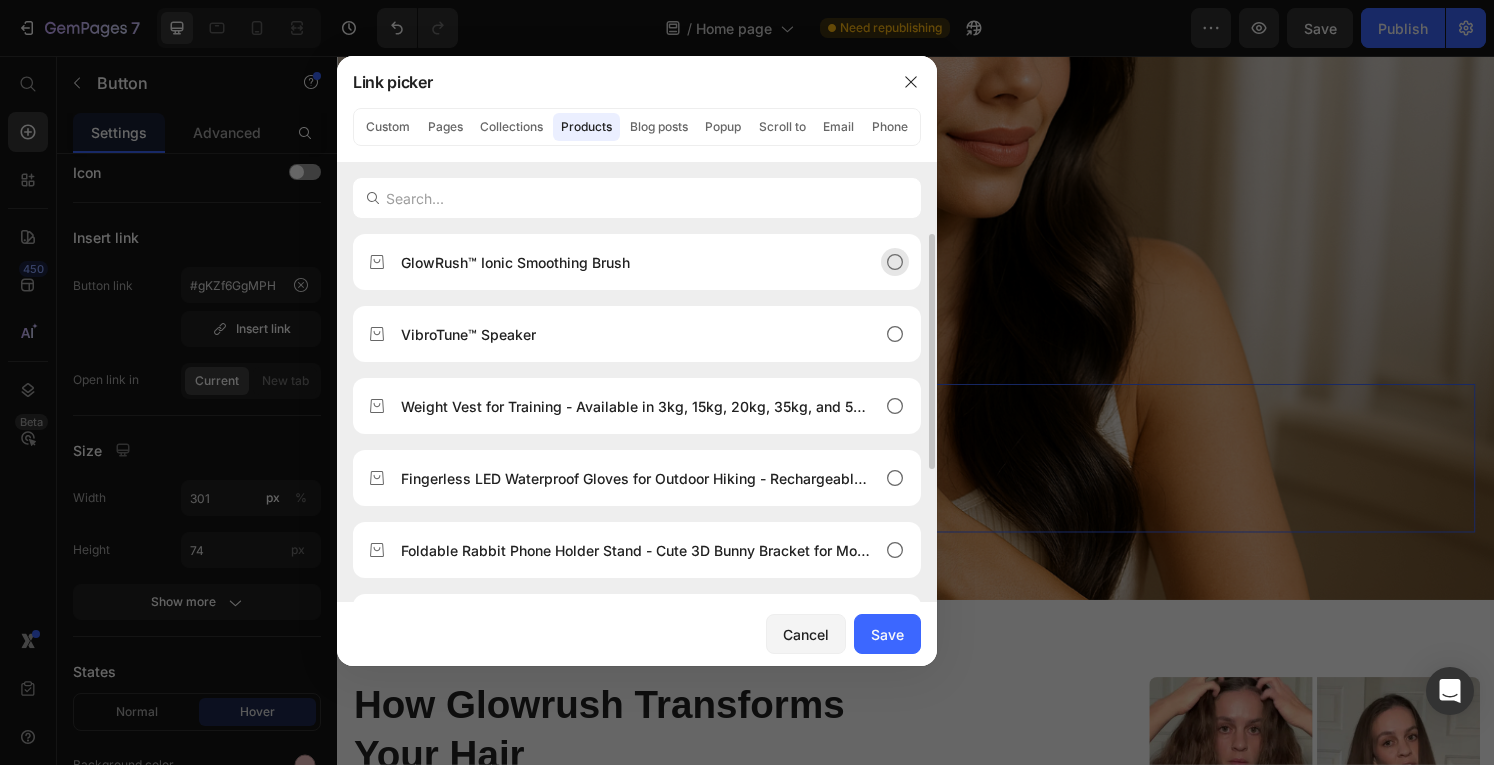 click on "GlowRush™ Ionic Smoothing Brush" at bounding box center [515, 262] 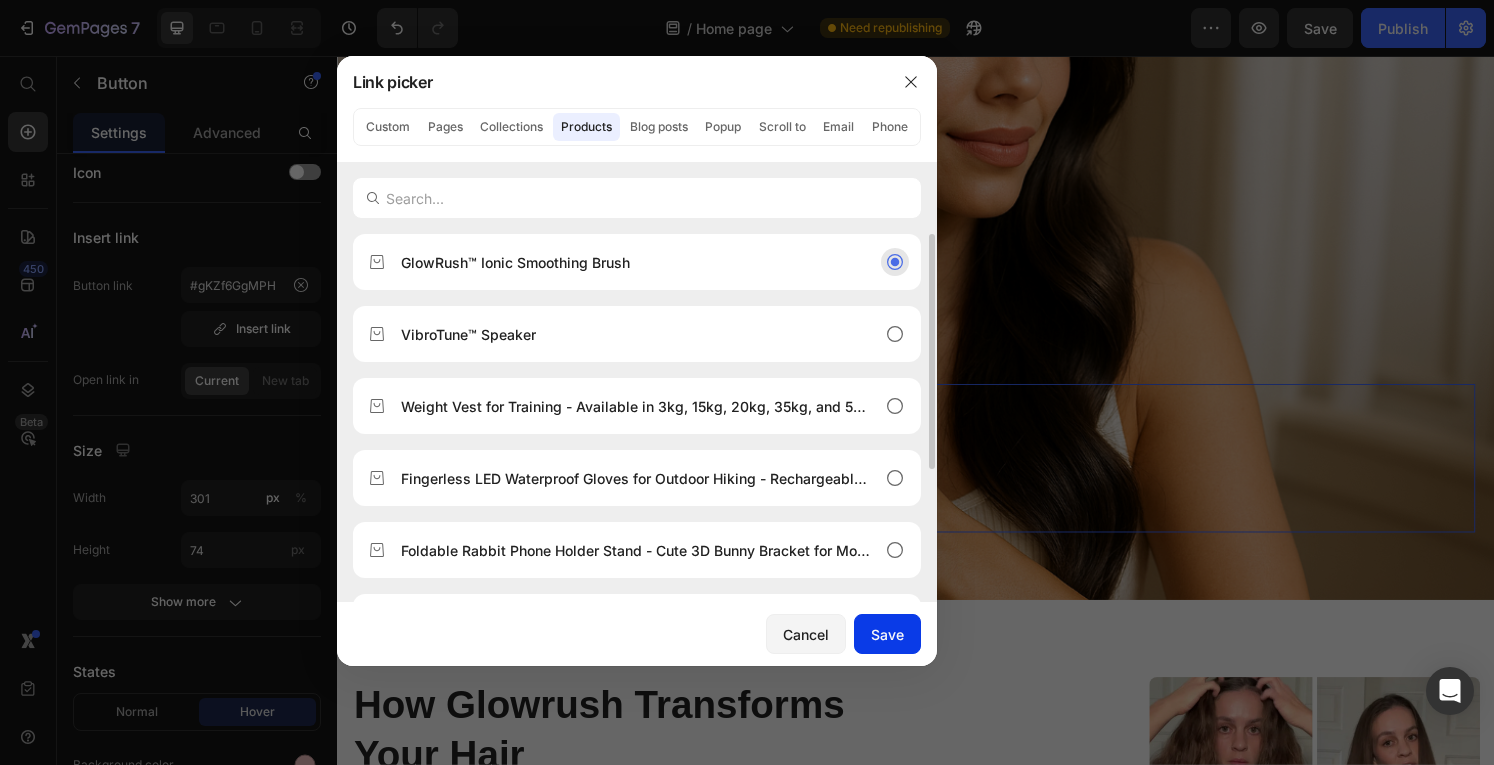 click on "Save" at bounding box center [887, 634] 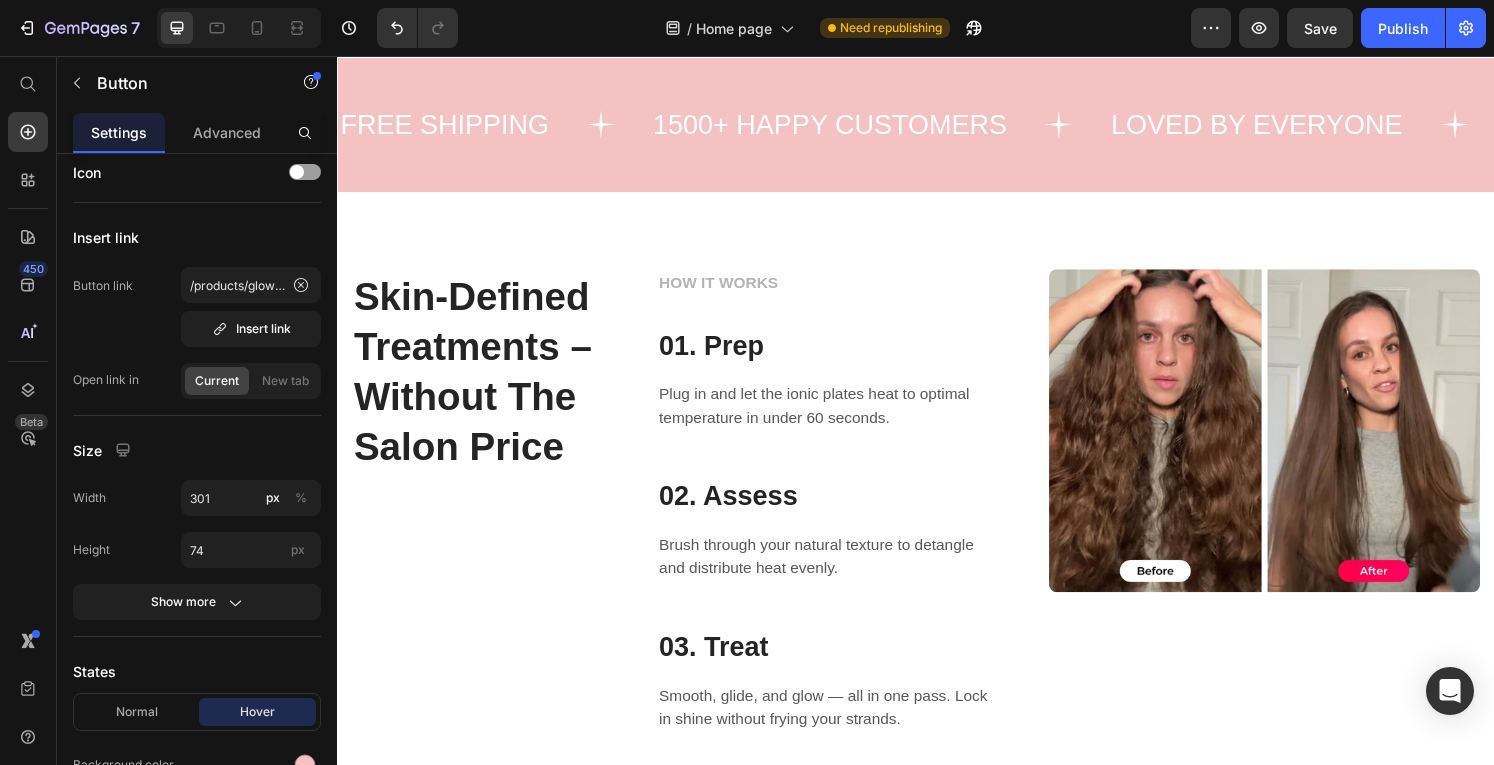 scroll, scrollTop: 1710, scrollLeft: 0, axis: vertical 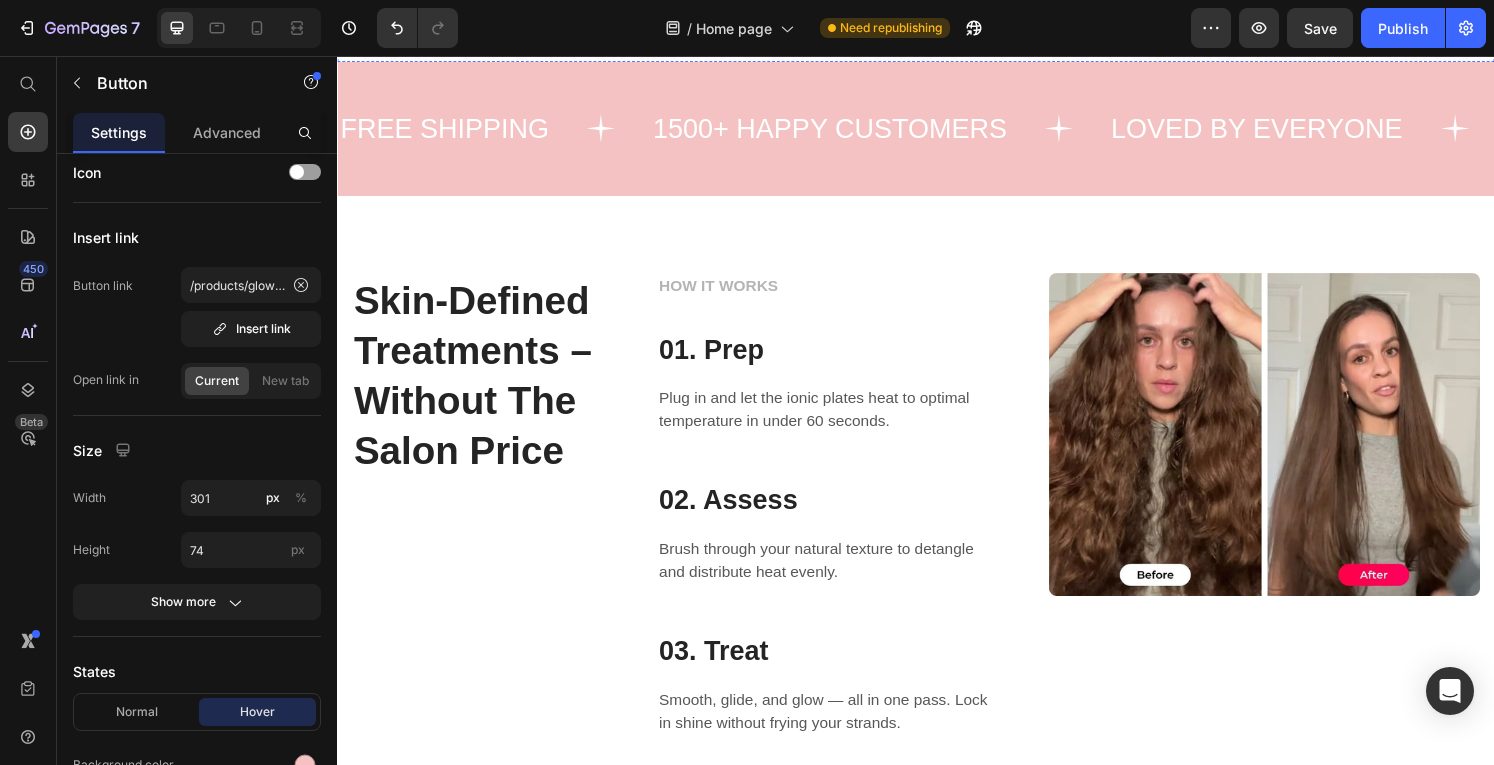click on "GET YOURS NOW" at bounding box center (936, -21) 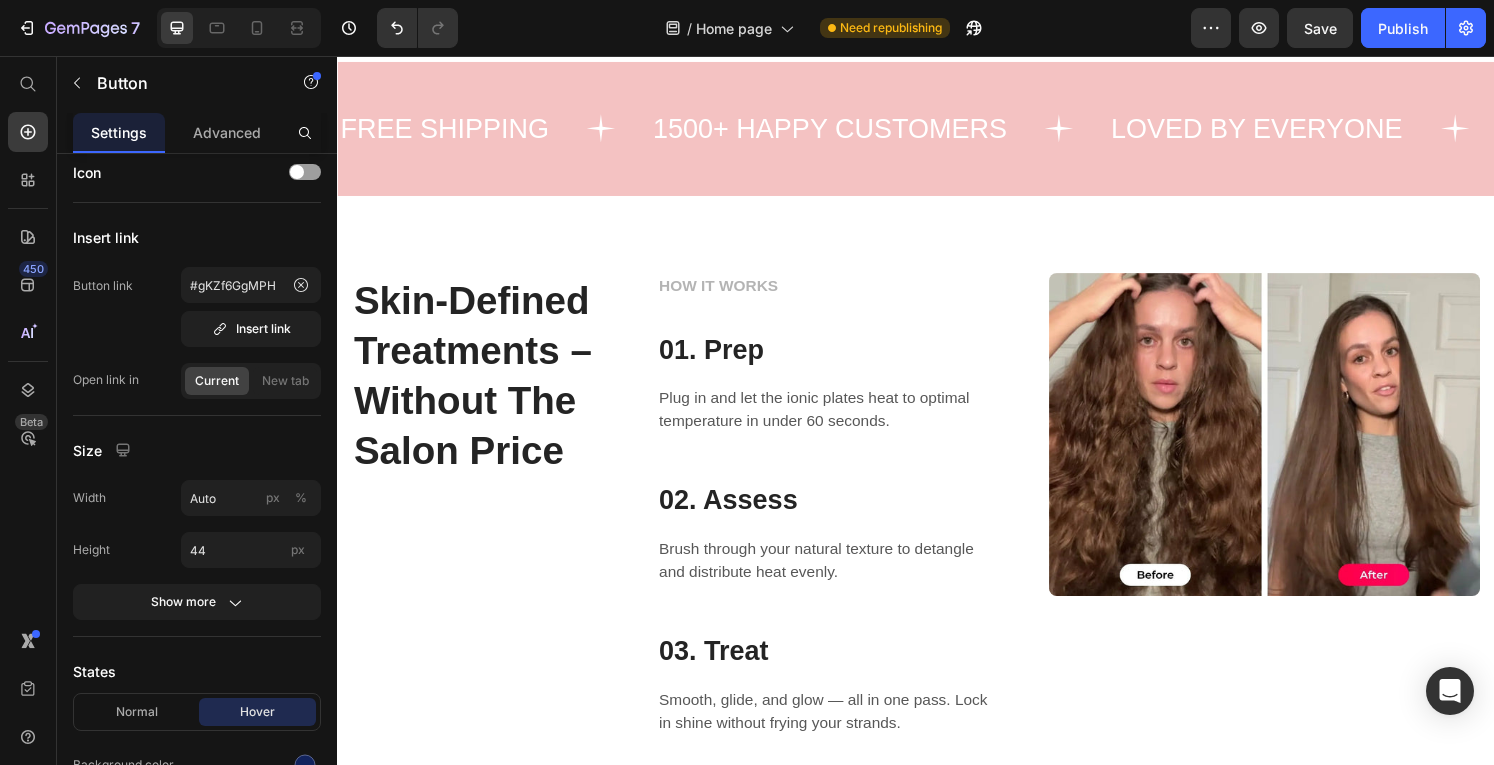 click on "GET YOURS NOW" at bounding box center [936, -21] 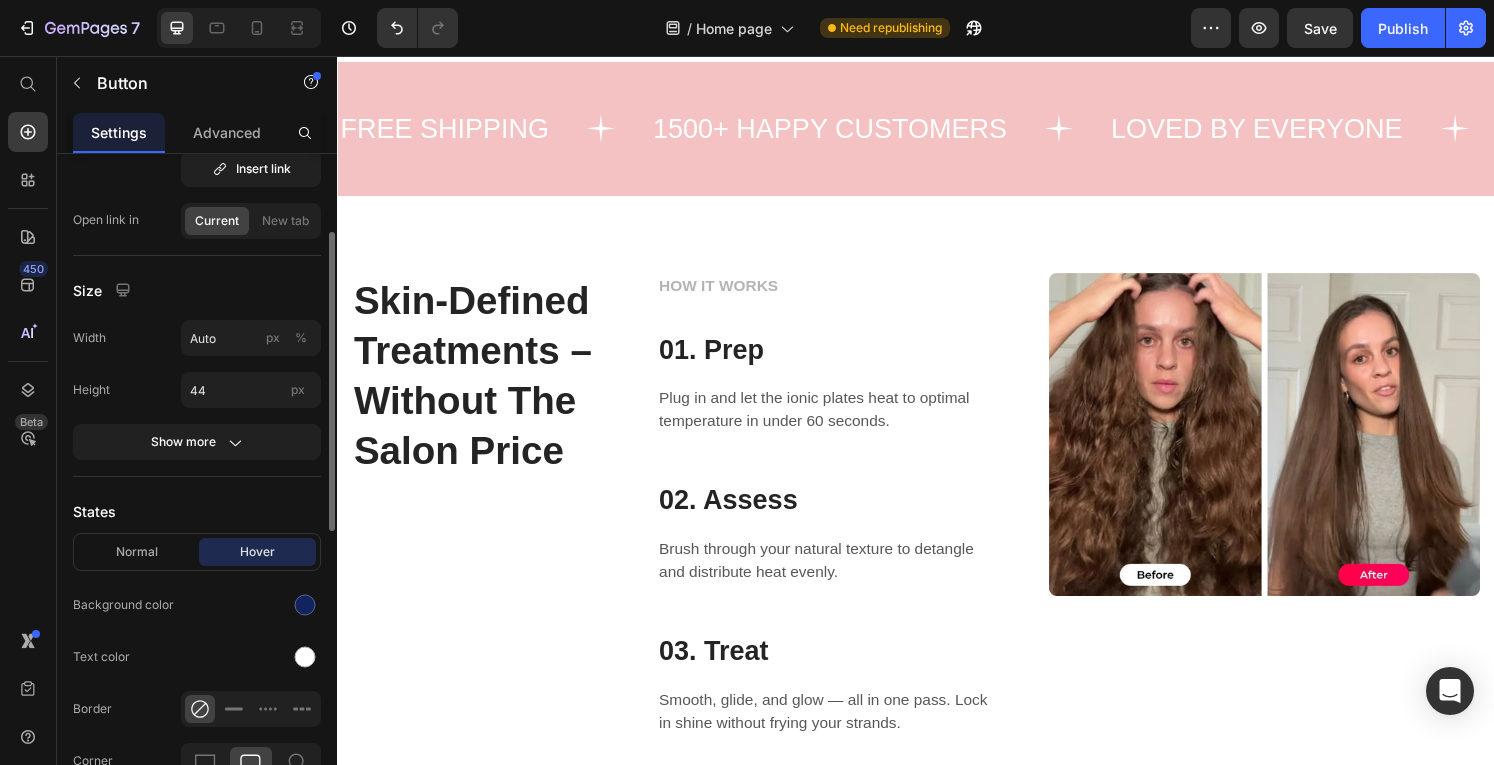 scroll, scrollTop: 179, scrollLeft: 0, axis: vertical 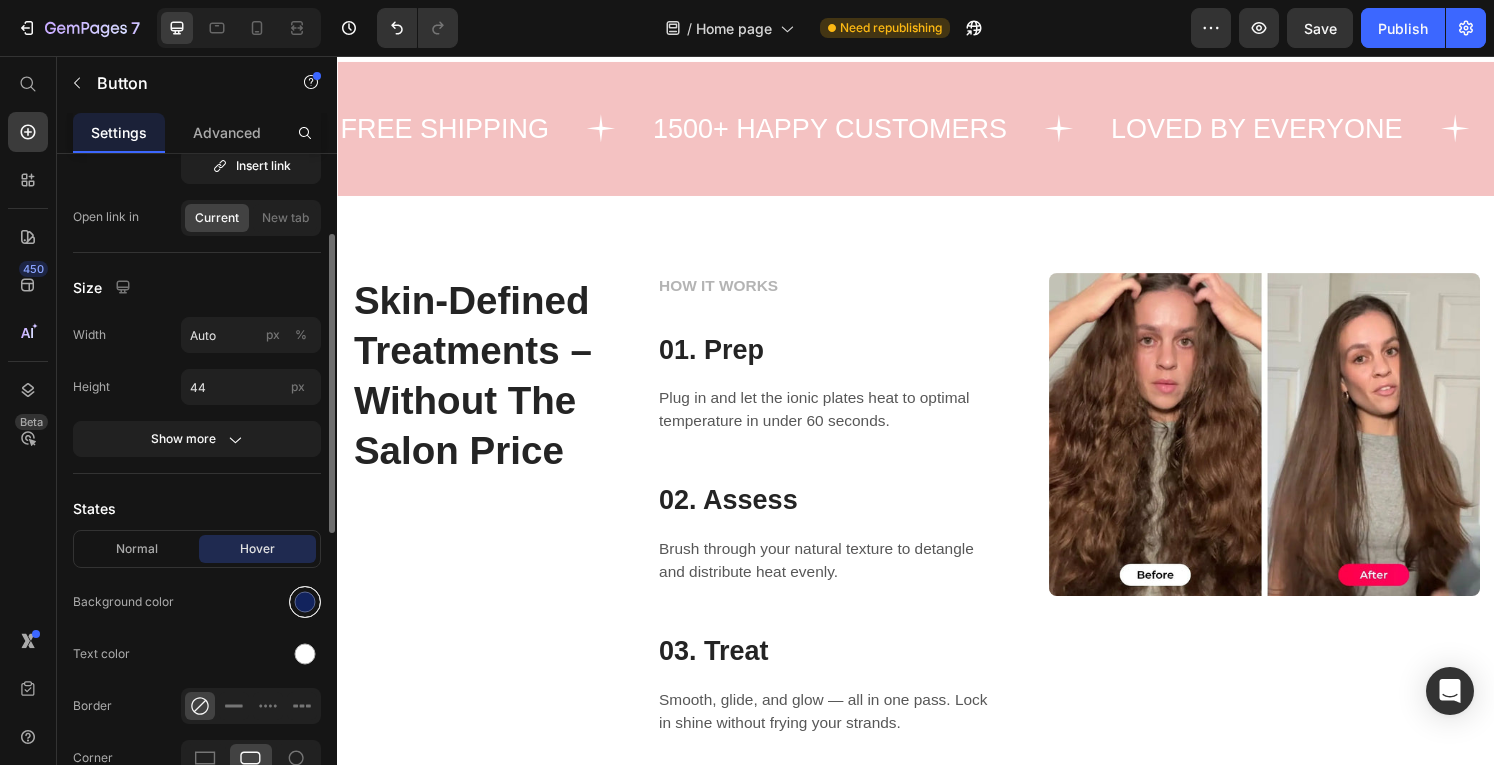 click at bounding box center (305, 602) 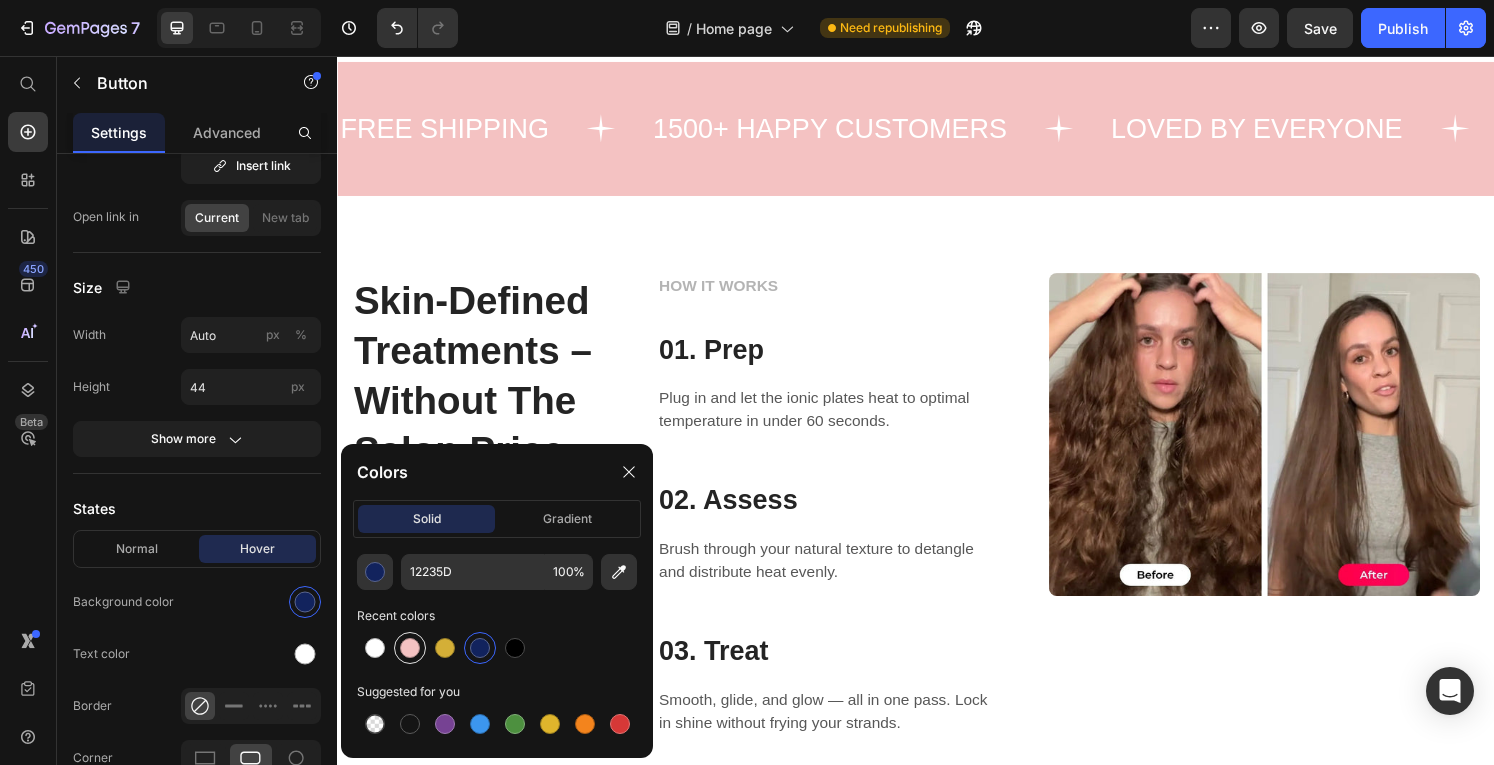 click at bounding box center (410, 648) 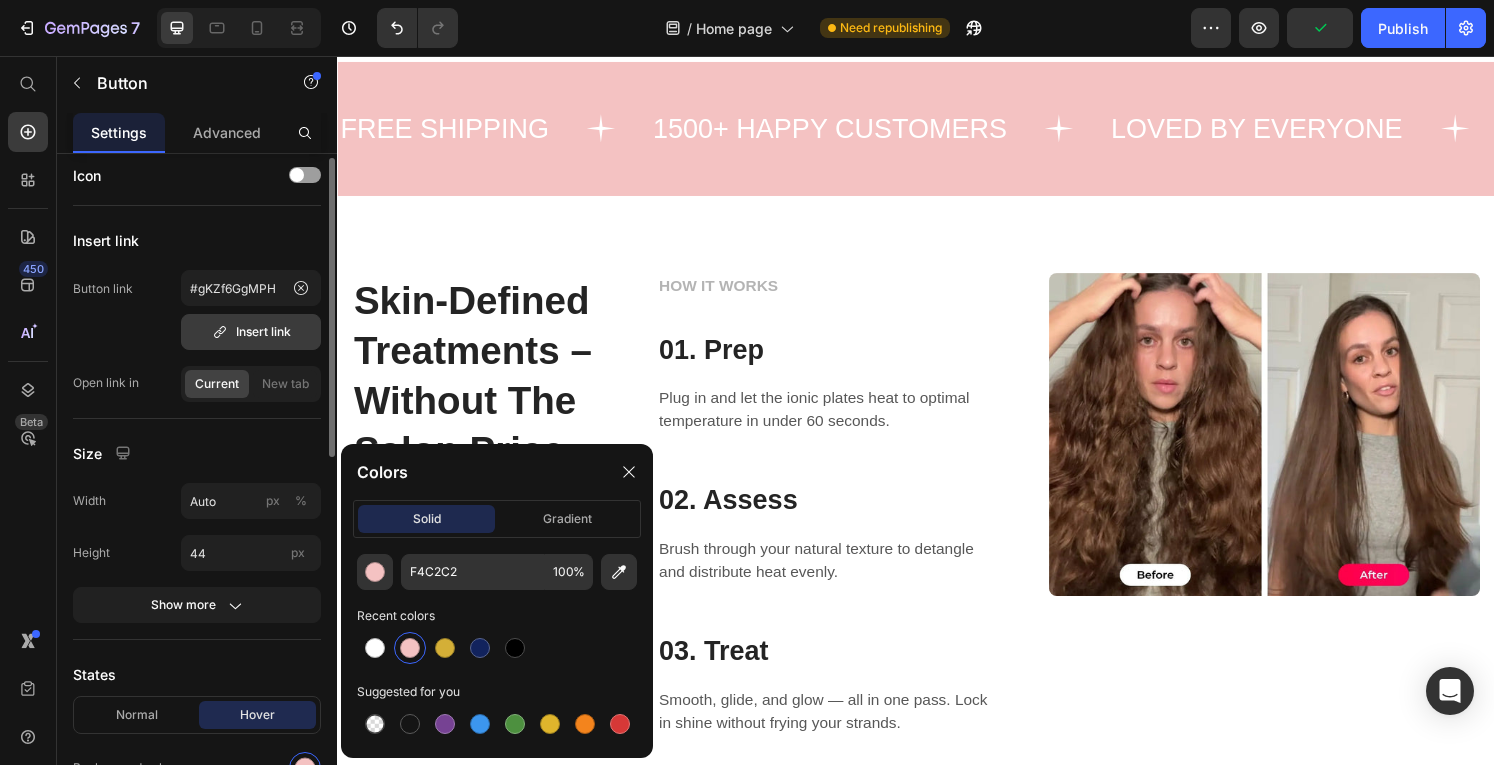scroll, scrollTop: 12, scrollLeft: 0, axis: vertical 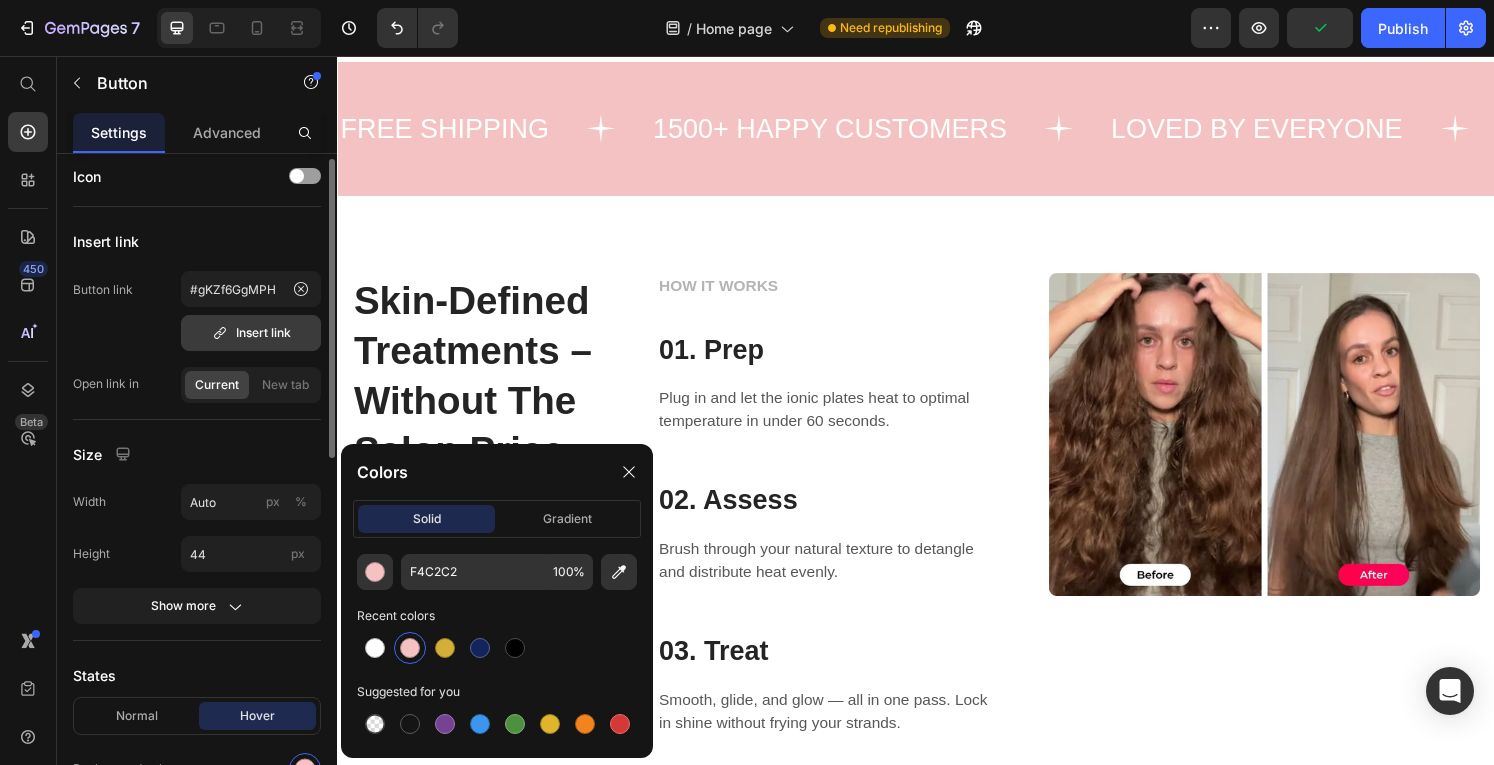 click on "Insert link" at bounding box center (251, 333) 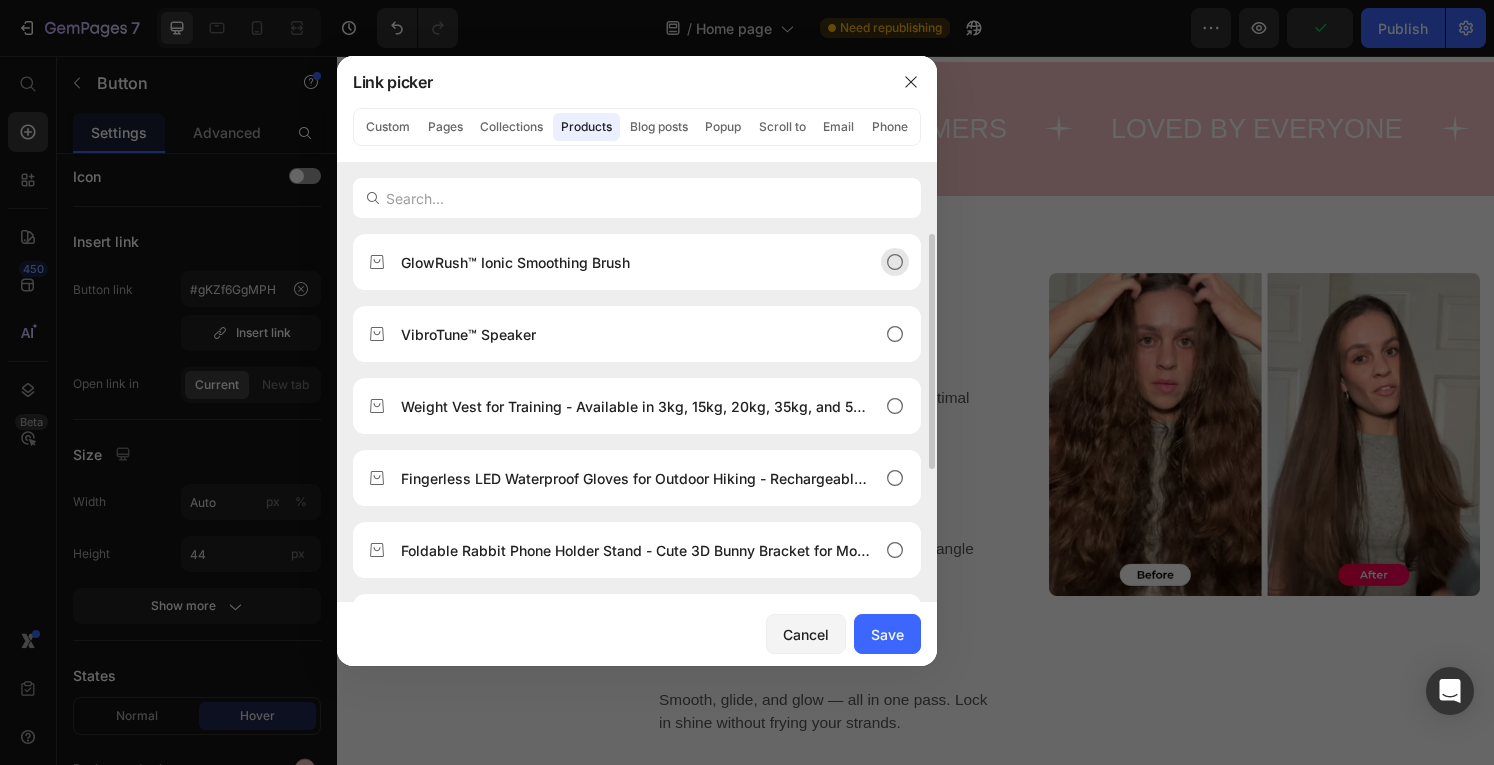 click on "GlowRush™ Ionic Smoothing Brush" at bounding box center [515, 262] 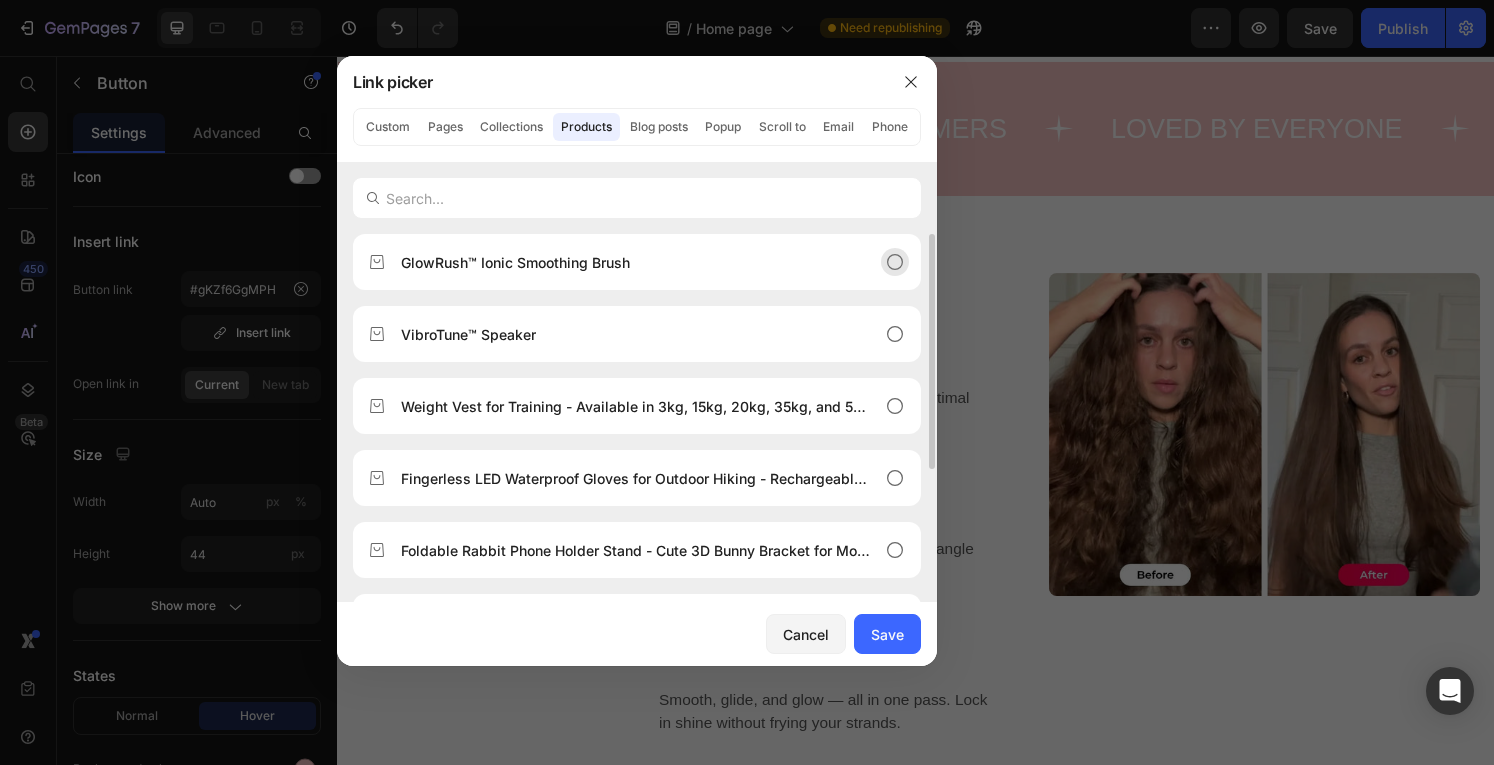 click 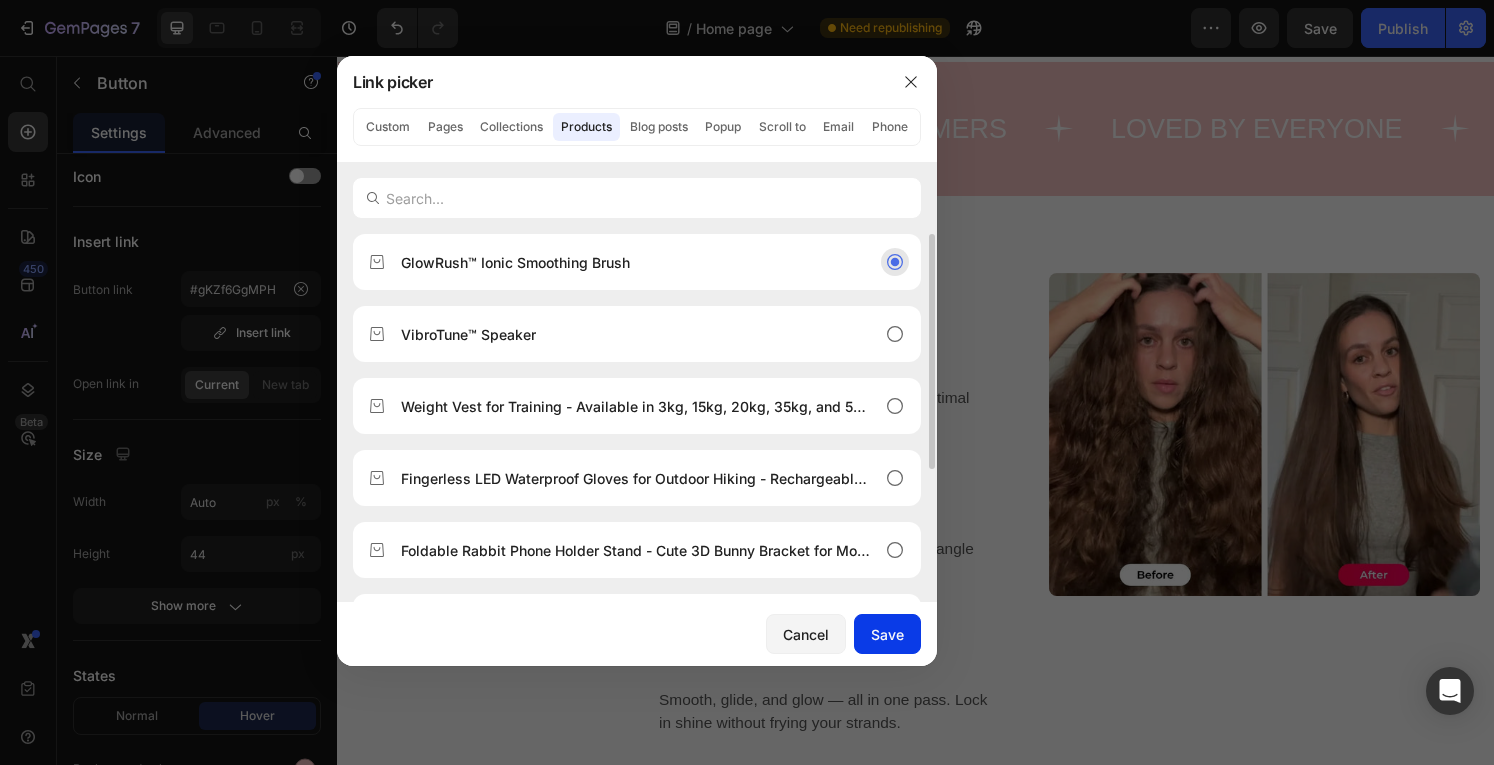 click on "Save" at bounding box center (887, 634) 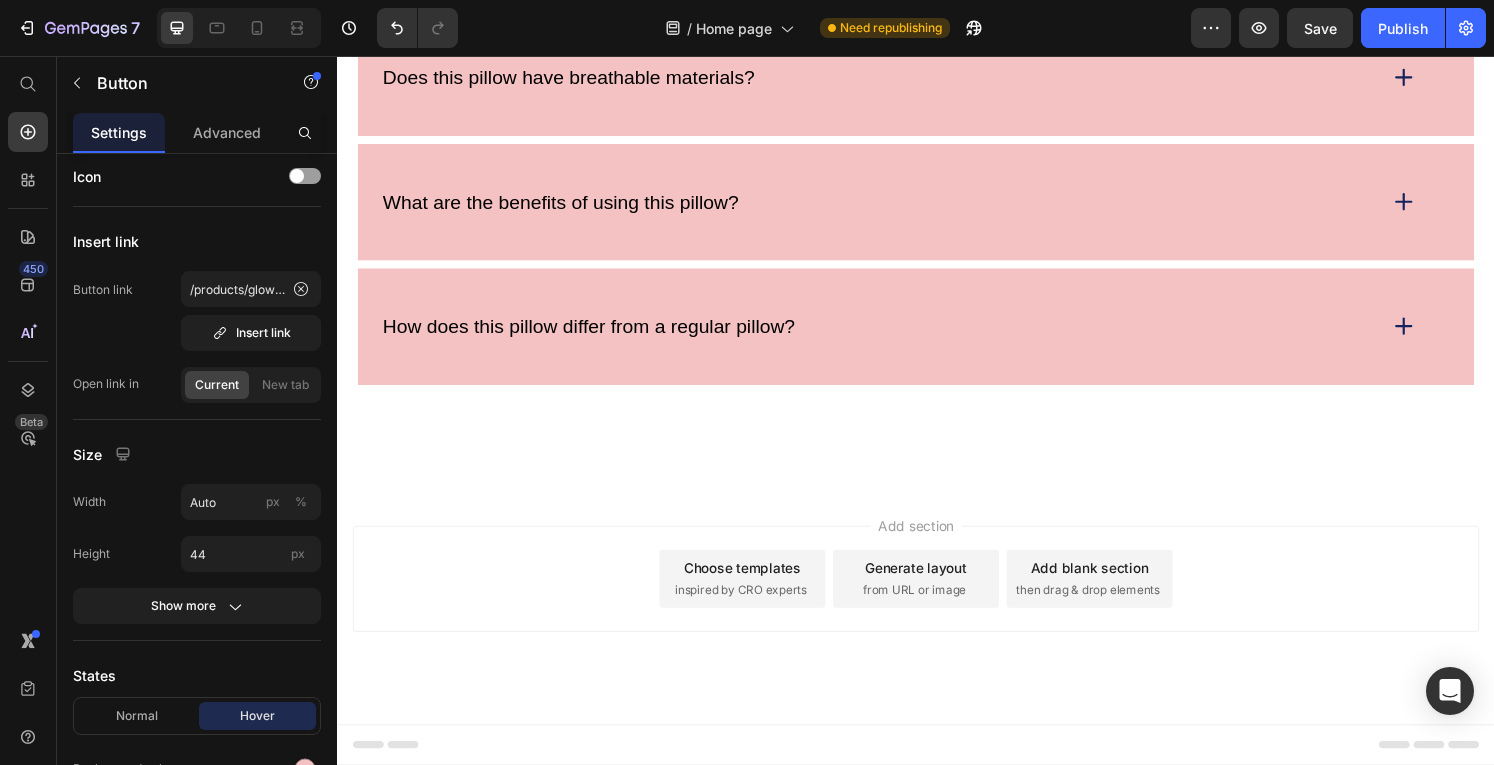 scroll, scrollTop: 3993, scrollLeft: 0, axis: vertical 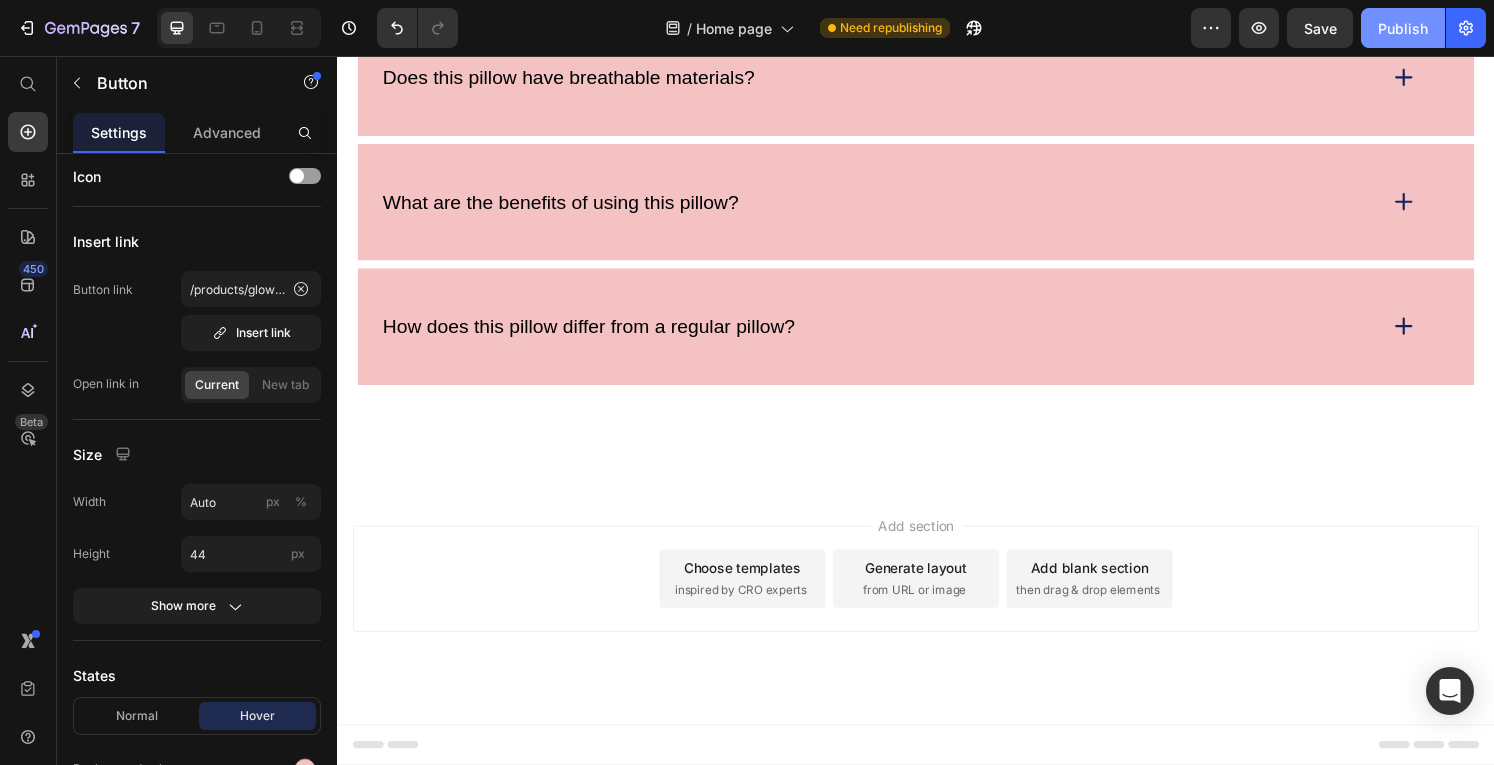 click on "Publish" at bounding box center [1403, 28] 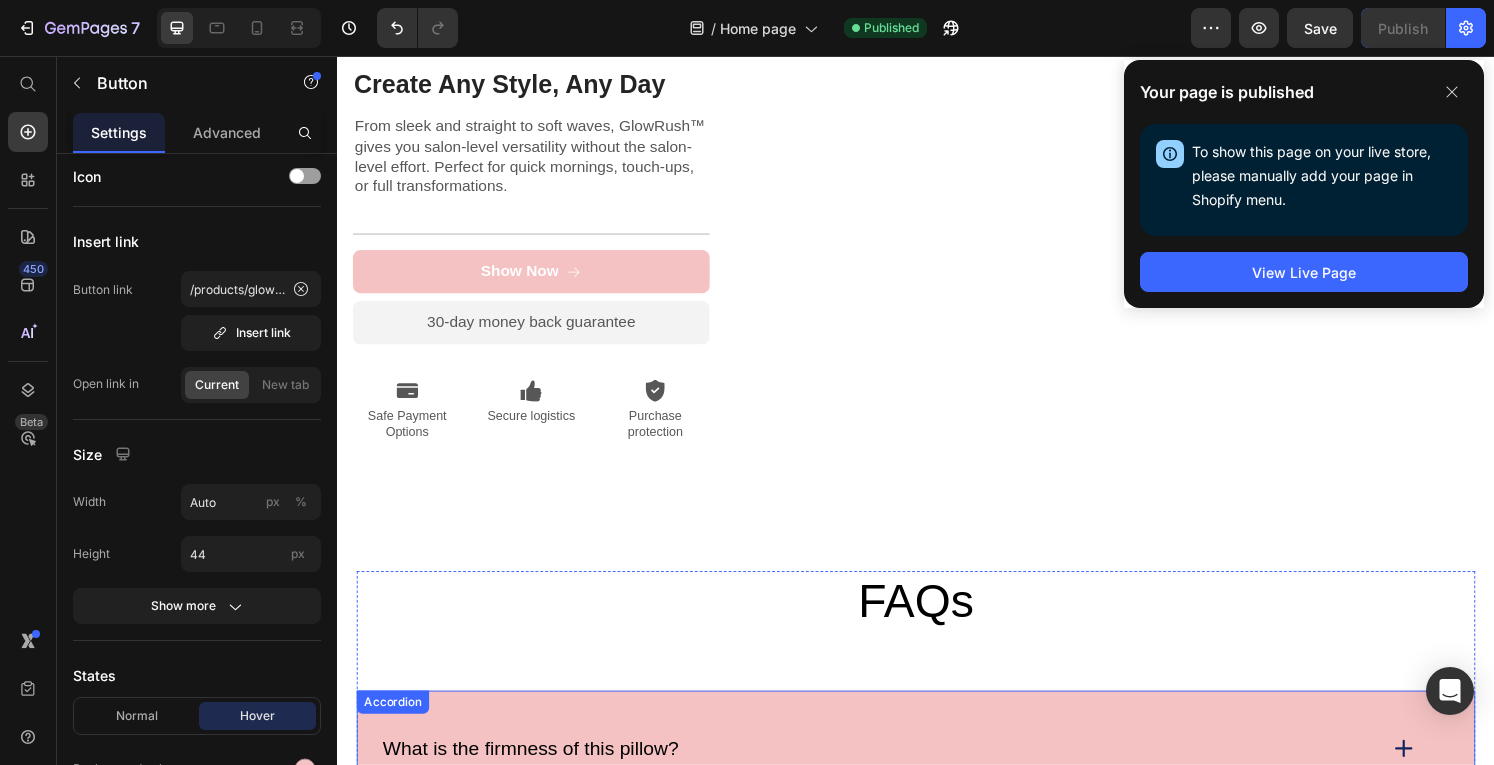 scroll, scrollTop: 2815, scrollLeft: 0, axis: vertical 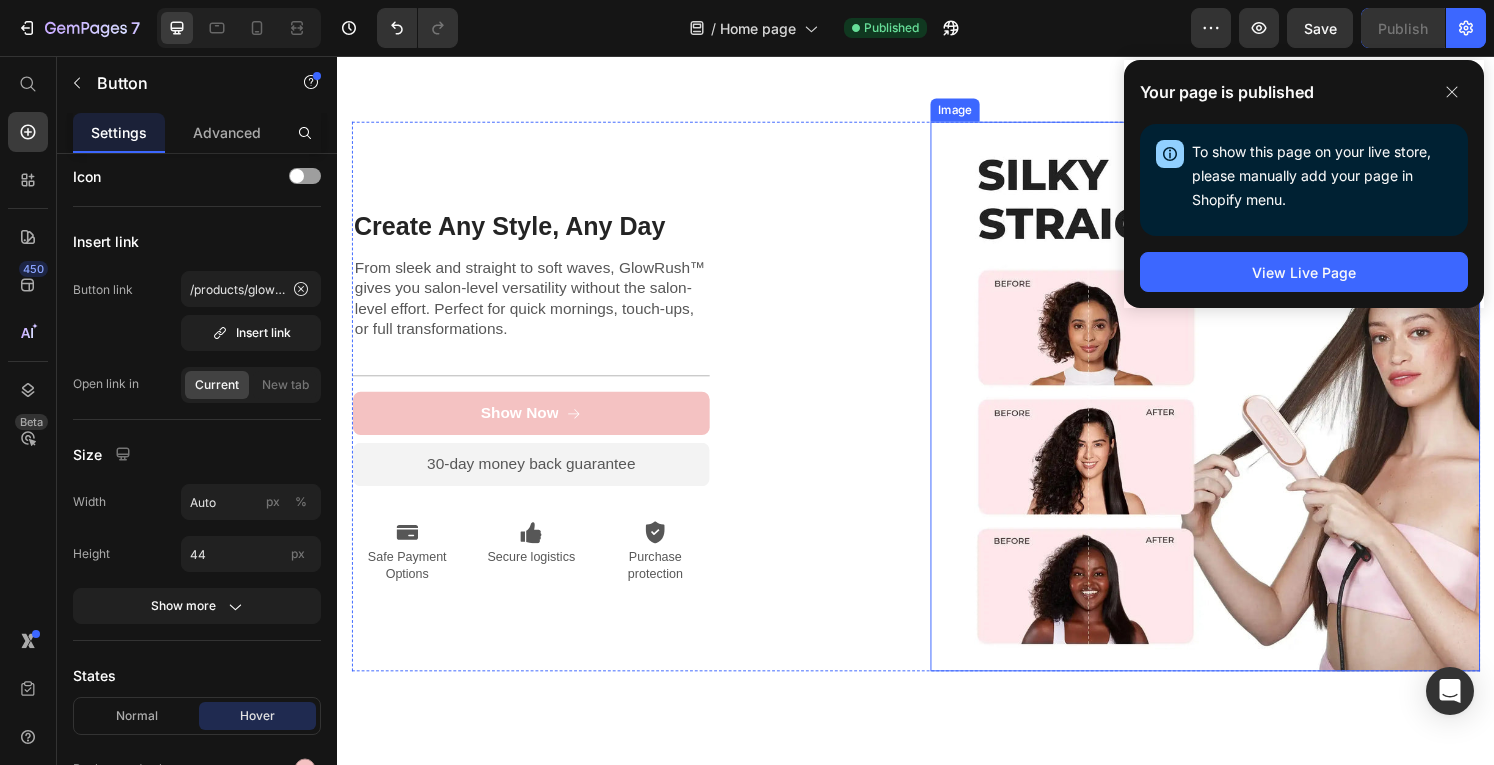 click at bounding box center [1237, 409] 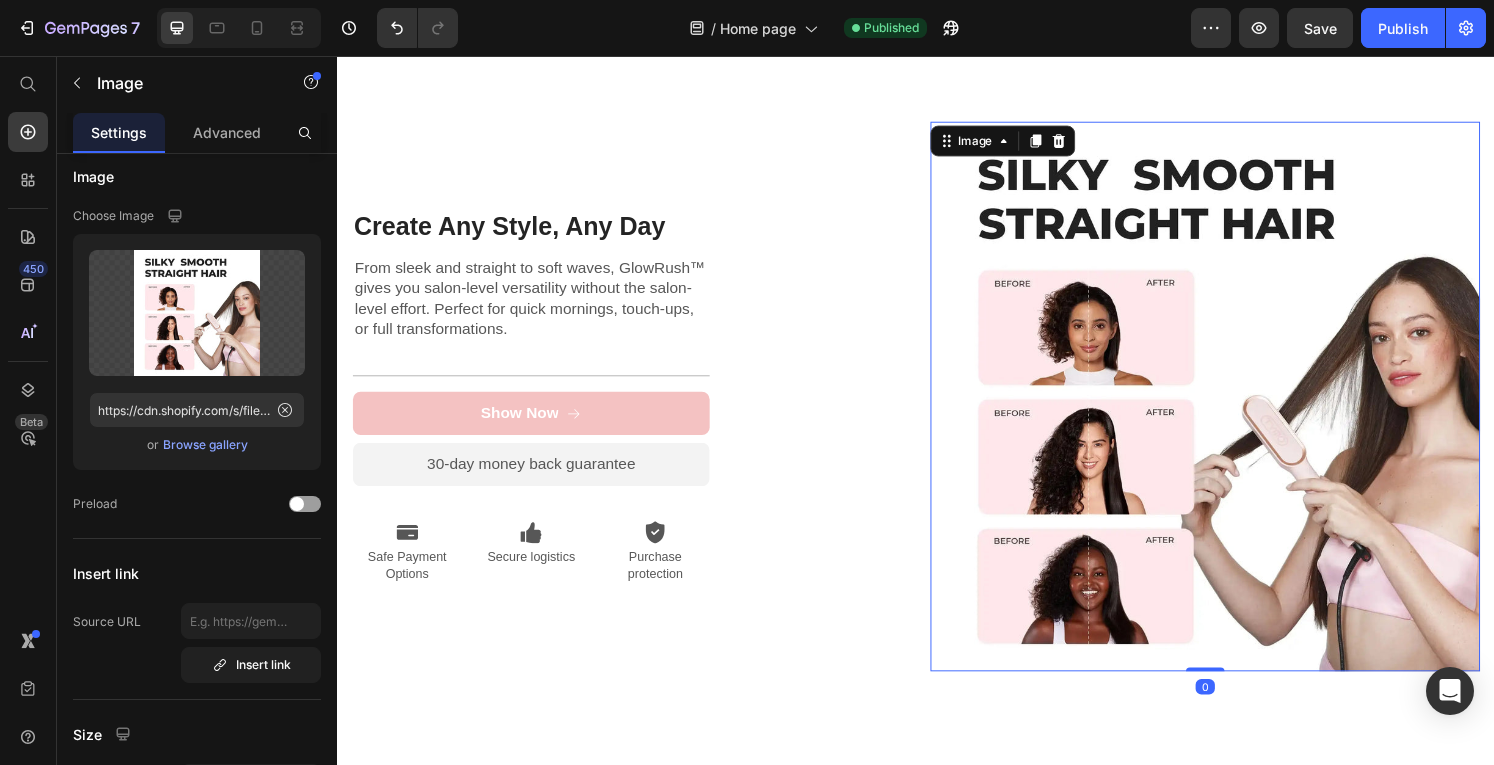 scroll, scrollTop: 0, scrollLeft: 0, axis: both 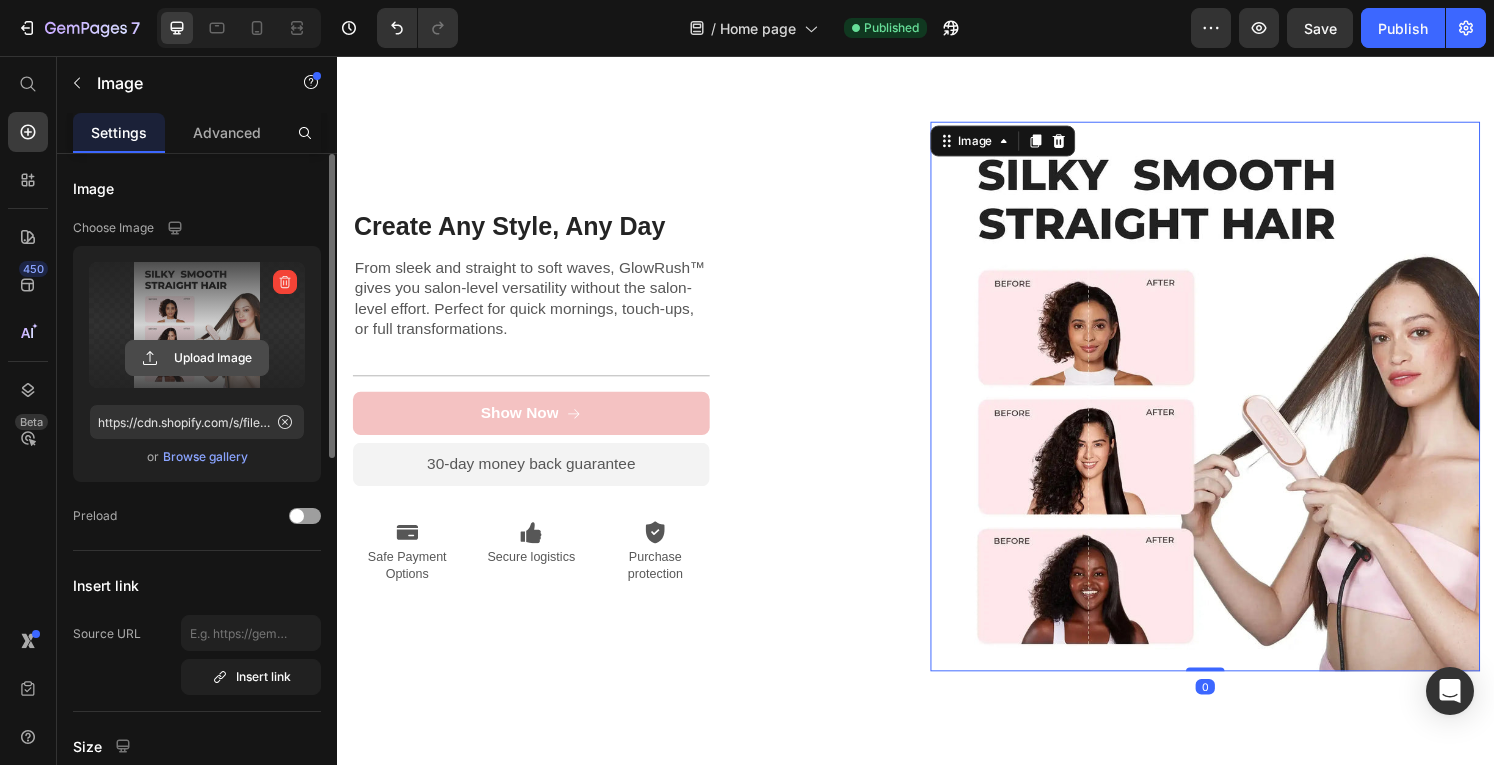 click 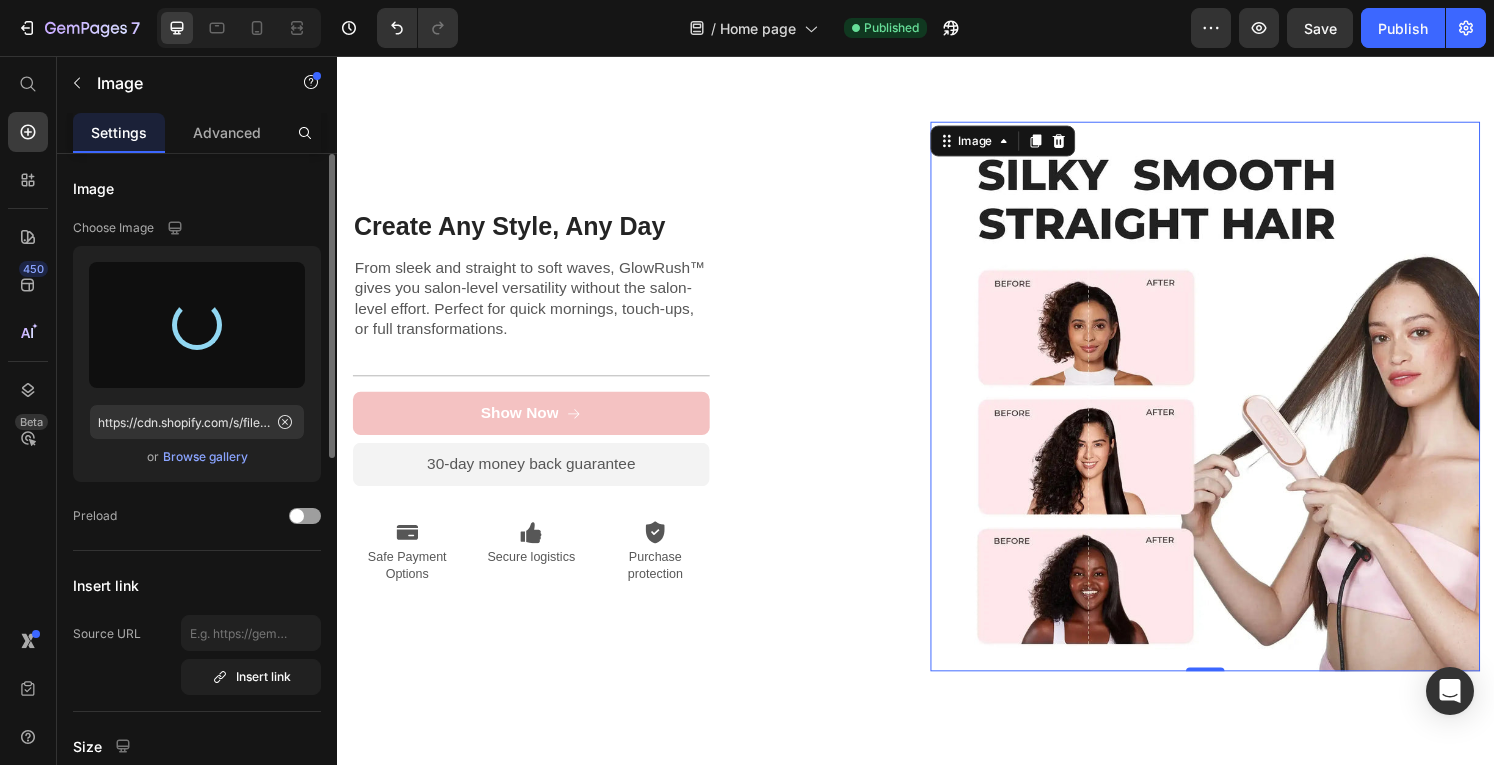 type on "https://cdn.shopify.com/s/files/1/0672/7915/9451/files/gempages_574706416103719711-6e98f539-9487-4ede-92ab-e001469f3734.png" 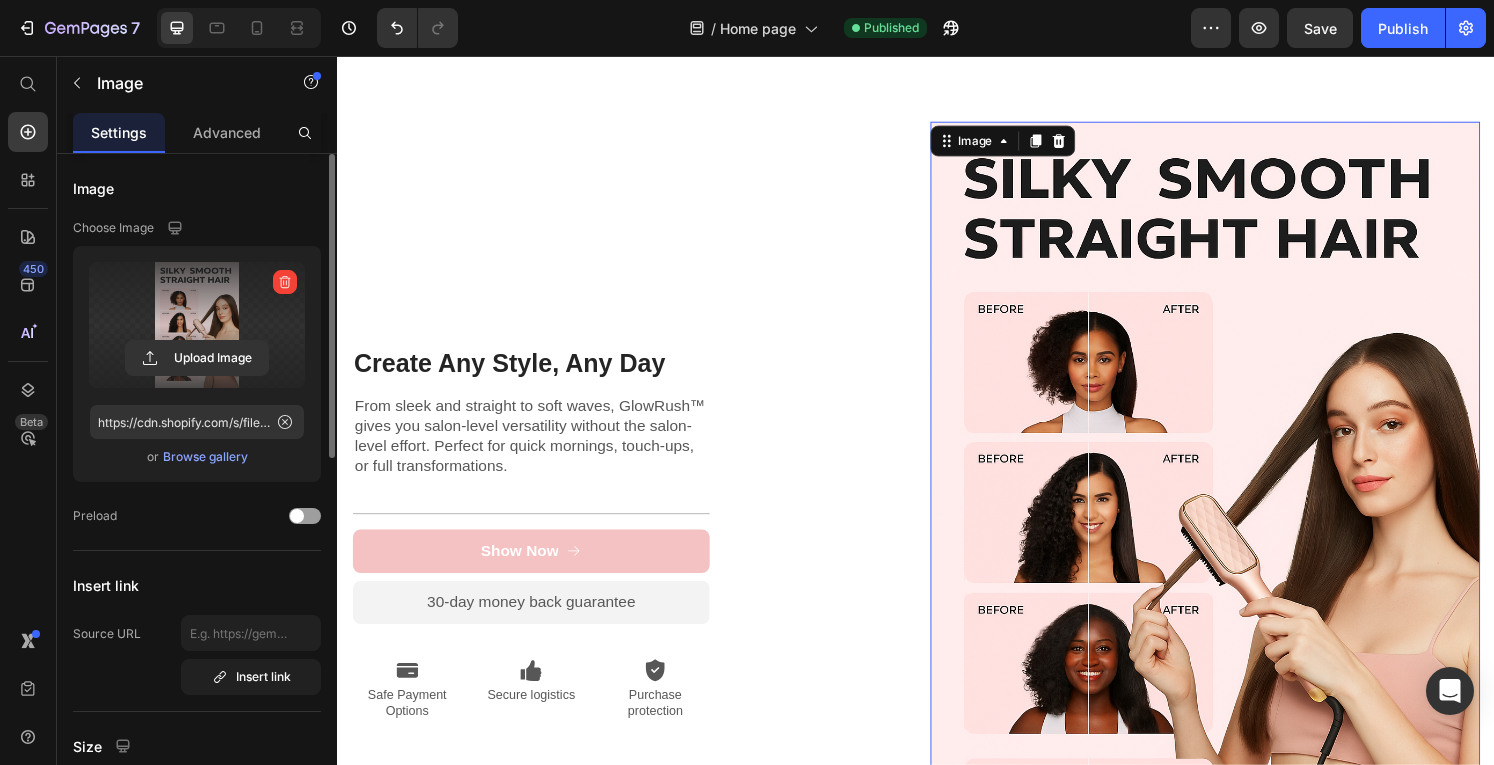 click at bounding box center (197, 325) 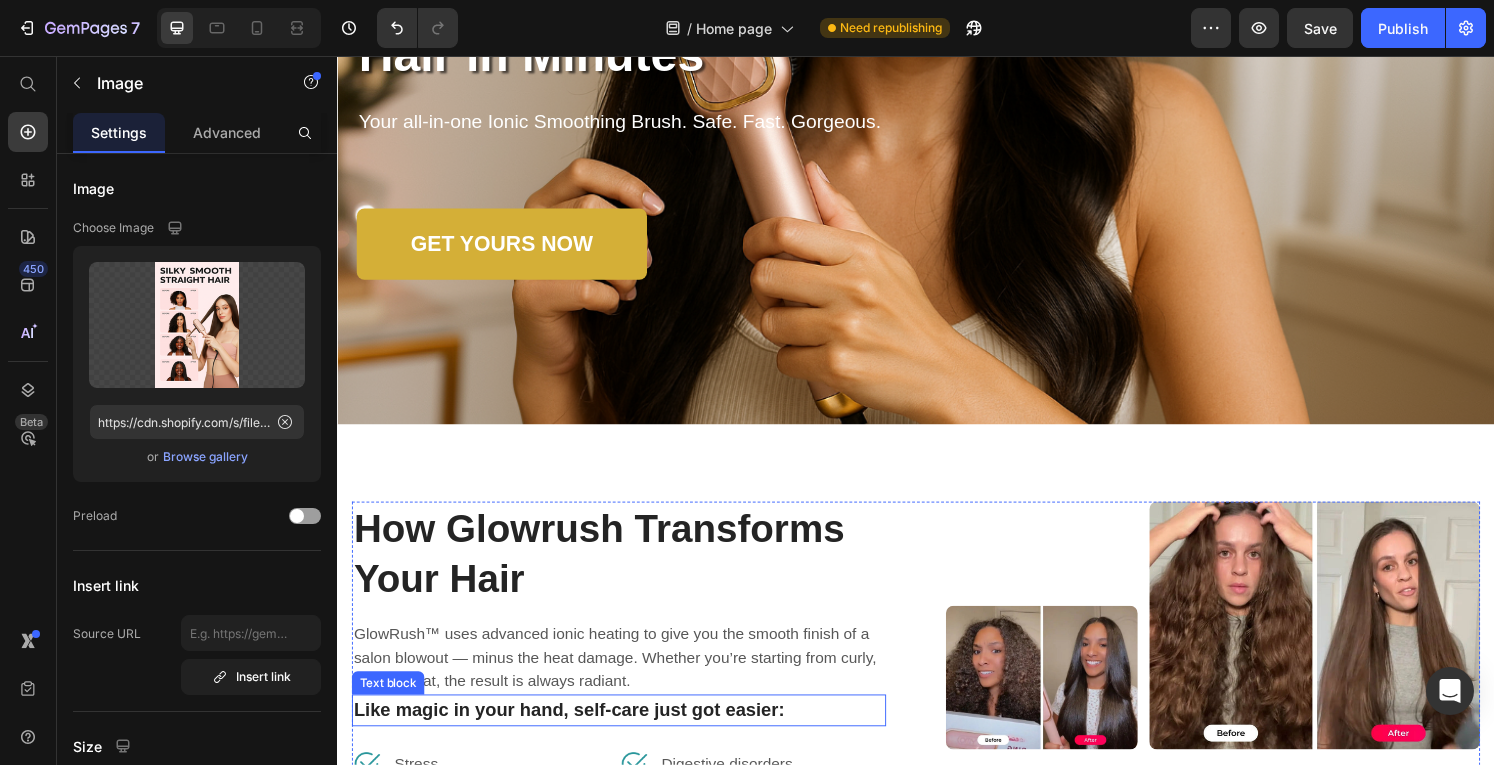 scroll, scrollTop: 403, scrollLeft: 0, axis: vertical 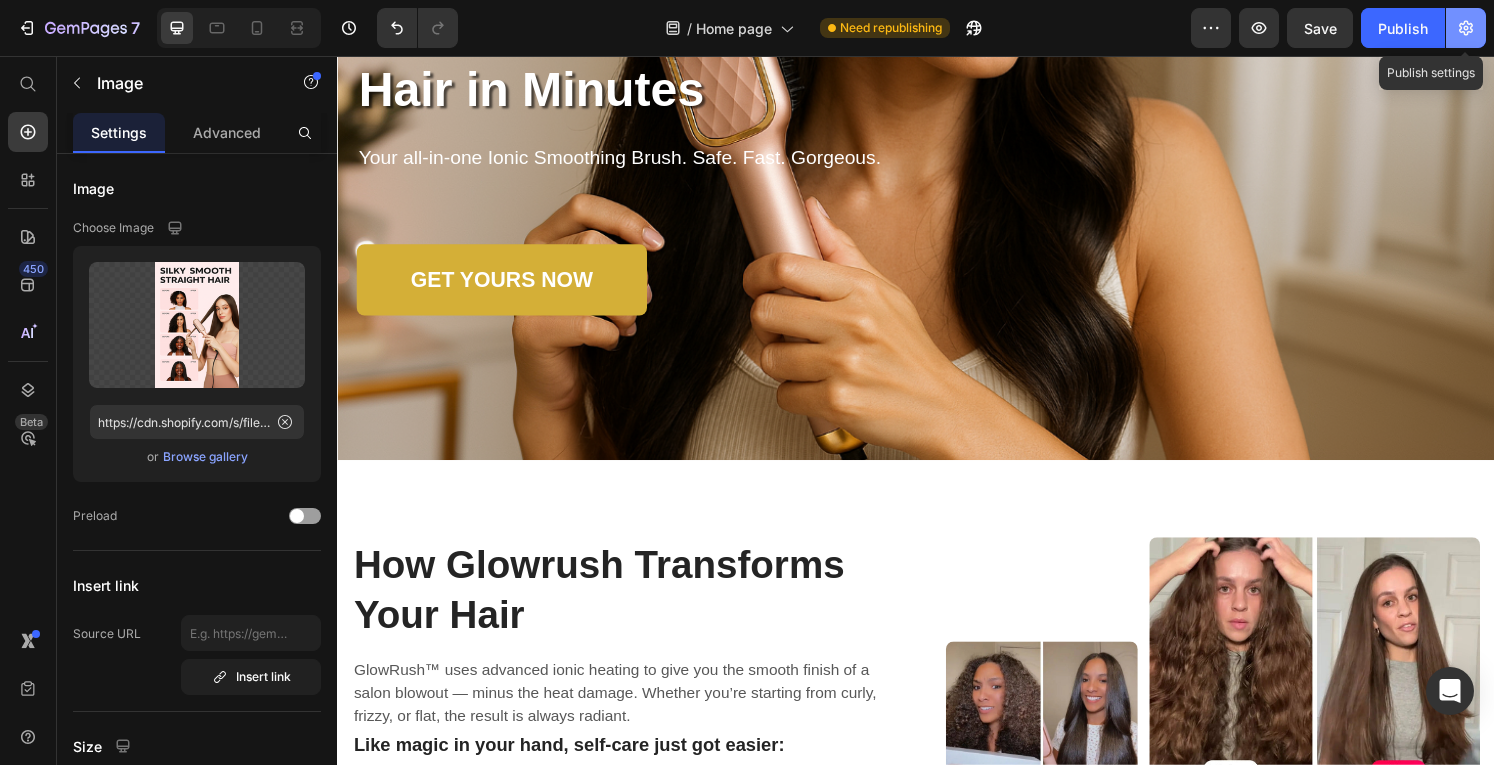click 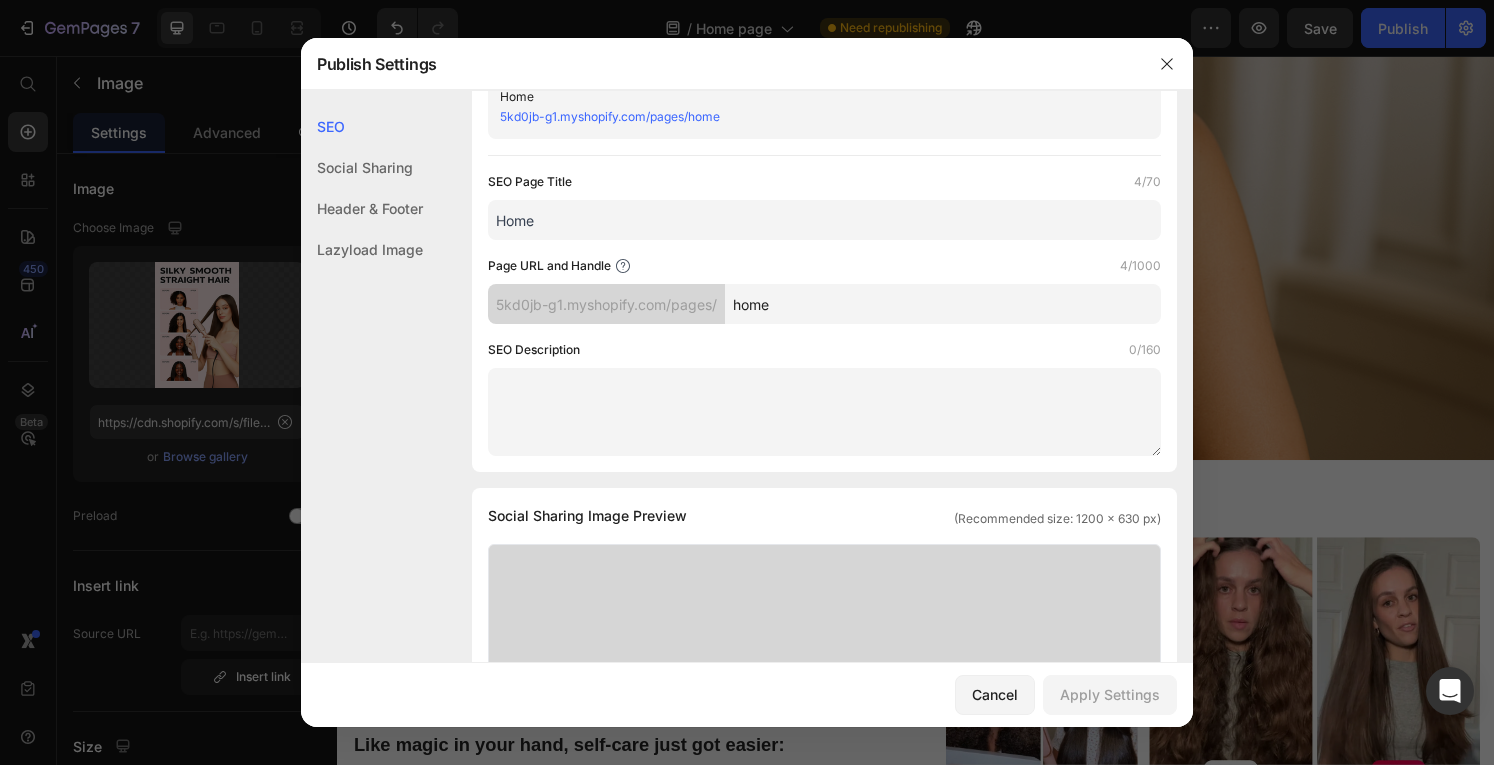 scroll, scrollTop: 0, scrollLeft: 0, axis: both 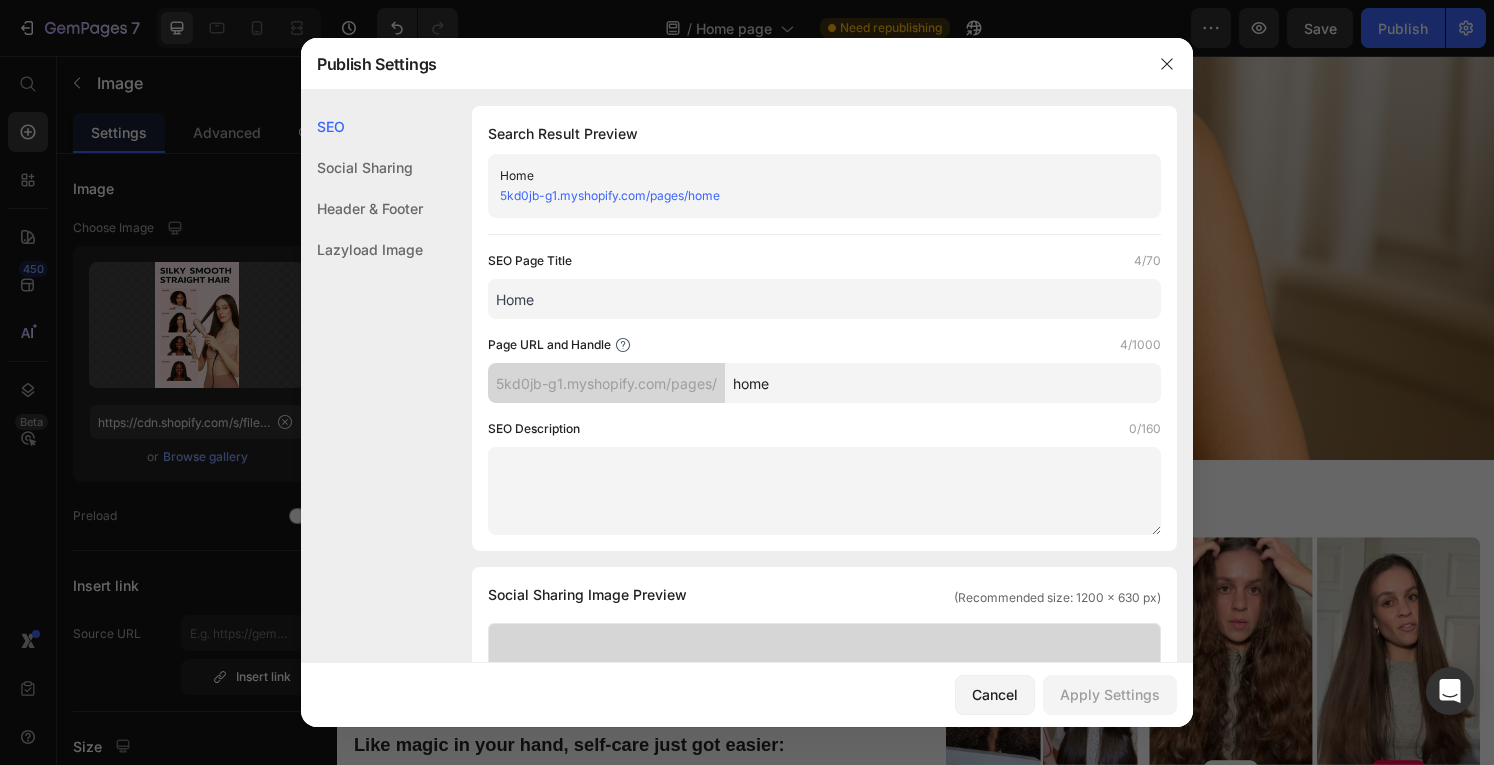 click on "Lazyload Image" 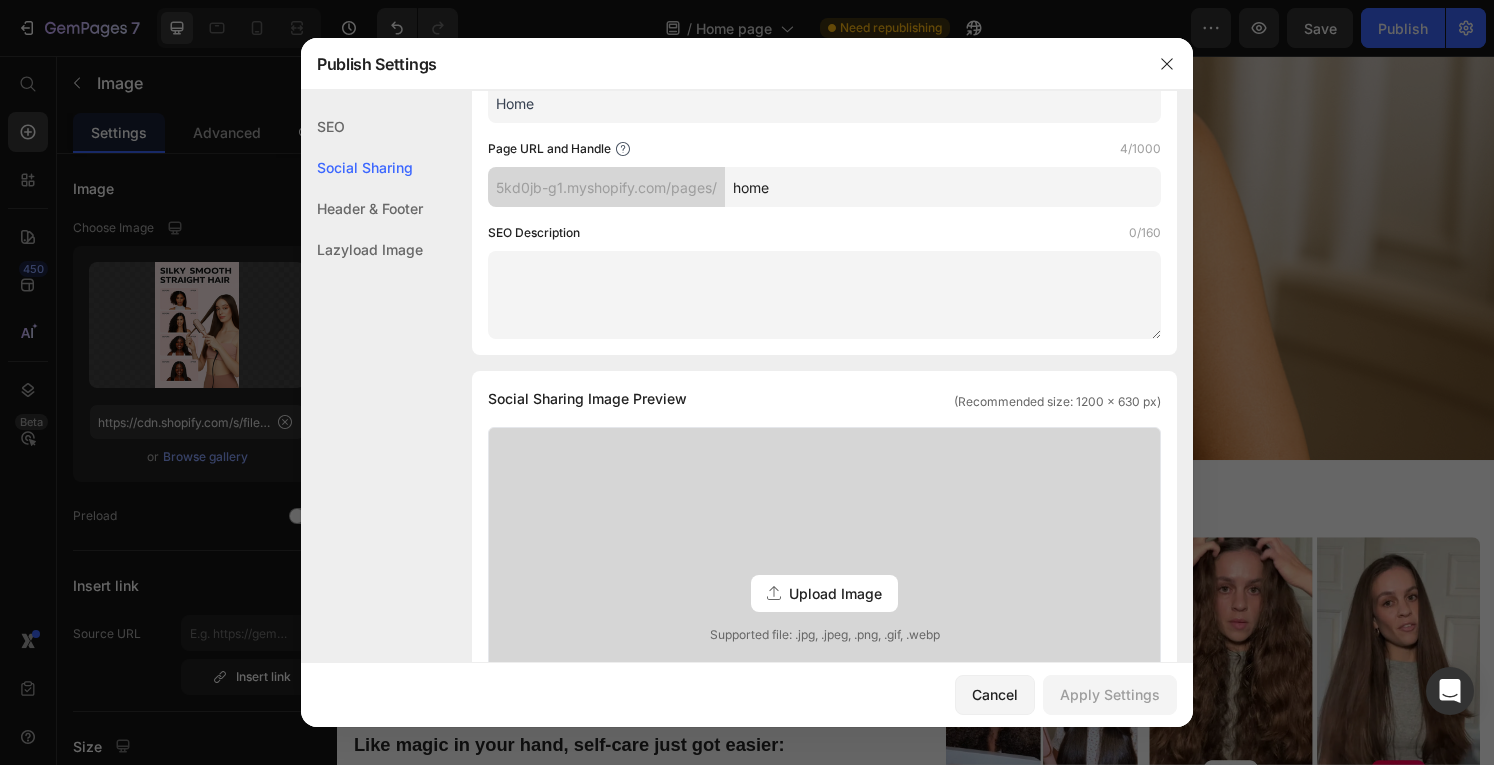 scroll, scrollTop: 0, scrollLeft: 0, axis: both 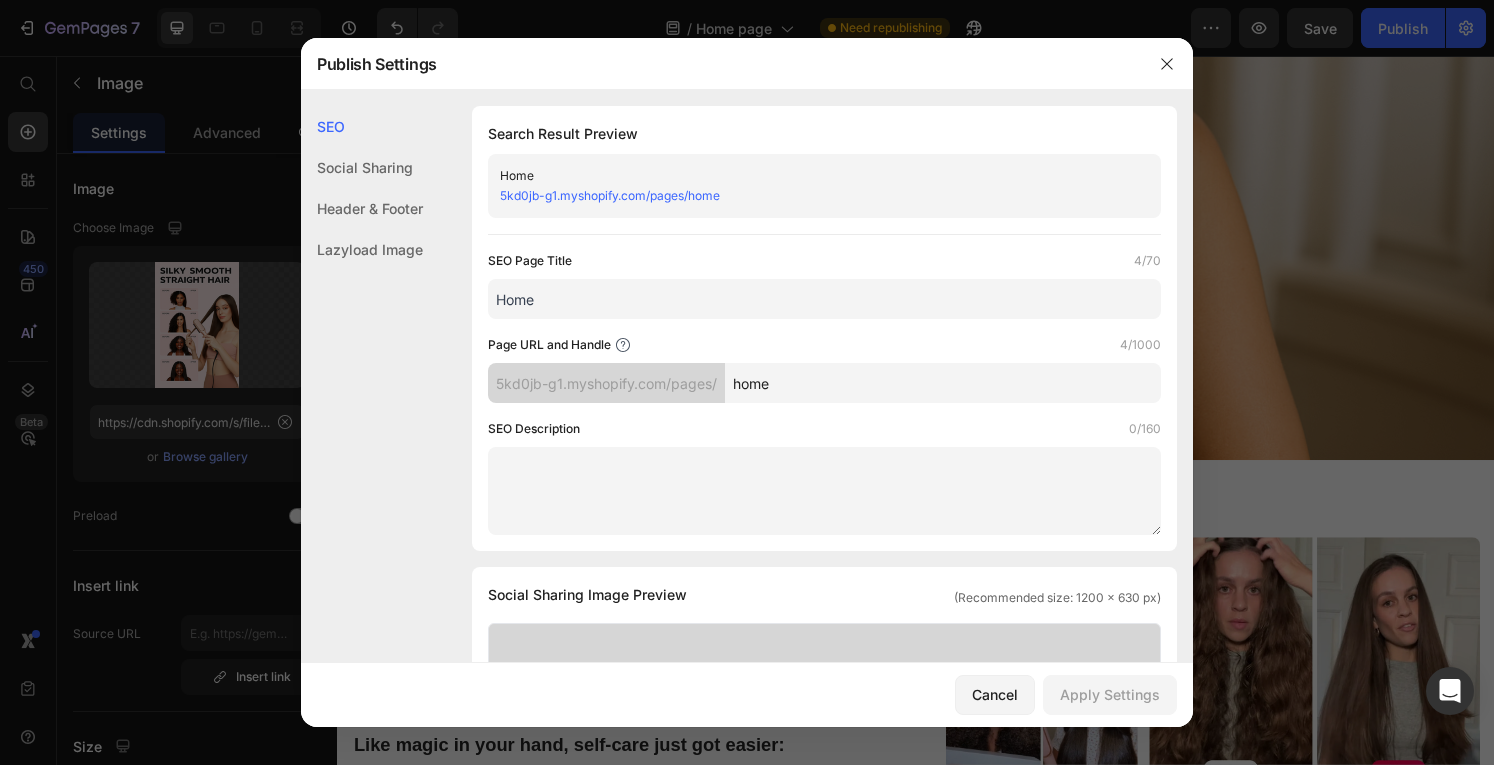 click on "Home" at bounding box center (808, 176) 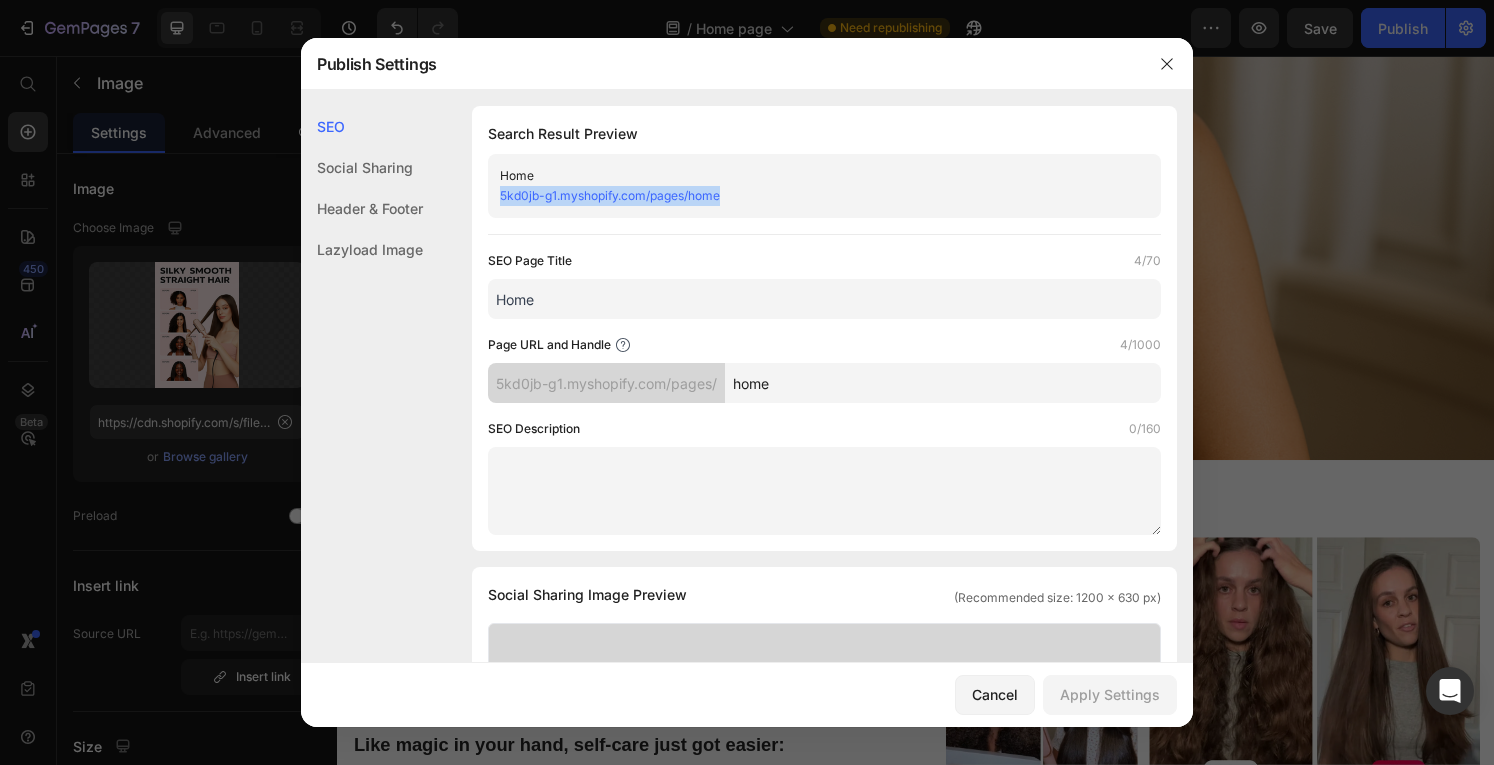 drag, startPoint x: 750, startPoint y: 206, endPoint x: 436, endPoint y: 203, distance: 314.01434 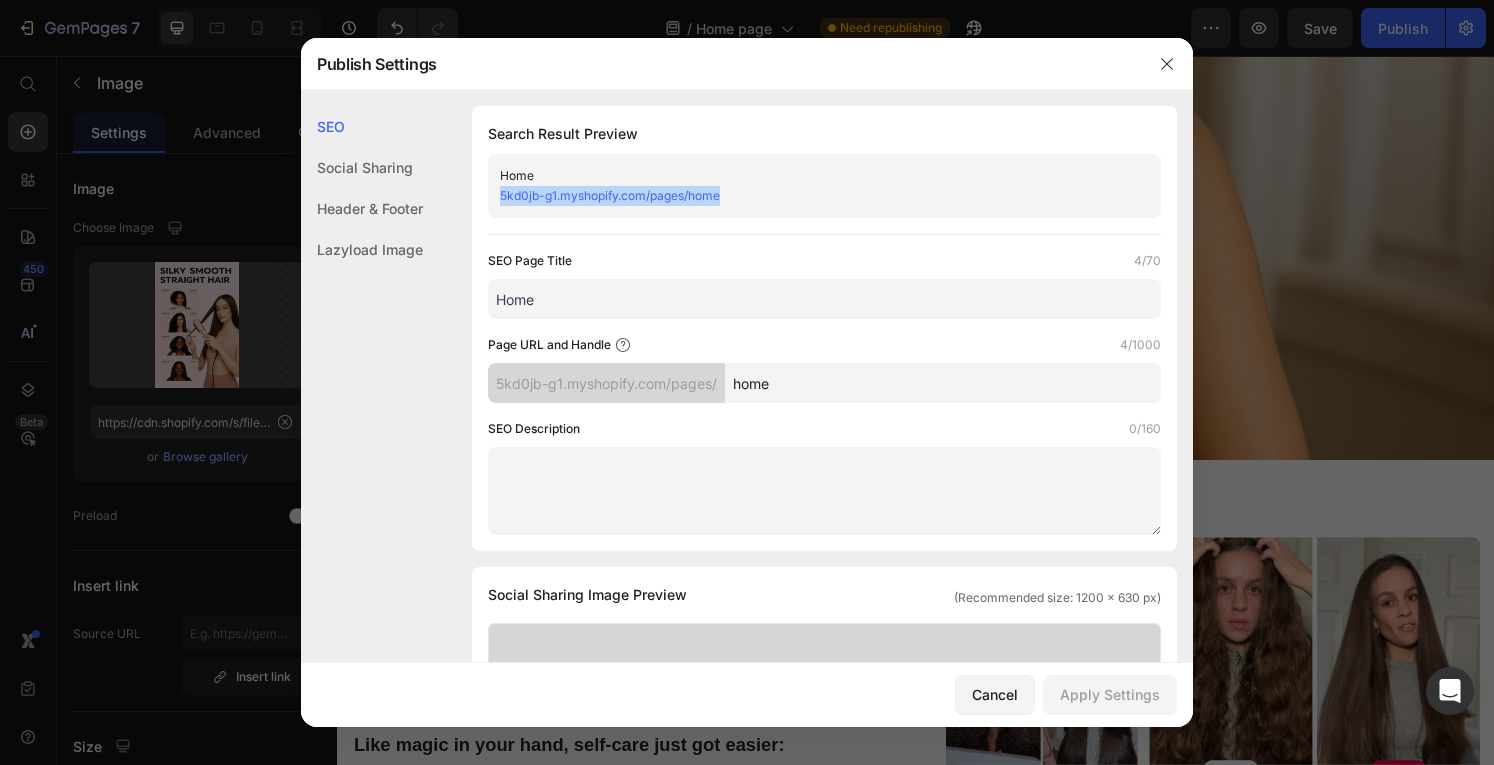 click on "SEO Search Result Preview Home 5kd0jb-g1.myshopify.com/pages/home SEO Page Title  4/70  Home  Page URL and Handle  4/1000  5kd0jb-g1.myshopify.com/pages/ home  SEO Description  0/160  Social Sharing Social Sharing Image Preview (Recommended size: 1200 x 630 px) Upload Image  Supported file: .jpg, .jpeg, .png, .gif, .webp  Home 5kd0jb-g1.myshopify.com/pages/home Header & Footer Shopify theme header & footer  To edit those sections, please follow instruction in  this article Use Shopify theme header Use Shopify theme footer GemPages Design Lazyload Image Lazyload Image Lazyload Image" at bounding box center [747, 883] 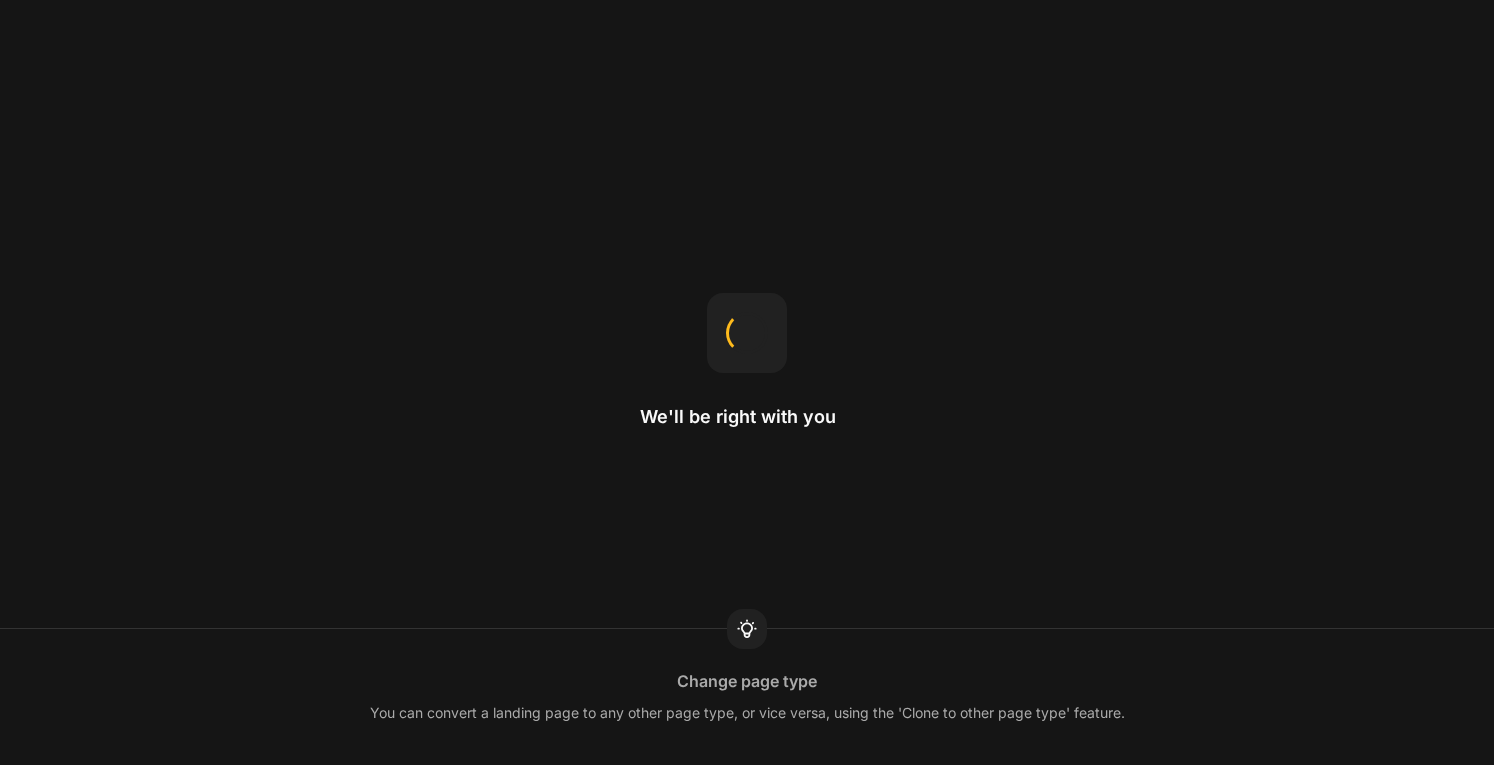 scroll, scrollTop: 0, scrollLeft: 0, axis: both 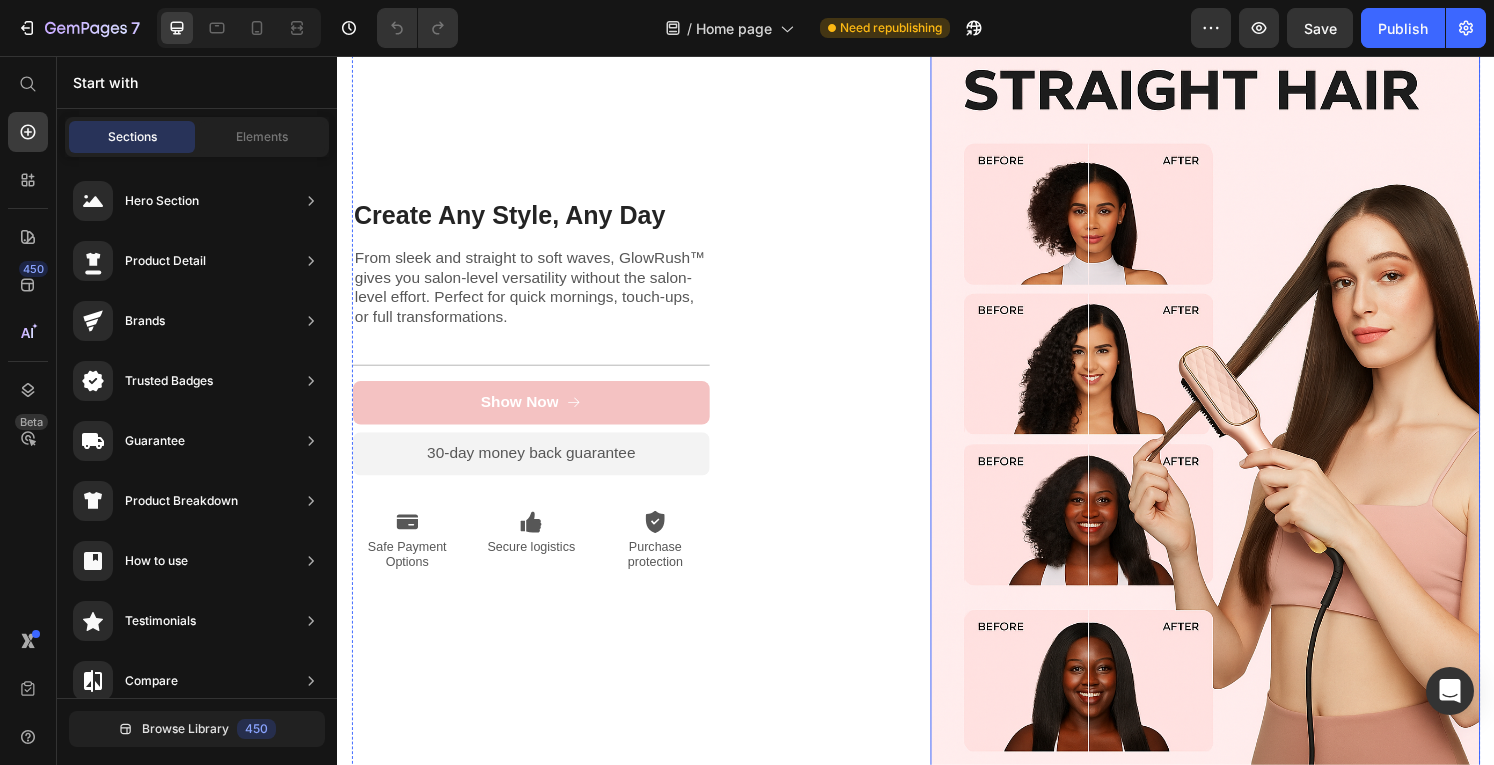 click at bounding box center [1237, 397] 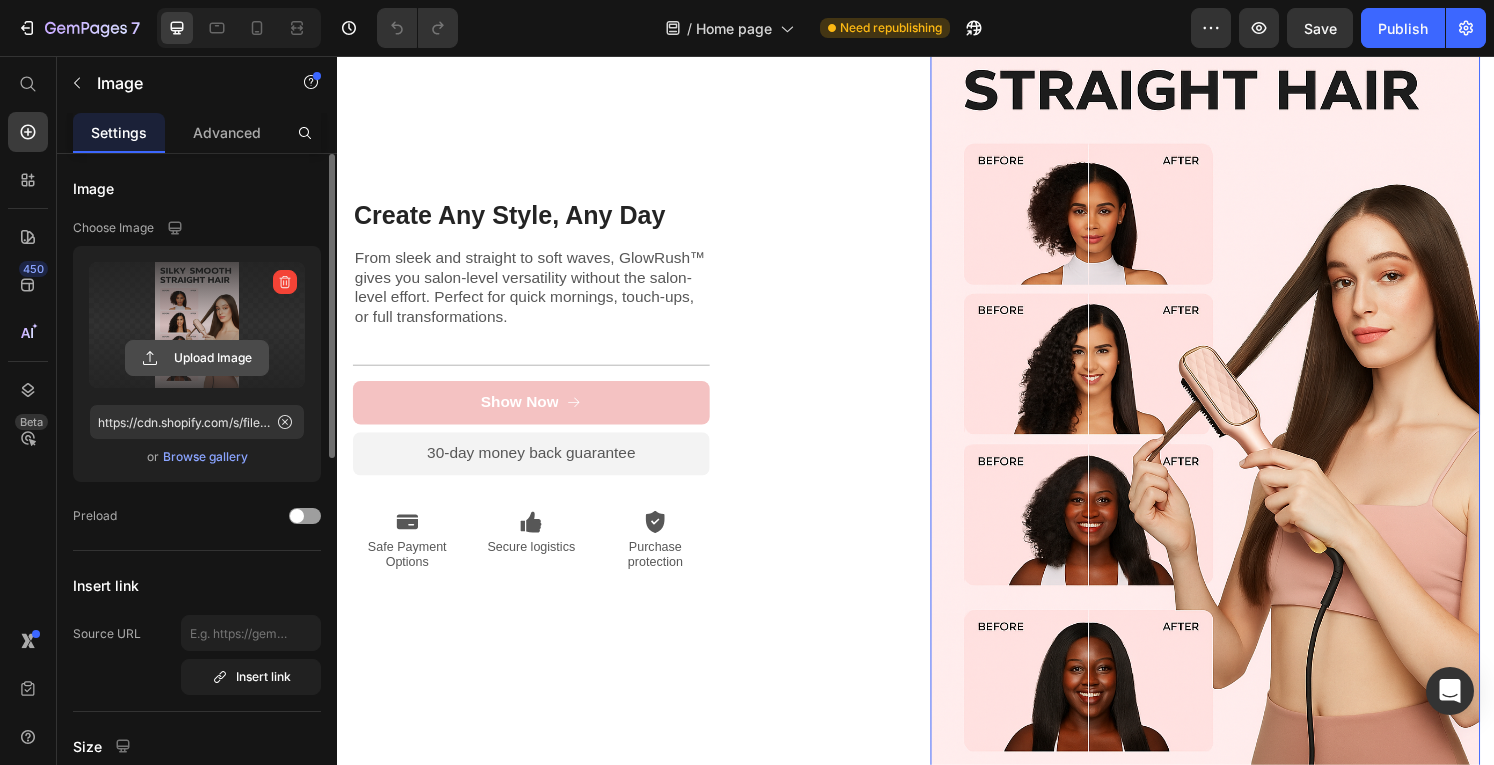 click 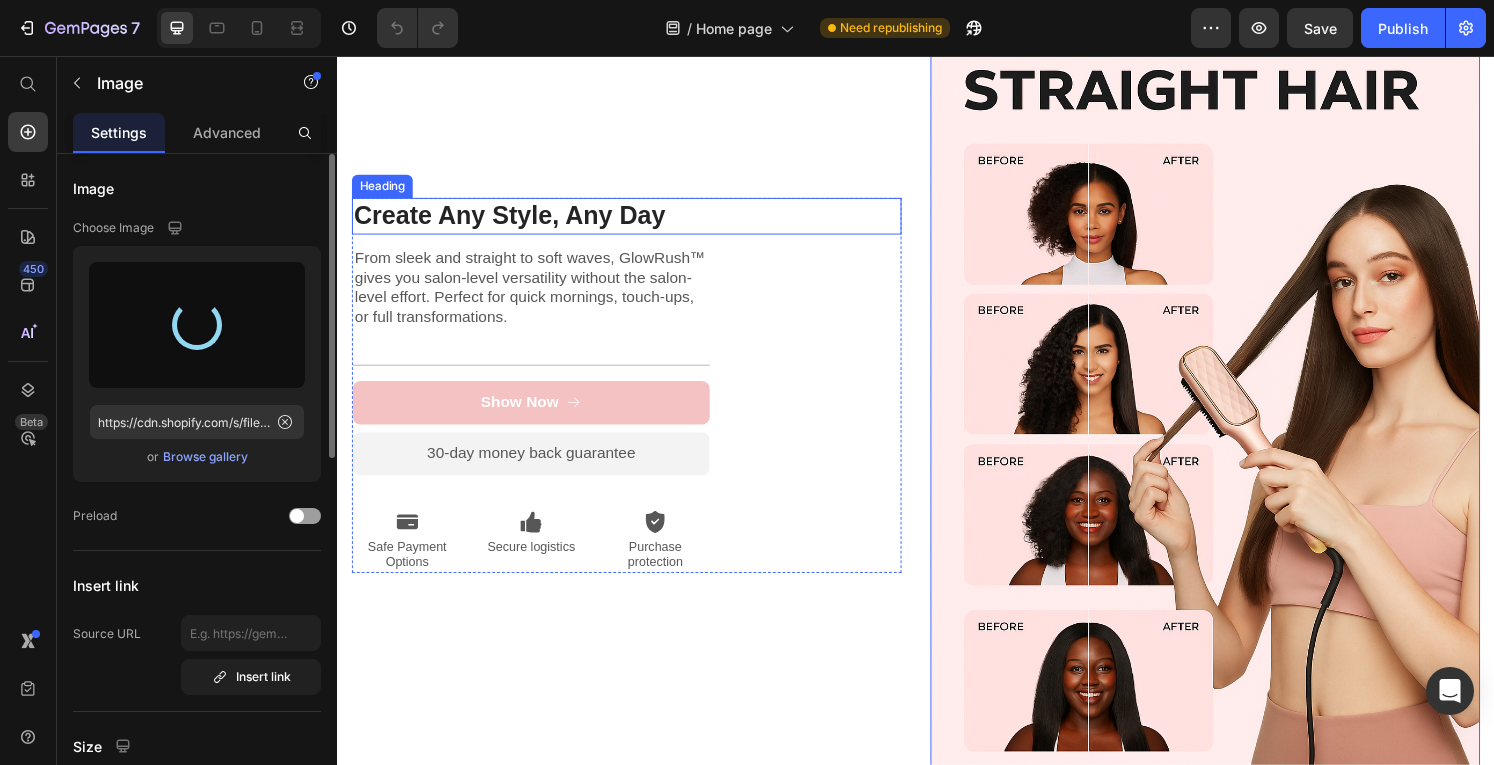 type on "https://cdn.shopify.com/s/files/1/0672/7915/9451/files/gempages_574706416103719711-3abe49b3-d2f6-405d-9c82-12d534286f91.png" 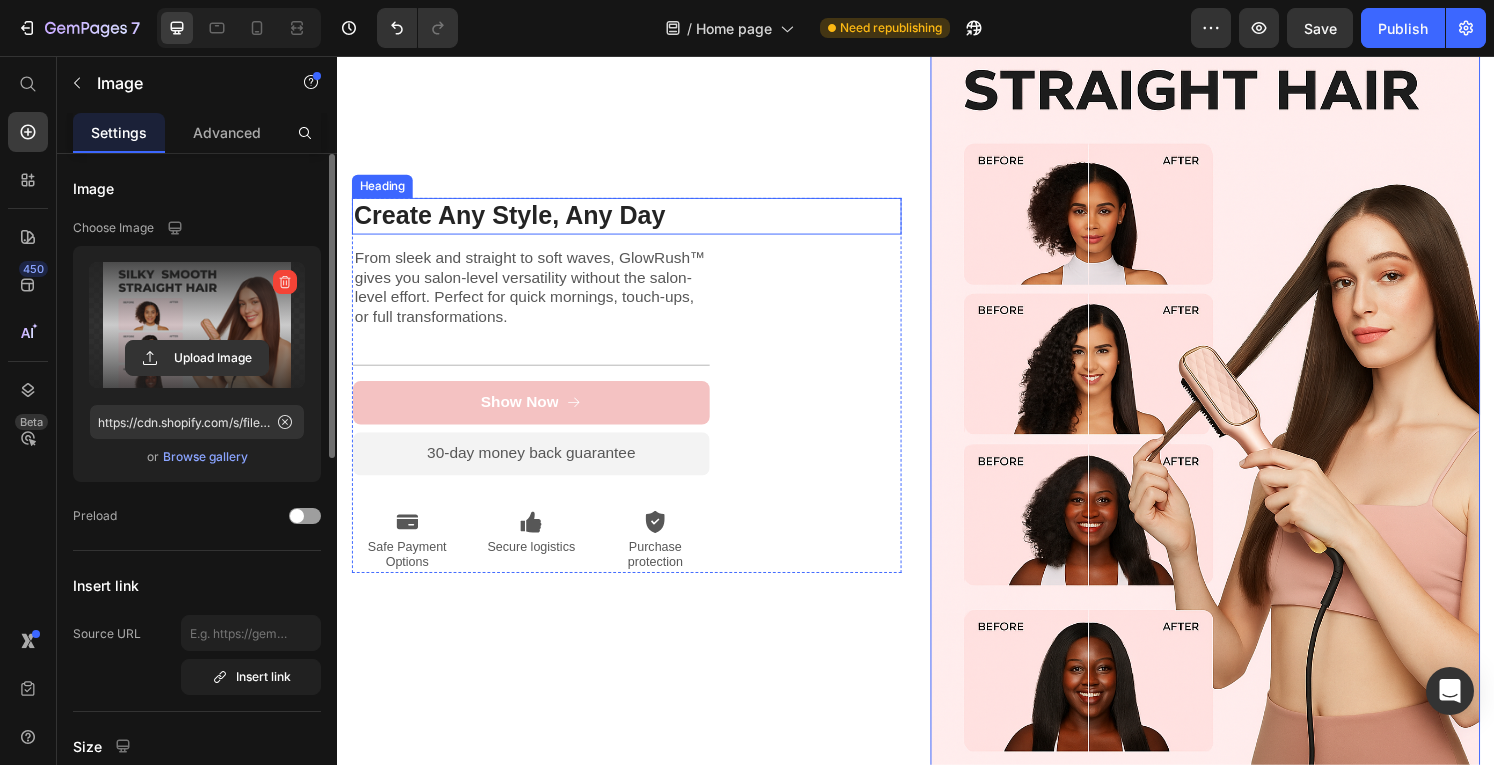 scroll, scrollTop: 2742, scrollLeft: 0, axis: vertical 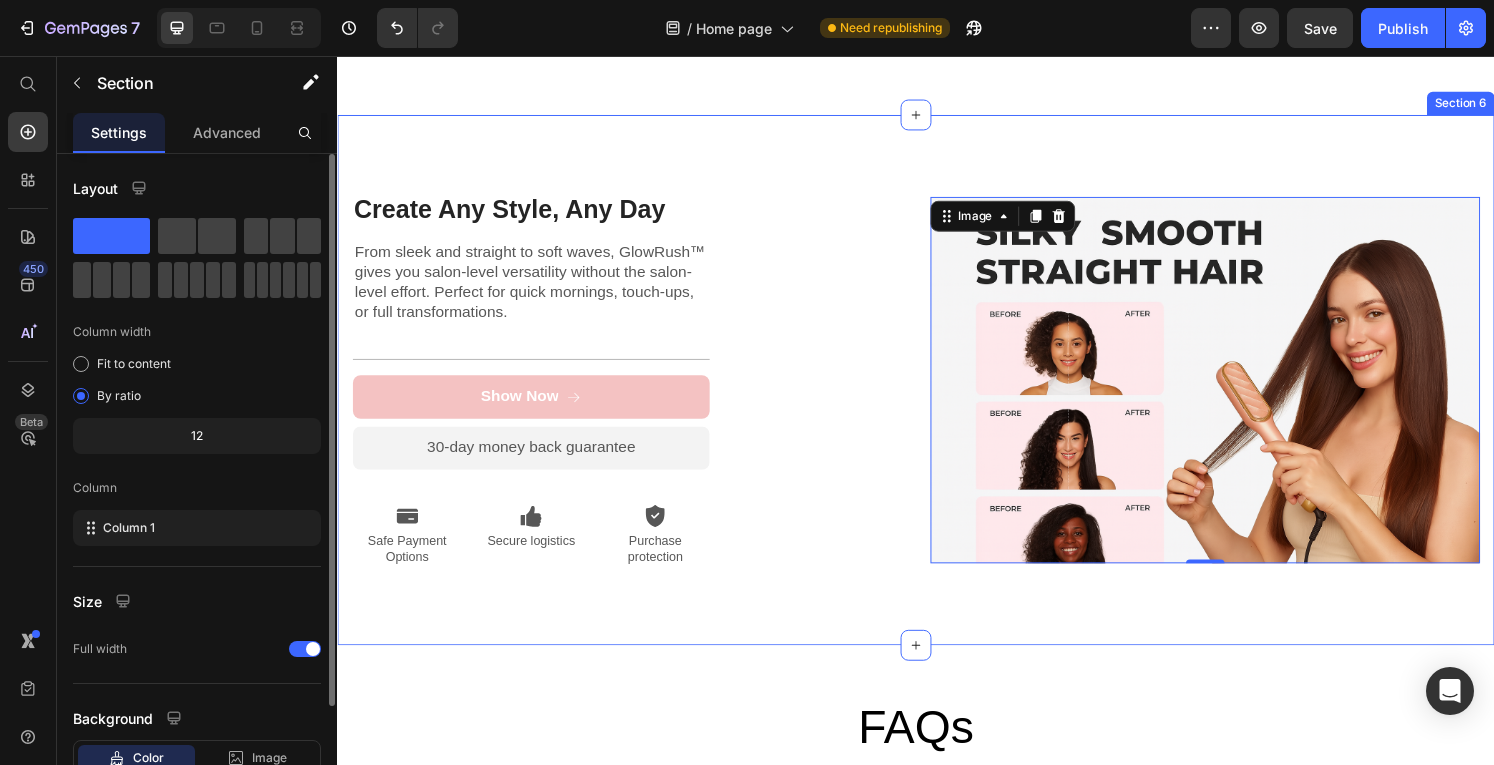 click on "Create Any Style, Any Day Heading From sleek and straight to soft waves, GlowRush™ gives you salon-level versatility without the salon-level effort. Perfect for quick mornings, touch-ups, or full transformations. Text Block                Title Line
Show Now Button 30-day money back guarantee Text Block Premium Quality Sleek & Functional Design Versatile Options Item List
Icon Safe Payment Options Text Block
Icon Secure logistics Text Block
Icon Purchase protection Text Block Row Row Row Image   0 Row" at bounding box center [937, 399] 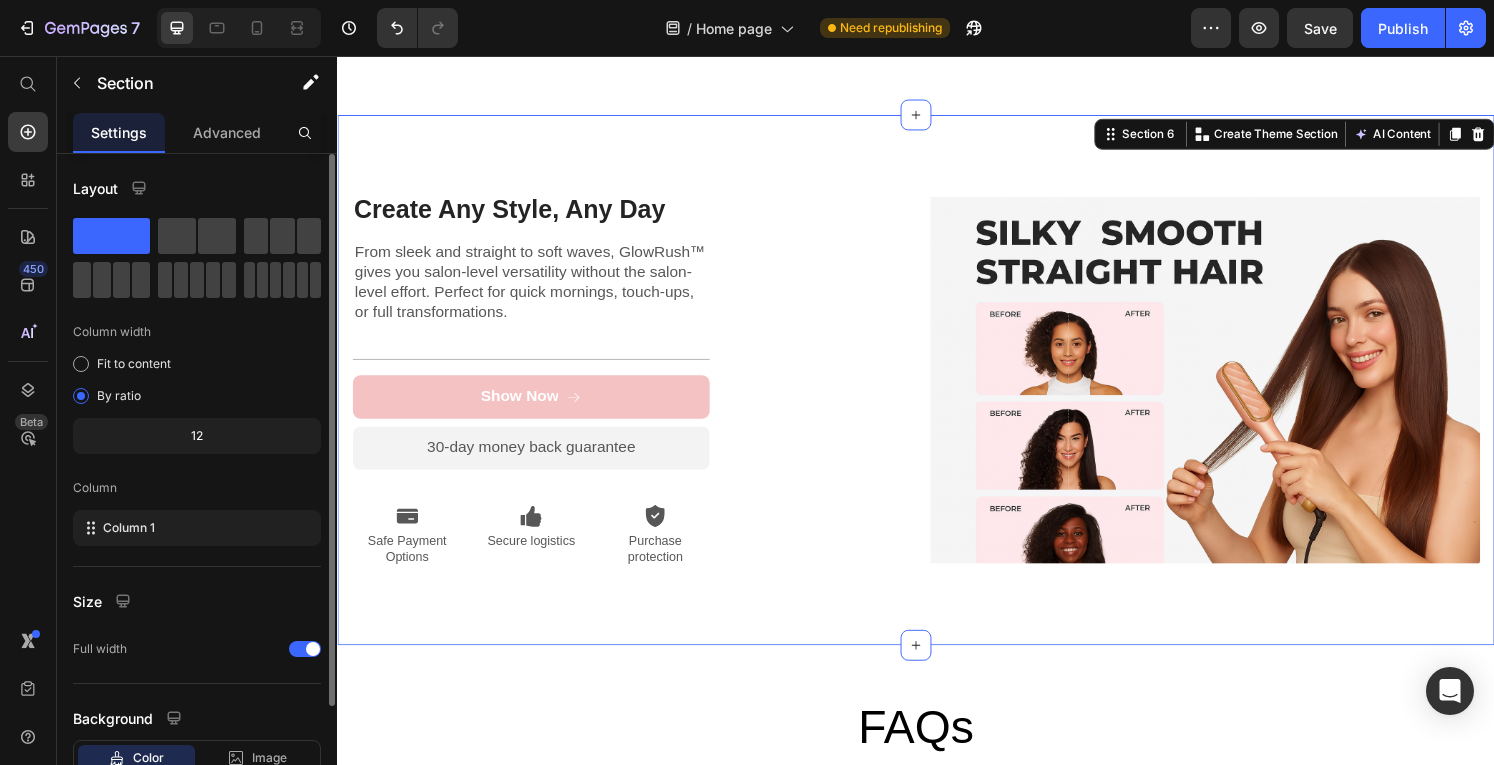 scroll, scrollTop: 2656, scrollLeft: 0, axis: vertical 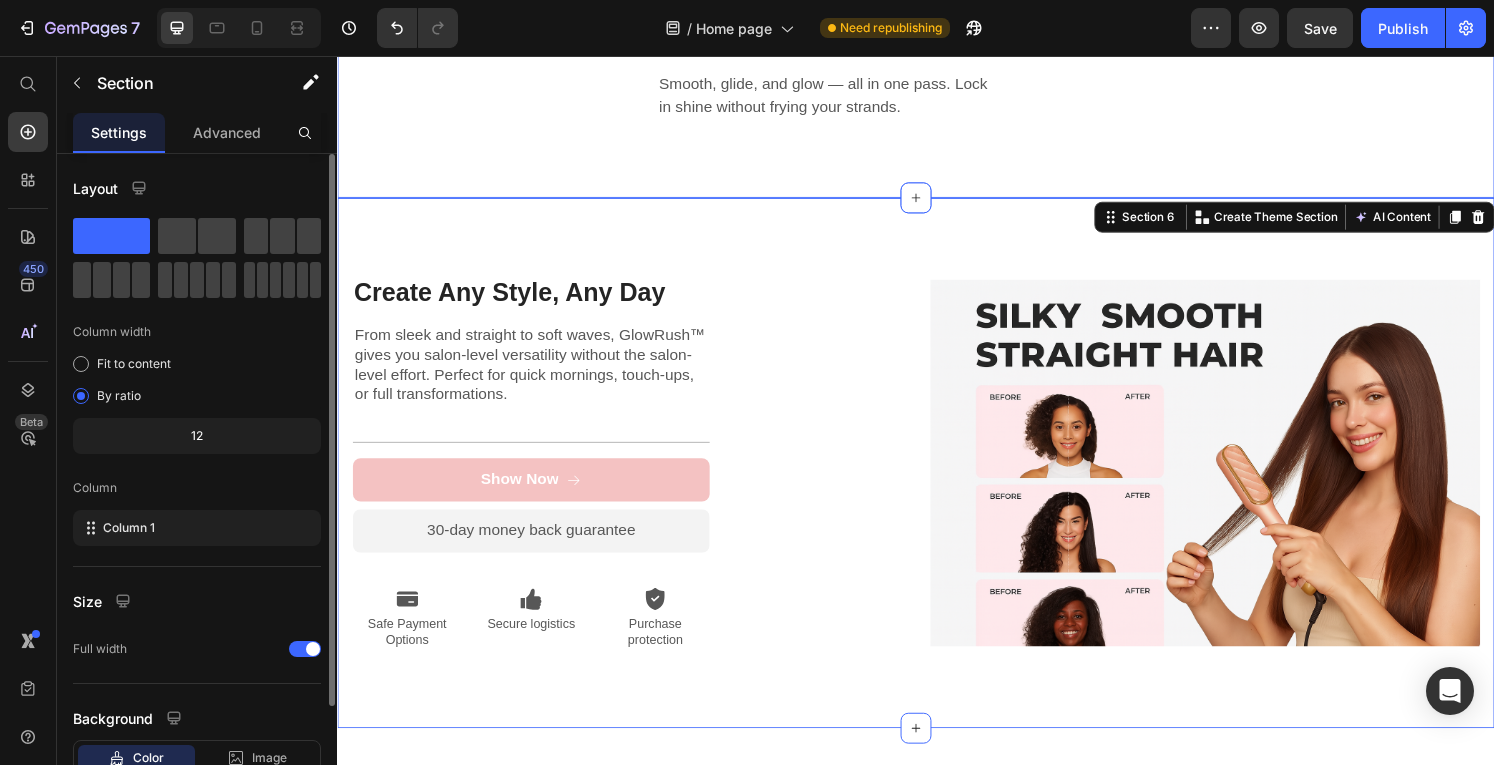 click on "Skin-Defined Treatments – Without The Salon Price Heading HOW IT WORKS Text block 01. Prep Heading Plug in and let the ionic plates heat to optimal temperature in under 60 seconds. Text block Row 02. Assess Heading Brush through your natural texture to detangle and distribute heat evenly. Text block Row 03. Treat Heading Smooth, glide, and glow — all in one pass. Lock in shine without frying your strands. Text block Row Image Row Section 5" at bounding box center [937, -118] 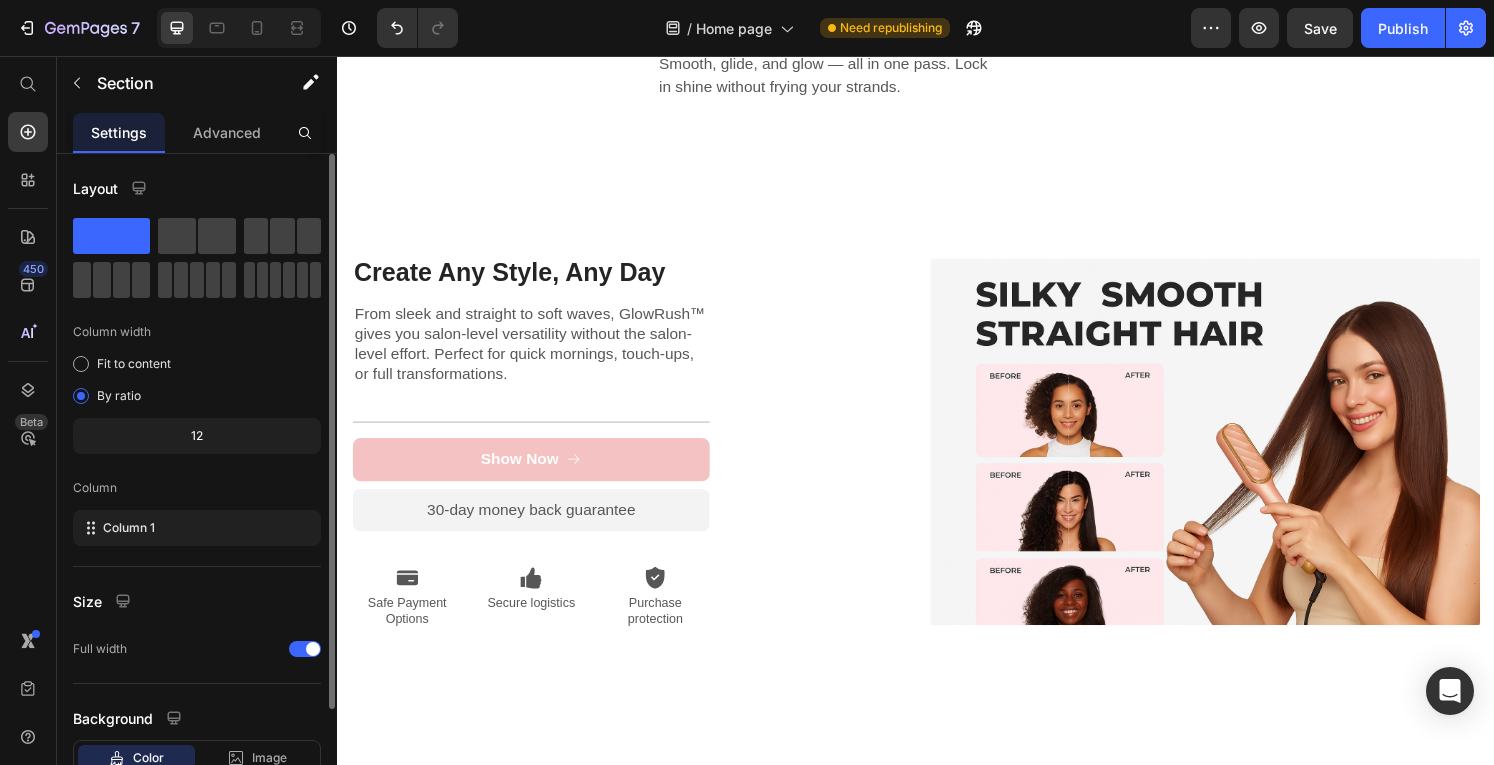 scroll, scrollTop: 2378, scrollLeft: 0, axis: vertical 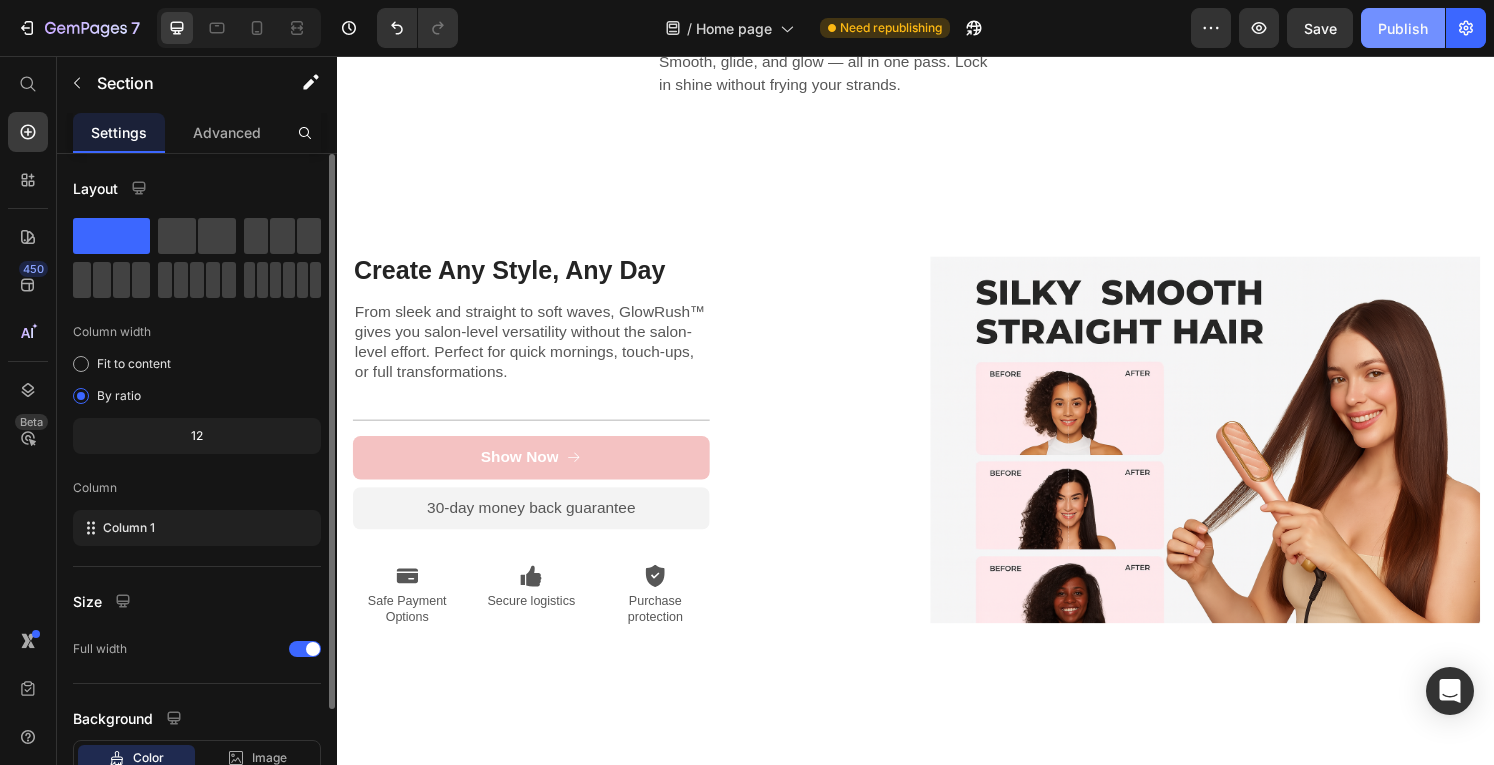 click on "Publish" at bounding box center [1403, 28] 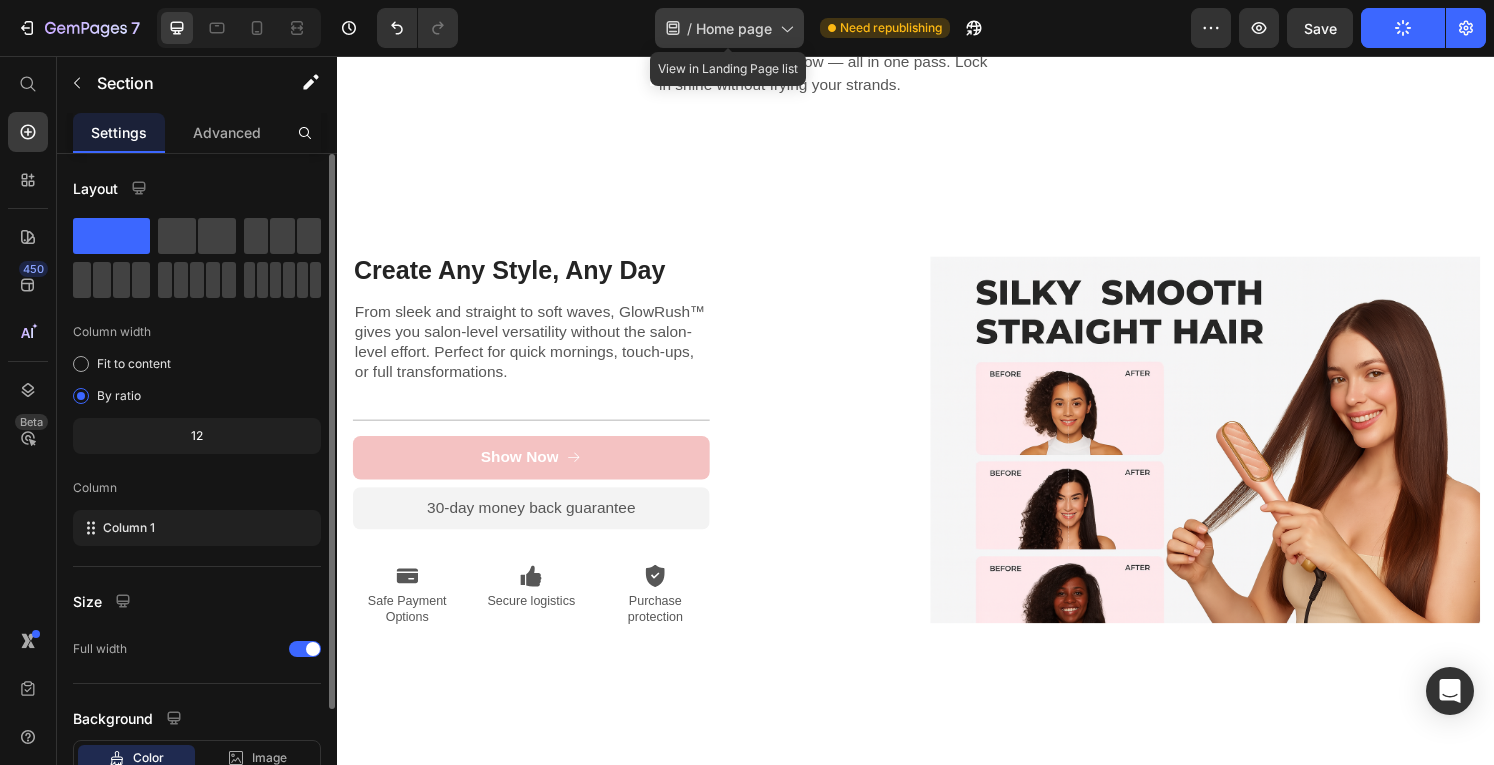 click 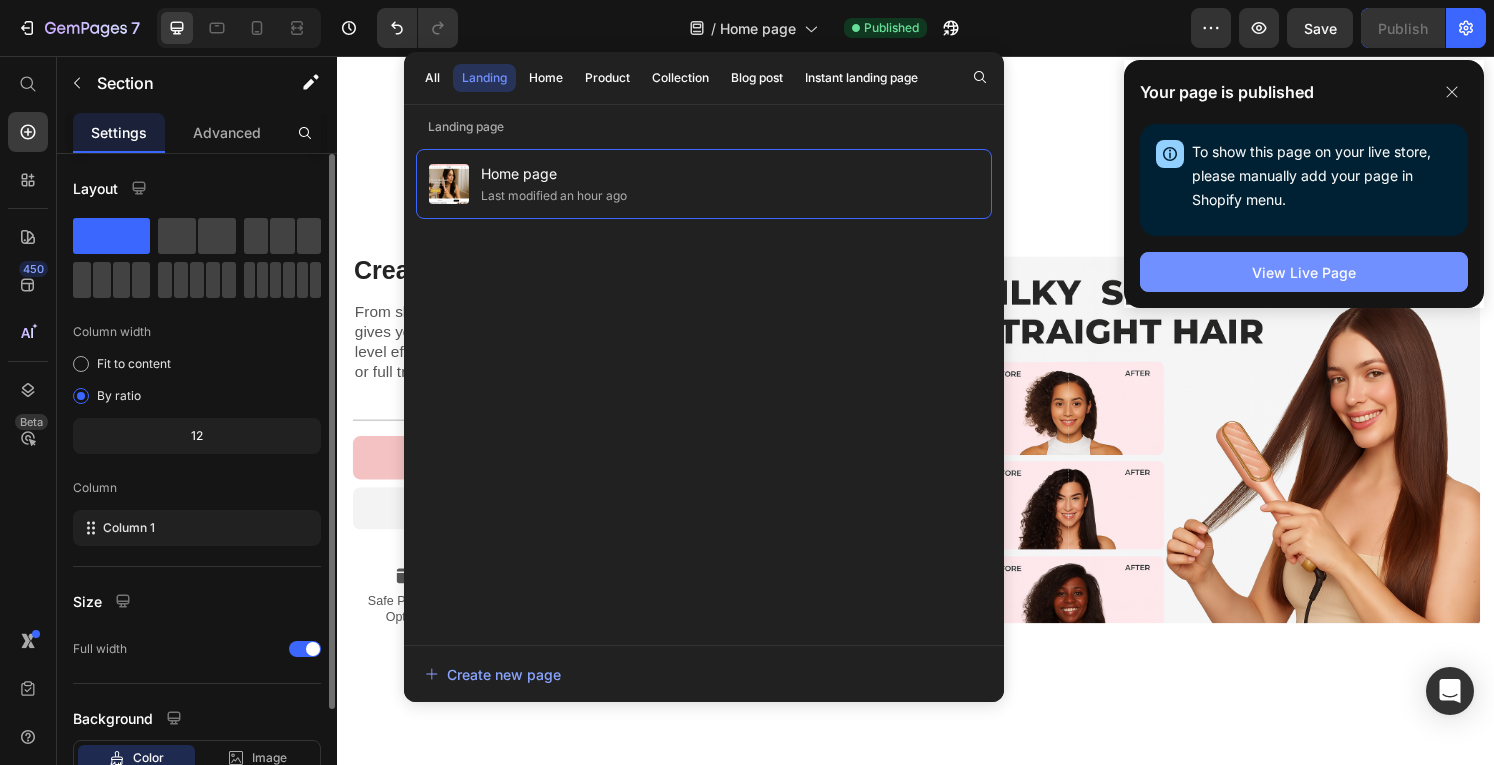 click on "View Live Page" at bounding box center [1304, 272] 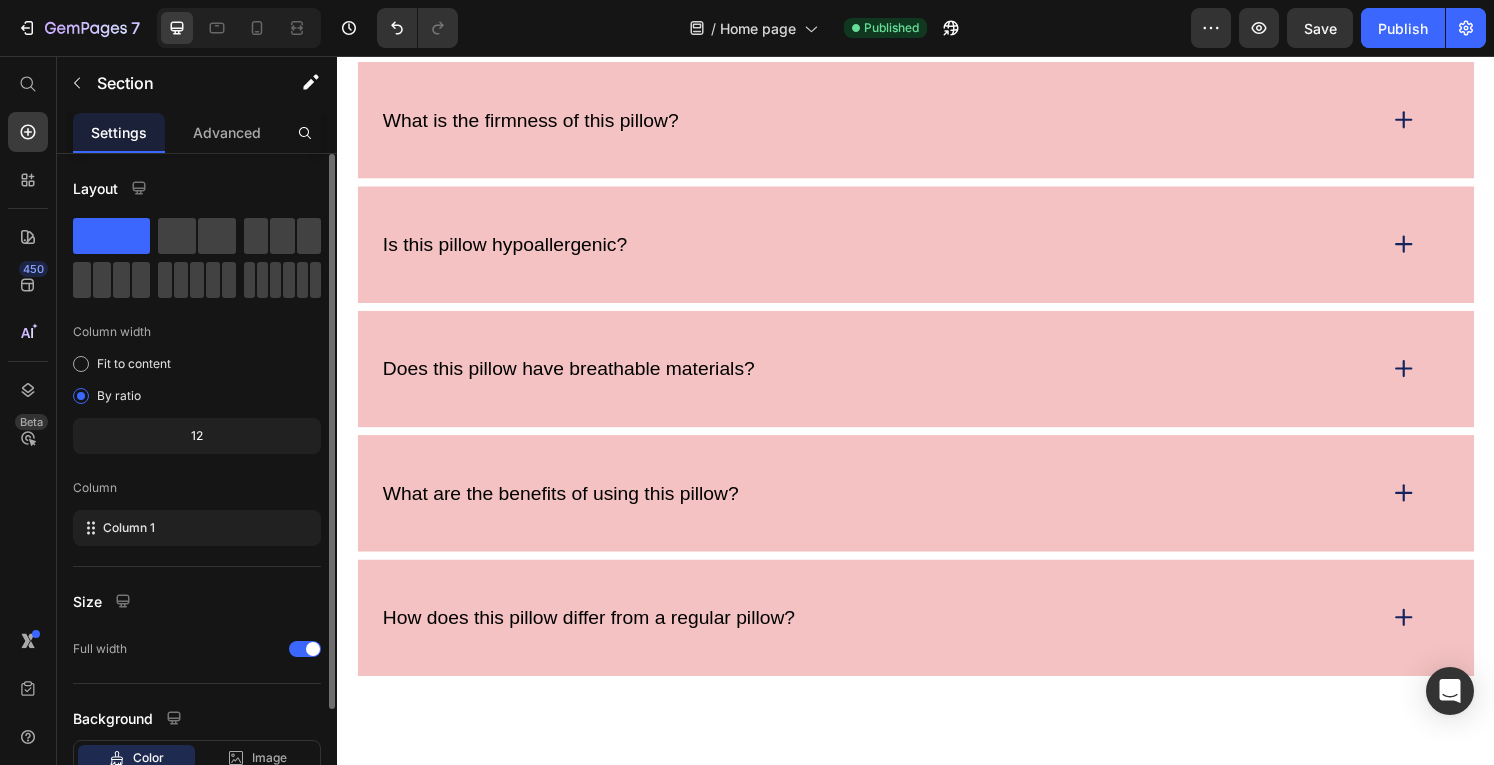 scroll, scrollTop: 3484, scrollLeft: 0, axis: vertical 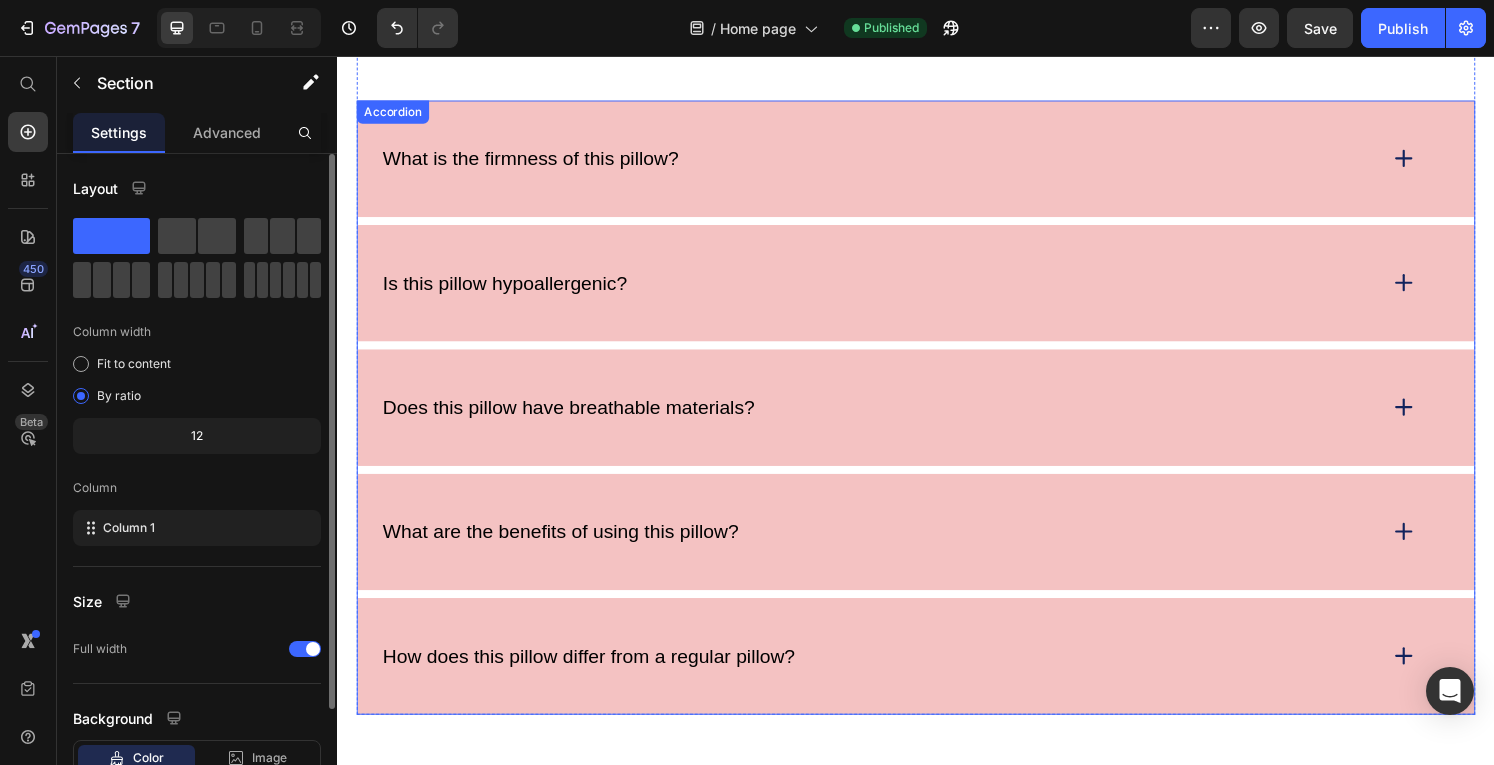 click on "What is the firmness of this pillow?" at bounding box center [937, 162] 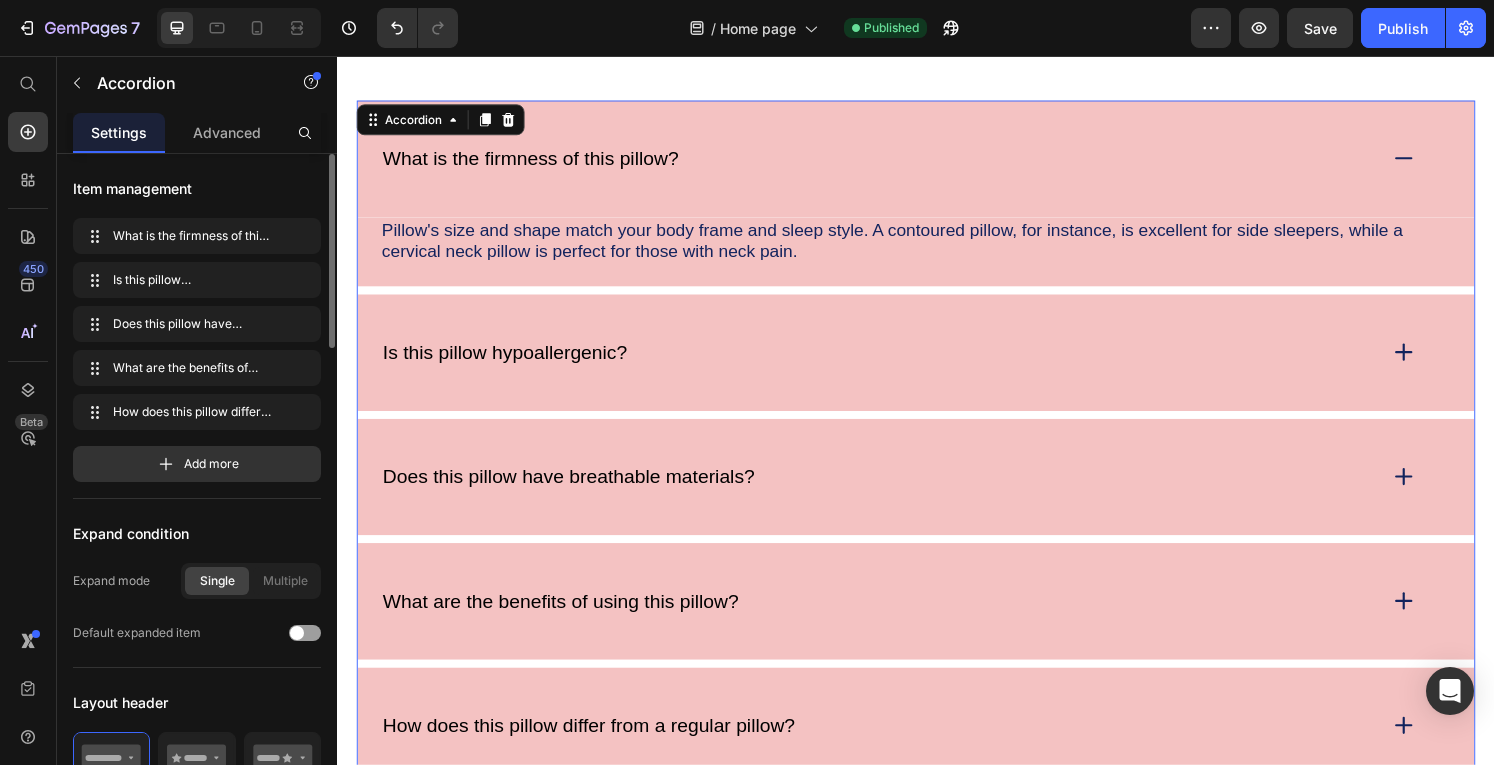 click on "What is the firmness of this pillow?" at bounding box center [537, 162] 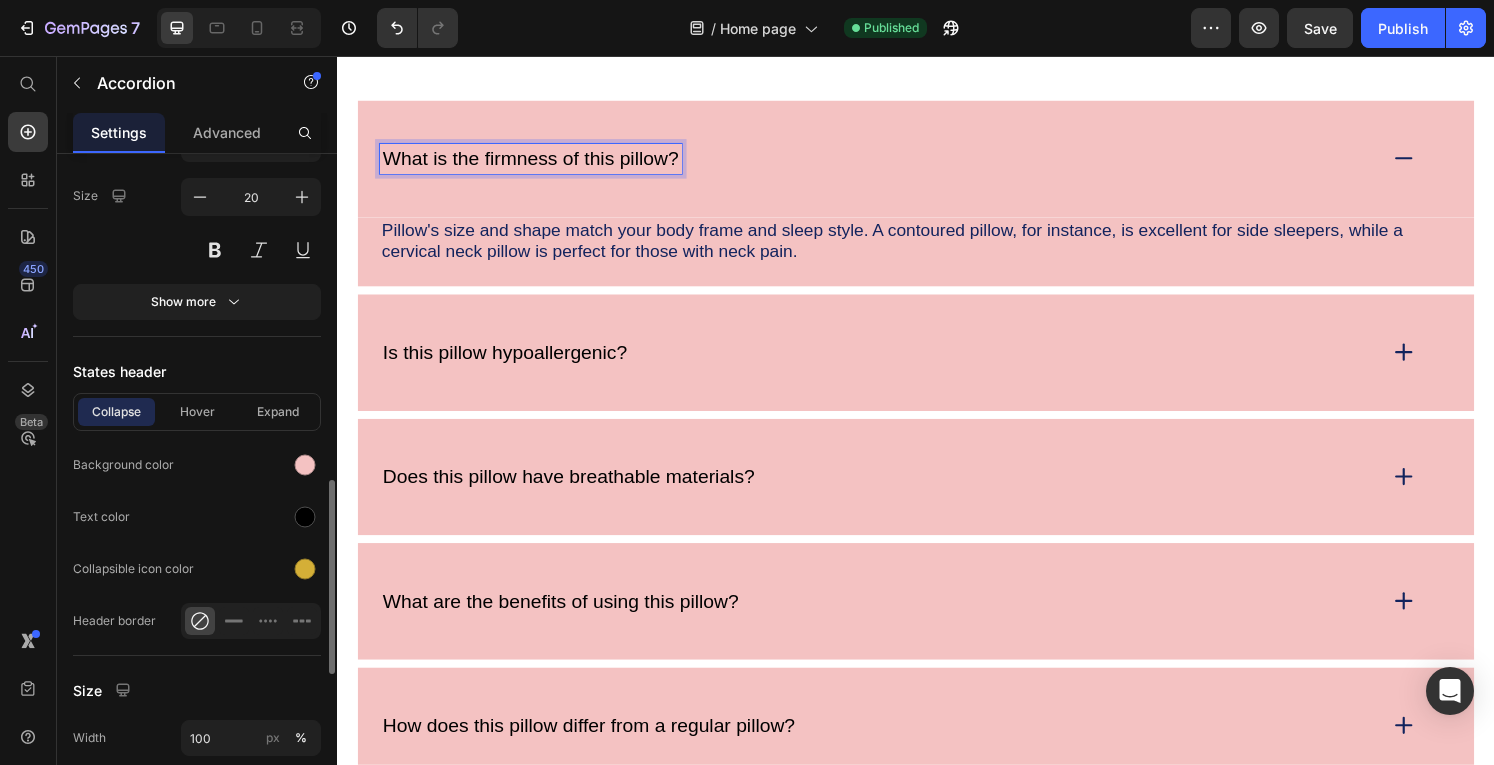 scroll, scrollTop: 1121, scrollLeft: 0, axis: vertical 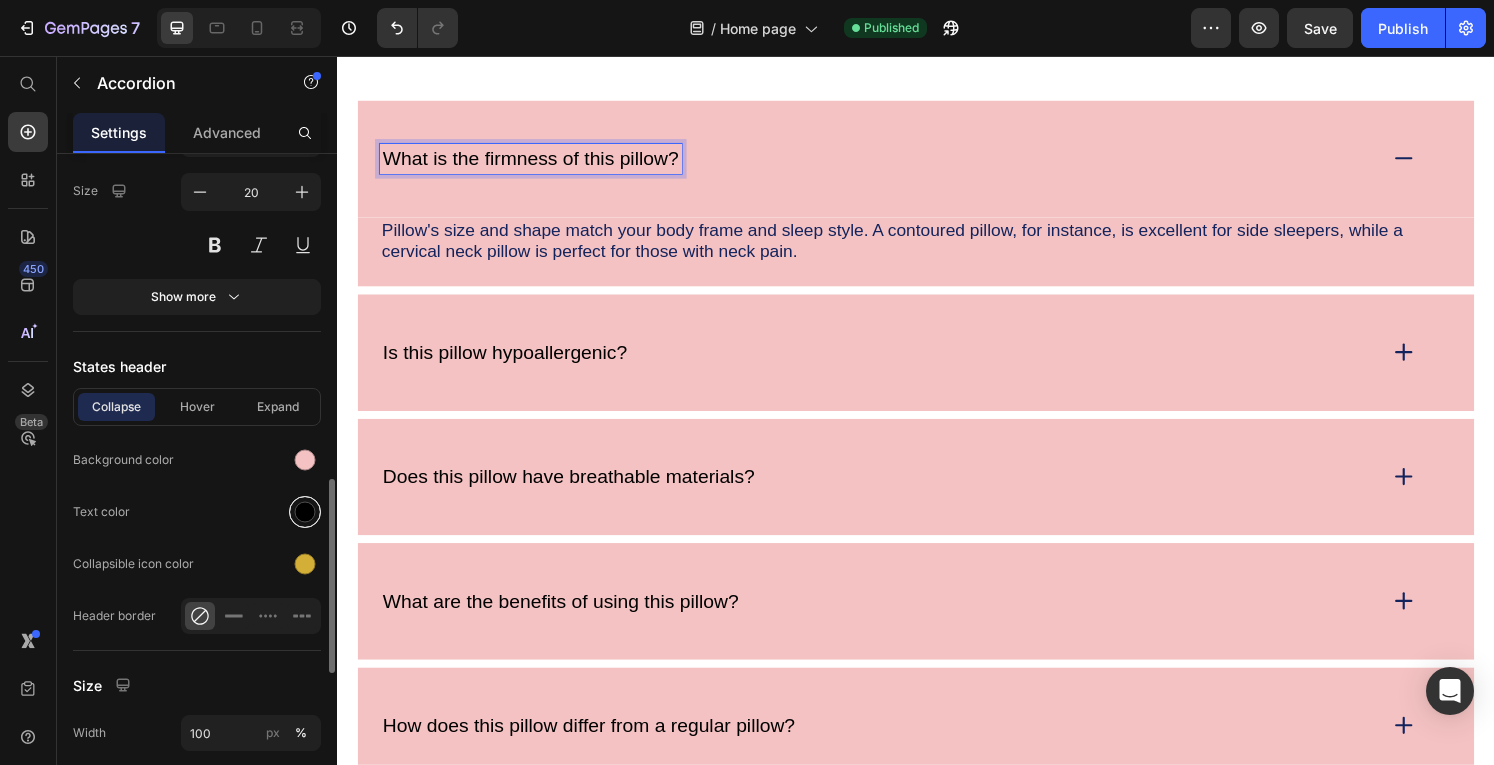 click at bounding box center (305, 512) 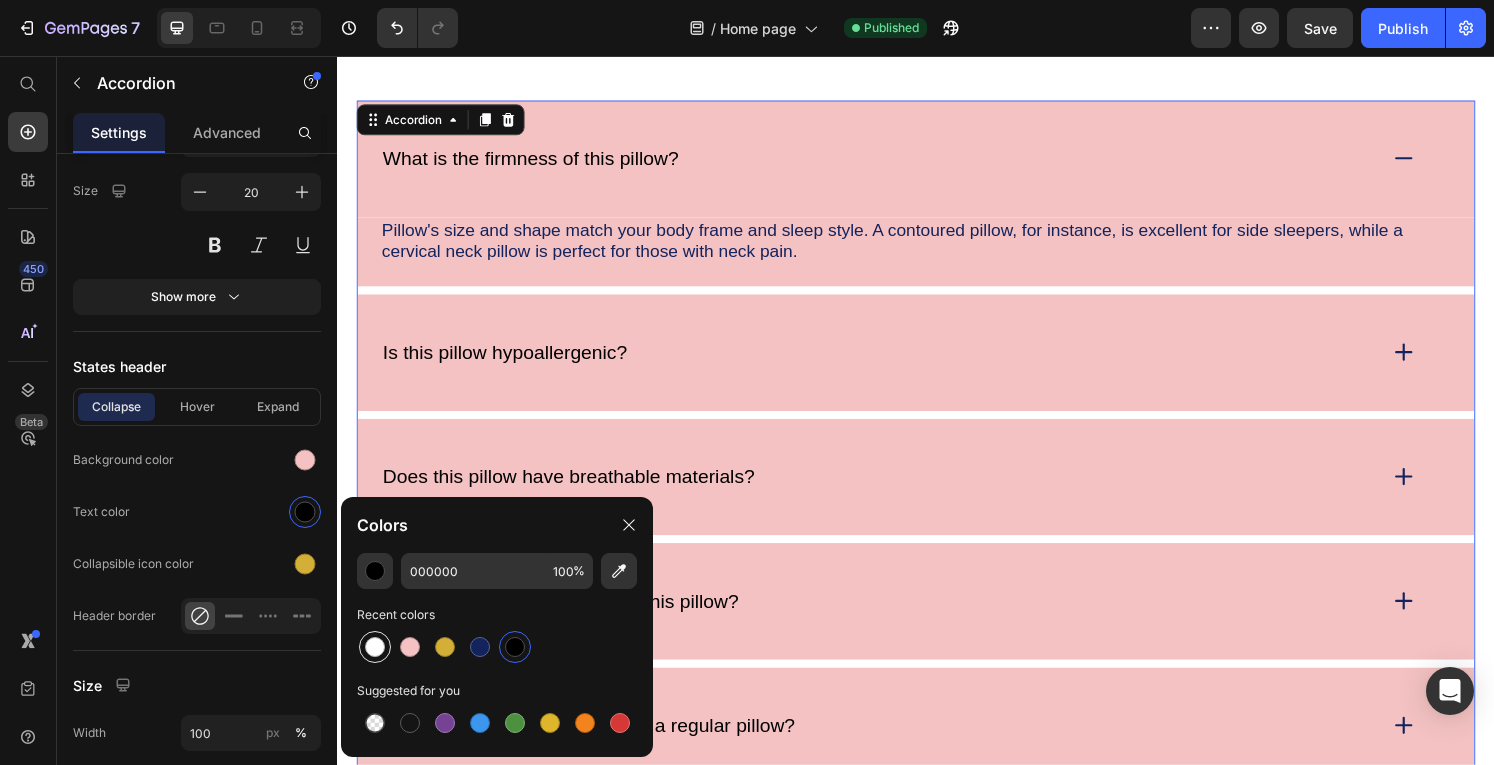 click at bounding box center [375, 647] 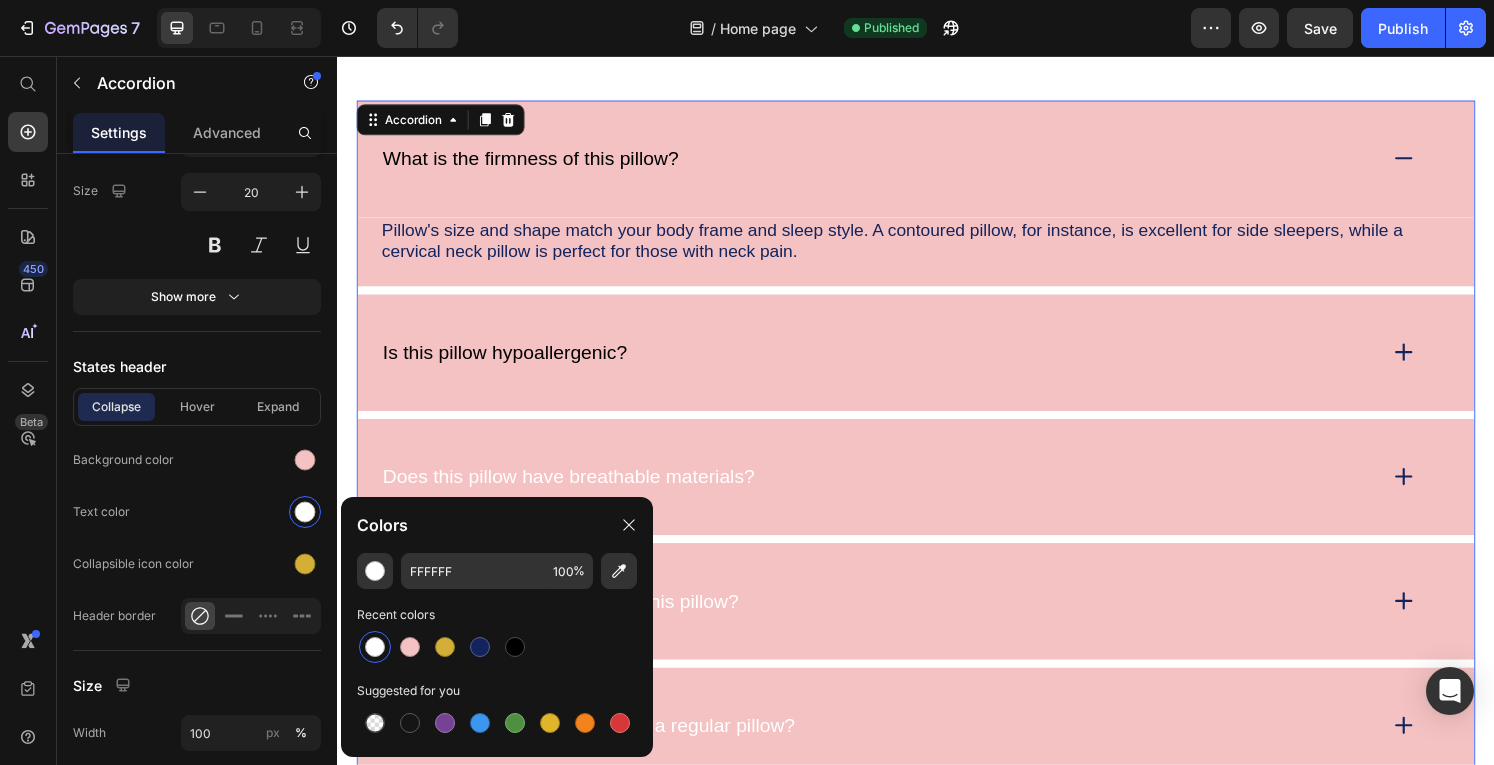 click on "Is this pillow hypoallergenic?" at bounding box center [937, 363] 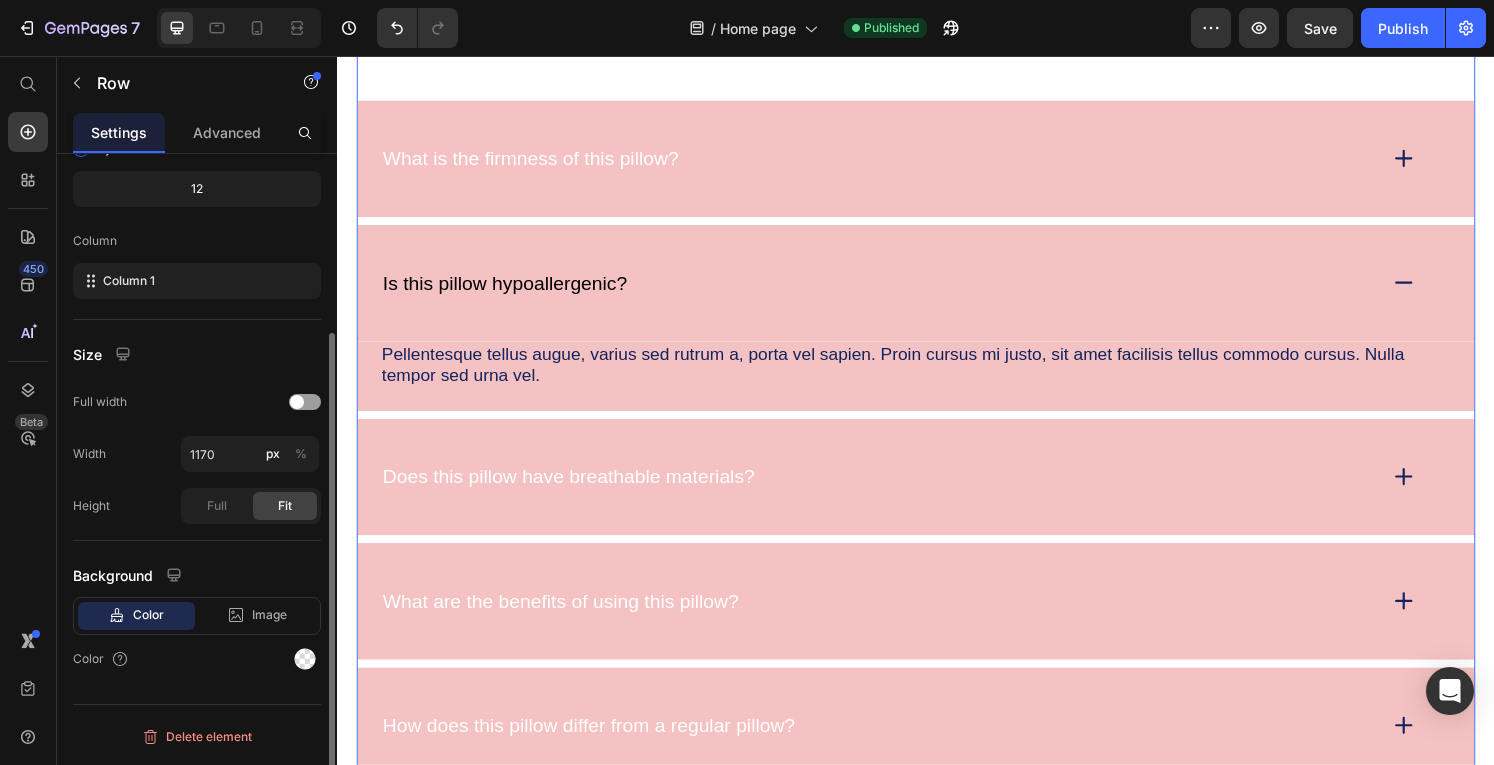 click on "FAQs Heading
What is the firmness of this pillow?
Is this pillow hypoallergenic? Pellentesque tellus augue, varius sed rutrum a, porta vel sapien. Proin cursus mi justo, sit amet facilisis tellus commodo cursus. Nulla tempor sed urna vel. Text Block Row
Does this pillow have breathable materials?
What are the benefits of using this pillow?
How does this pillow differ from a regular pillow? Accordion" at bounding box center (937, 394) 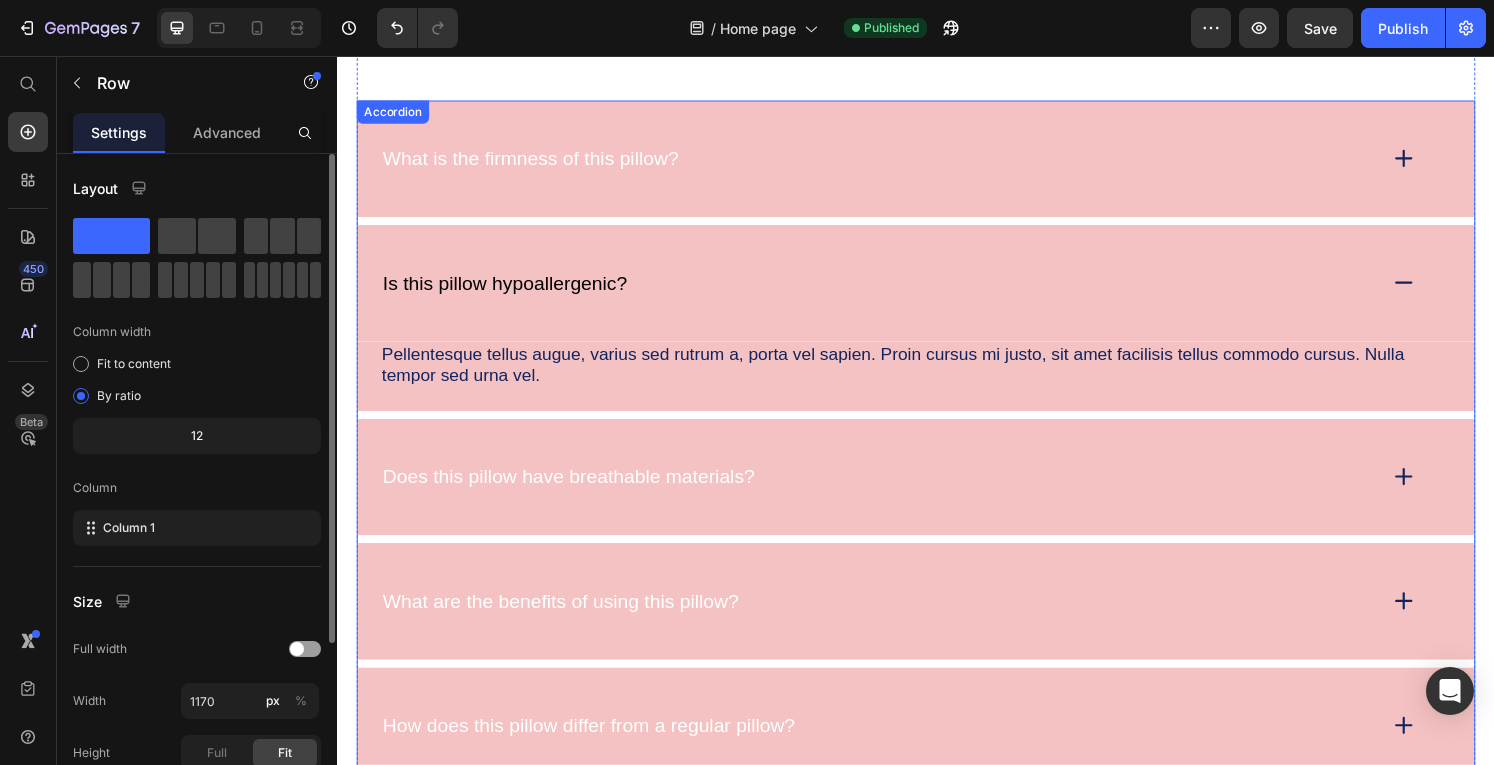 scroll, scrollTop: 3370, scrollLeft: 0, axis: vertical 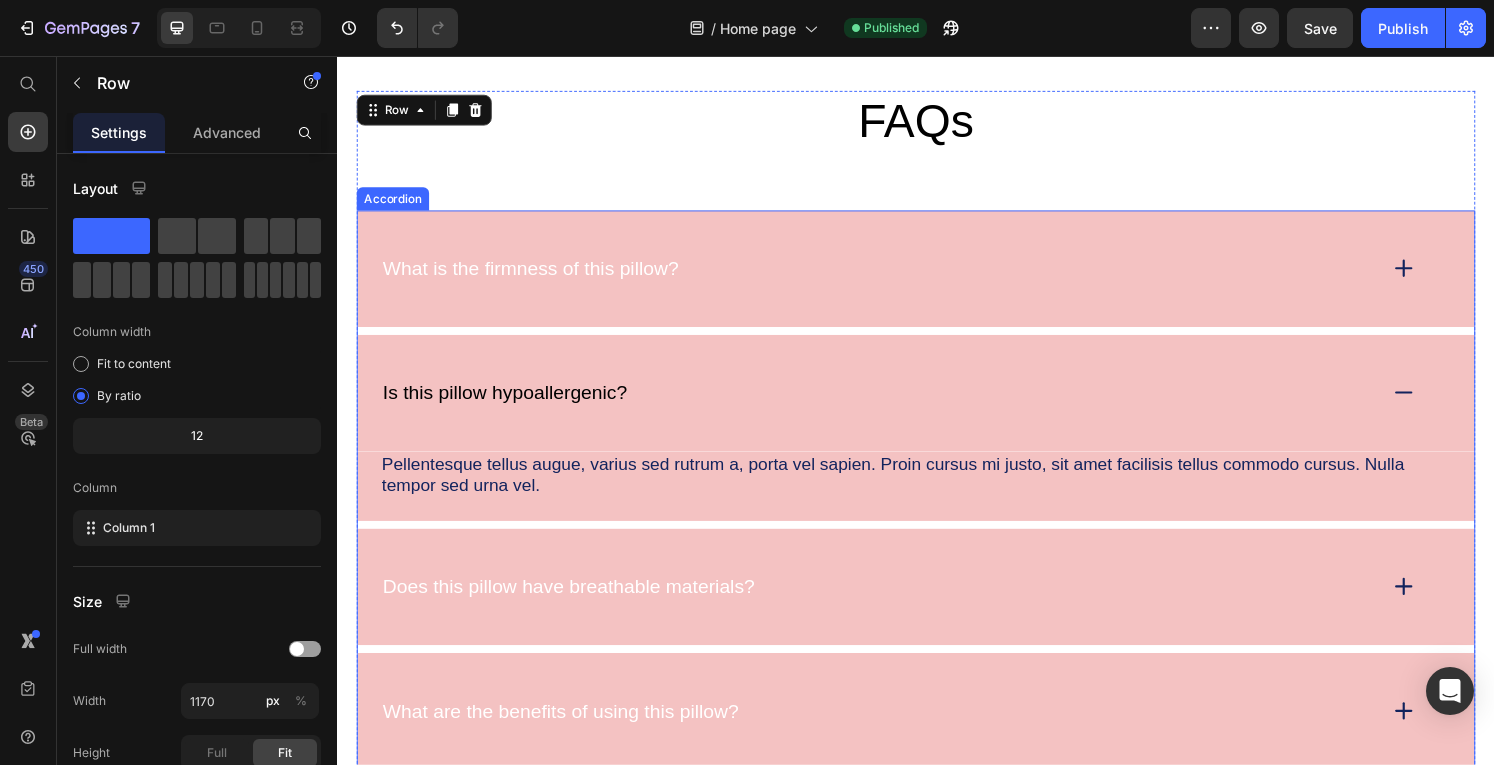 click 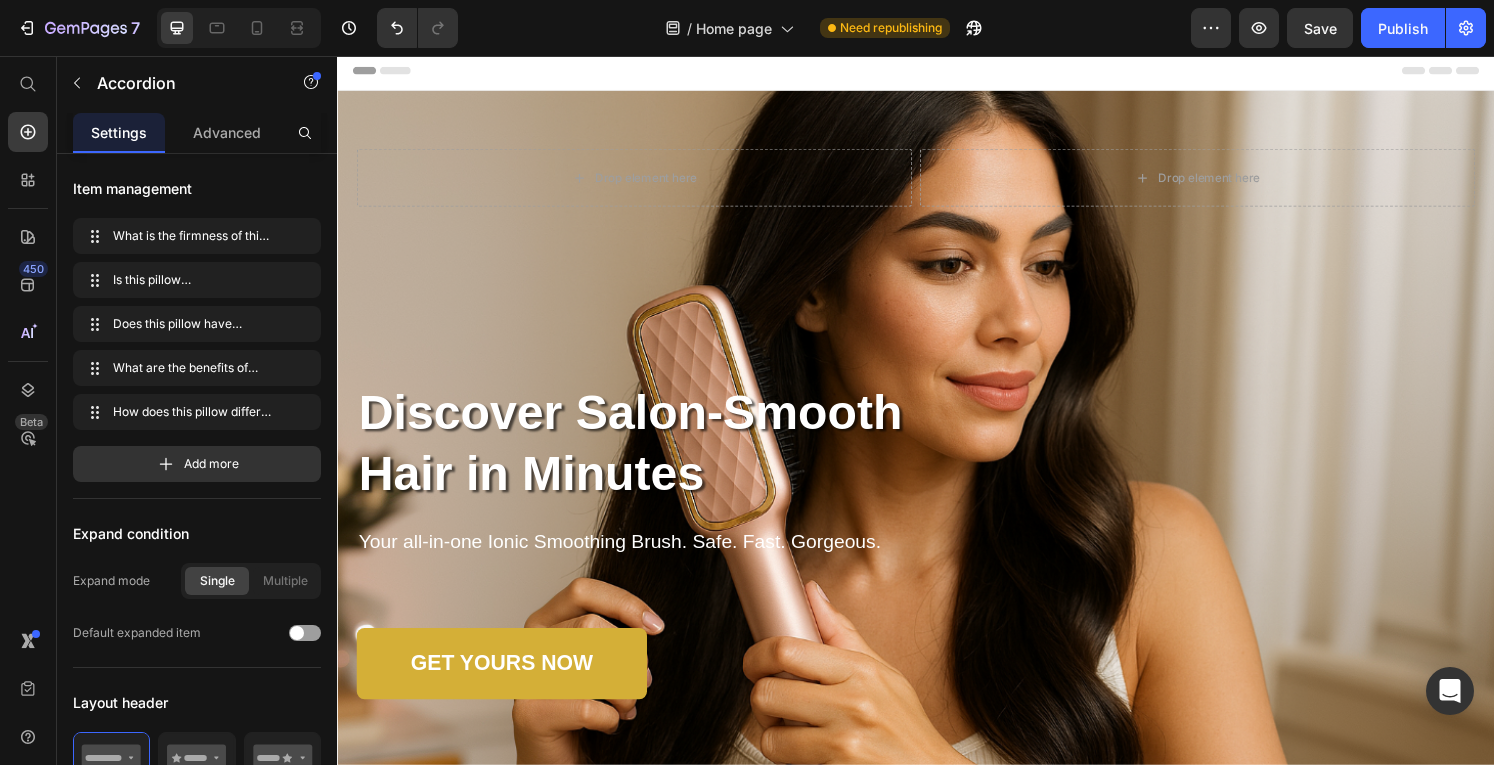 scroll, scrollTop: 21, scrollLeft: 0, axis: vertical 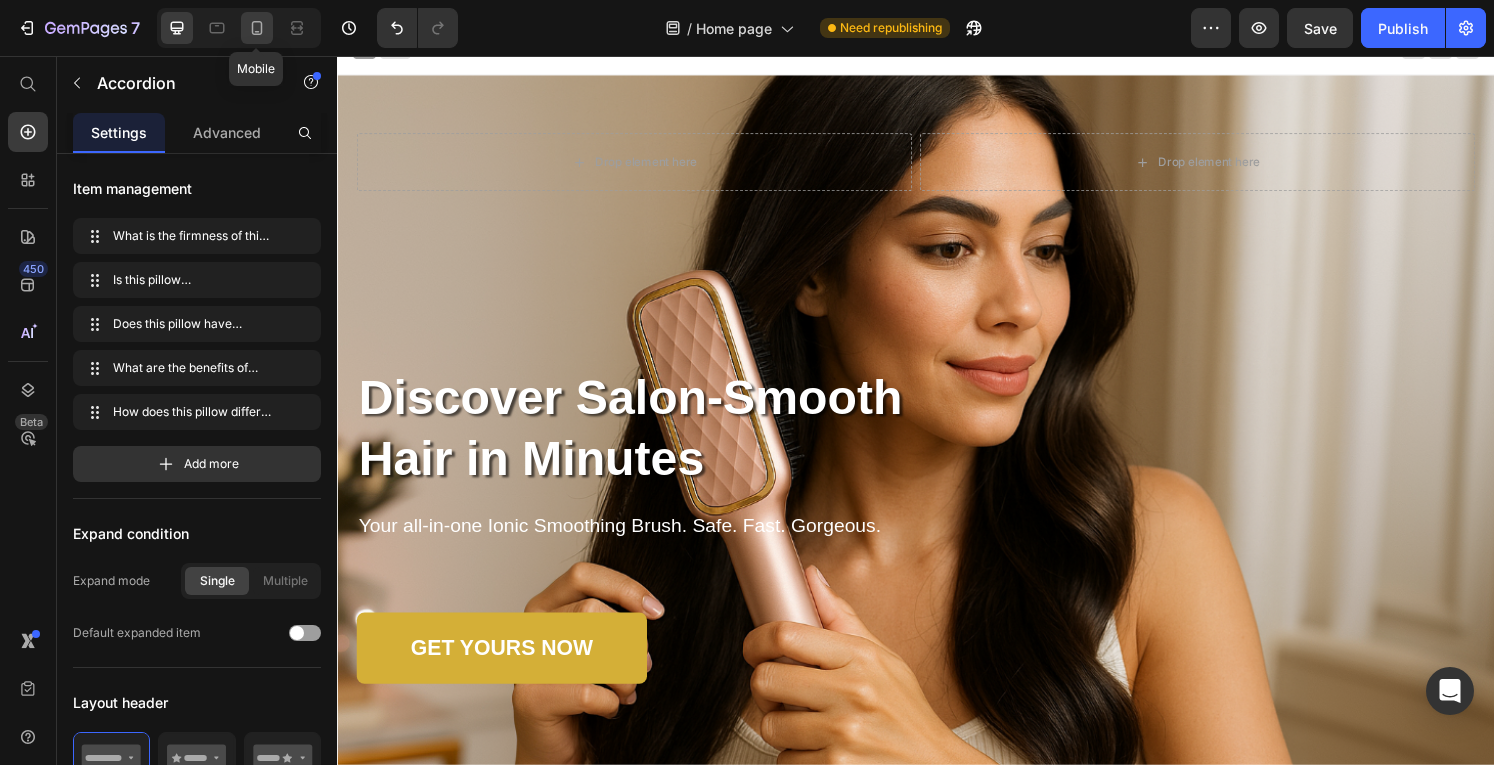 click 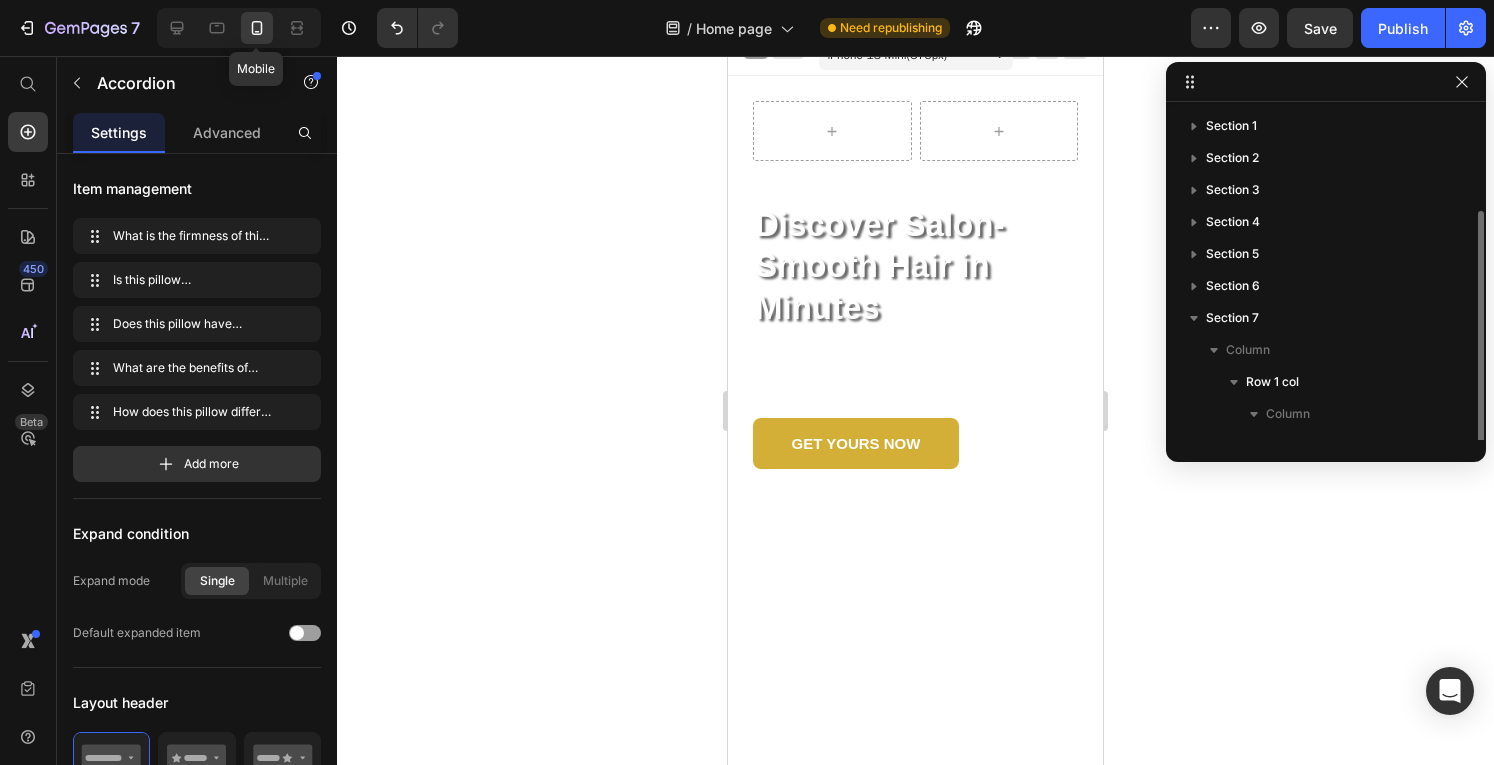 scroll, scrollTop: 54, scrollLeft: 0, axis: vertical 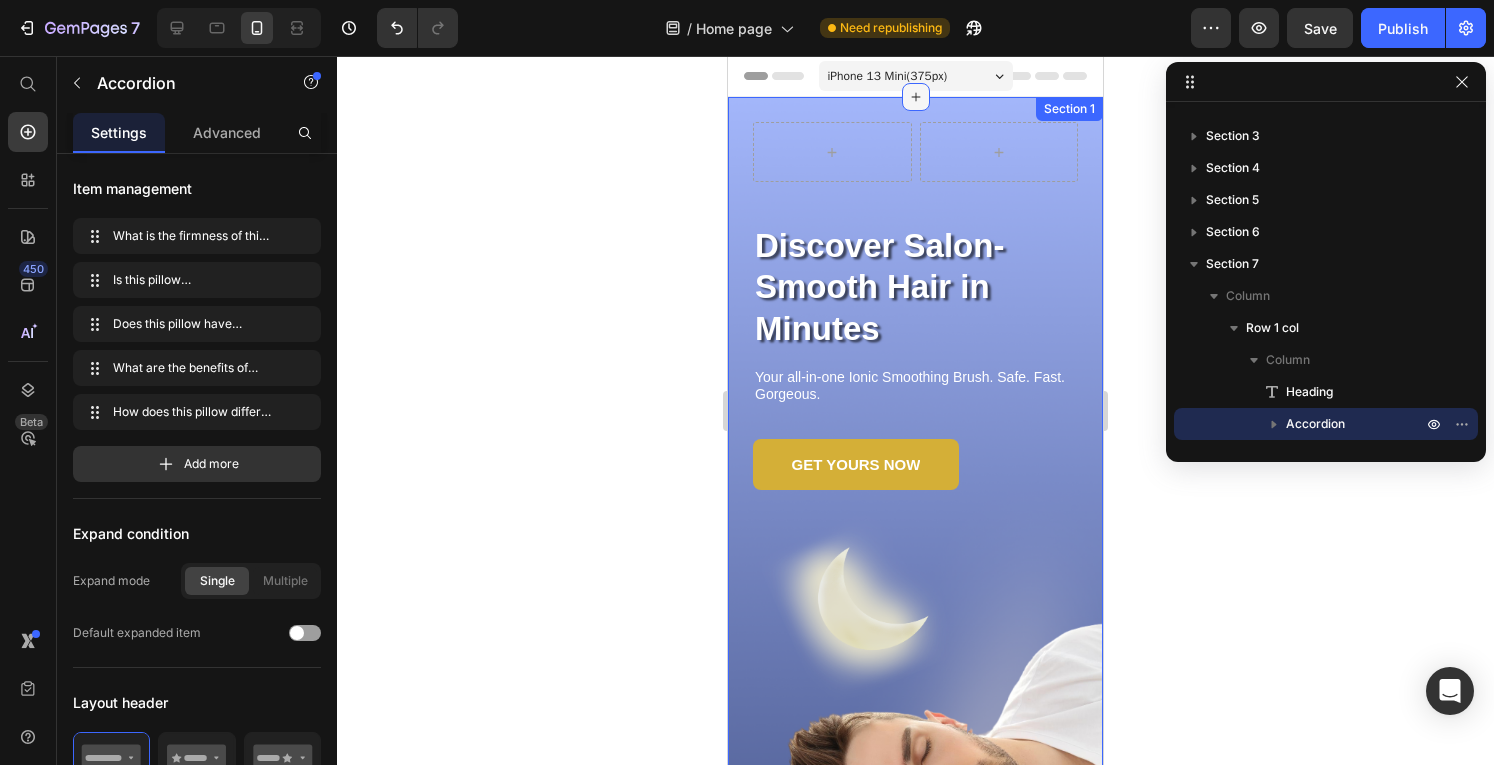 click 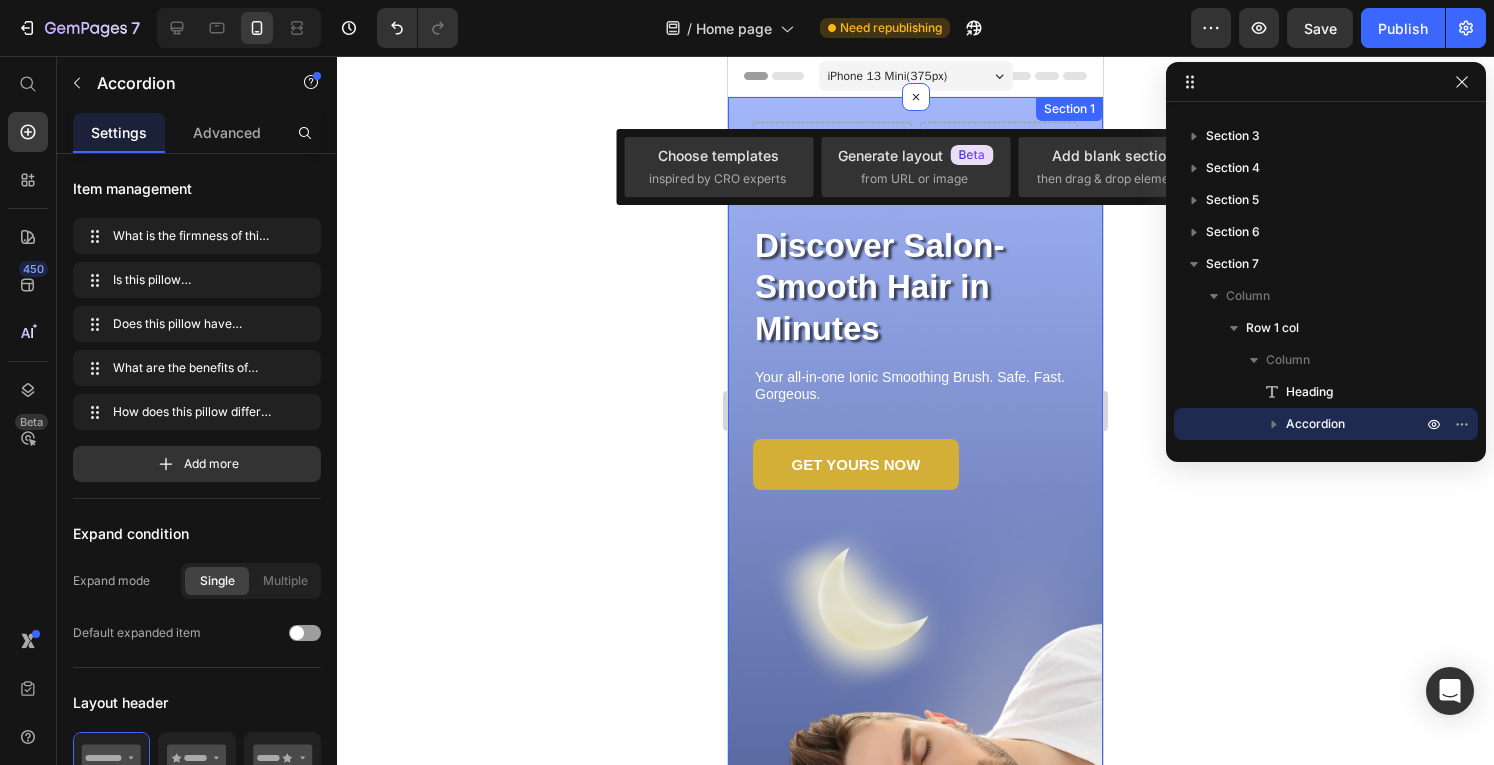 click on "Row Discover Salon-Smooth Hair in Minutes Heading Your all-in-one Ionic Smoothing Brush. Safe. Fast. Gorgeous. Text Block GET YOURS NOW Button As Featured In Text Block Image Image Image Row Row Section 1" at bounding box center [915, 596] 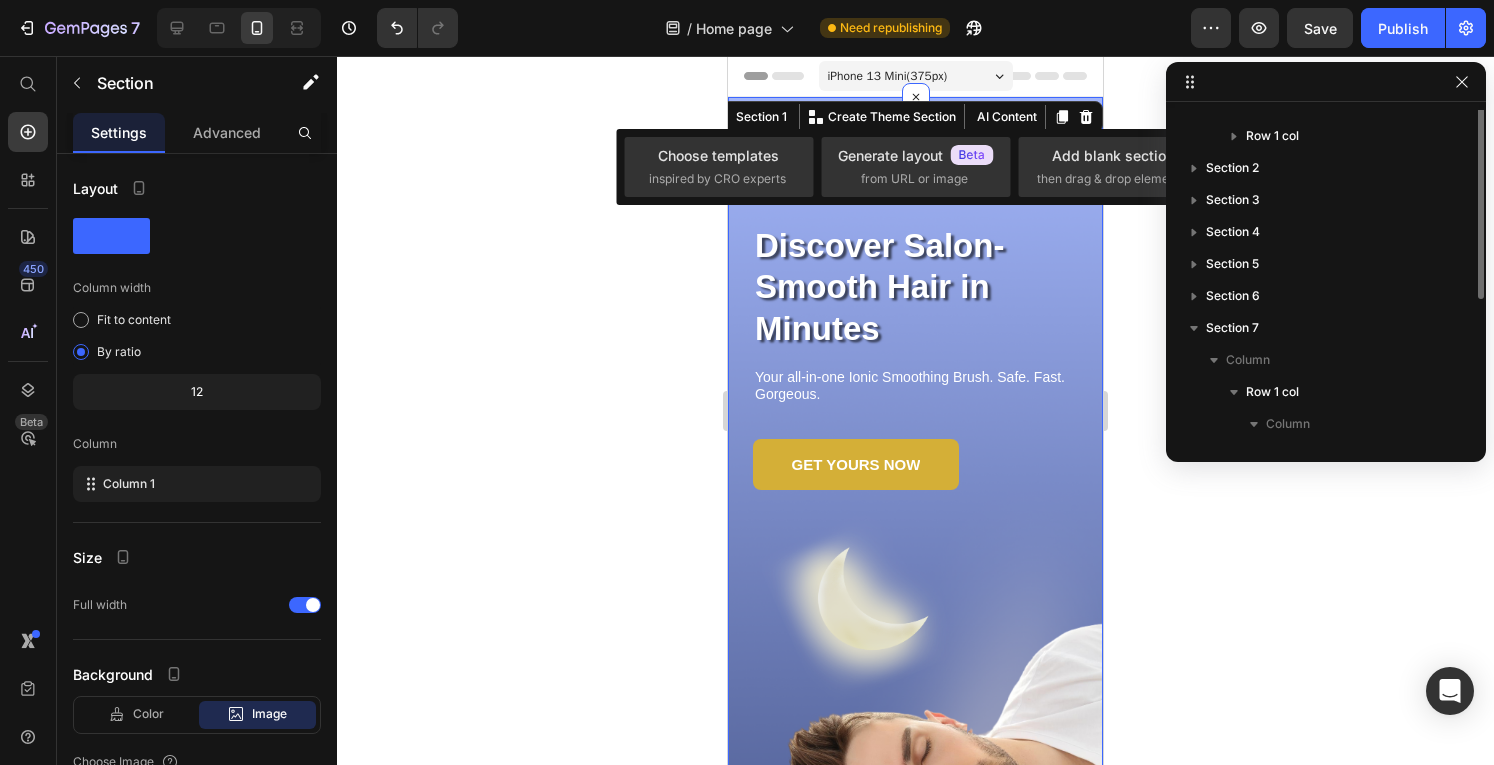 scroll, scrollTop: 0, scrollLeft: 0, axis: both 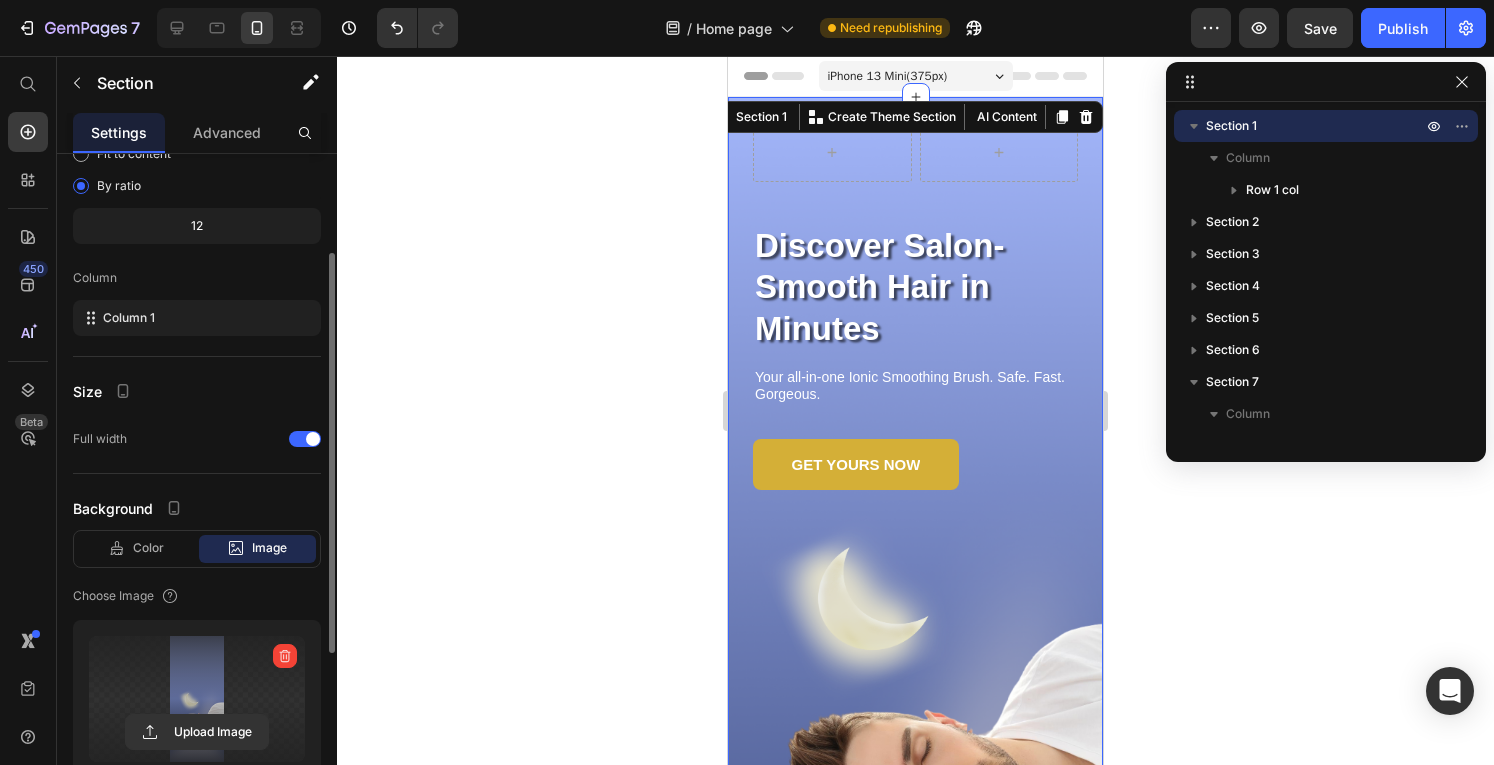 click at bounding box center [197, 699] 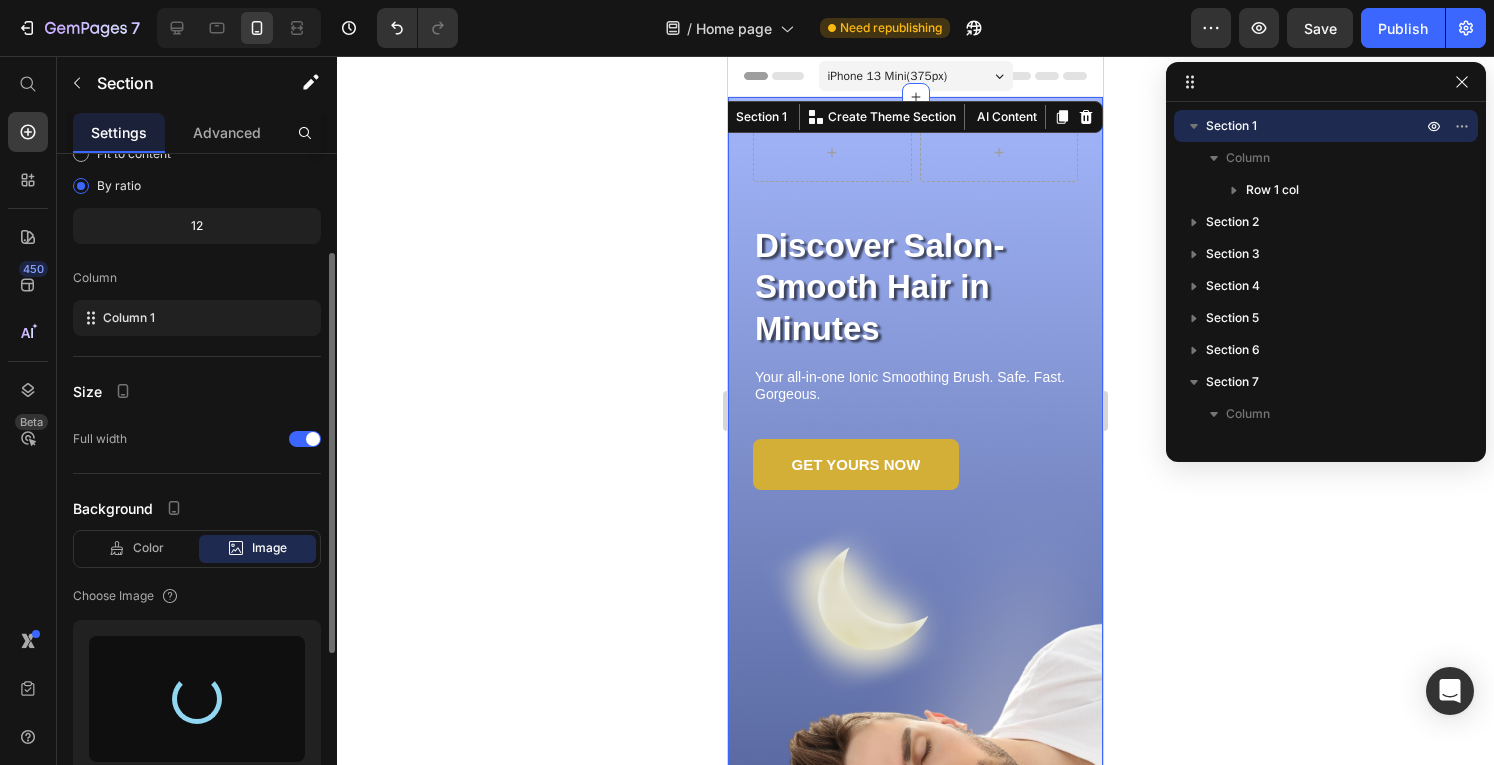 type on "https://cdn.shopify.com/s/files/1/0672/7915/9451/files/gempages_574706416103719711-36108506-a309-4169-8300-2217b05659fb.png" 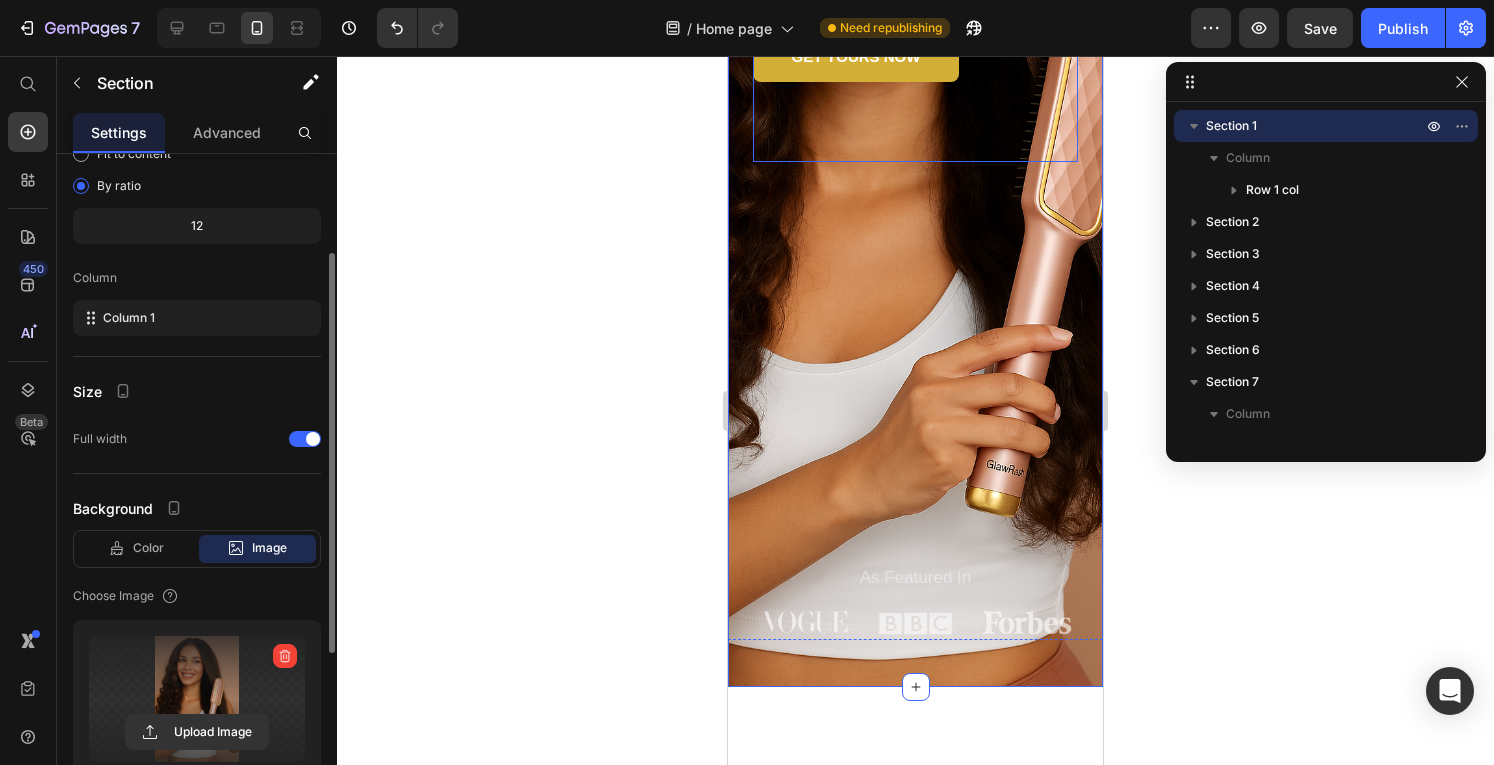scroll, scrollTop: 407, scrollLeft: 0, axis: vertical 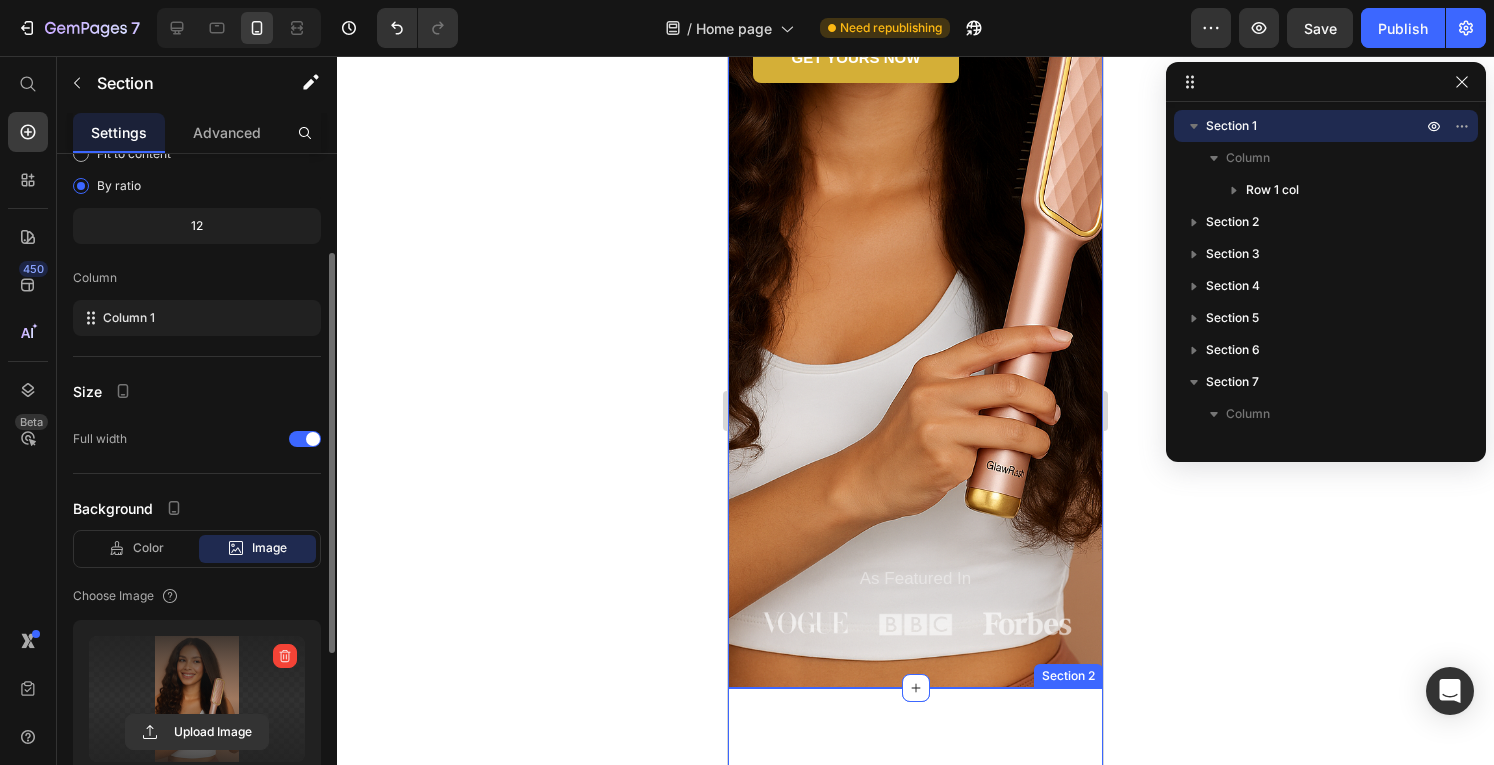 click on "How Glowrush Transforms Your Hair Heading GlowRush™ uses advanced ionic heating to give you the smooth finish of a salon blowout — minus the heat damage. Whether you’re starting from curly, frizzy, or flat, the result is always radiant. Text block Like magic in your hand, self-care just got easier: Text block Image Stress Text block Row Image Anxiety Text block Row Image Headaches Text block Row Image Digestive disorders Text block Row Image Muscle strain Text block Row Image Muscle tension Text block Row Row Image Image Row Row Section 2" at bounding box center [915, 1018] 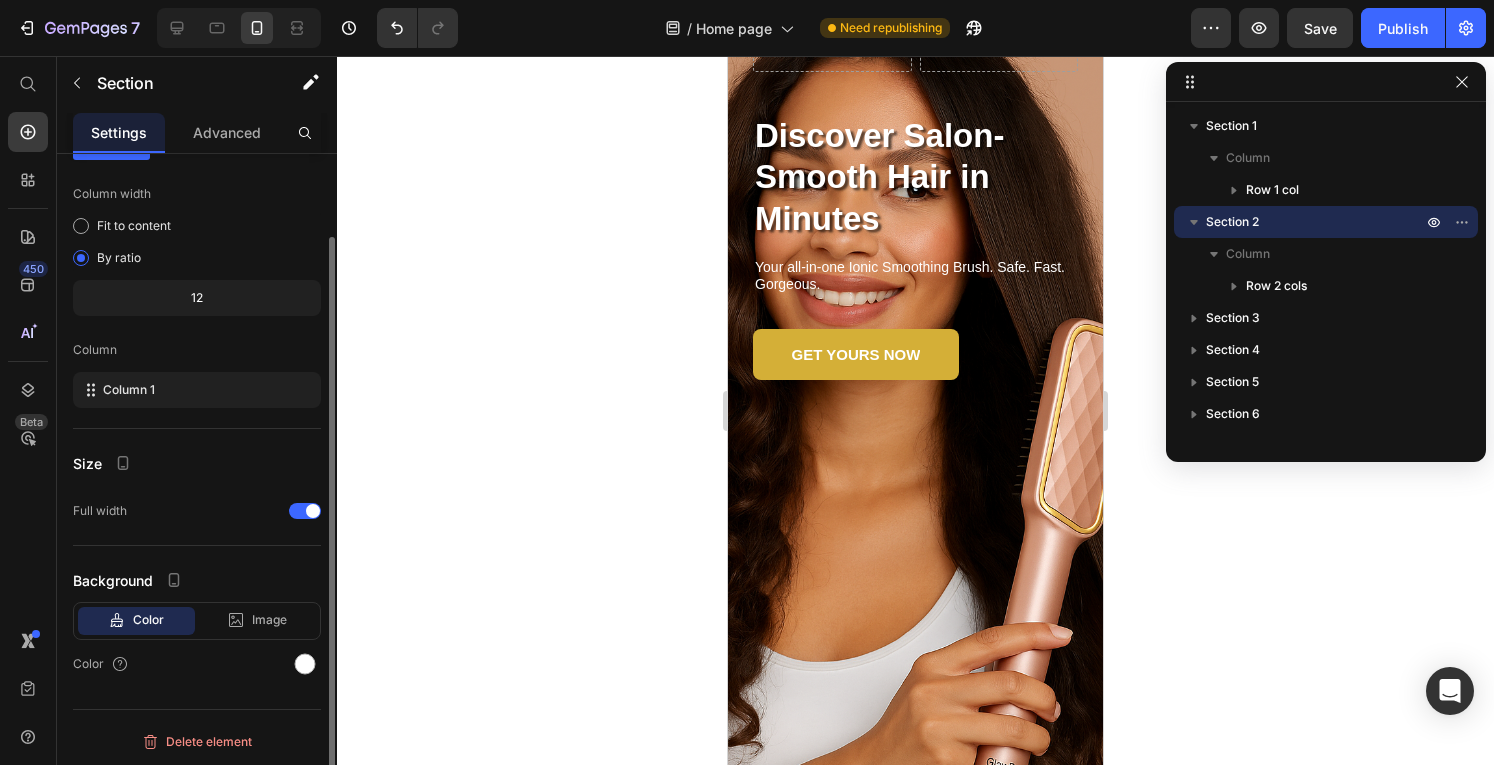 scroll, scrollTop: 123, scrollLeft: 0, axis: vertical 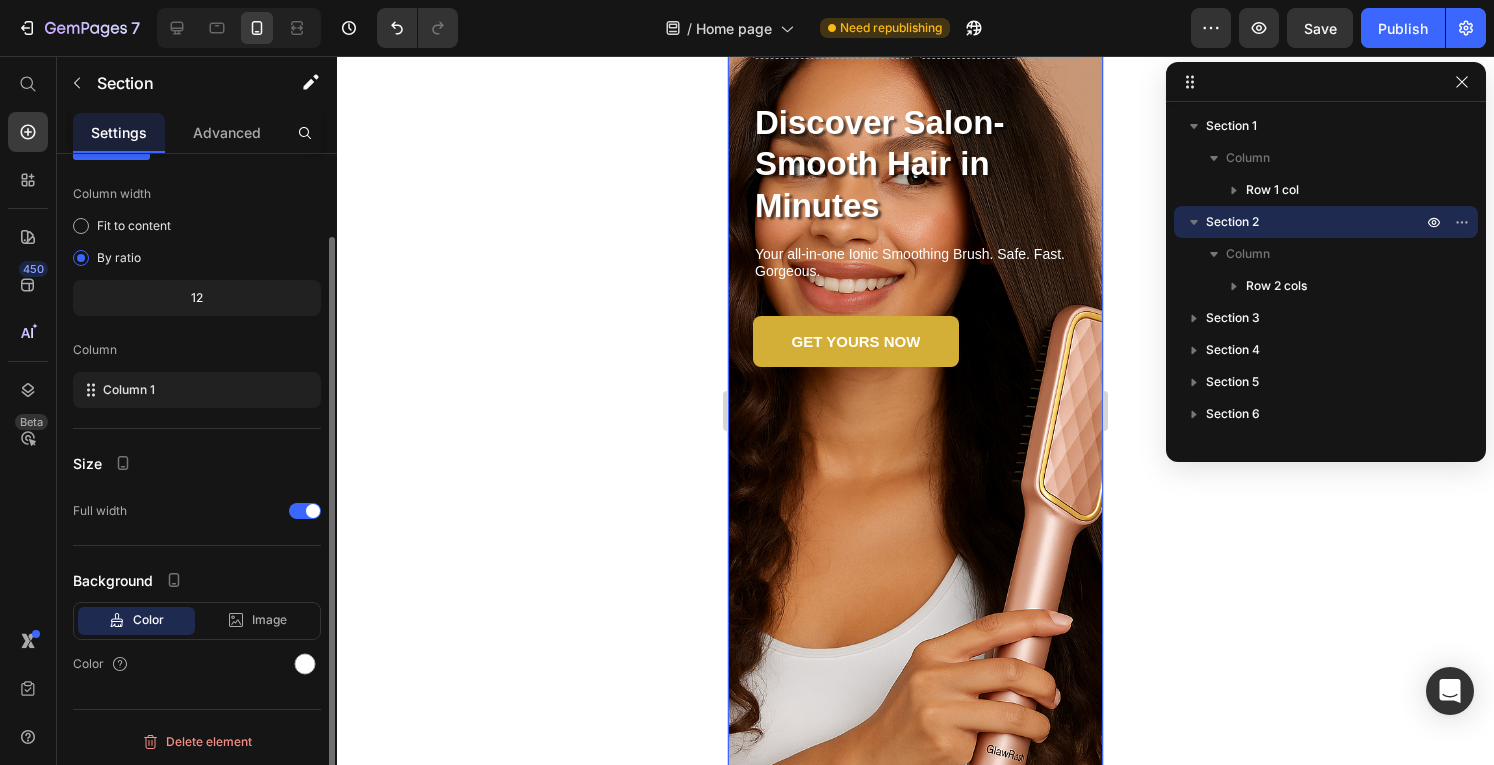 click on "Row Discover Salon-Smooth Hair in Minutes Heading Your all-in-one Ionic Smoothing Brush. Safe. Fast. Gorgeous. Text Block GET YOURS NOW Button As Featured In Text Block Image Image Image Row" at bounding box center [915, 462] 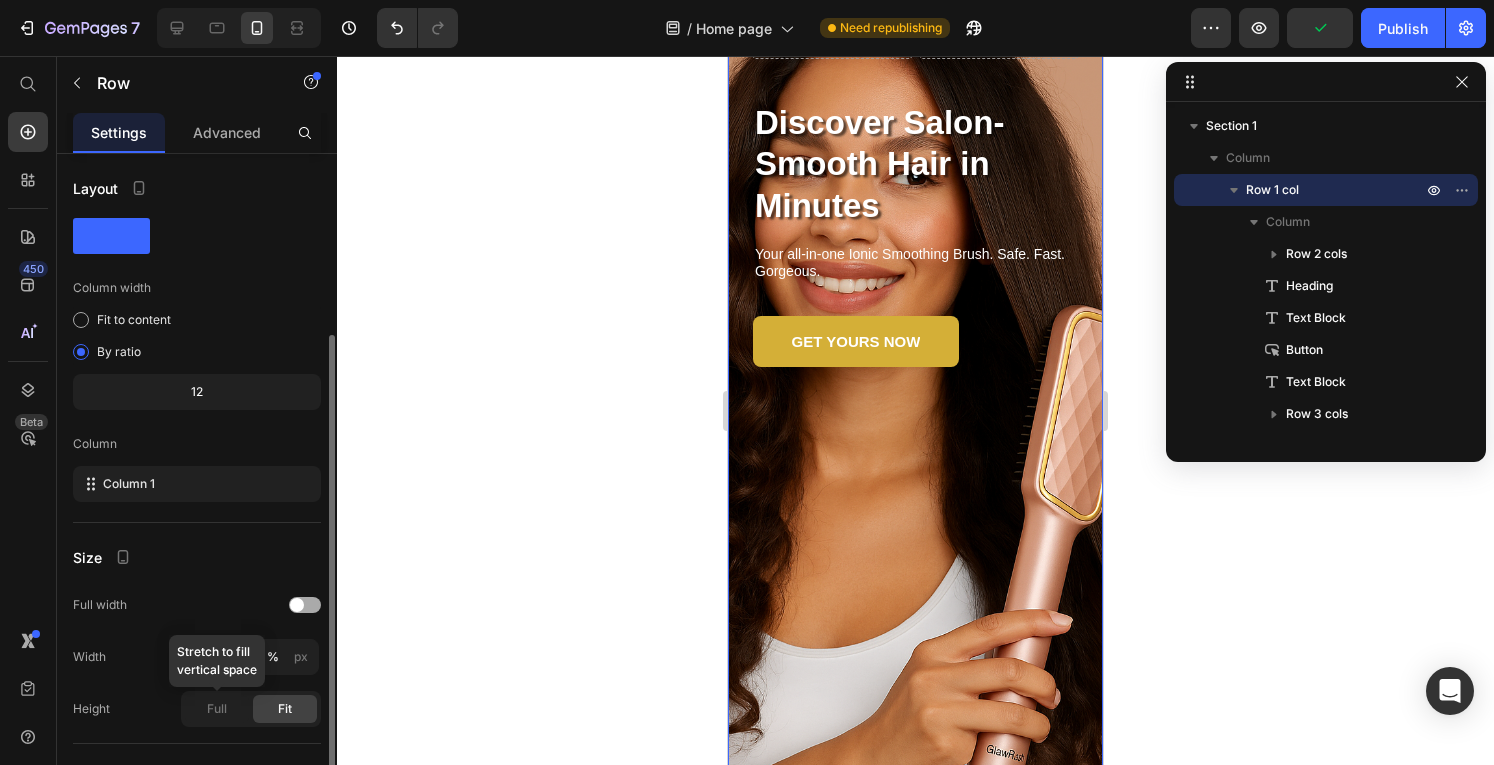 scroll, scrollTop: 105, scrollLeft: 0, axis: vertical 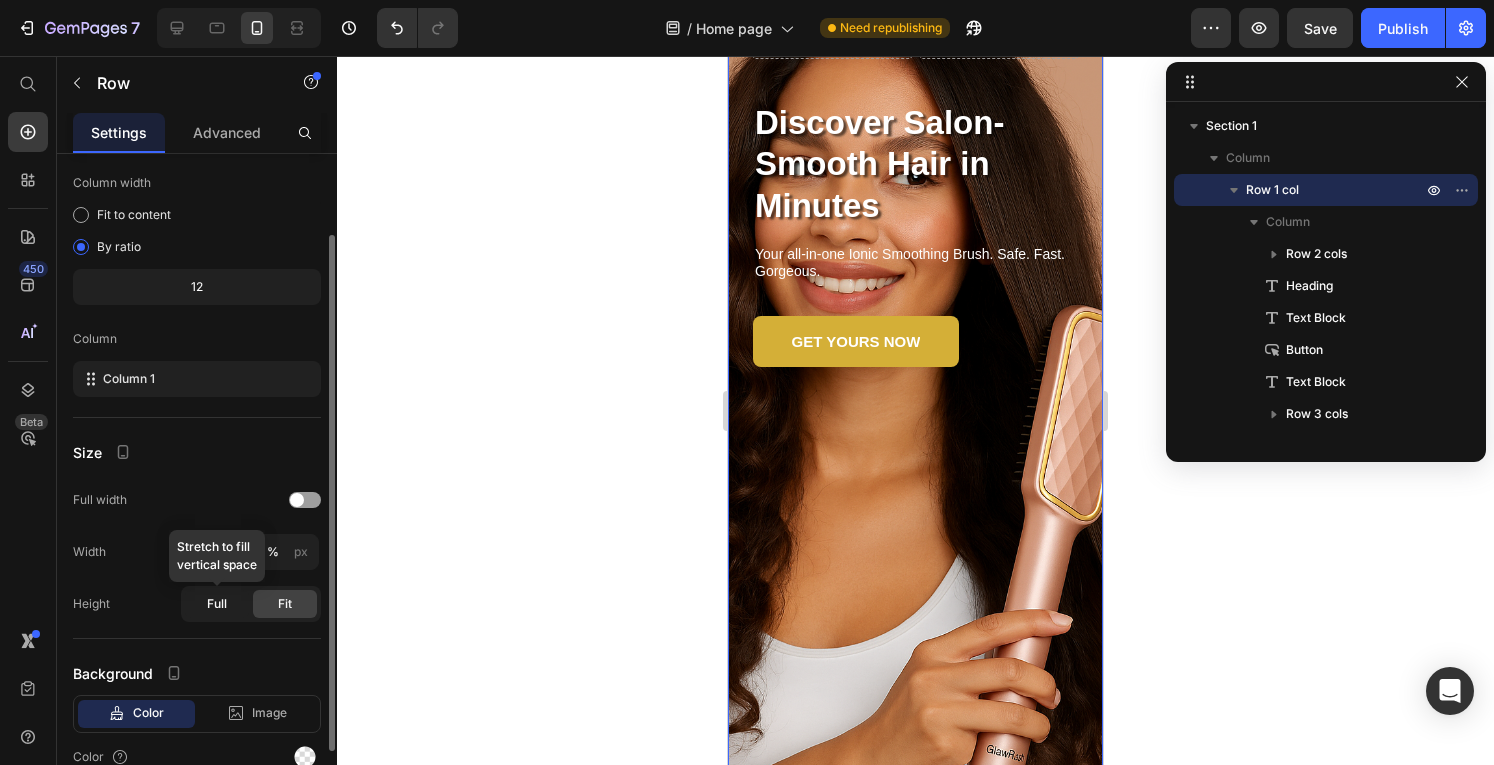 click on "Full" 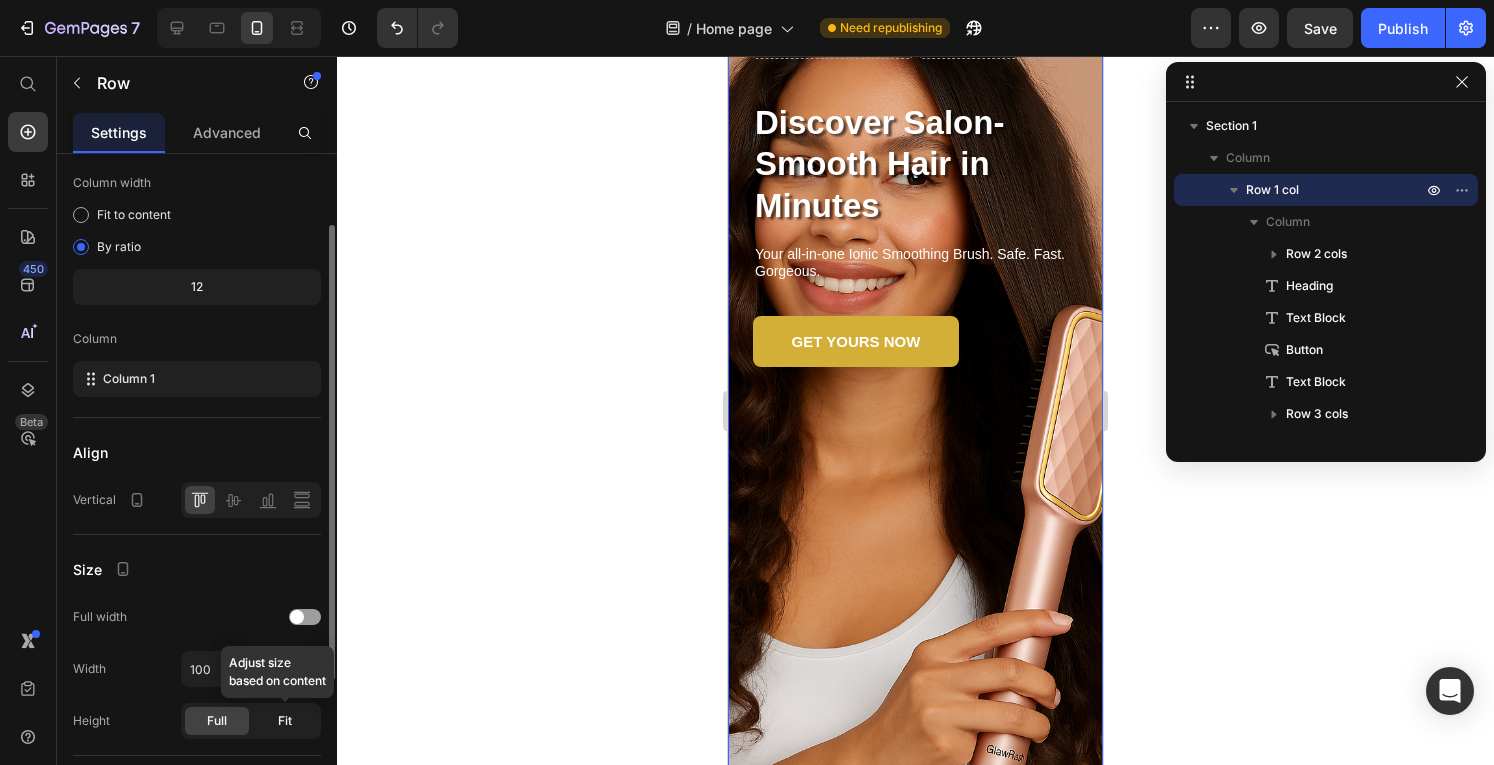click on "Fit" 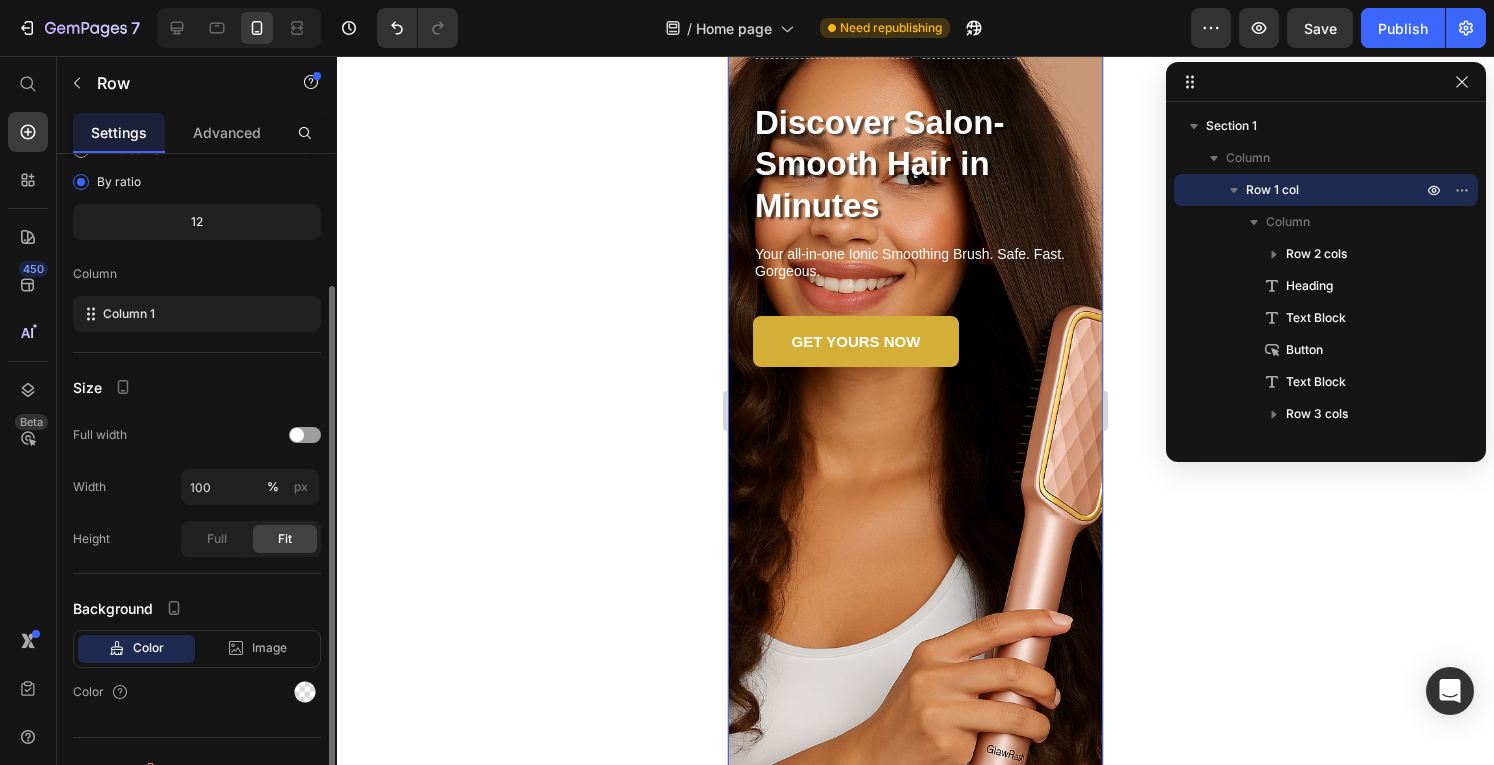 scroll, scrollTop: 198, scrollLeft: 0, axis: vertical 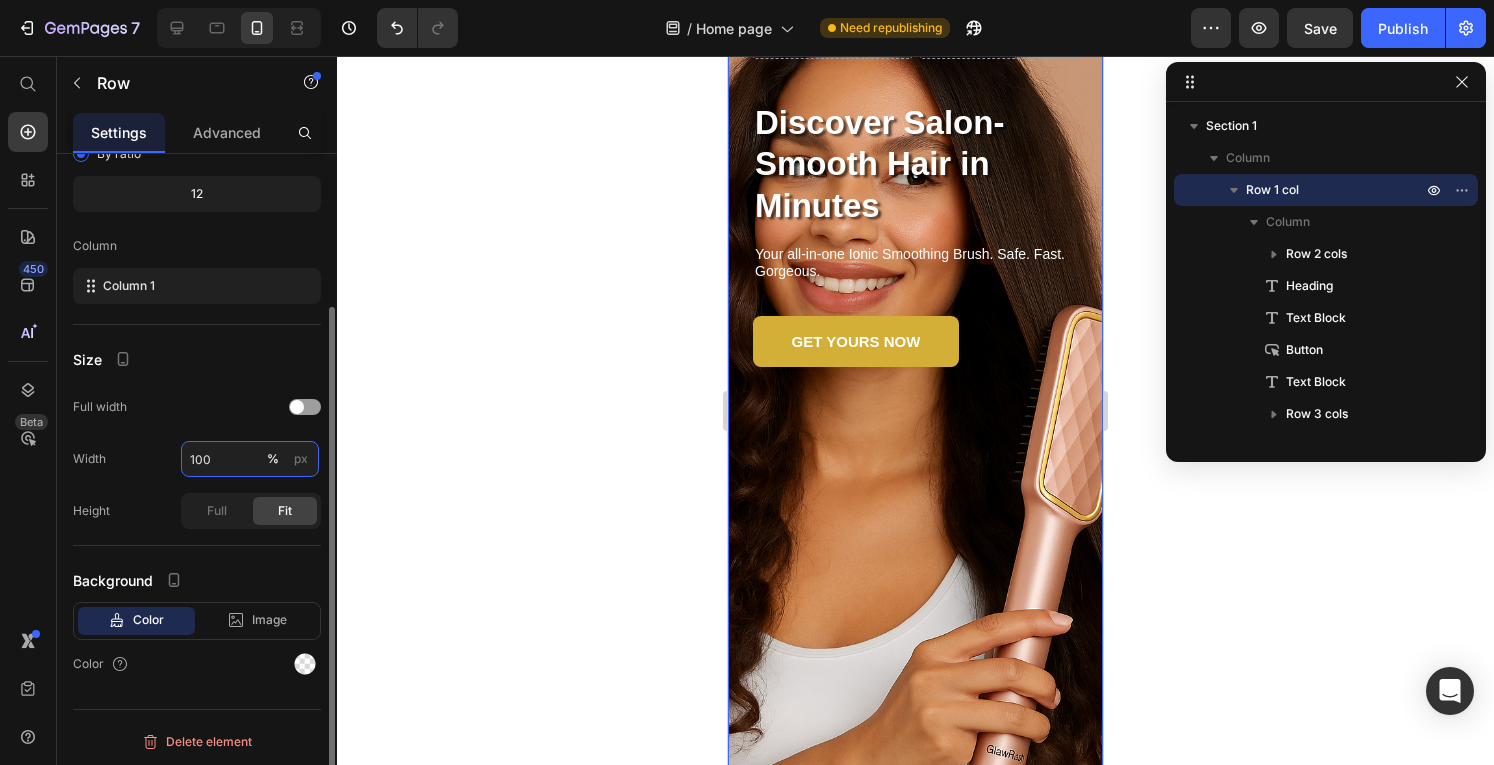 click on "100" at bounding box center [250, 459] 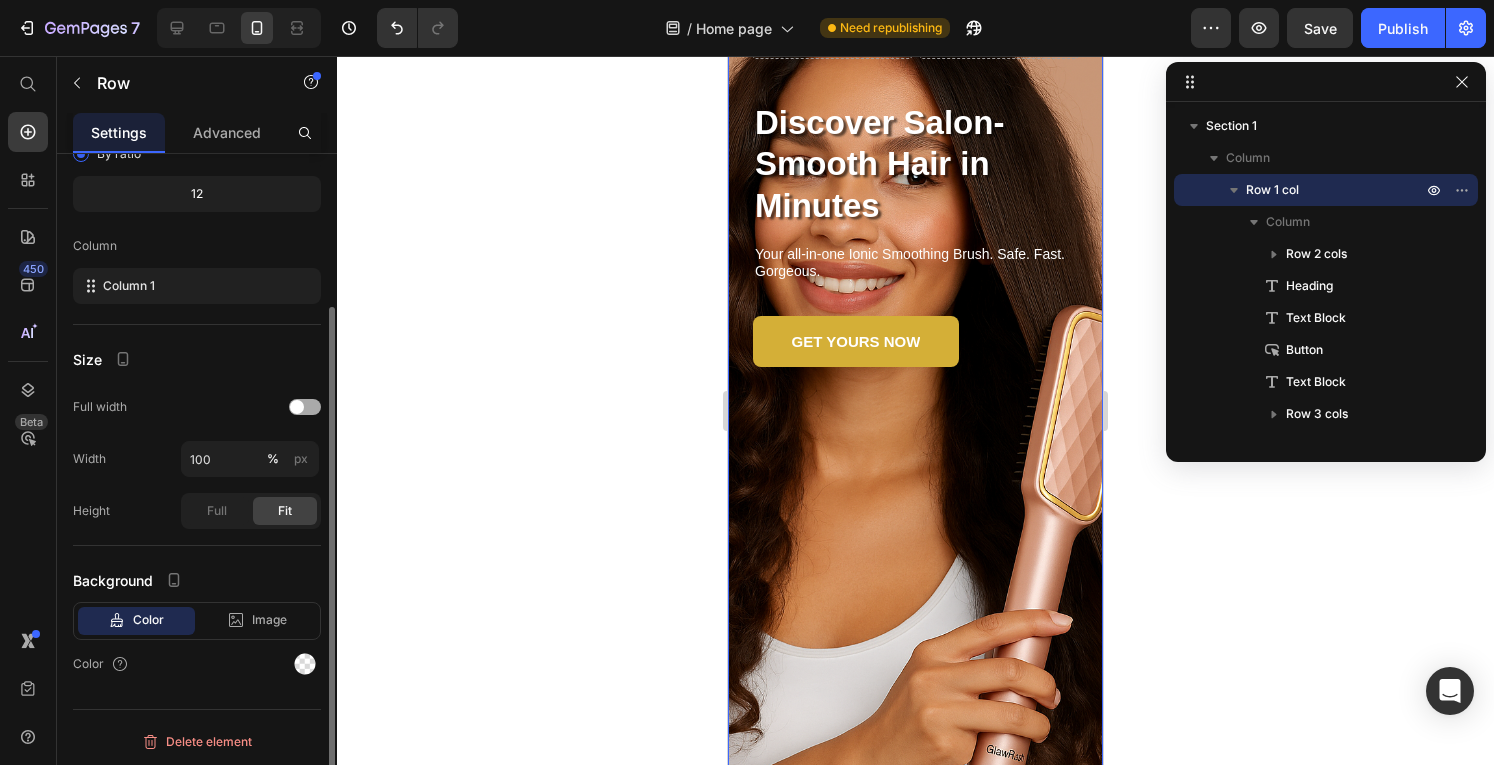 click on "Full width" 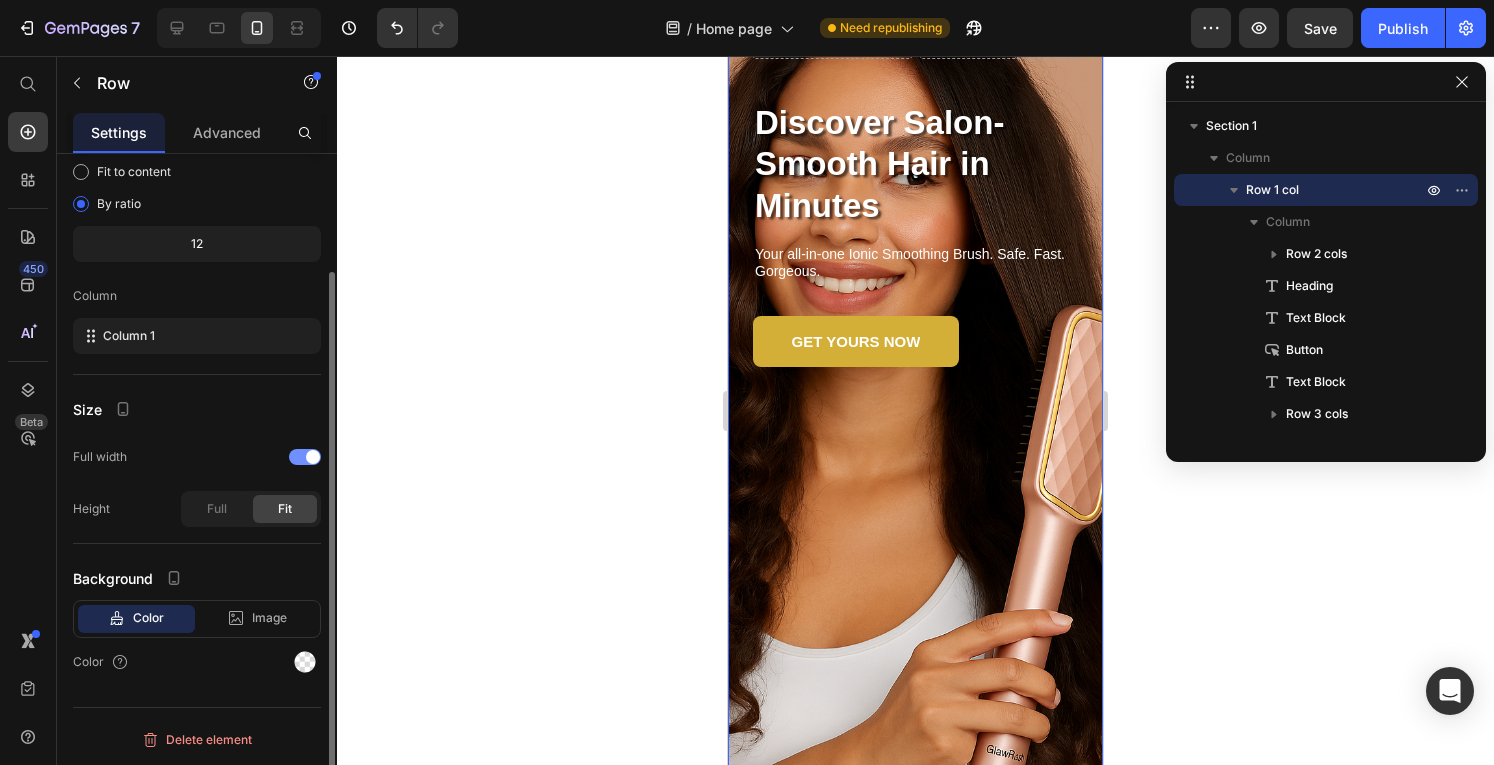 scroll, scrollTop: 146, scrollLeft: 0, axis: vertical 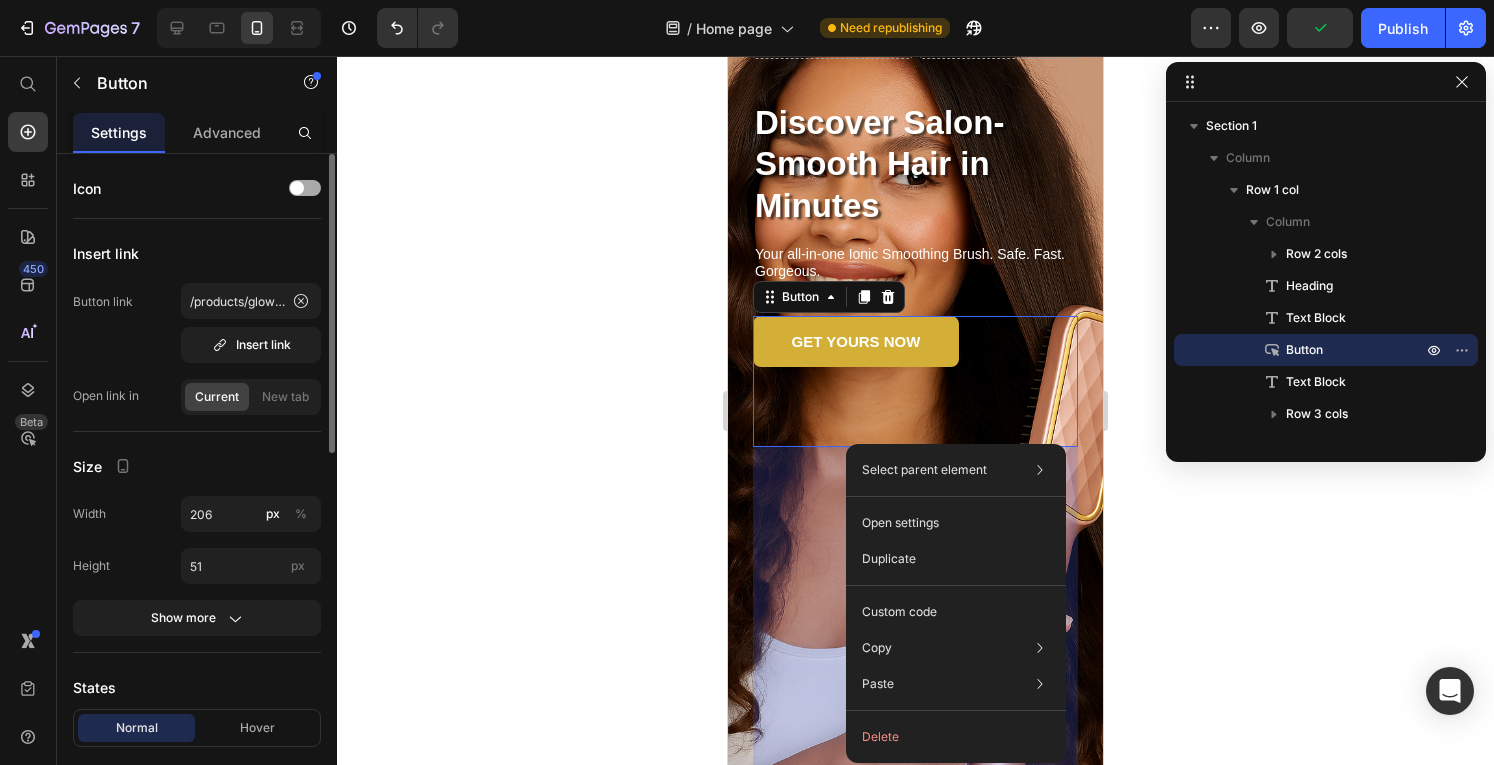 click on "403" at bounding box center (915, 648) 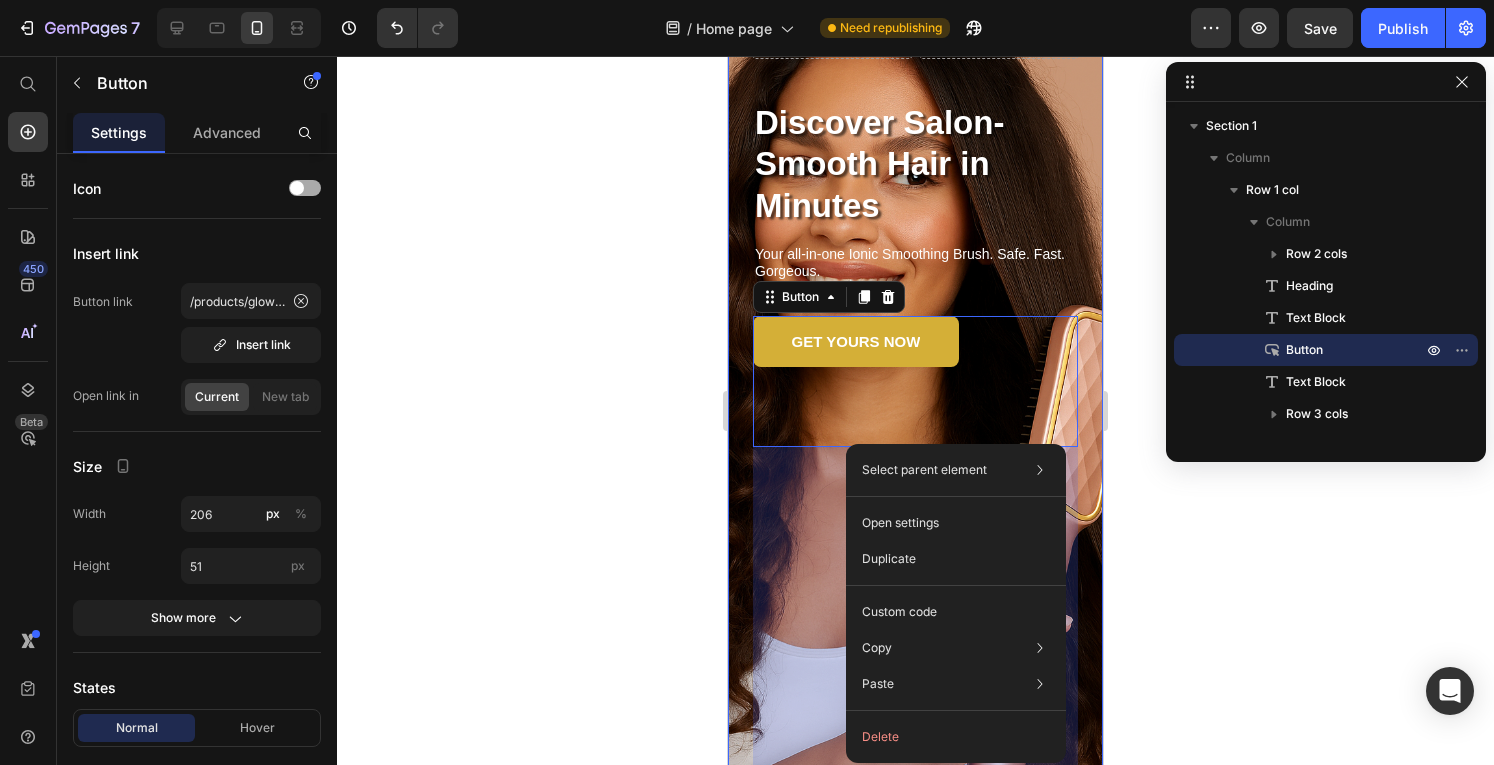 click on "Row Discover Salon-Smooth Hair in Minutes Heading Your all-in-one Ionic Smoothing Brush. Safe. Fast. Gorgeous. Text Block GET YOURS NOW Button   403 As Featured In Text Block Image Image Image Row Row" at bounding box center (915, 462) 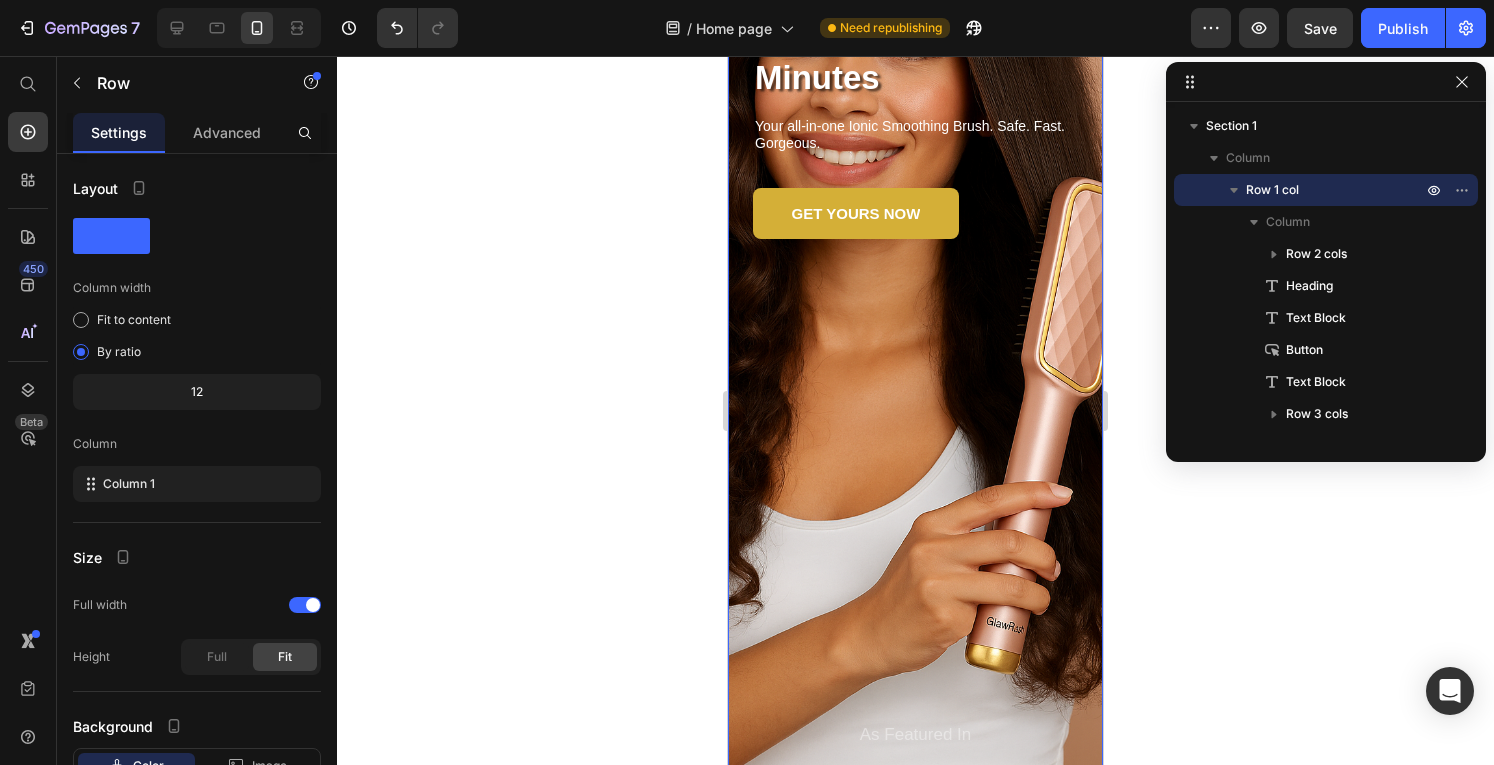 click on "Row Discover Salon-Smooth Hair in Minutes Heading Your all-in-one Ionic Smoothing Brush. Safe. Fast. Gorgeous. Text Block GET YOURS NOW Button As Featured In Text Block Image Image Image Row" at bounding box center [915, 334] 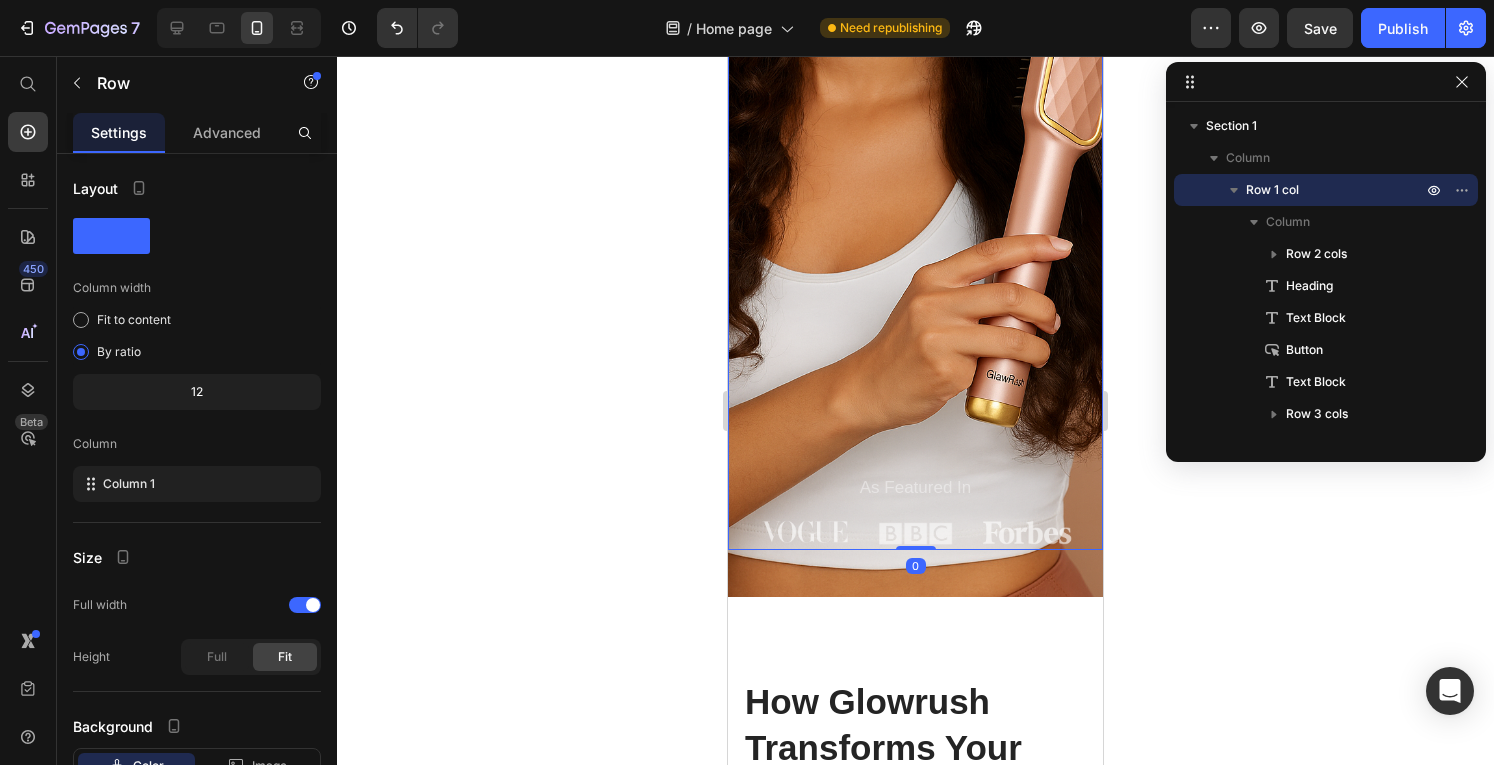 scroll, scrollTop: 523, scrollLeft: 0, axis: vertical 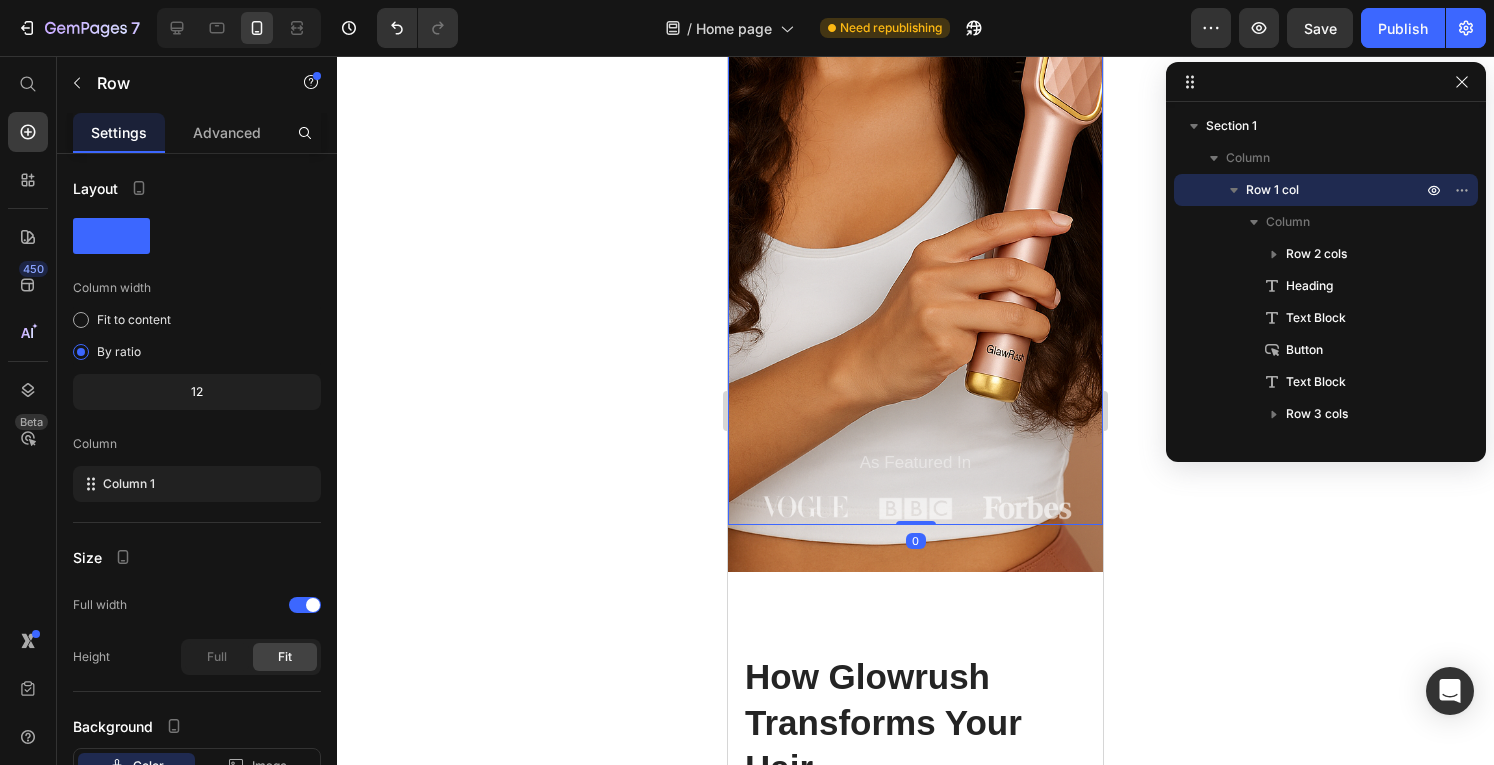 click on "Row Discover Salon-Smooth Hair in Minutes Heading Your all-in-one Ionic Smoothing Brush. Safe. Fast. Gorgeous. Text Block GET YOURS NOW Button As Featured In Text Block Image Image Image Row" at bounding box center [915, 62] 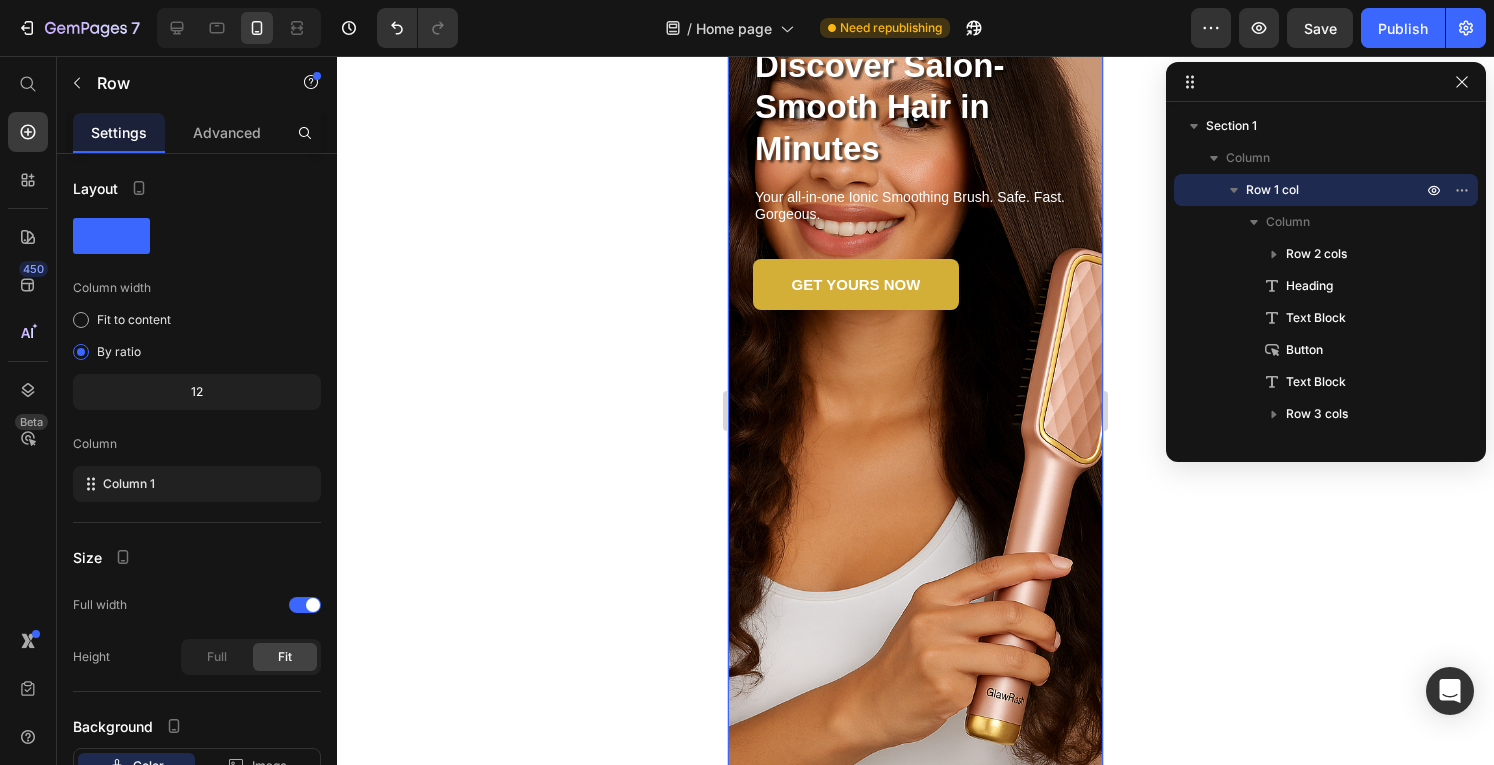 scroll, scrollTop: 179, scrollLeft: 0, axis: vertical 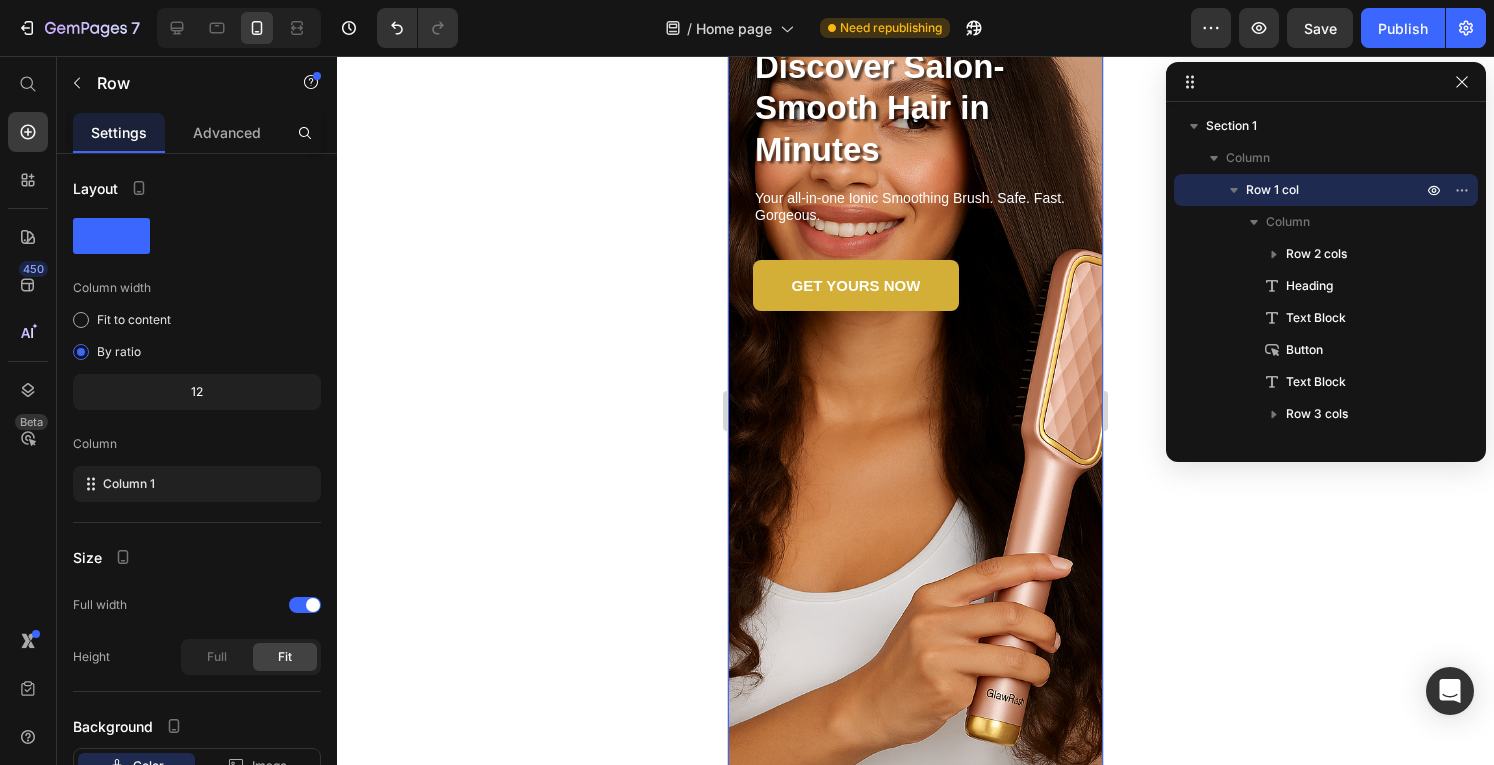 click on "Row Discover Salon-Smooth Hair in Minutes Heading Your all-in-one Ionic Smoothing Brush. Safe. Fast. Gorgeous. Text Block GET YOURS NOW Button As Featured In Text Block Image Image Image Row" at bounding box center [915, 406] 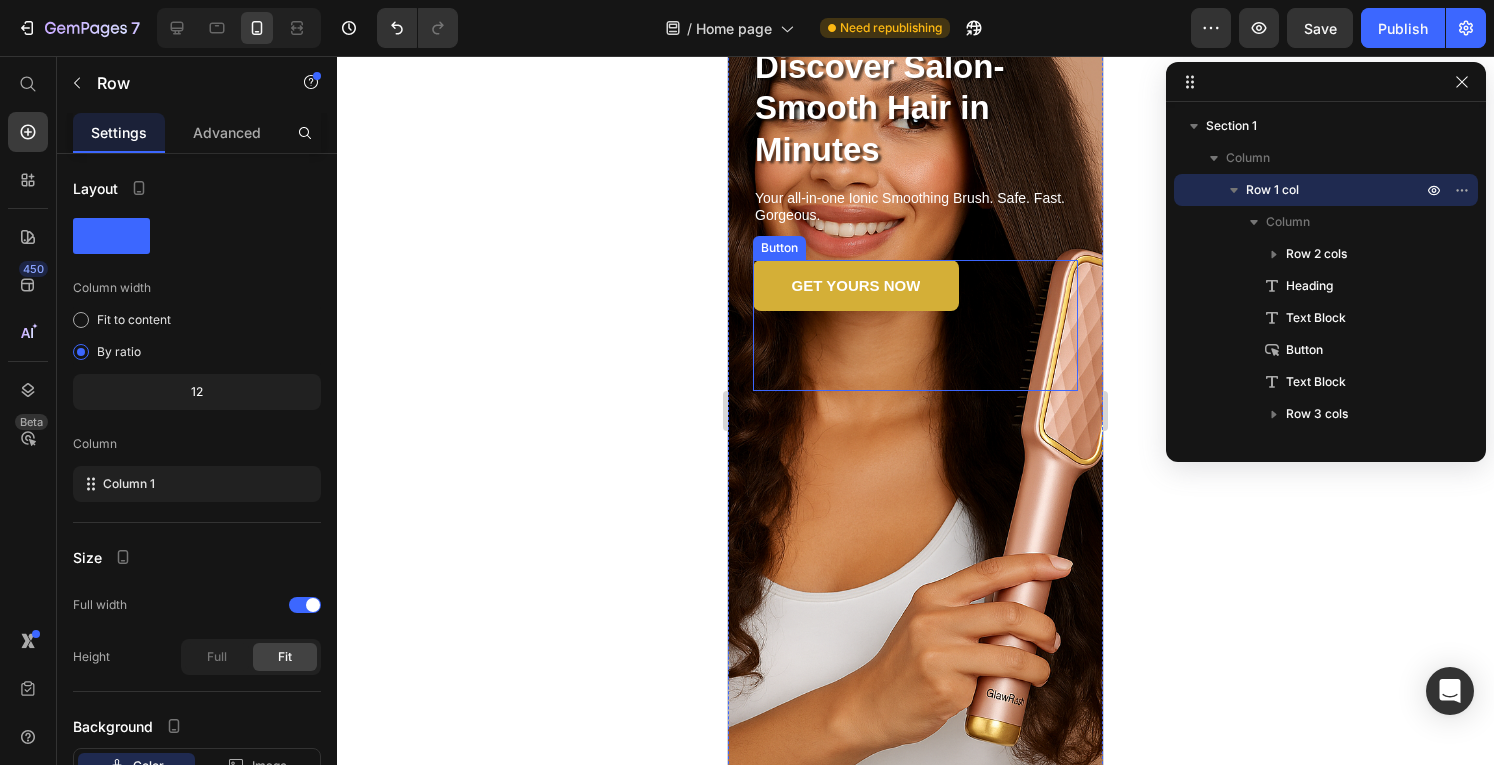 click on "GET YOURS NOW Button" at bounding box center [915, 325] 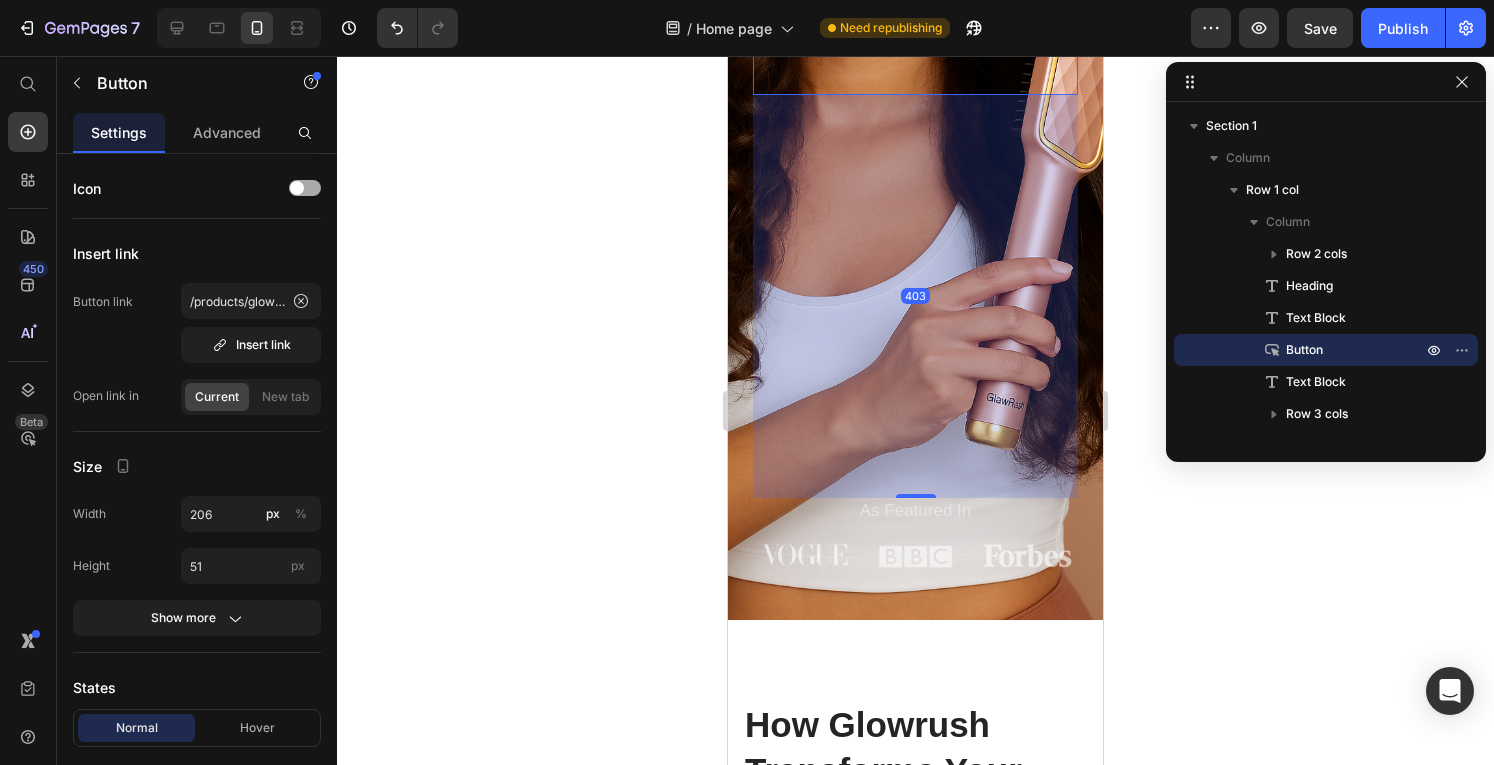 scroll, scrollTop: 483, scrollLeft: 0, axis: vertical 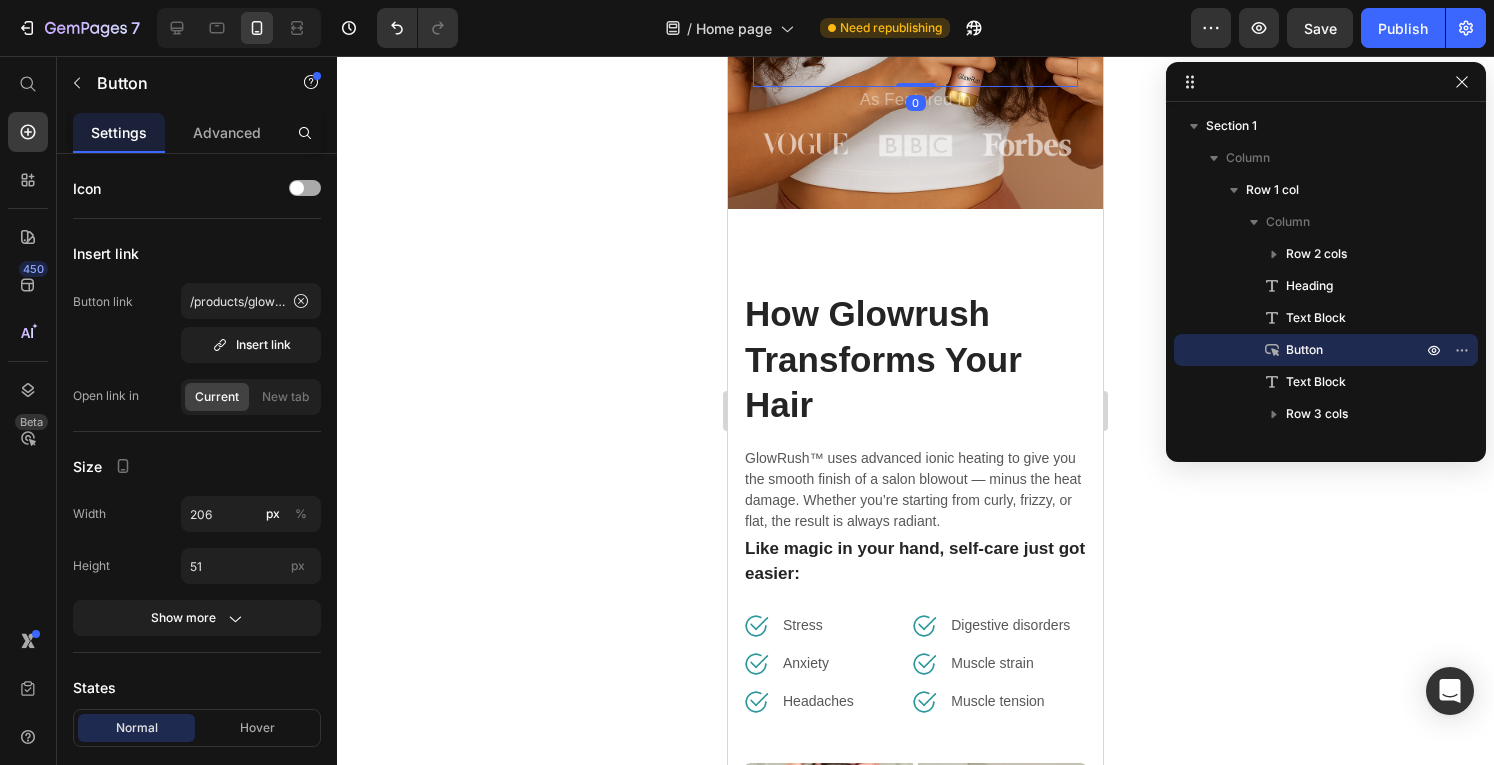 drag, startPoint x: 908, startPoint y: 485, endPoint x: 1553, endPoint y: 107, distance: 747.6022 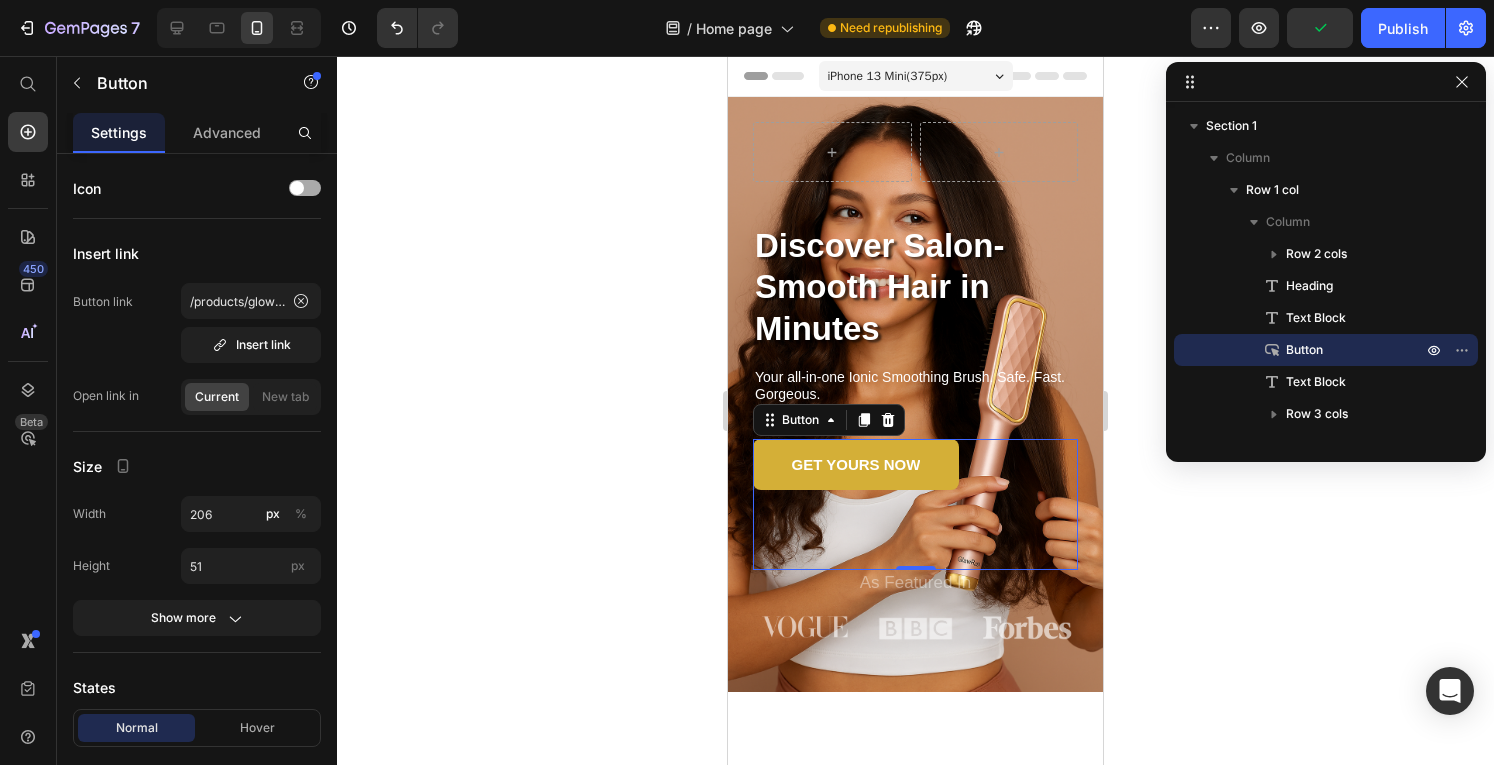 scroll, scrollTop: 39, scrollLeft: 0, axis: vertical 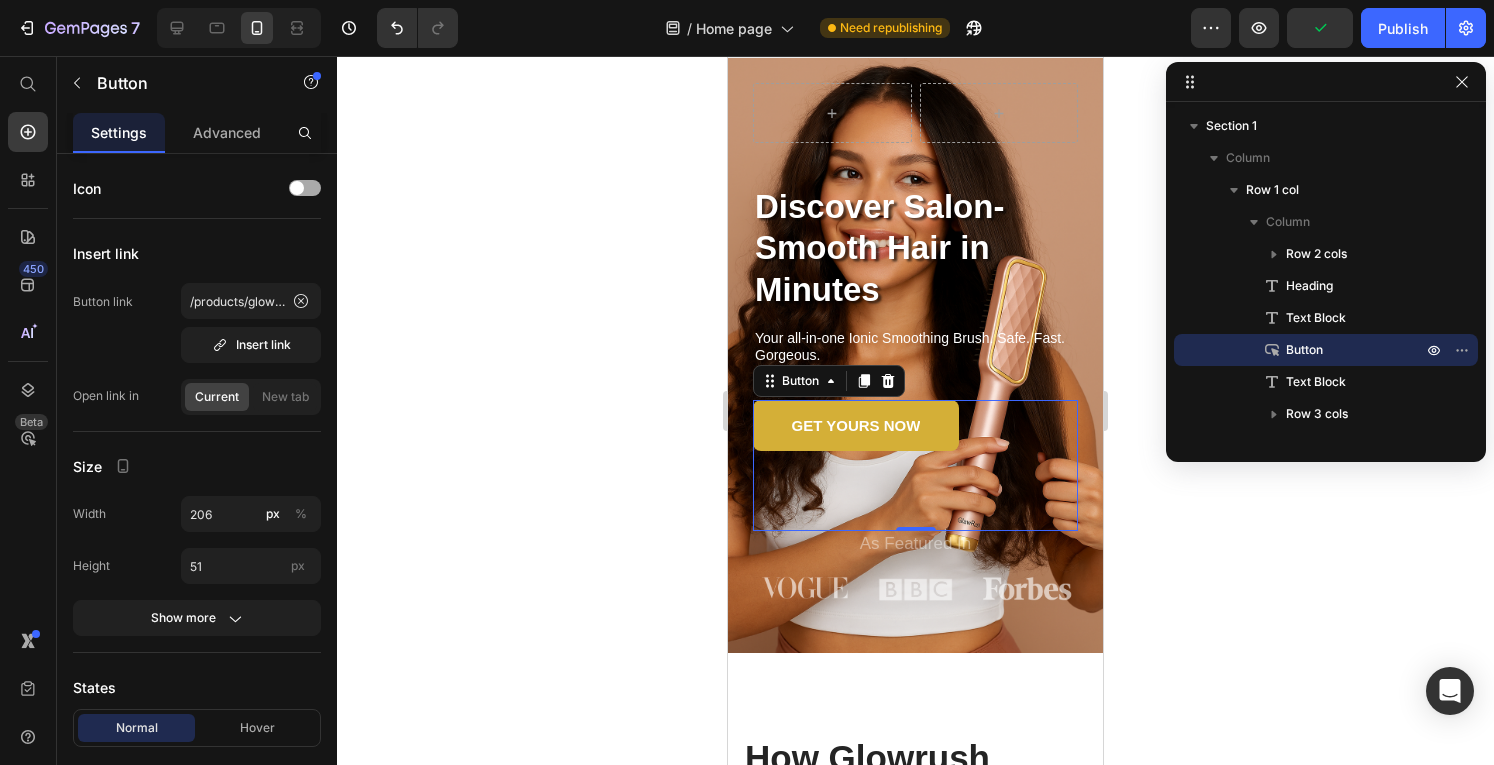 click on "Discover Salon-Smooth Hair in Minutes" at bounding box center (915, 248) 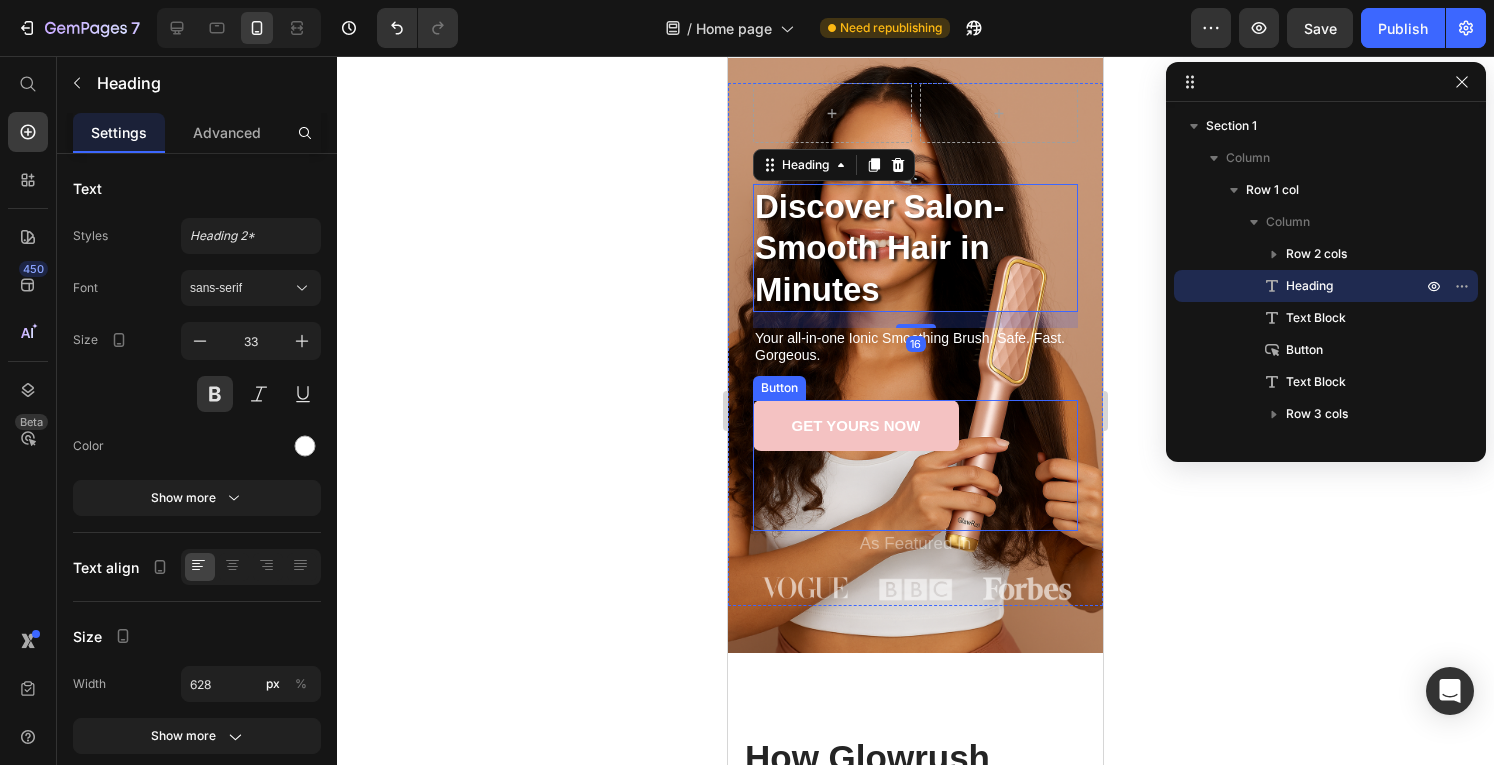 click on "GET YOURS NOW" at bounding box center [856, 425] 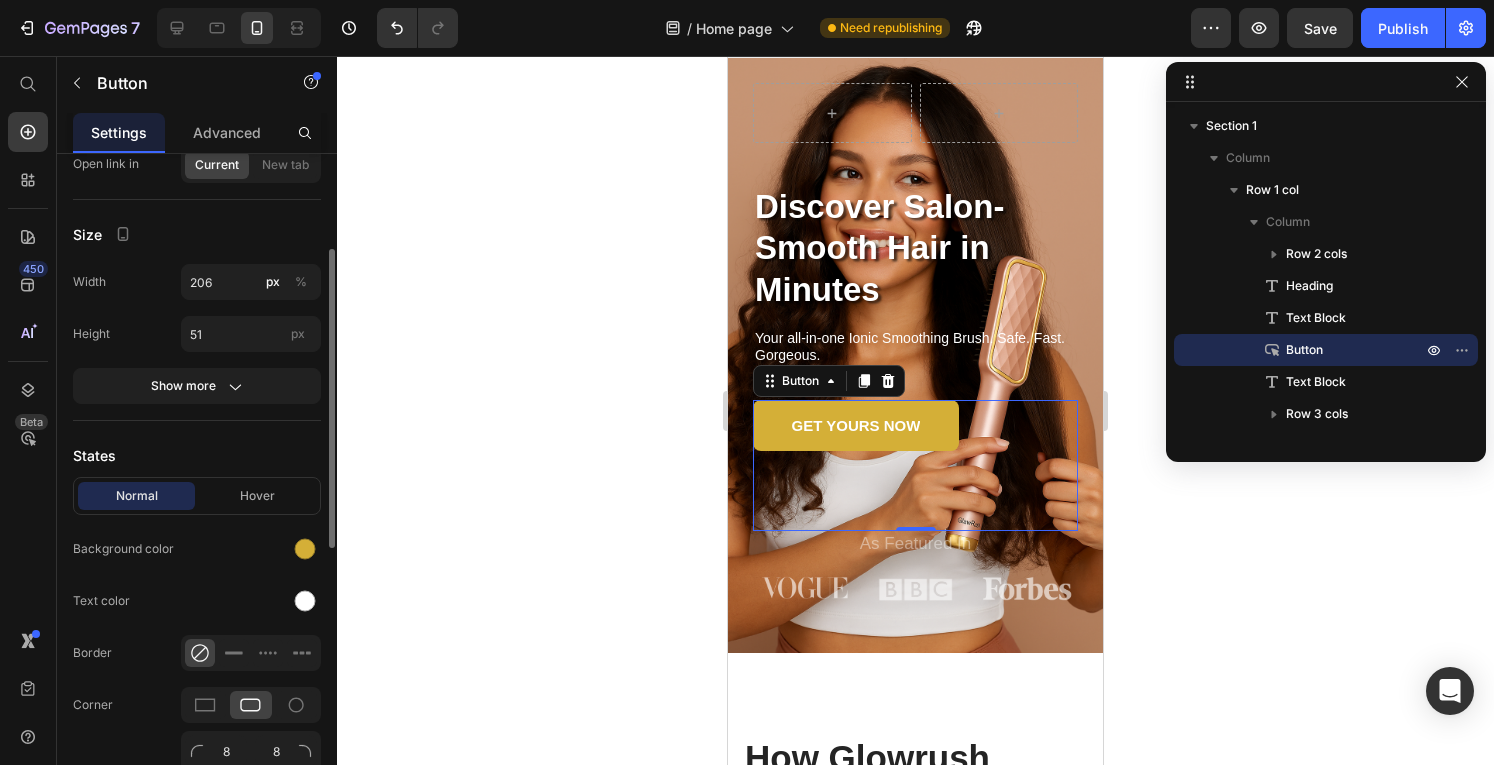 scroll, scrollTop: 226, scrollLeft: 0, axis: vertical 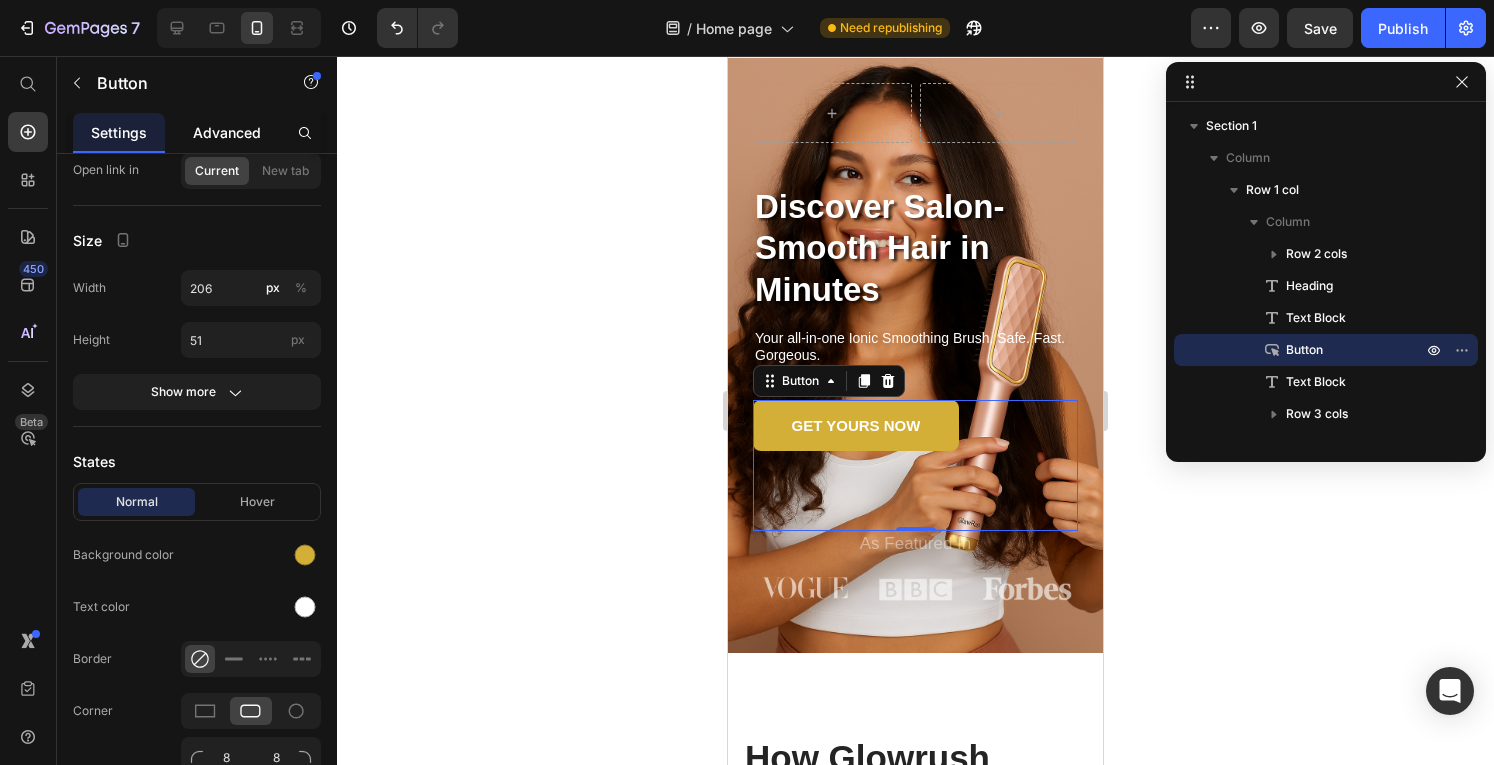 click on "Advanced" at bounding box center [227, 132] 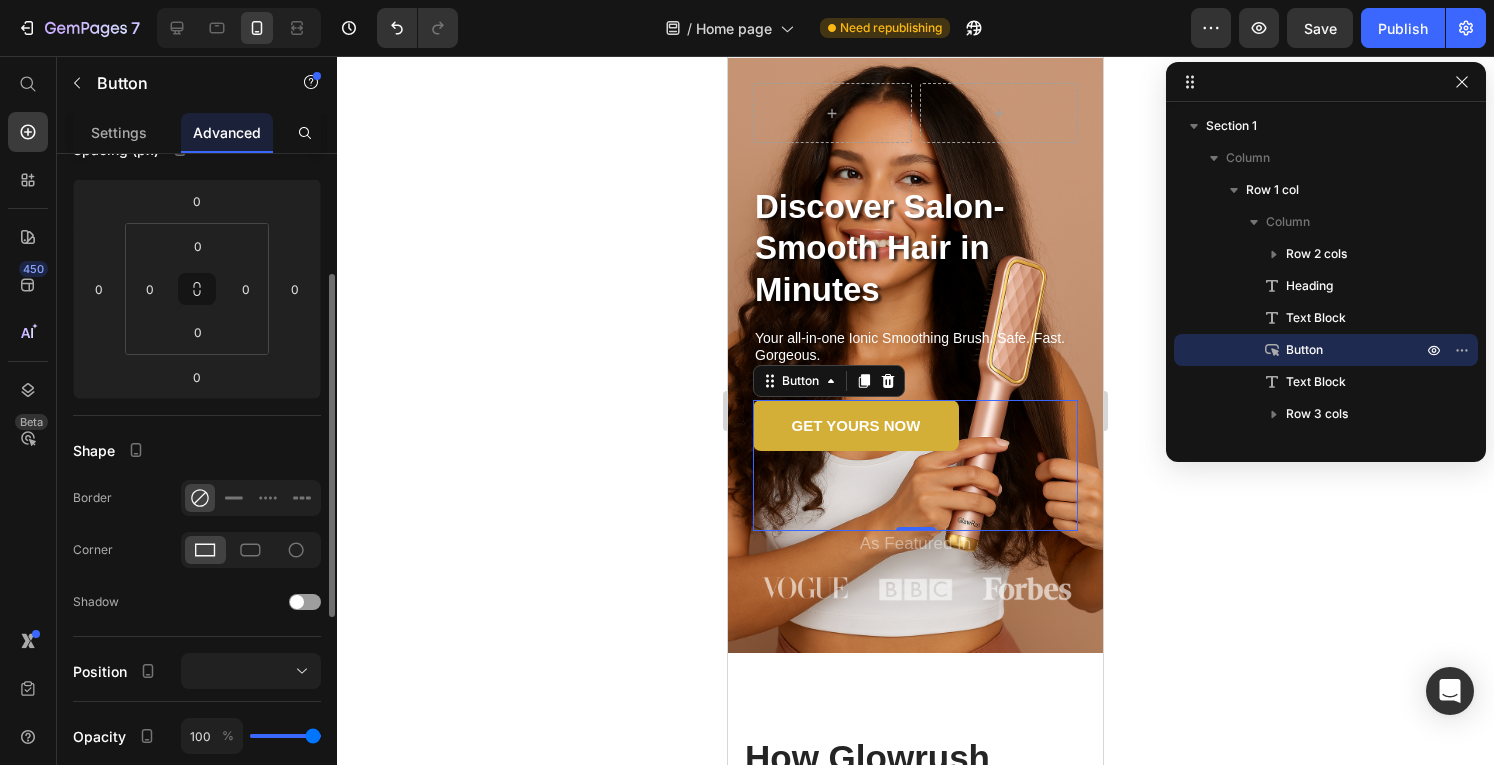 scroll, scrollTop: 234, scrollLeft: 0, axis: vertical 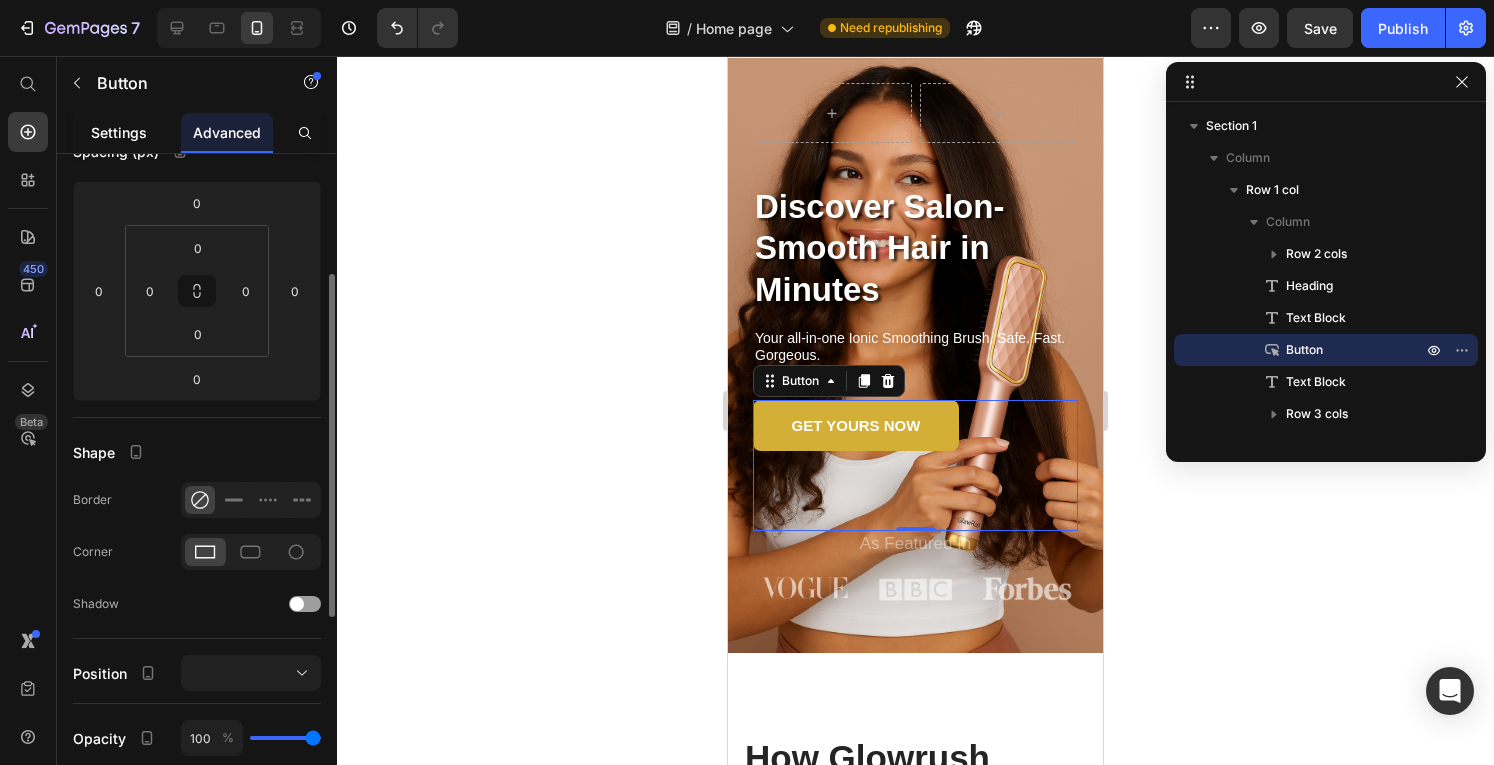 click on "Settings" 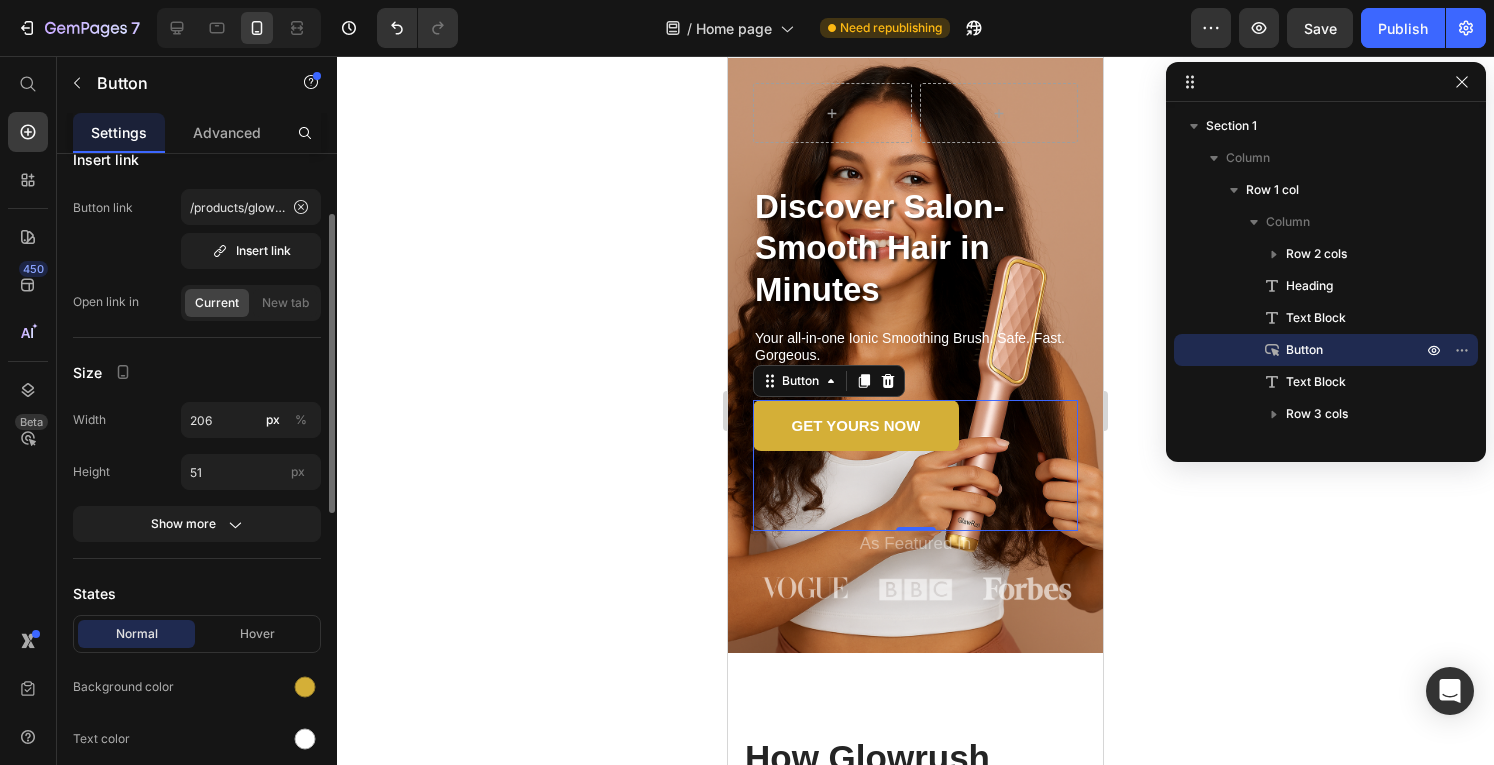 scroll, scrollTop: 134, scrollLeft: 0, axis: vertical 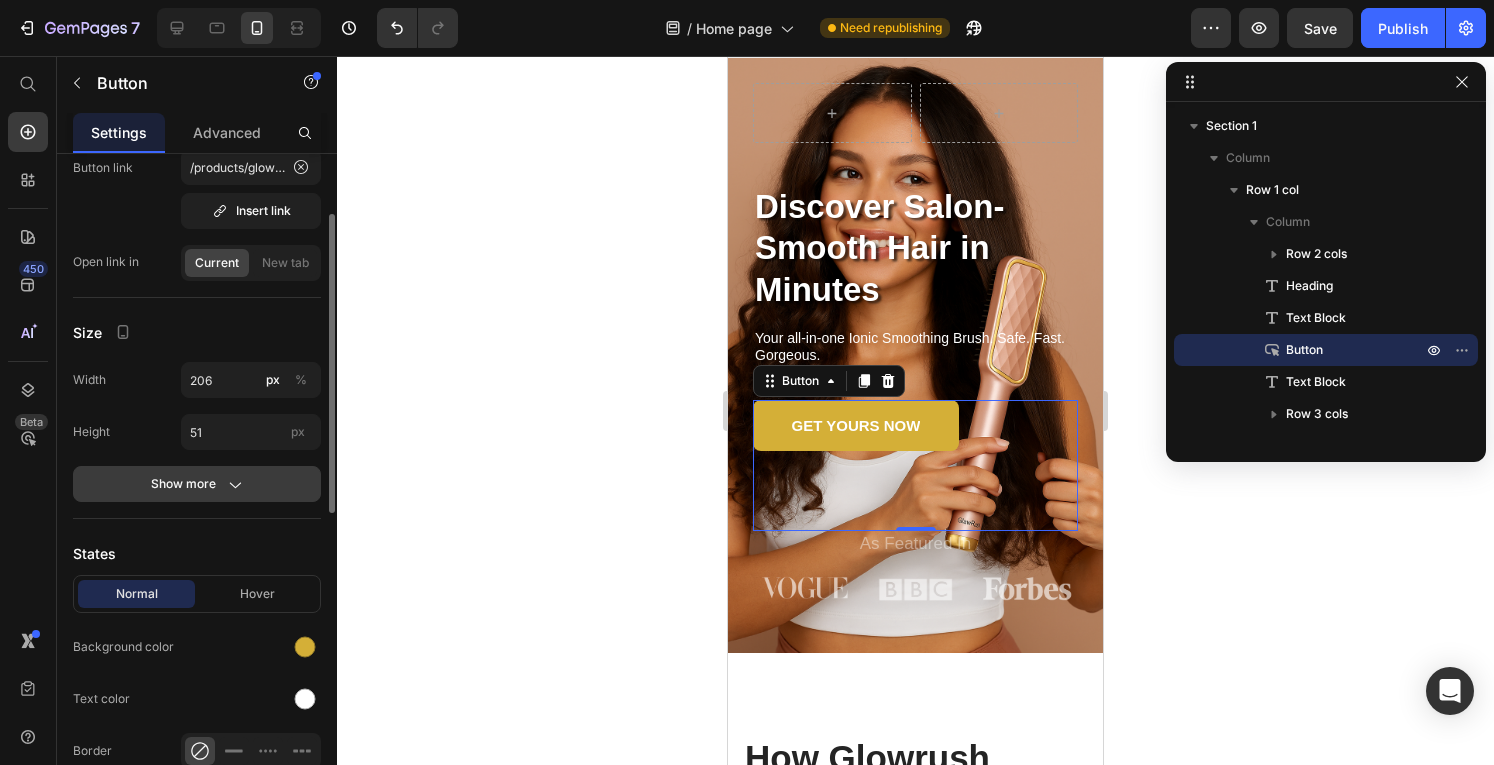 click on "Show more" at bounding box center (197, 484) 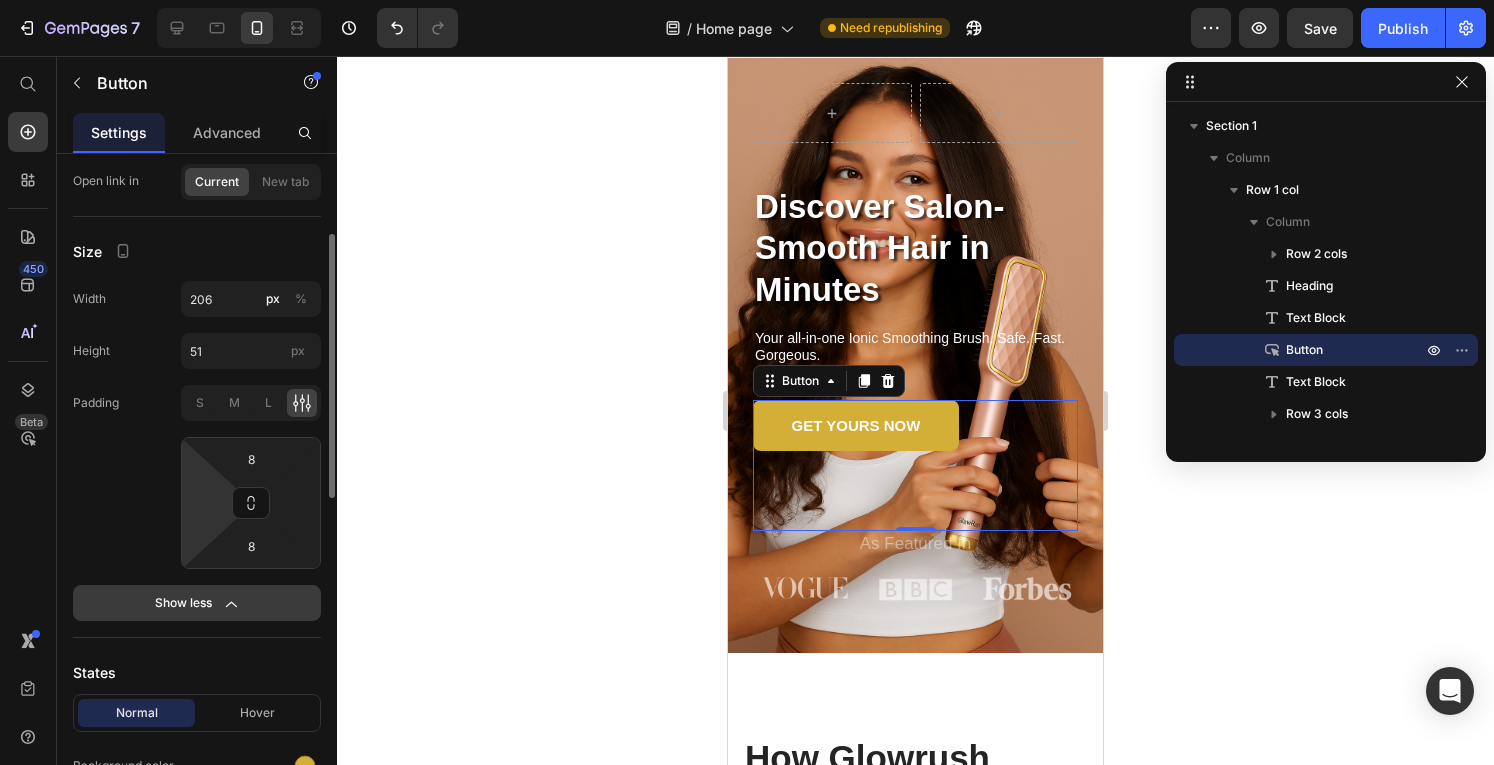 scroll, scrollTop: 216, scrollLeft: 0, axis: vertical 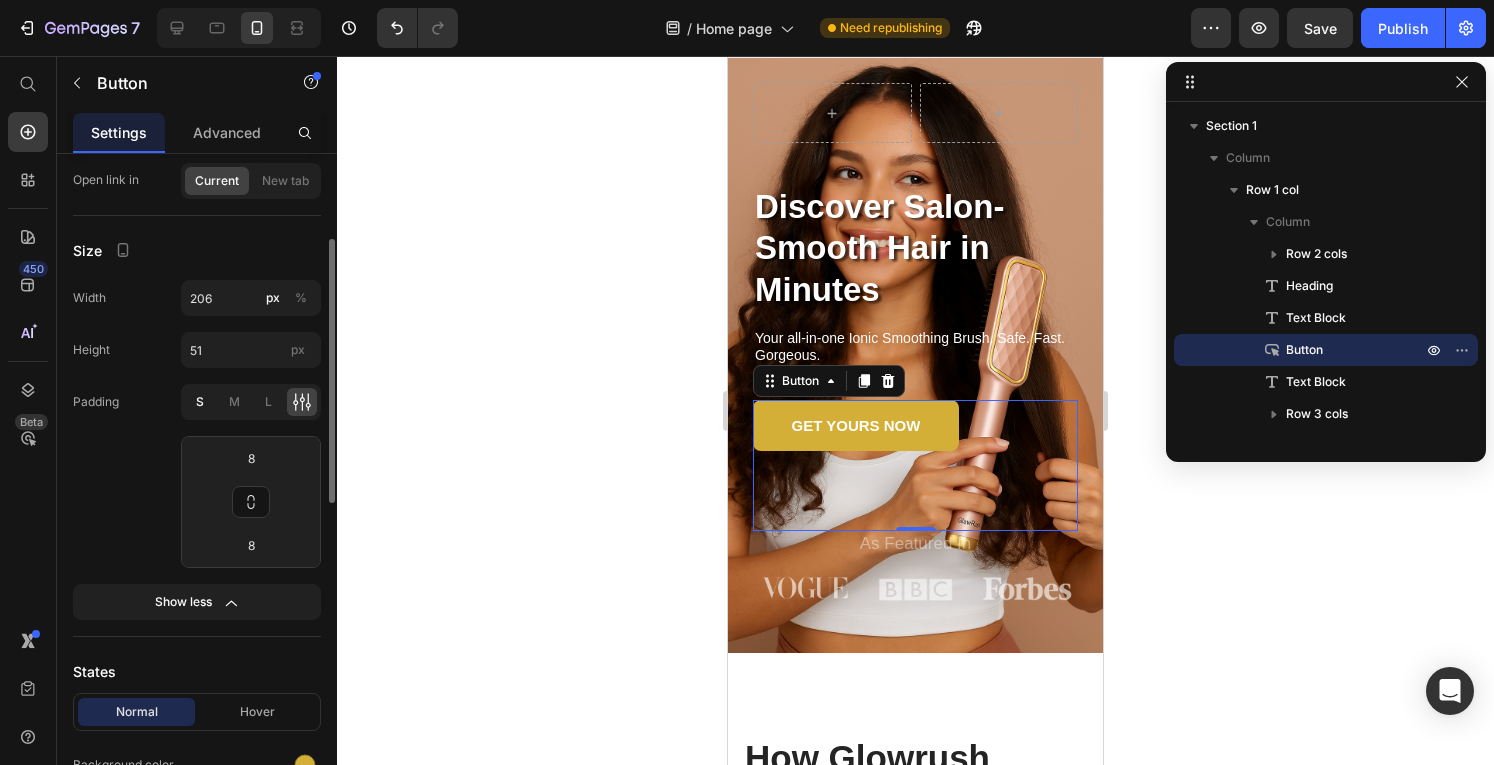 click on "S" 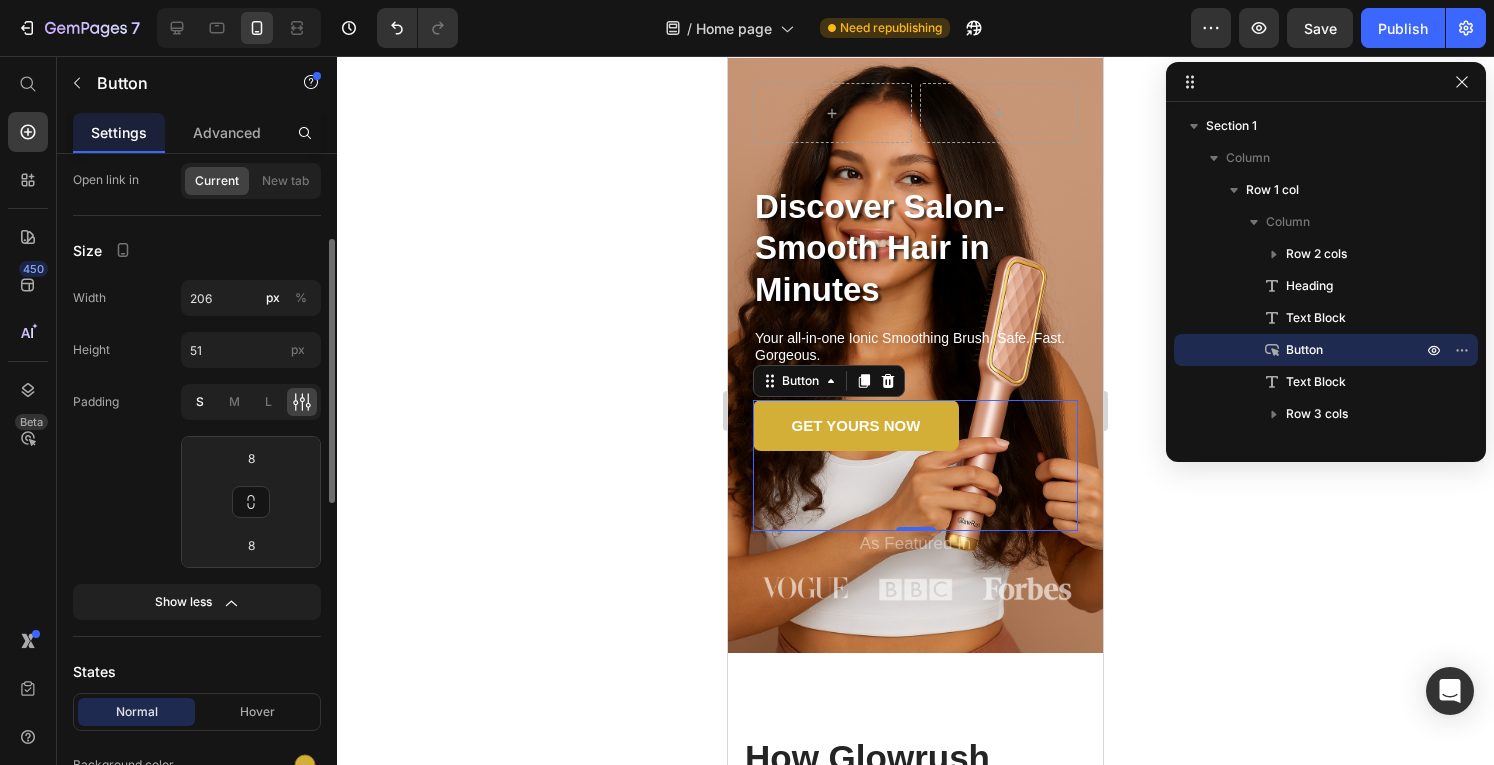 type on "4" 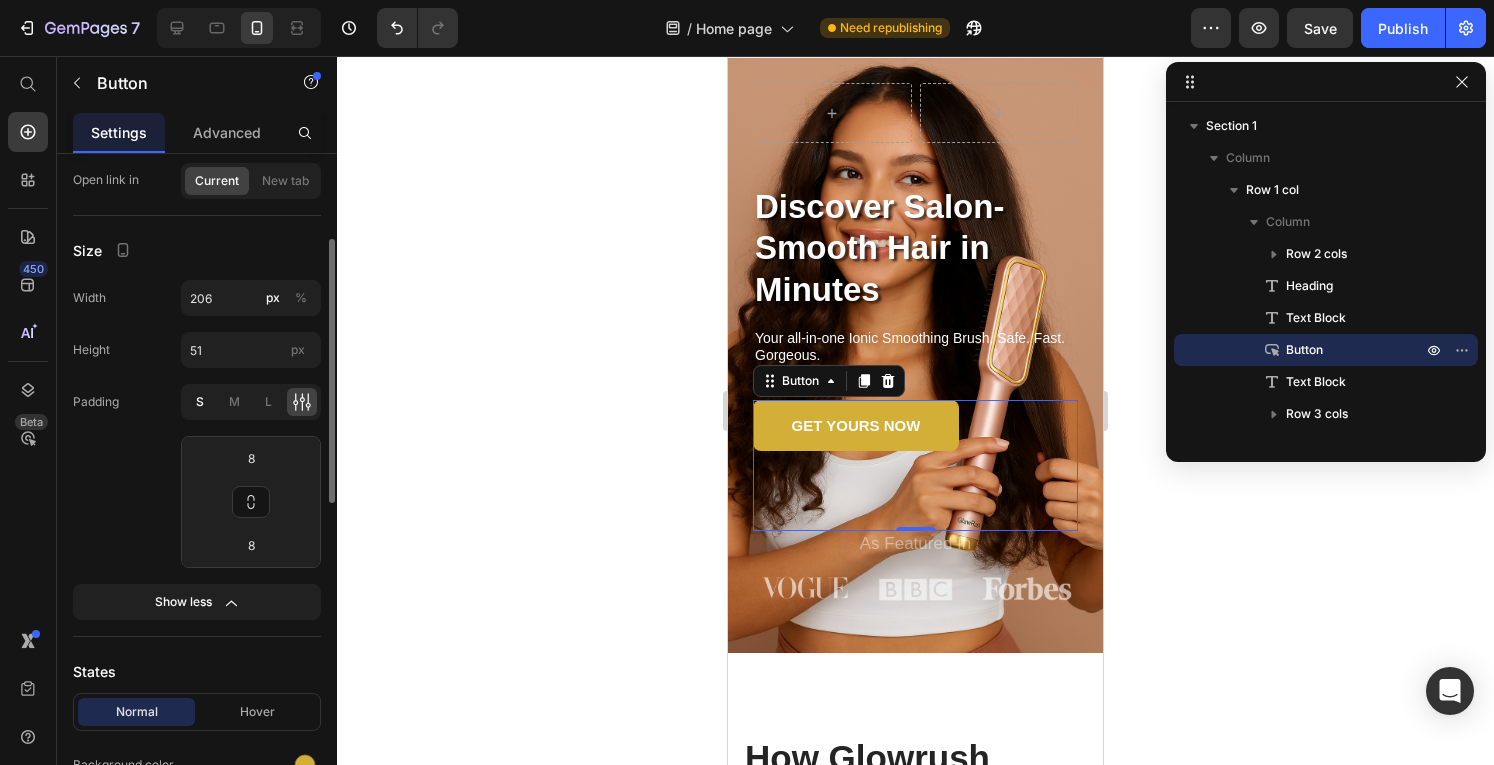 type on "4" 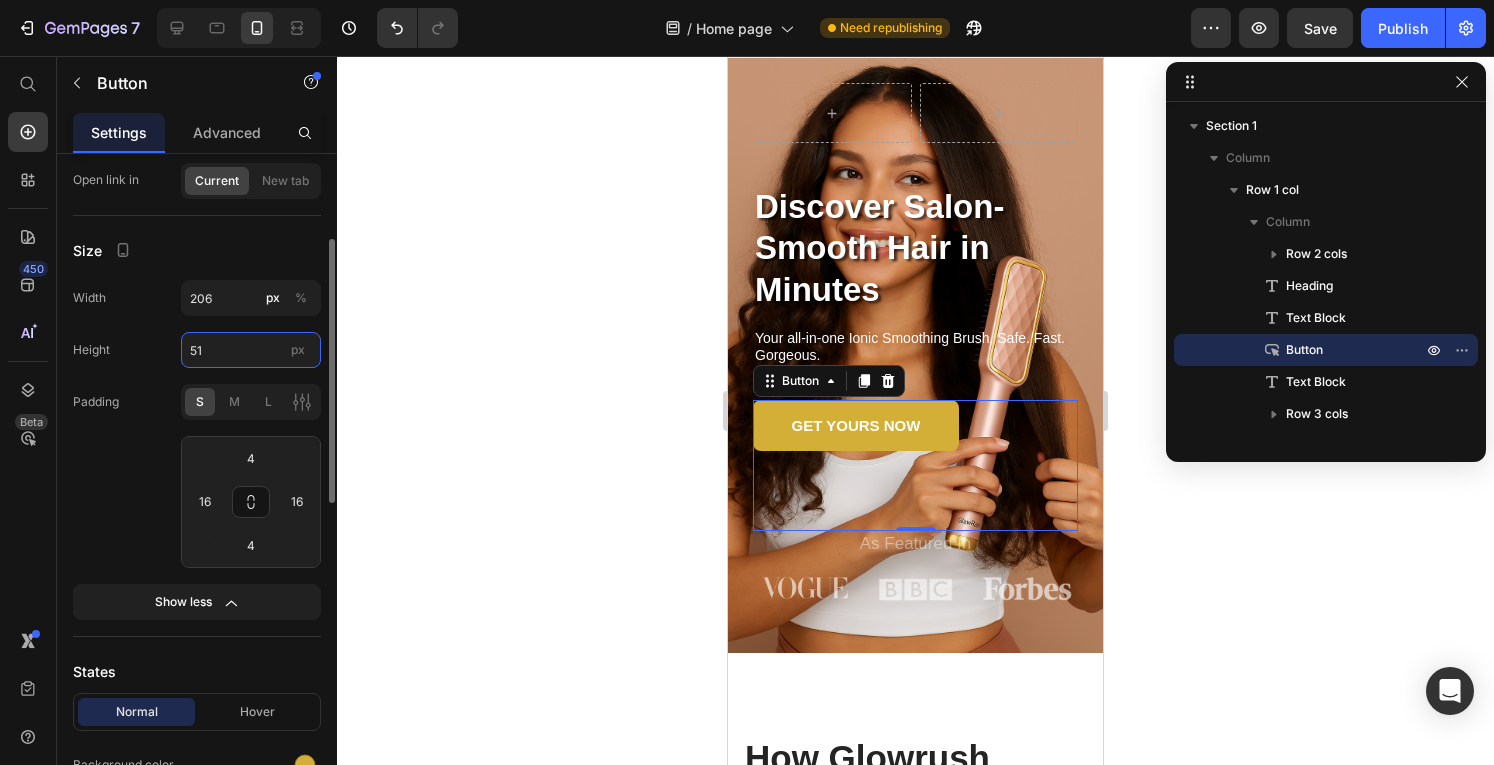 click on "51" at bounding box center (251, 350) 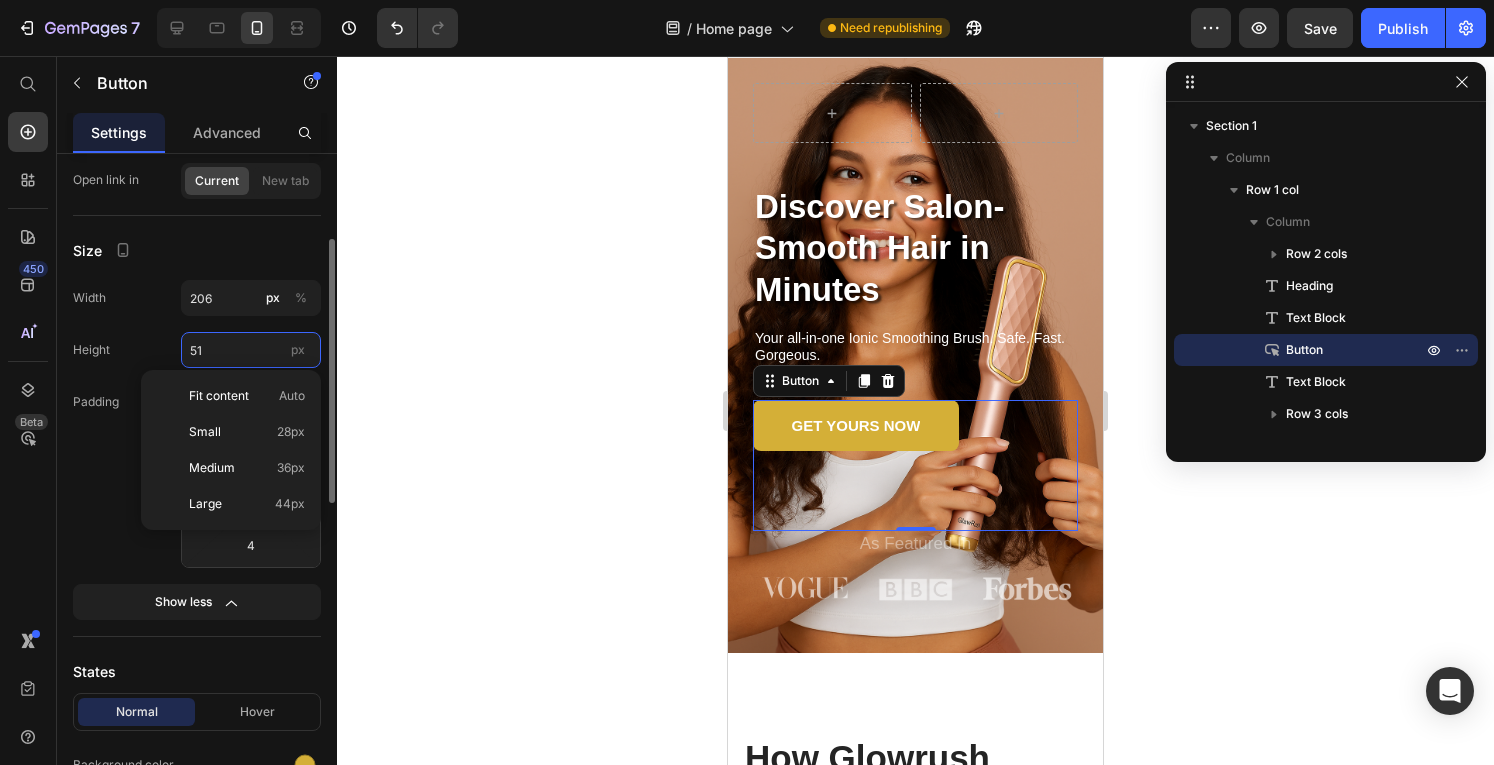 click on "51" at bounding box center [251, 350] 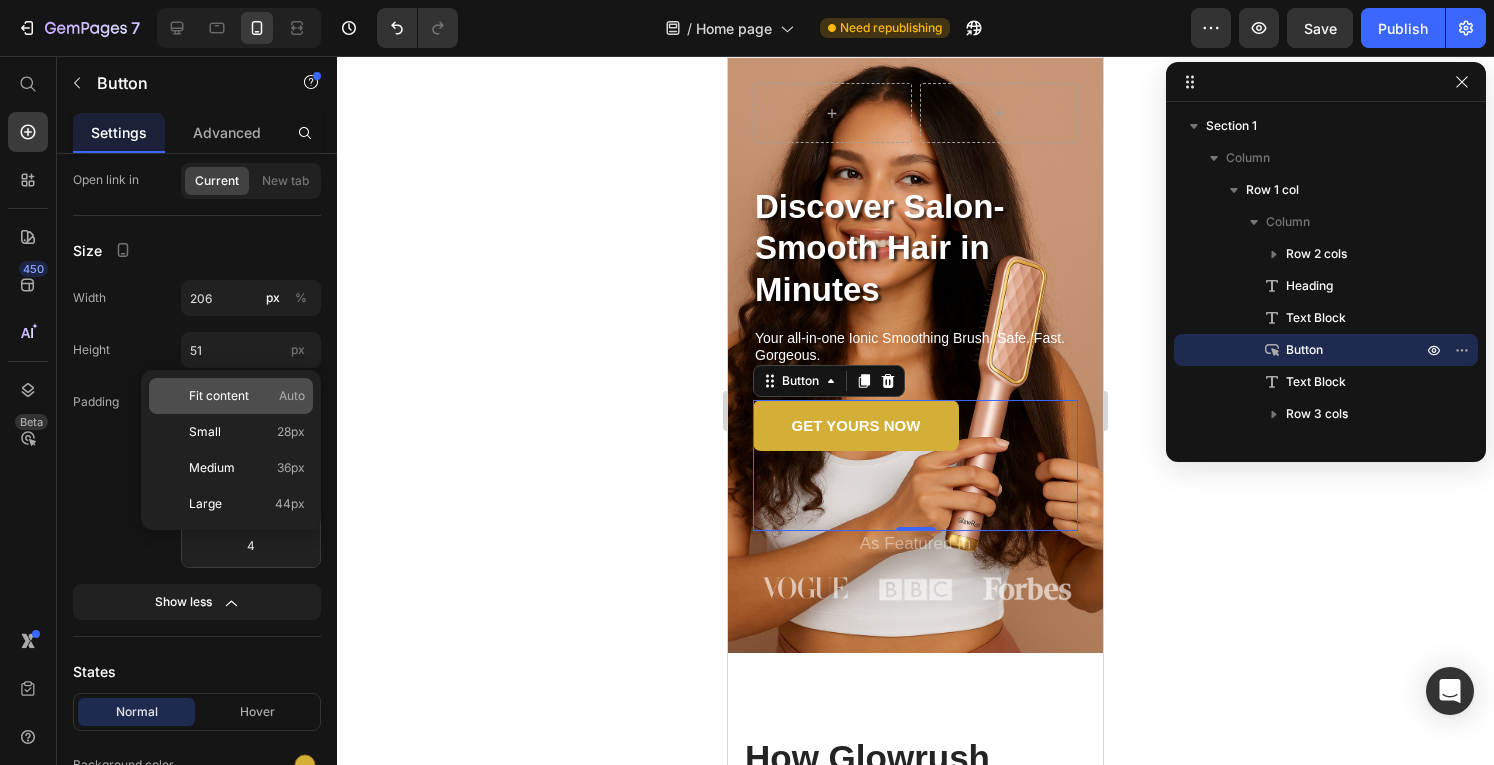 click on "Fit content" at bounding box center (219, 396) 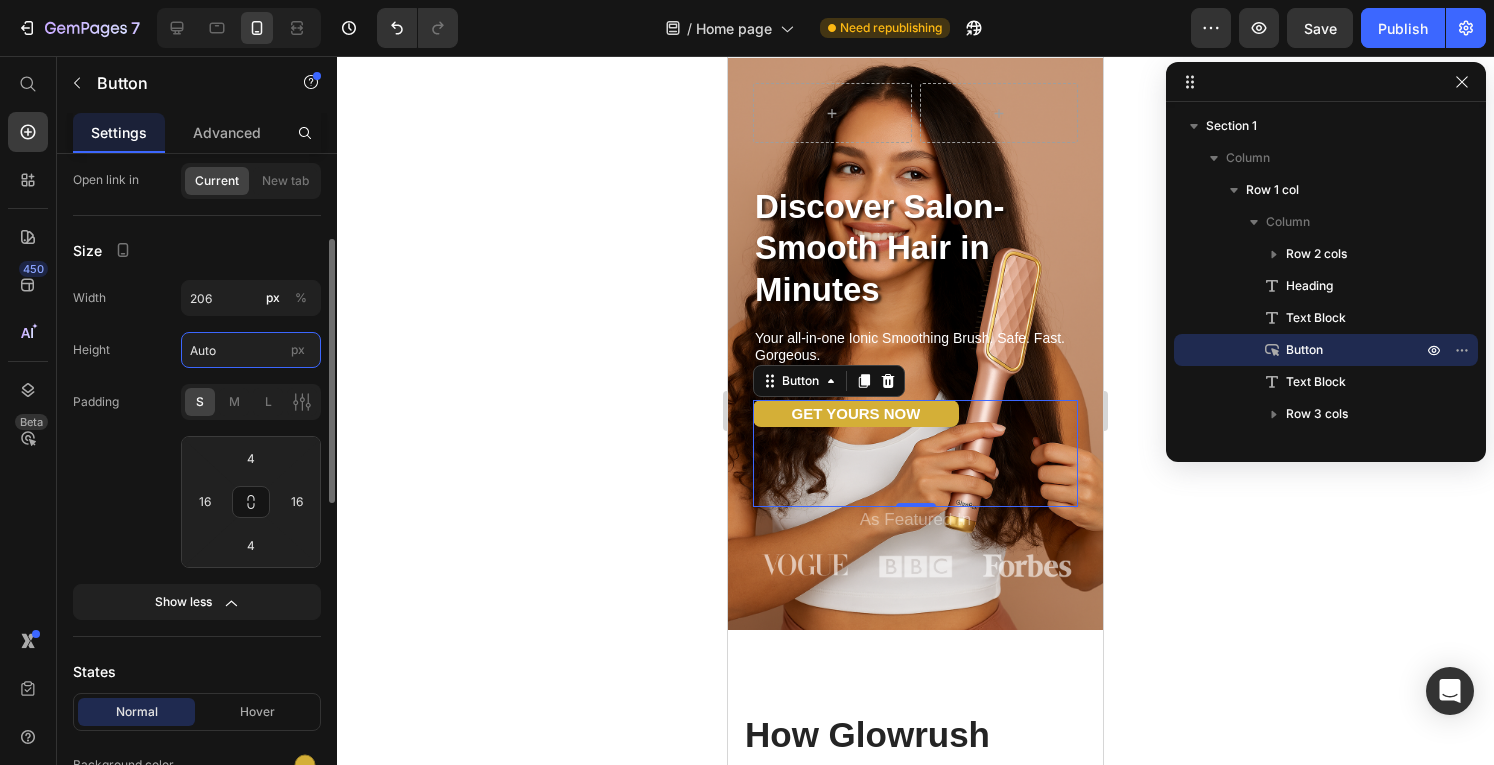 click on "Auto" at bounding box center [251, 350] 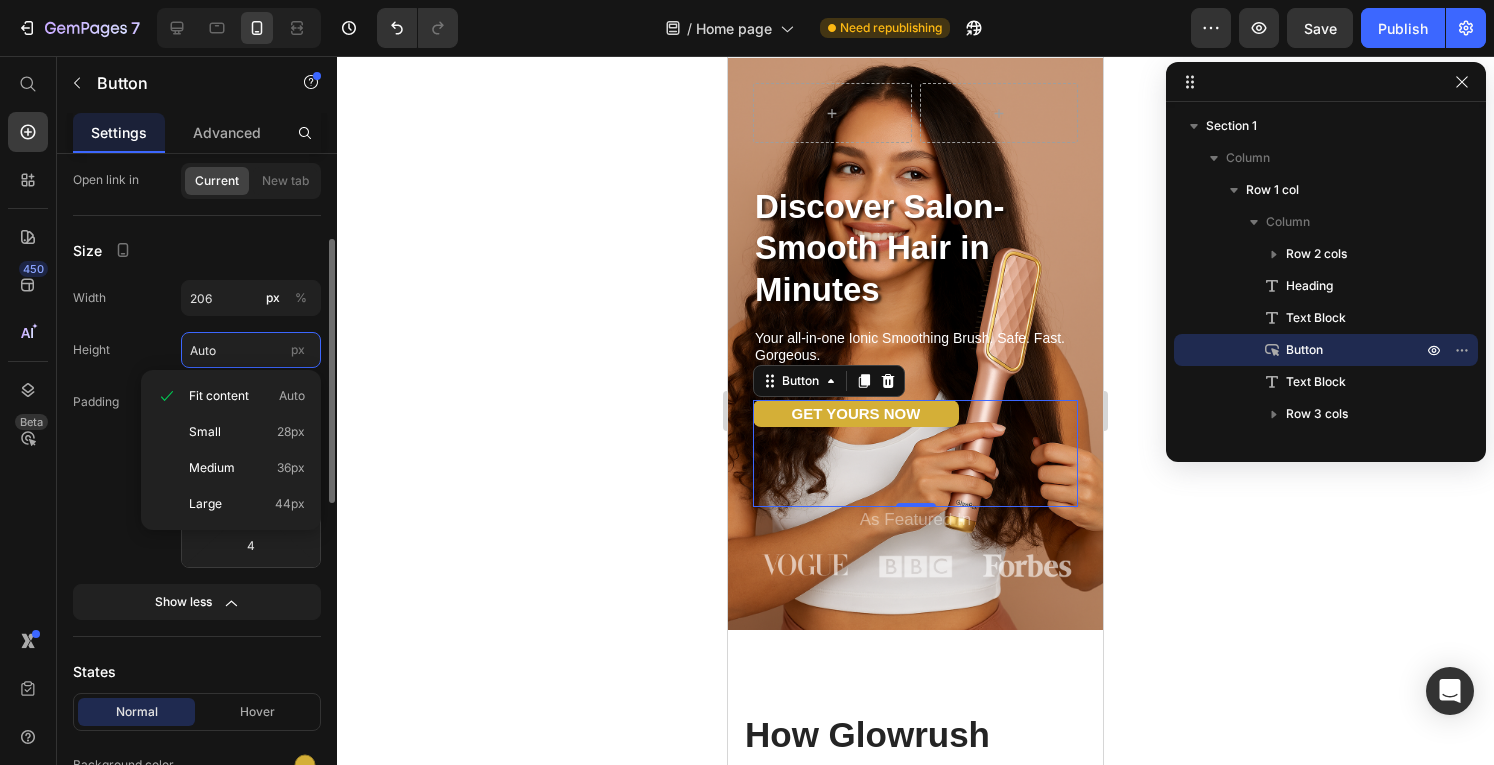 click on "Auto" at bounding box center [251, 350] 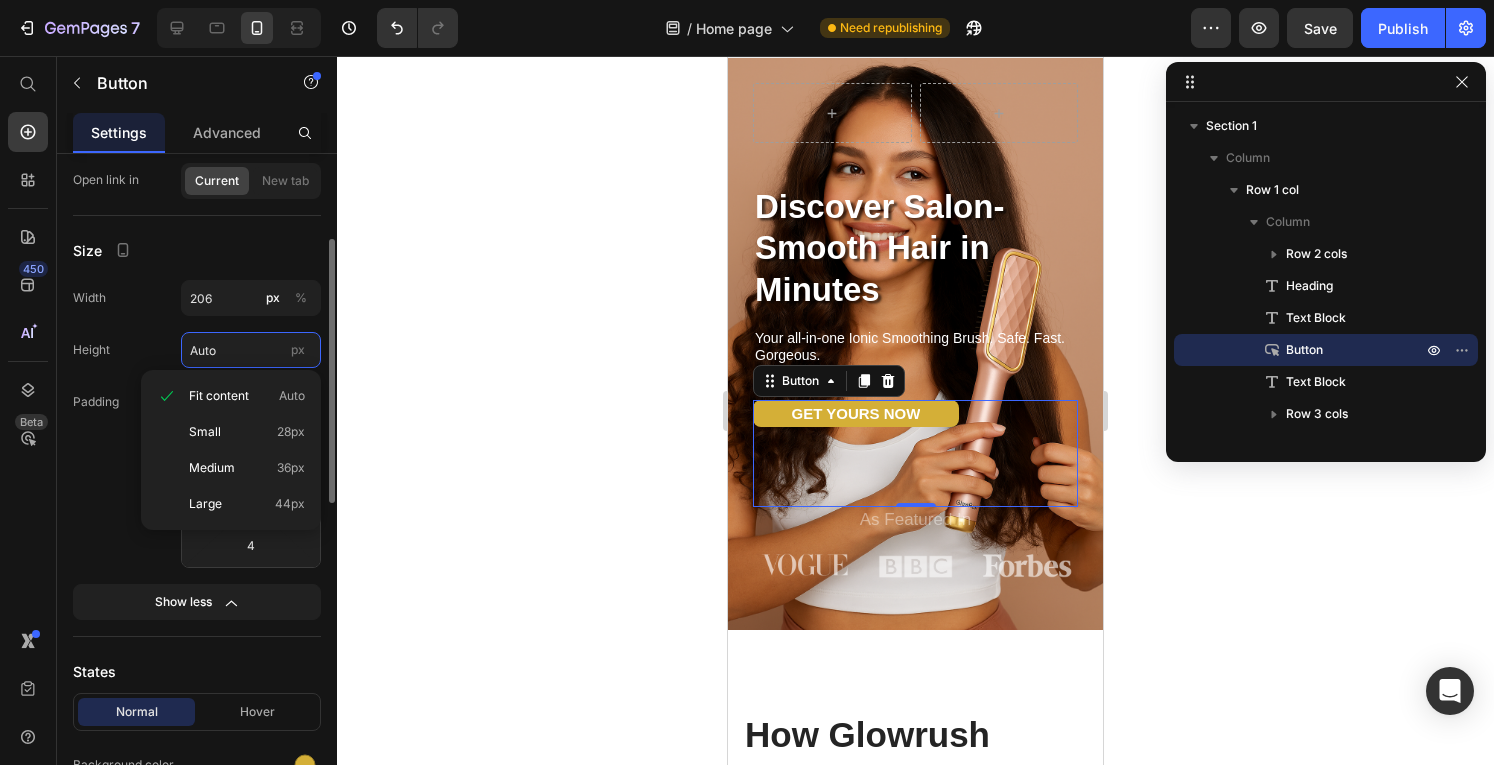 drag, startPoint x: 202, startPoint y: 344, endPoint x: 220, endPoint y: 339, distance: 18.681541 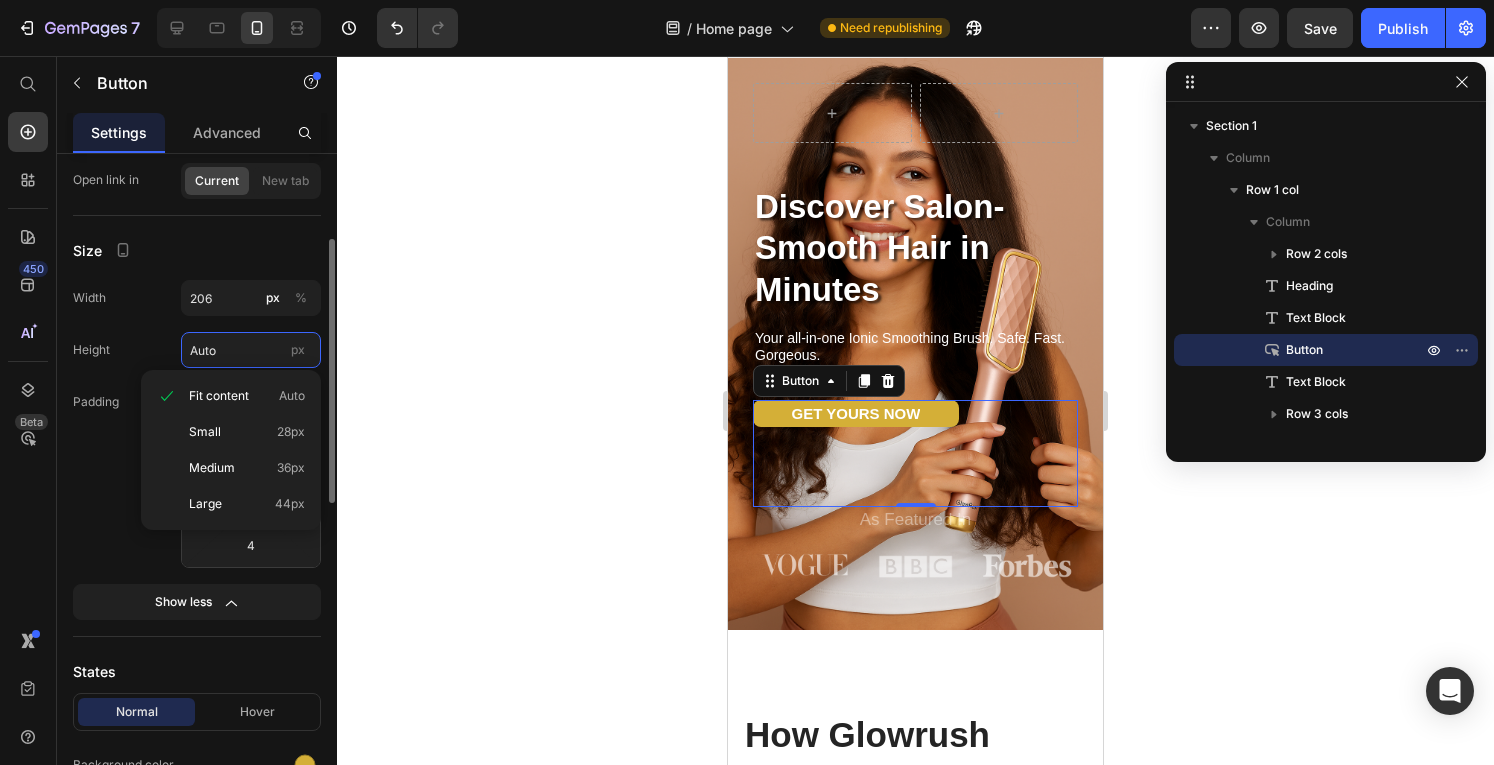 click on "Auto" at bounding box center [251, 350] 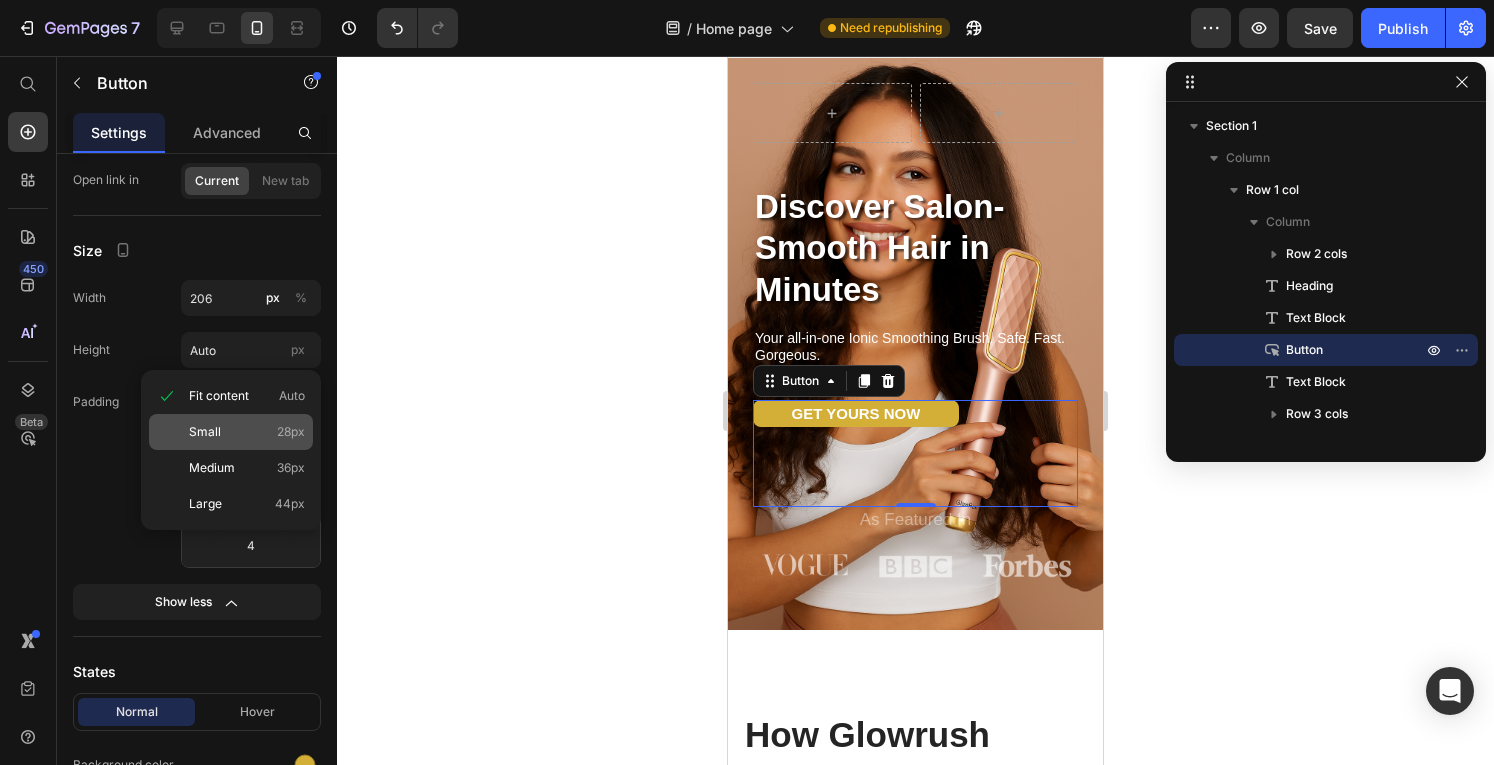 click on "Small 28px" 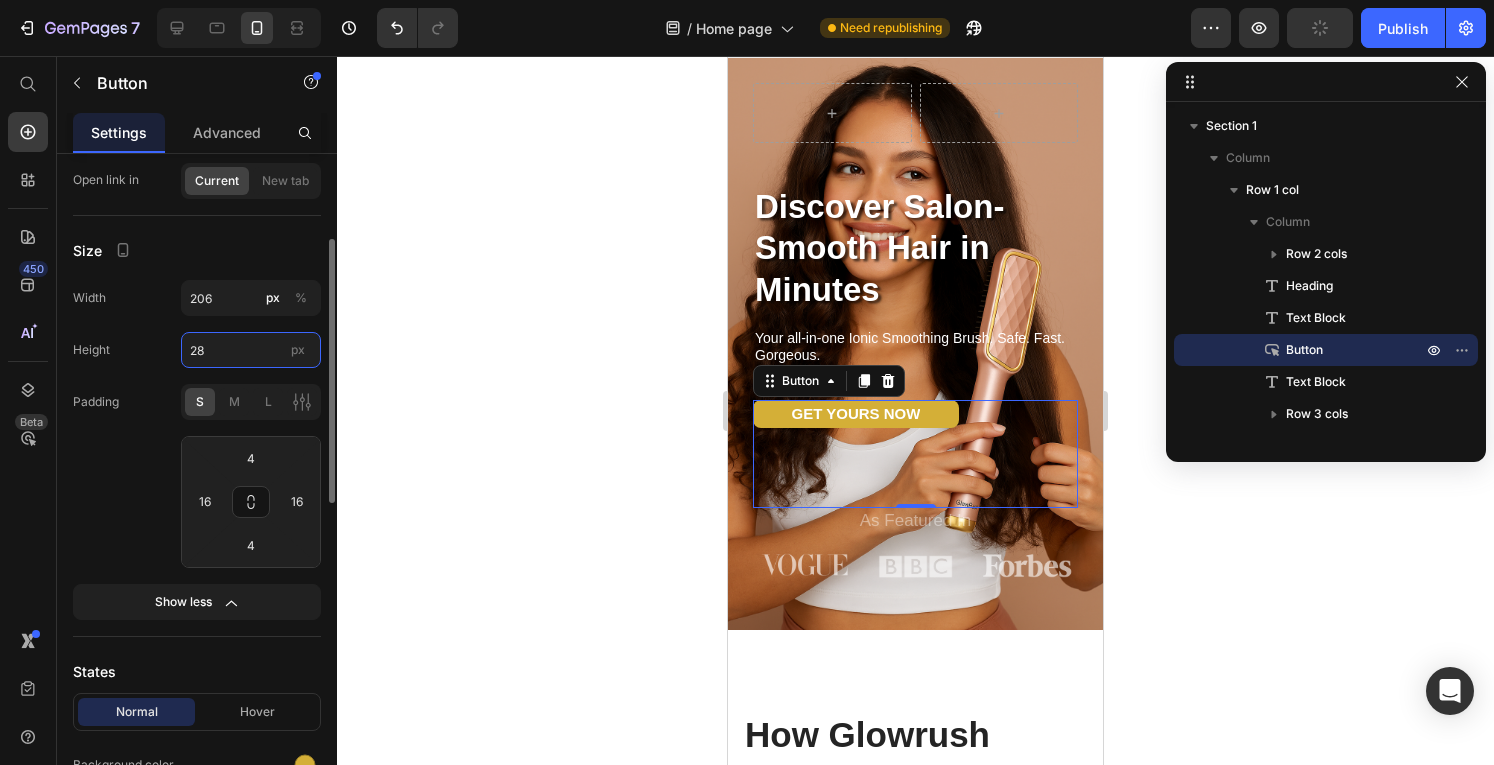 click on "28" at bounding box center [251, 350] 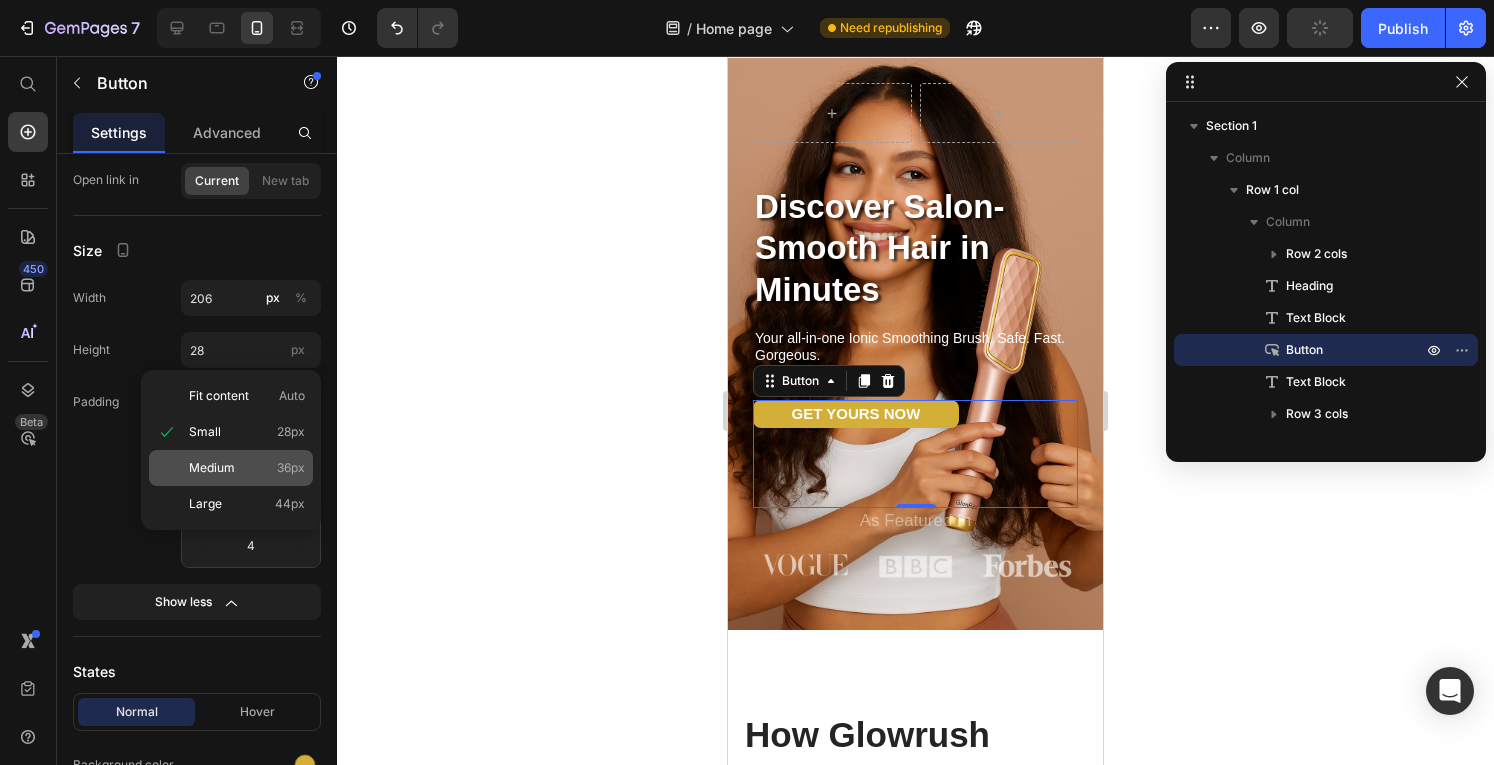 click on "Medium 36px" 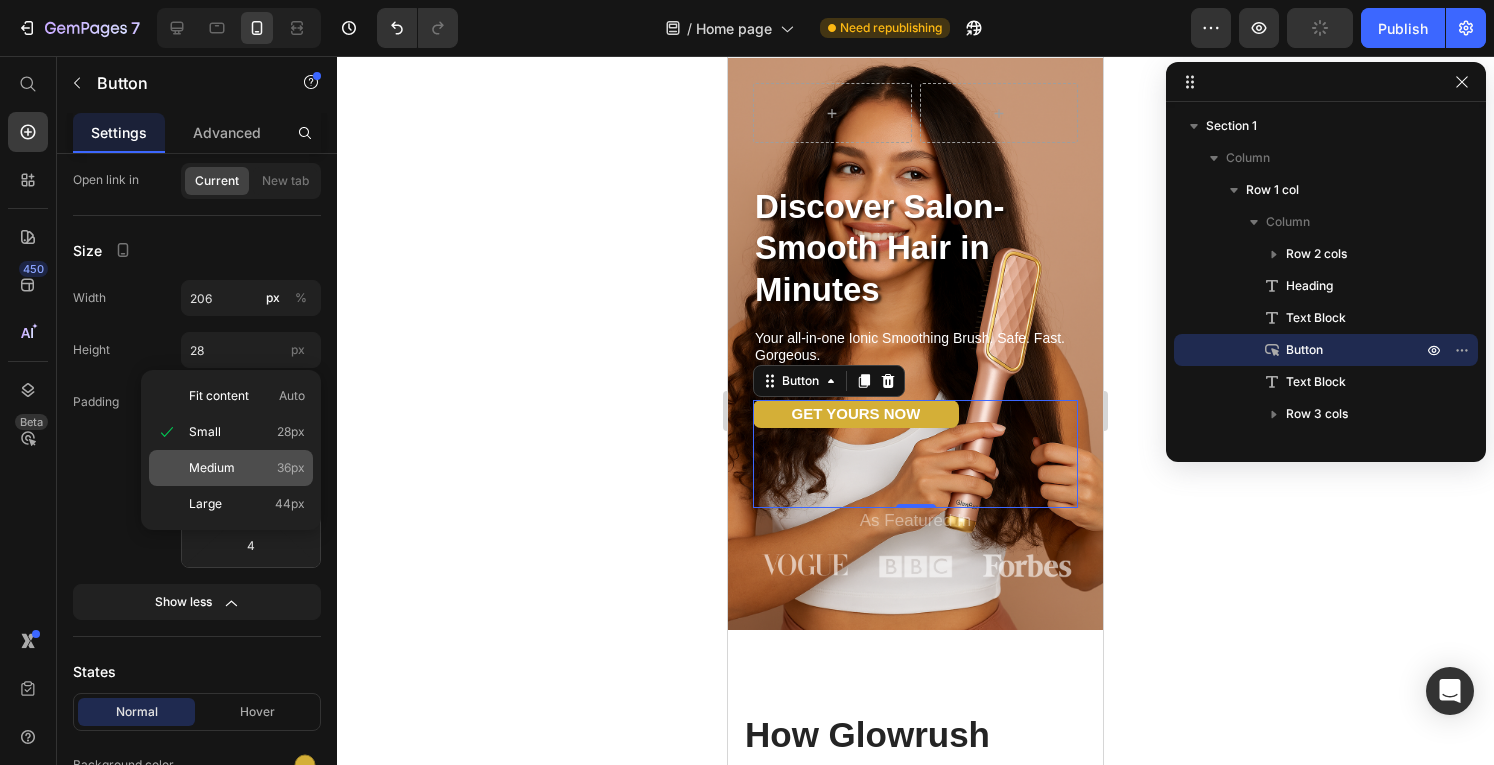 type on "36" 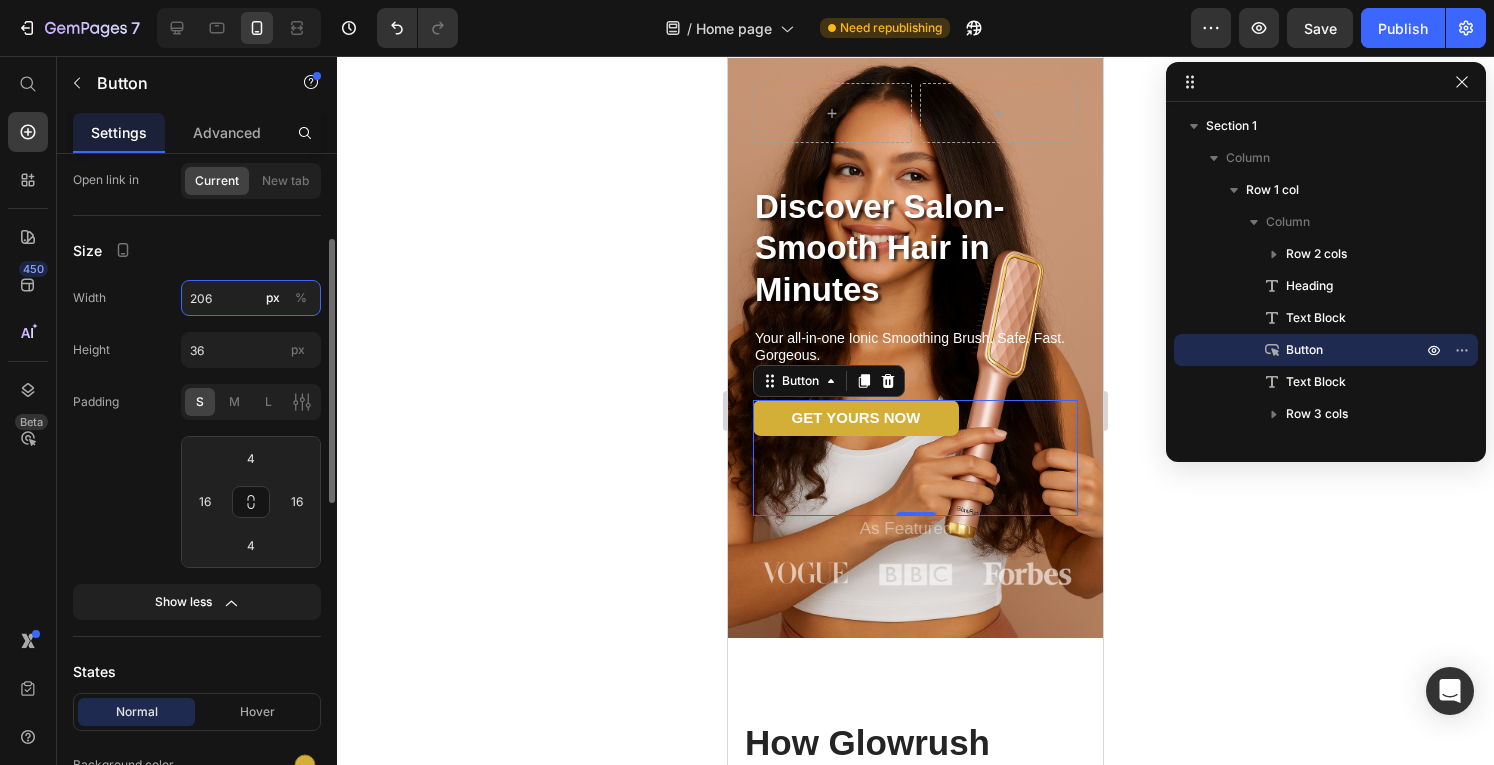 click on "206" at bounding box center [251, 298] 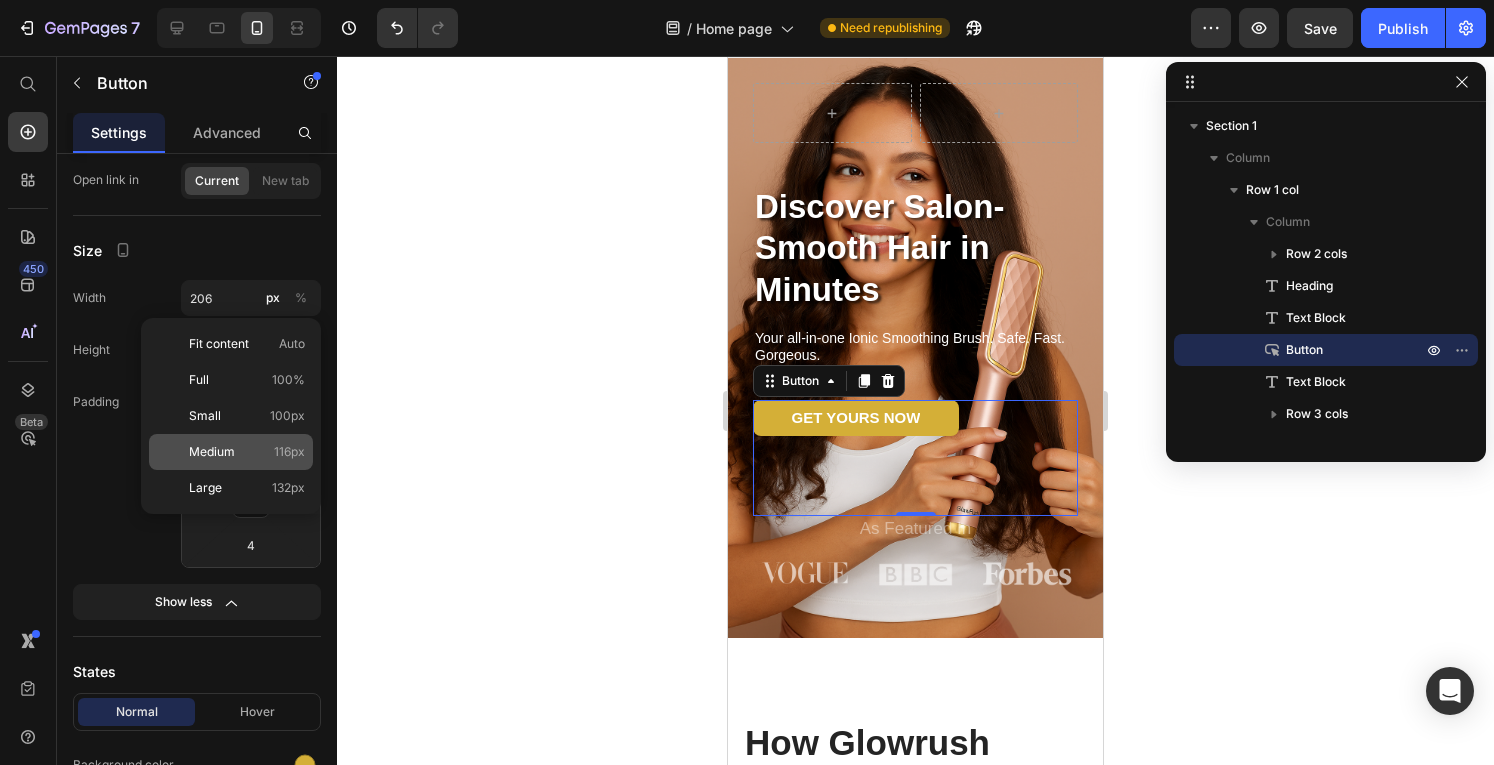 click on "Medium 116px" at bounding box center [247, 452] 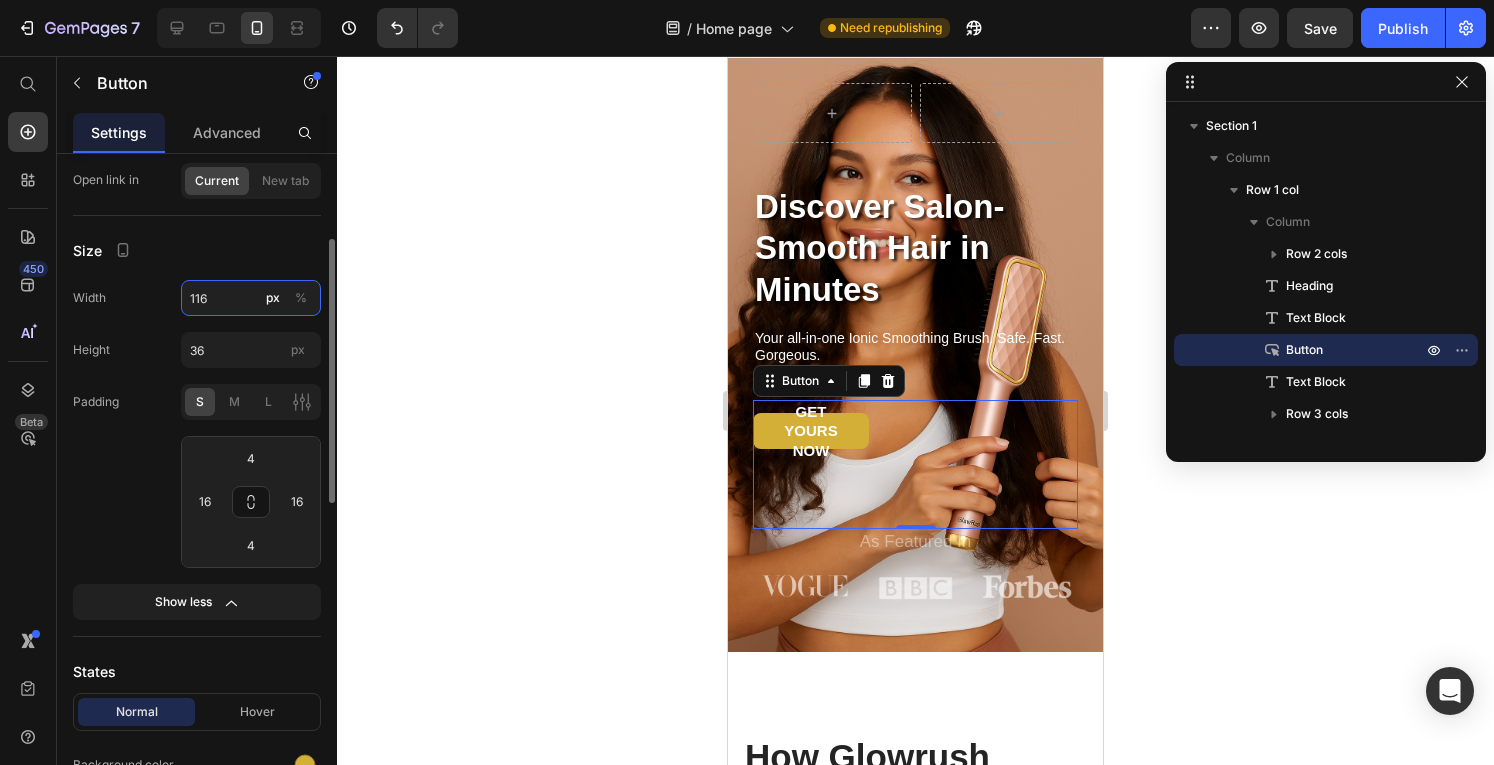 click on "116" at bounding box center (251, 298) 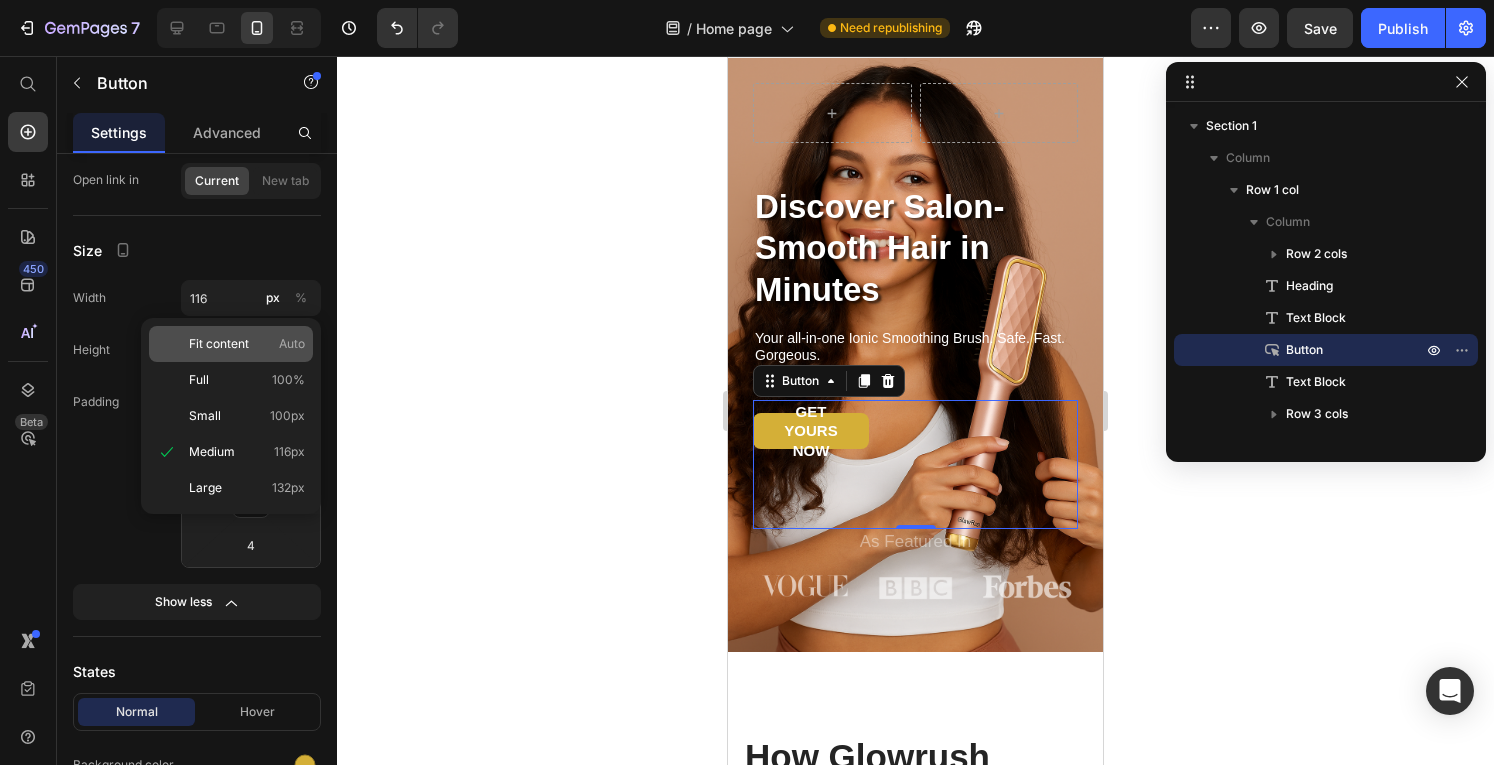 click on "Fit content" at bounding box center [219, 344] 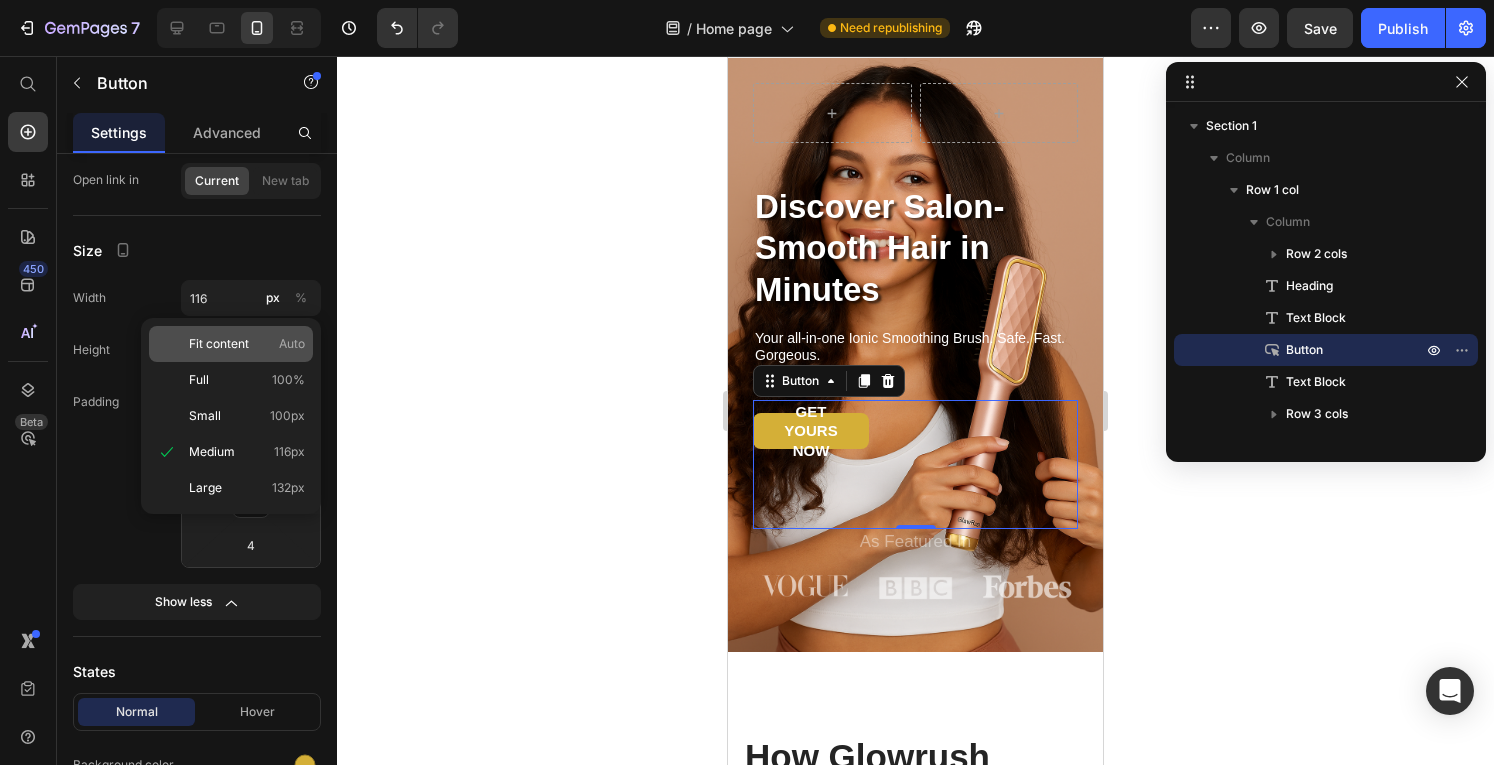 type on "Auto" 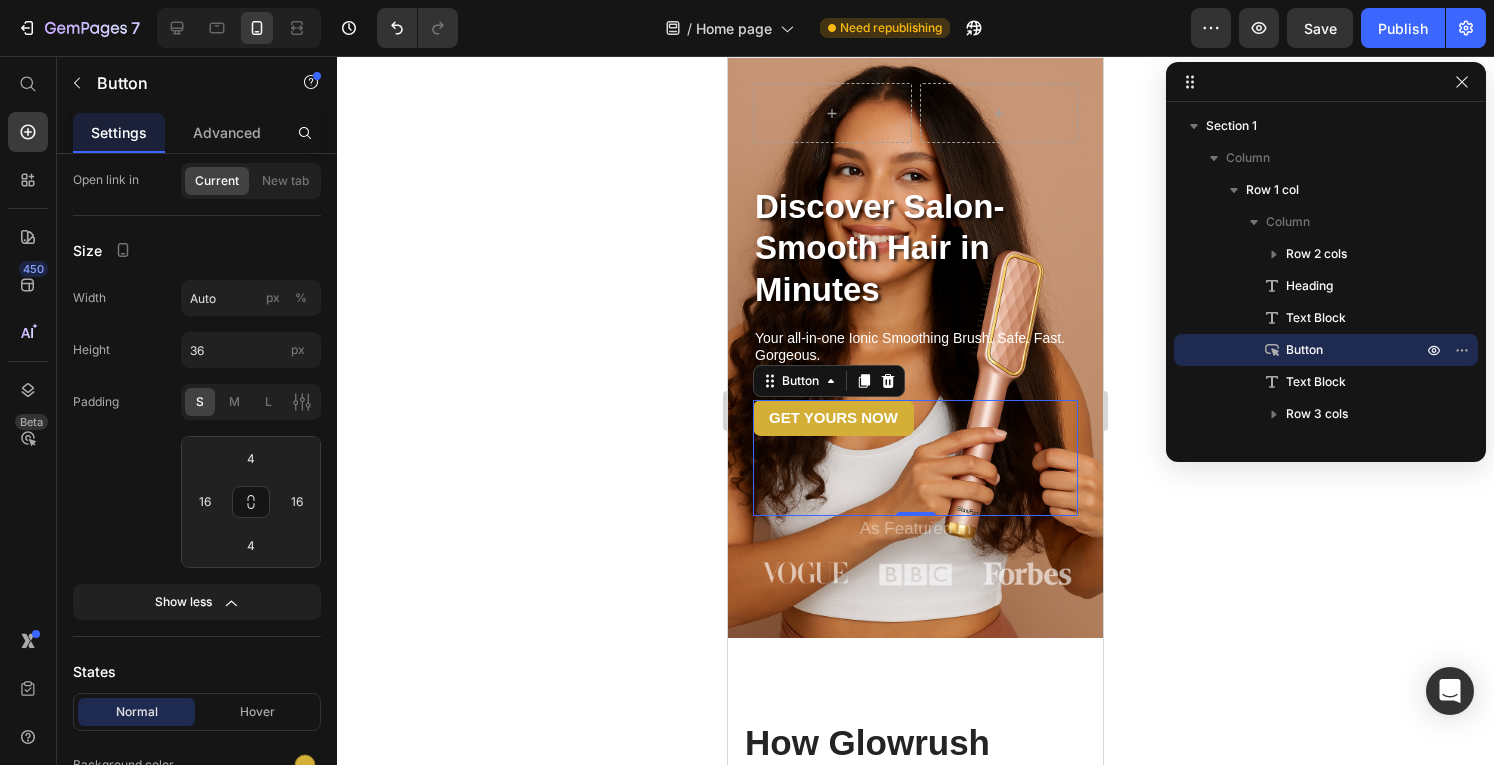 click on "GET YOURS NOW Button   0" at bounding box center [915, 458] 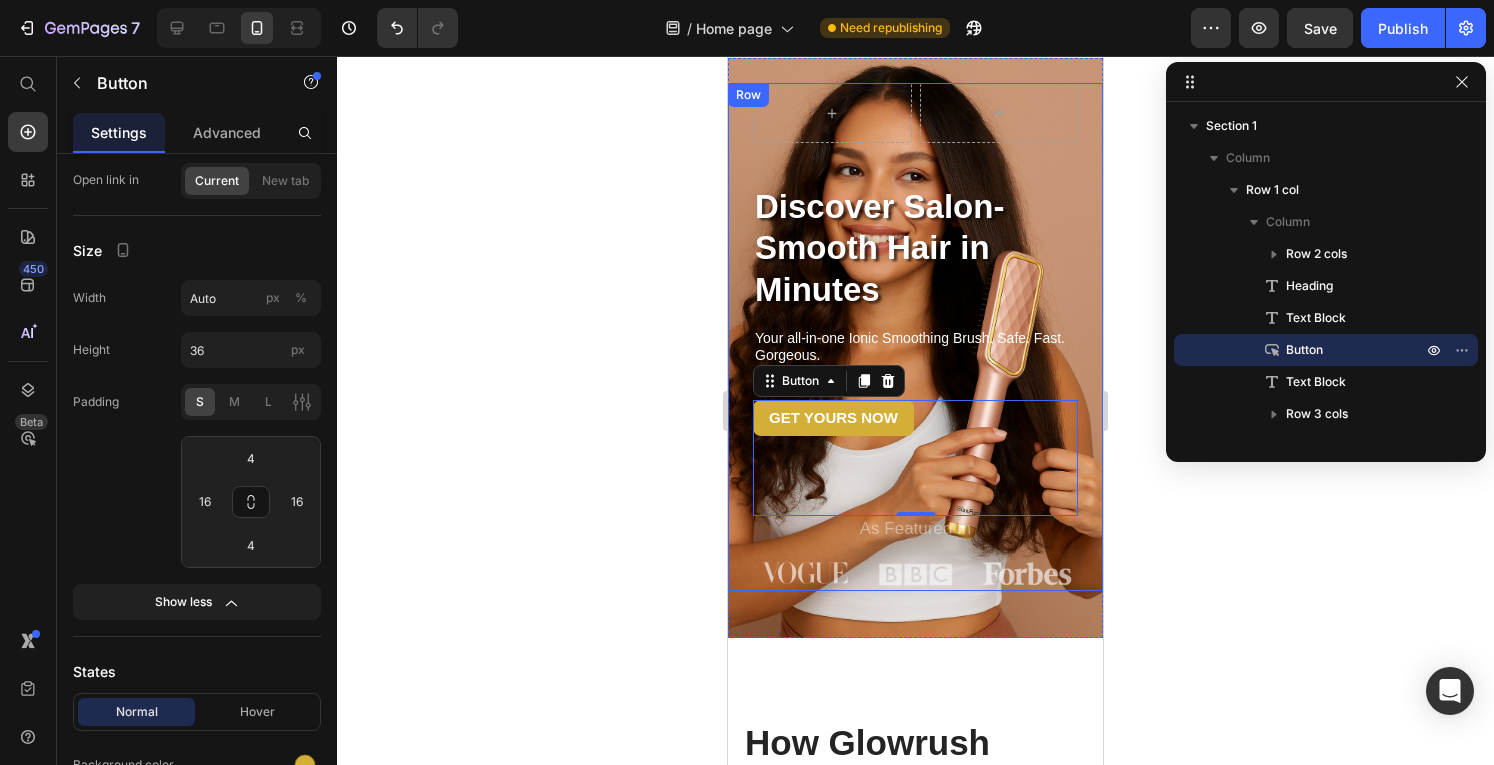 click at bounding box center (915, 574) 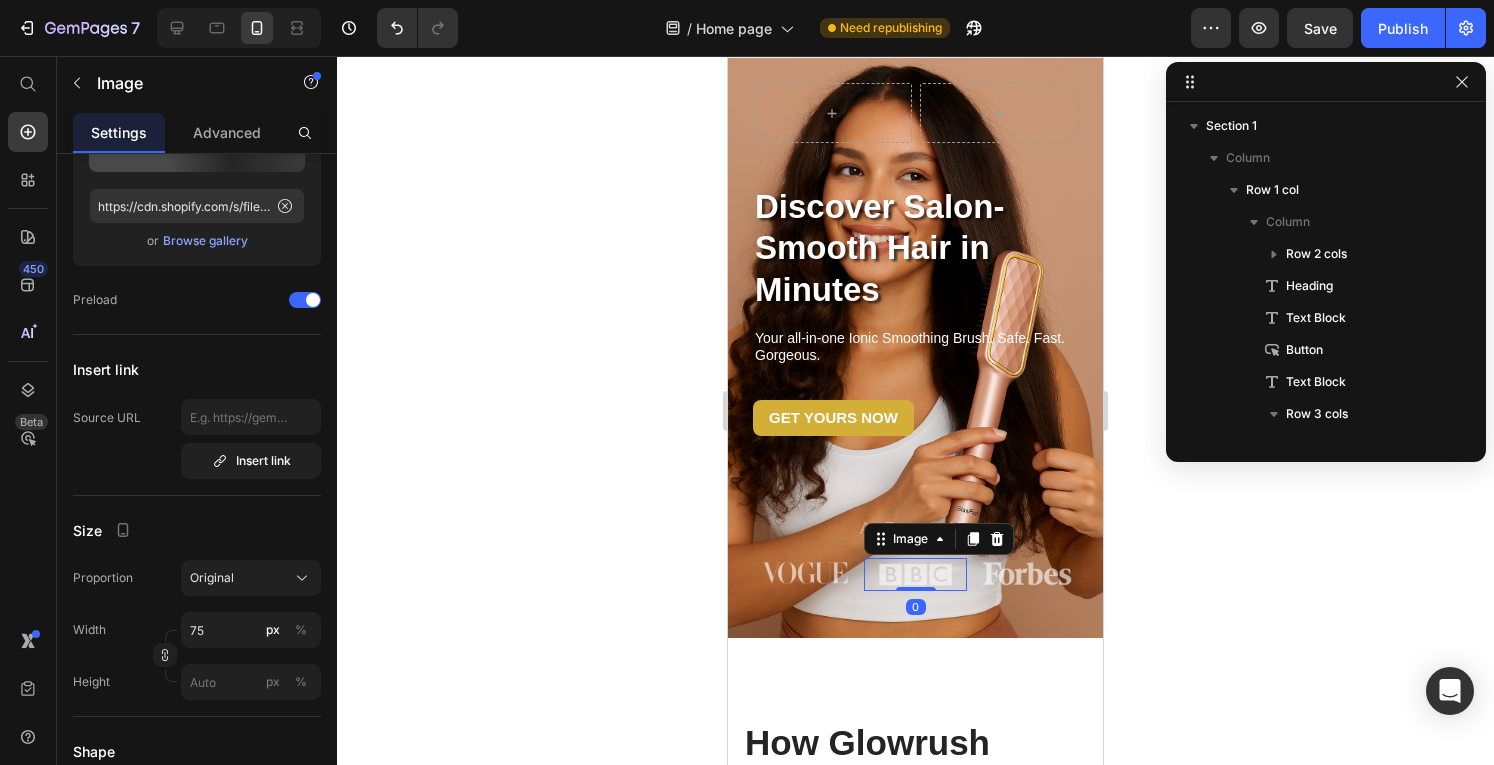 scroll, scrollTop: 282, scrollLeft: 0, axis: vertical 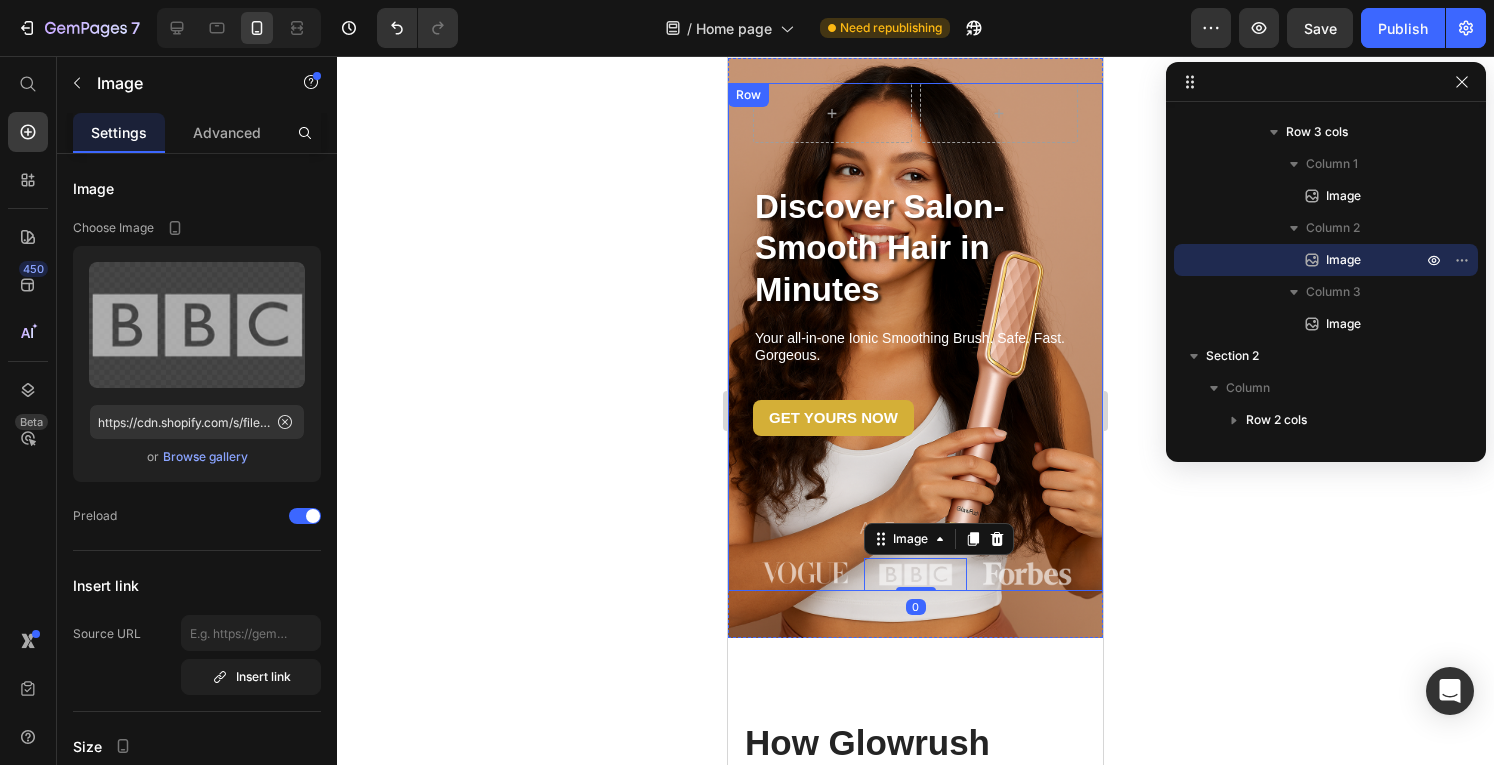 click on "Row Discover Salon-Smooth Hair in Minutes Heading Your all-in-one Ionic Smoothing Brush. Safe. Fast. Gorgeous. Text Block GET YOURS NOW Button As Featured In Text Block Image Image   0 Image Row Row" at bounding box center (915, 337) 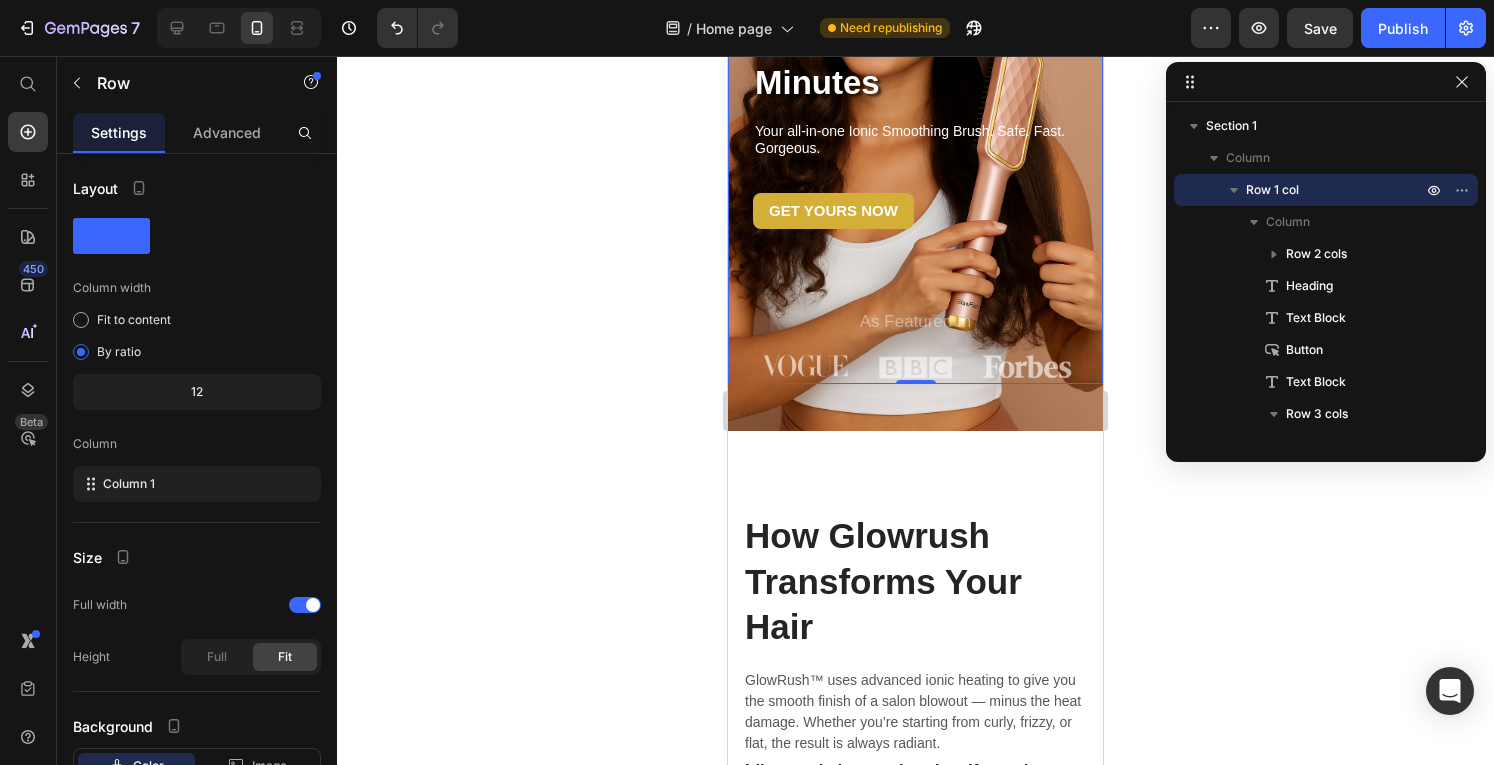 scroll, scrollTop: 248, scrollLeft: 0, axis: vertical 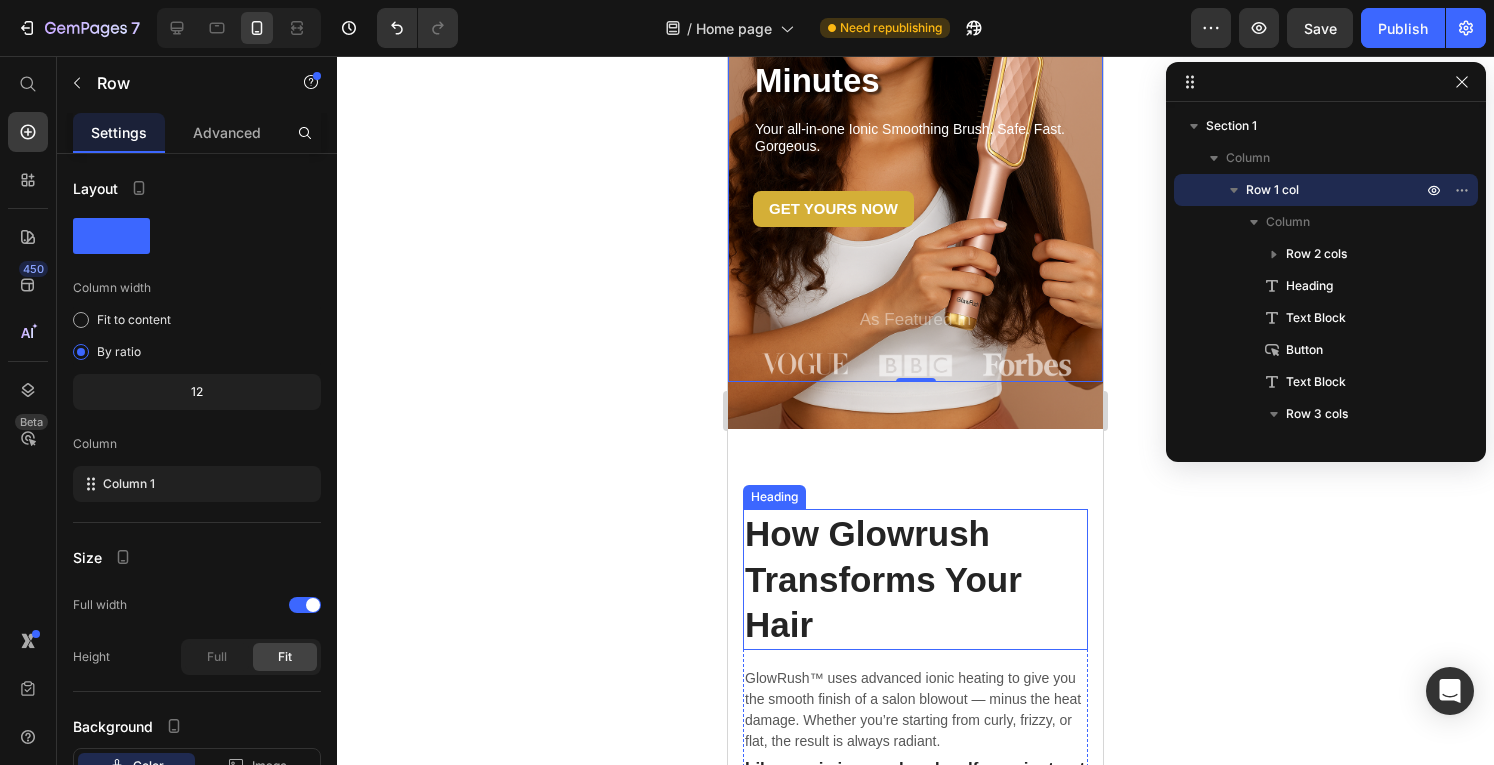 click on "How Glowrush Transforms Your Hair" at bounding box center [915, 579] 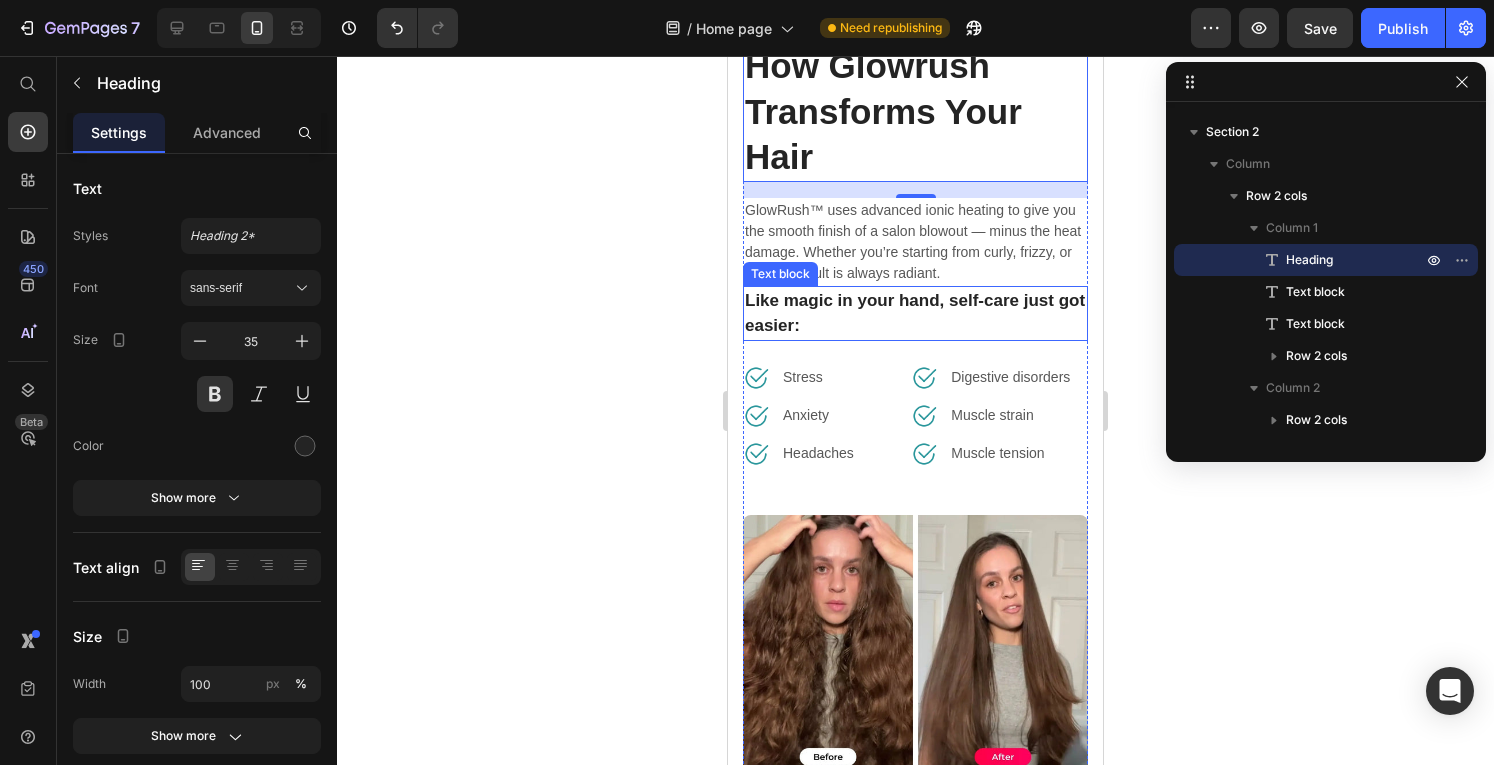 scroll, scrollTop: 596, scrollLeft: 0, axis: vertical 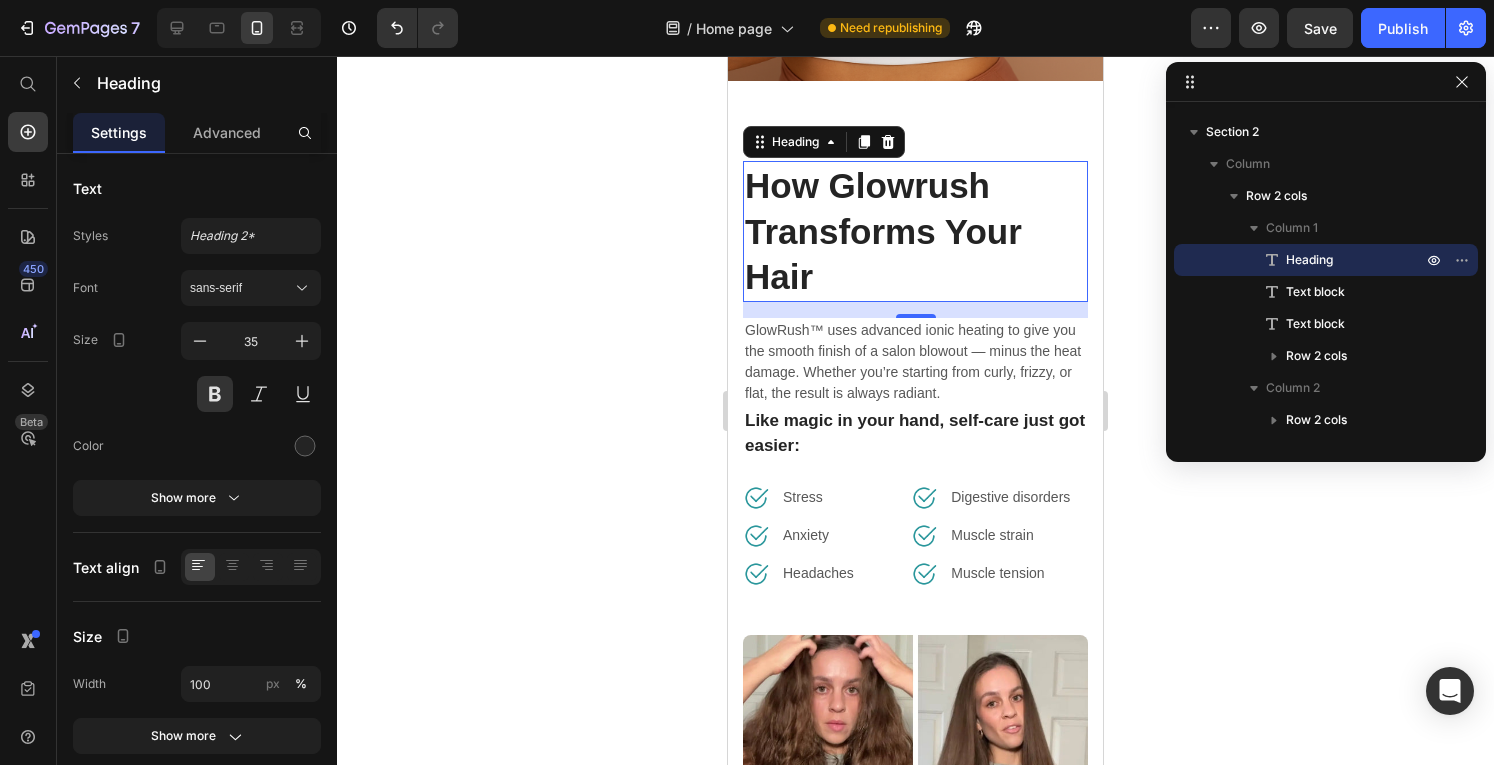 click on "How Glowrush Transforms Your Hair" at bounding box center (915, 231) 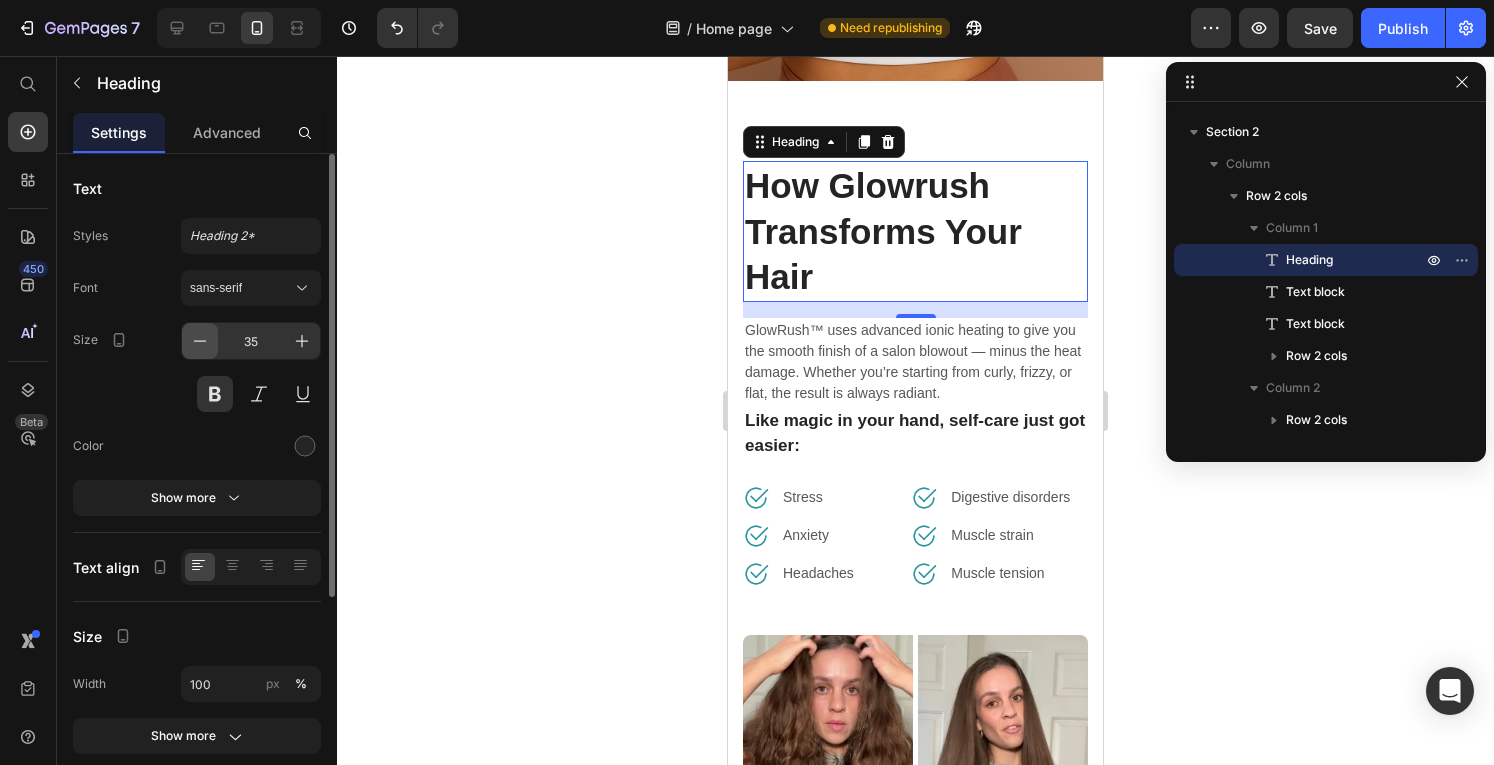 click at bounding box center [200, 341] 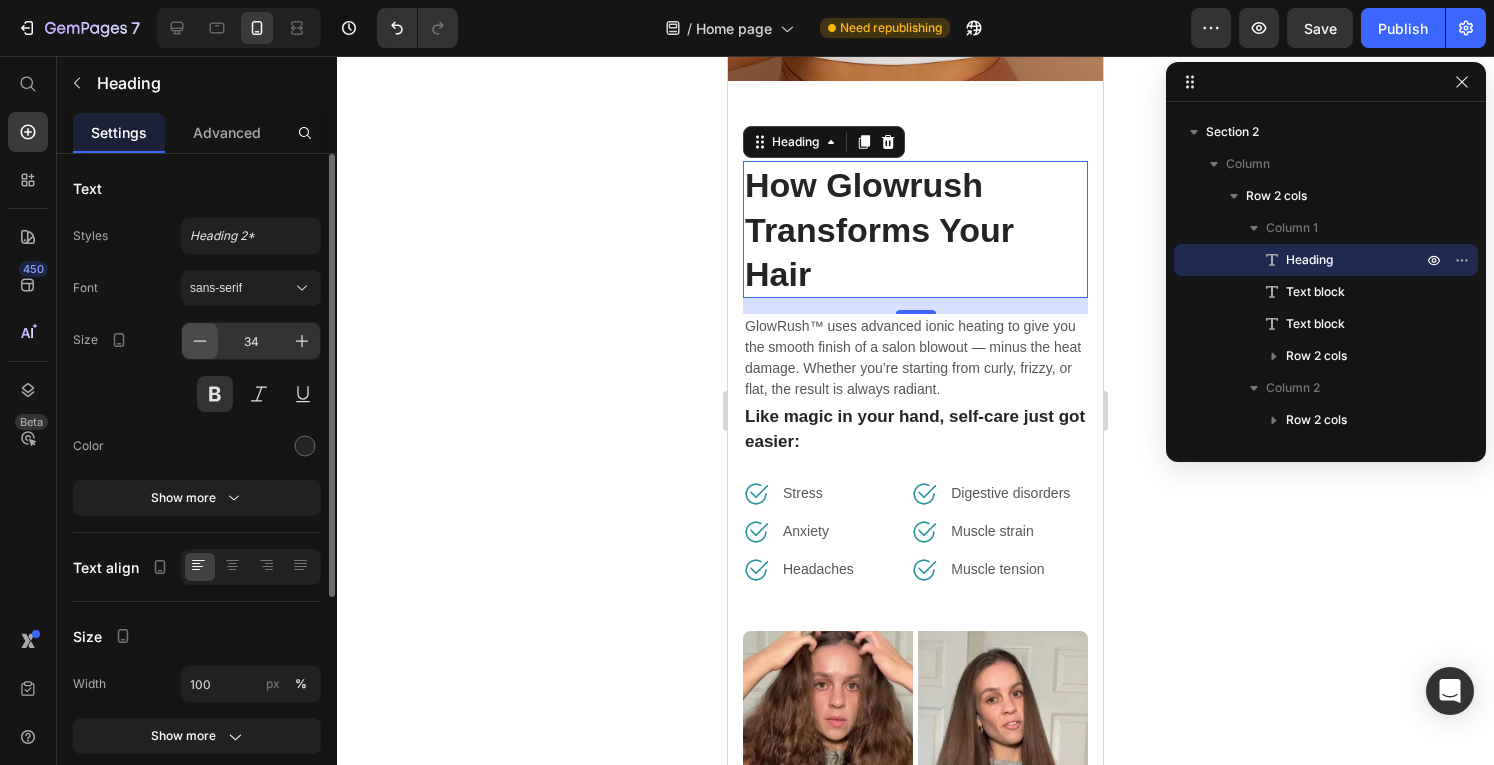 click at bounding box center [200, 341] 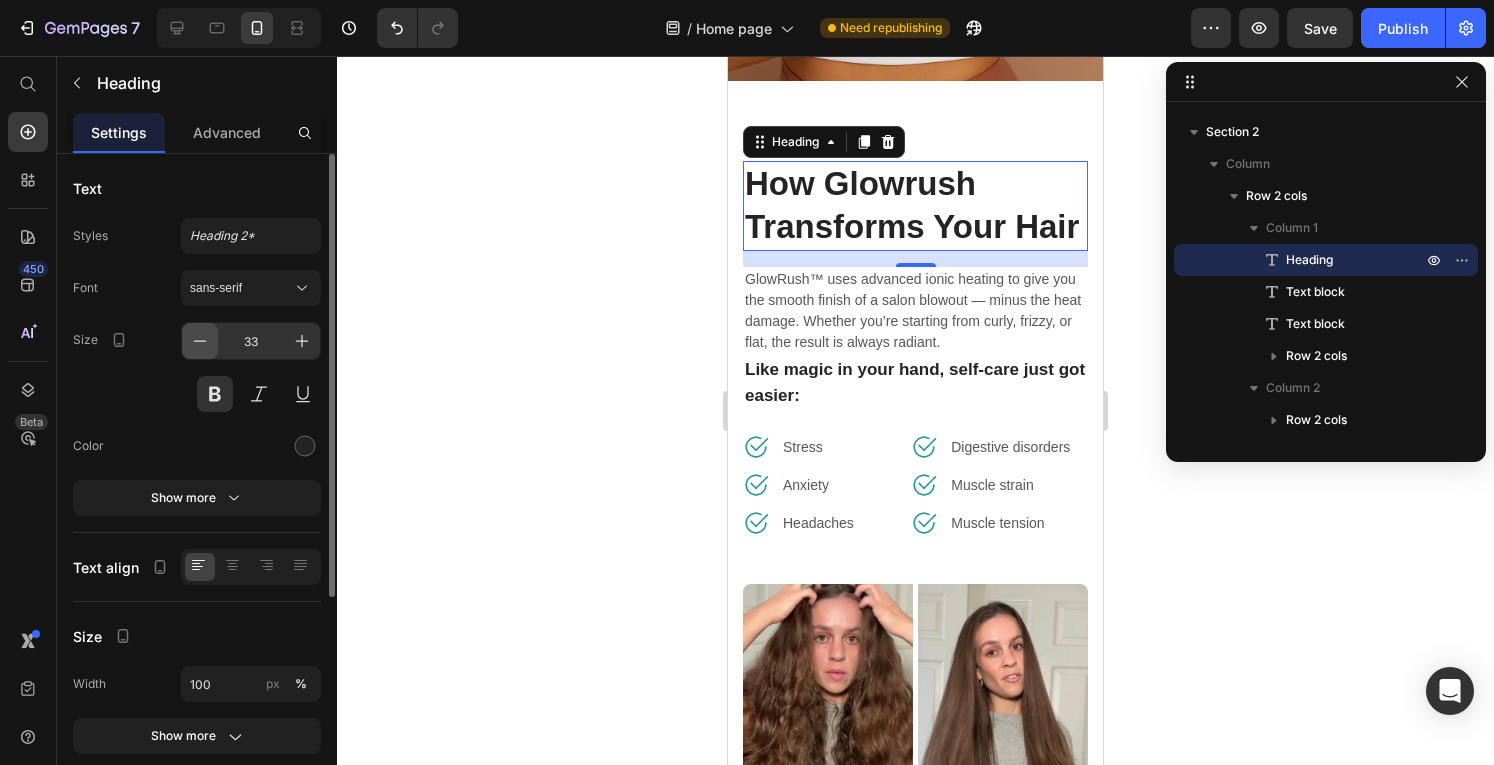 click at bounding box center (200, 341) 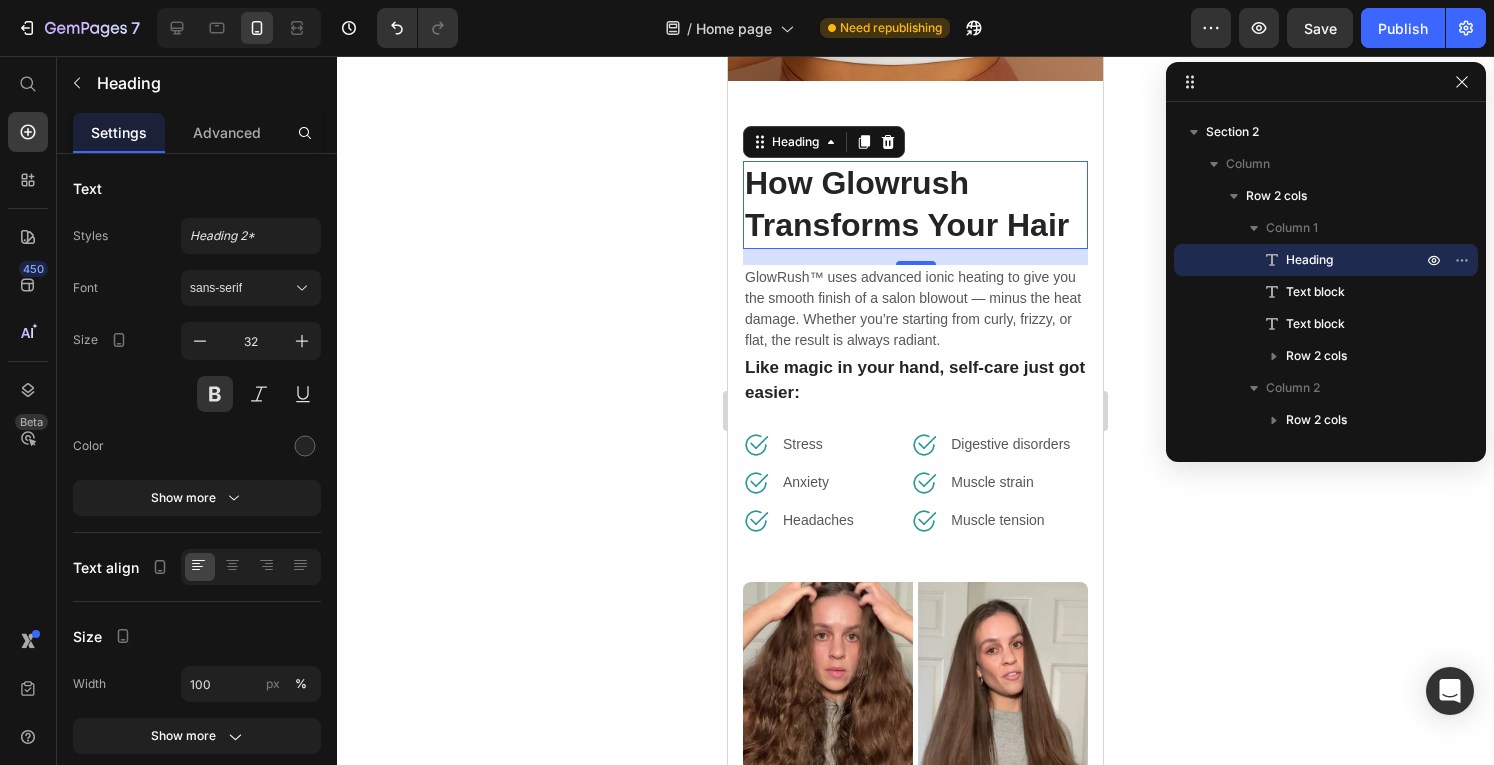 click 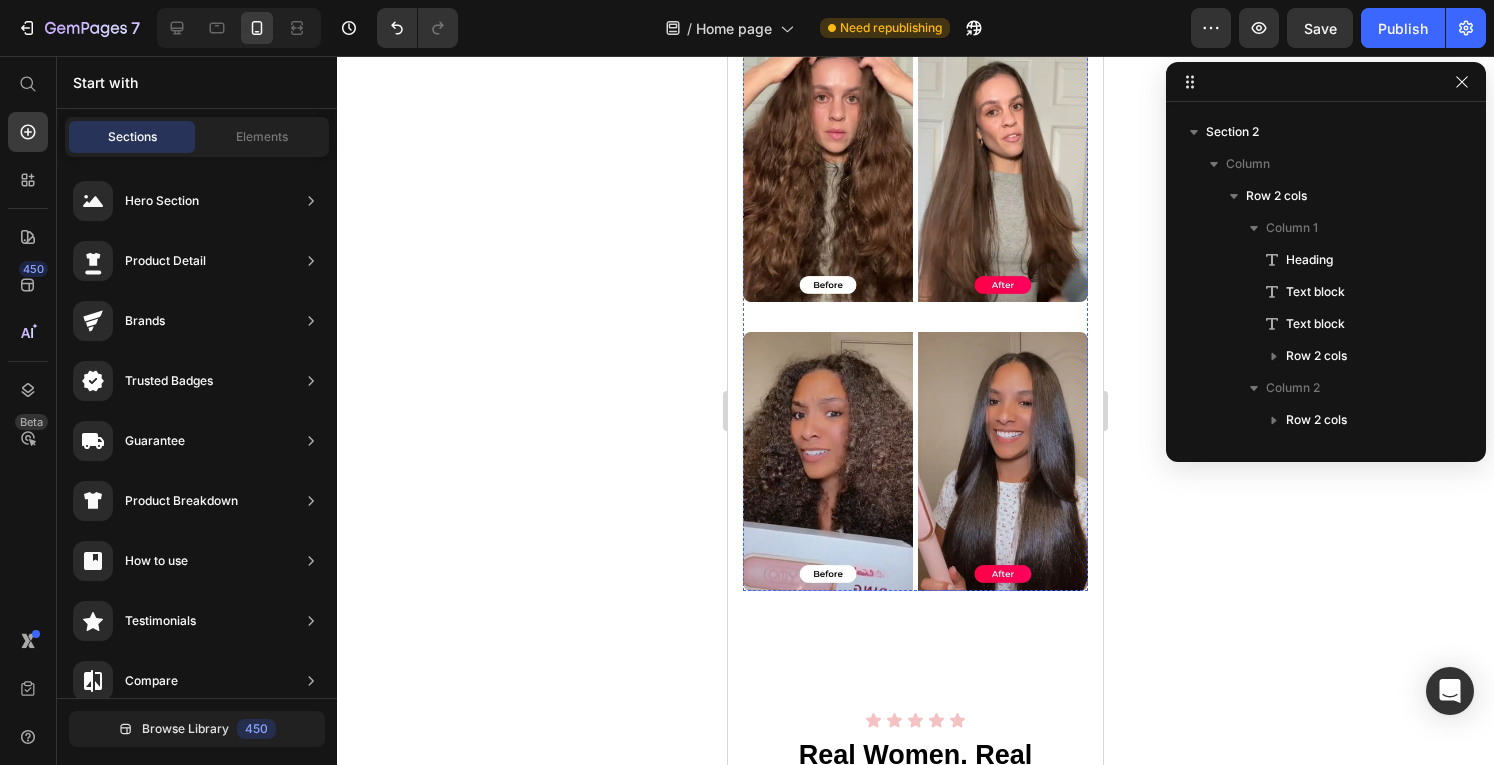 scroll, scrollTop: 1113, scrollLeft: 0, axis: vertical 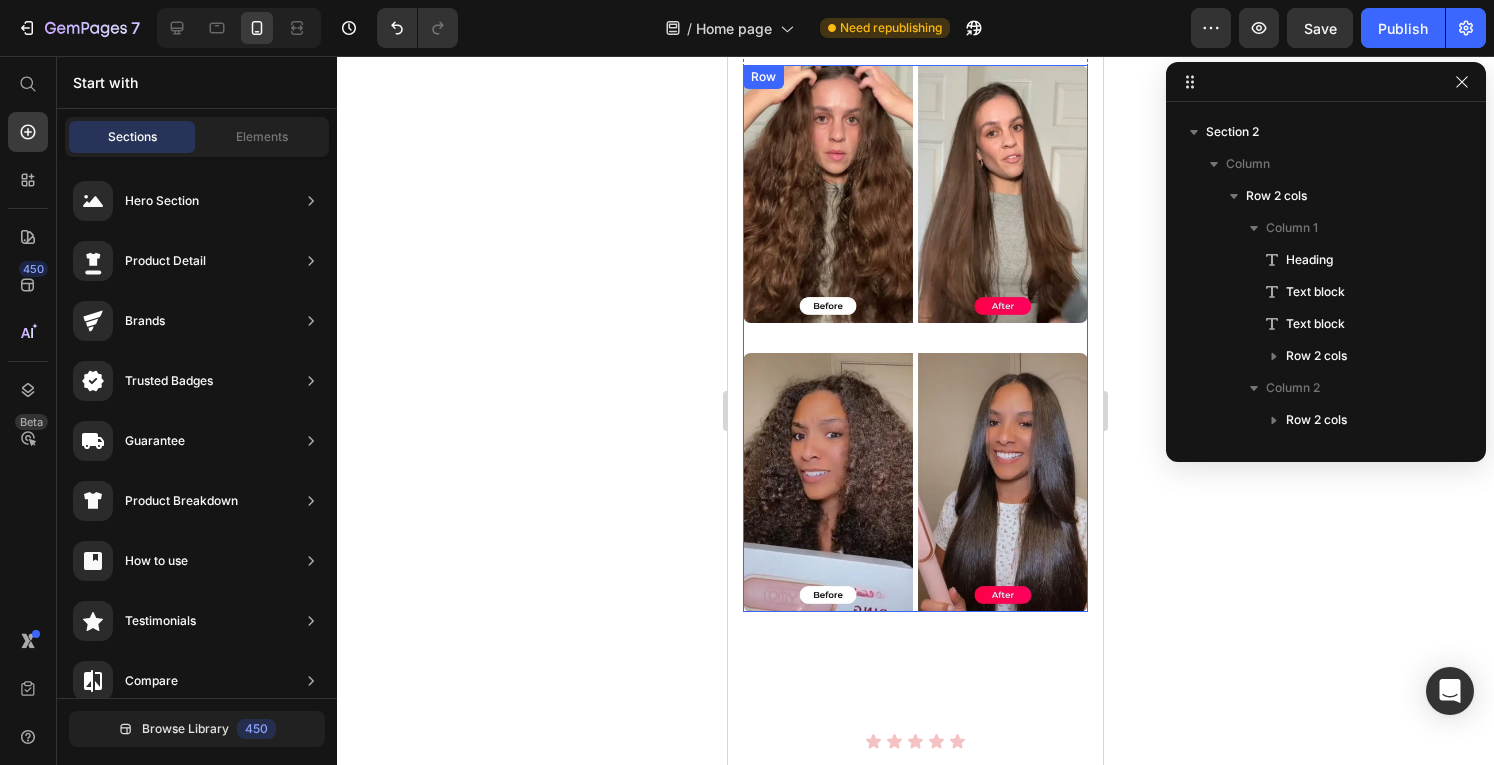click at bounding box center [915, 194] 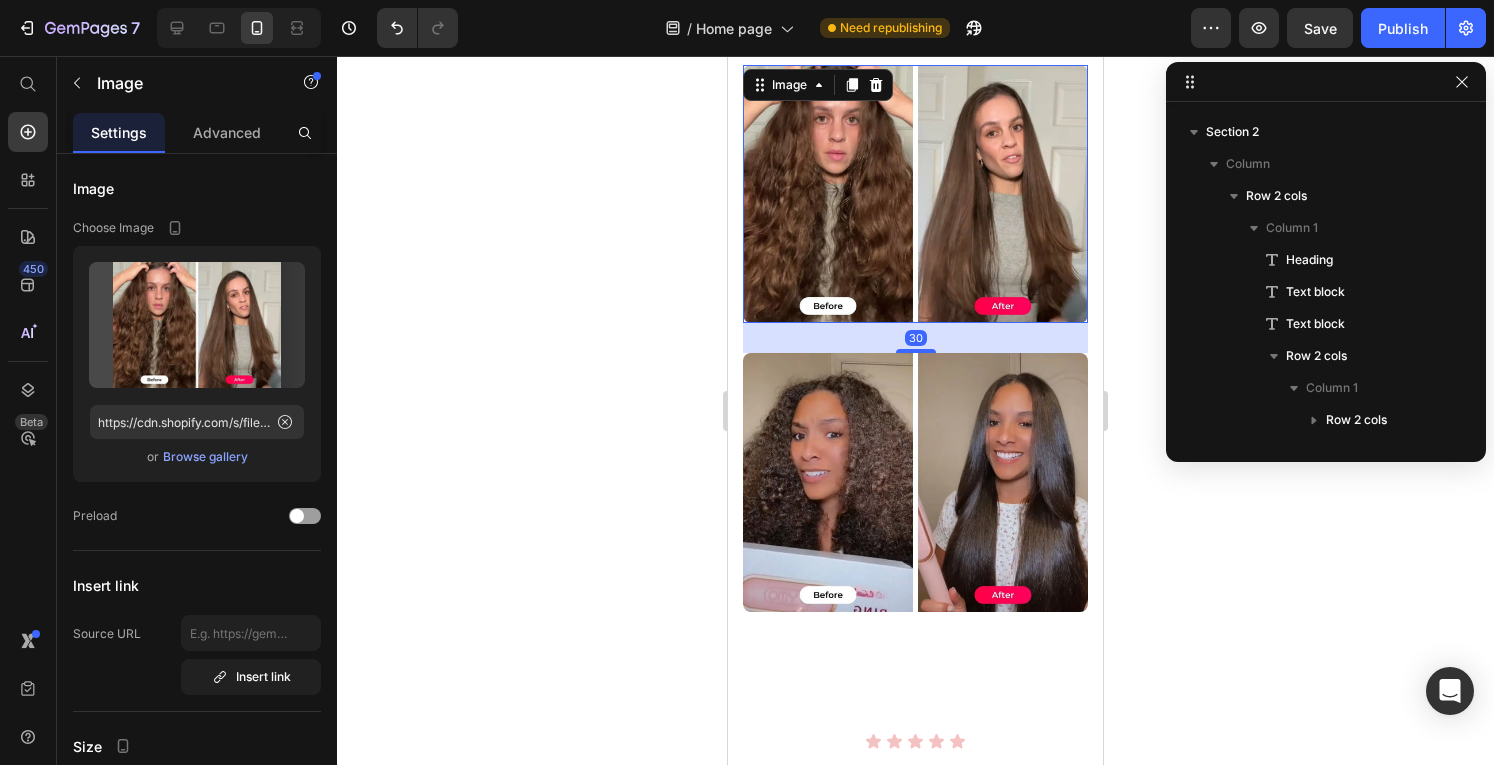 scroll, scrollTop: 1050, scrollLeft: 0, axis: vertical 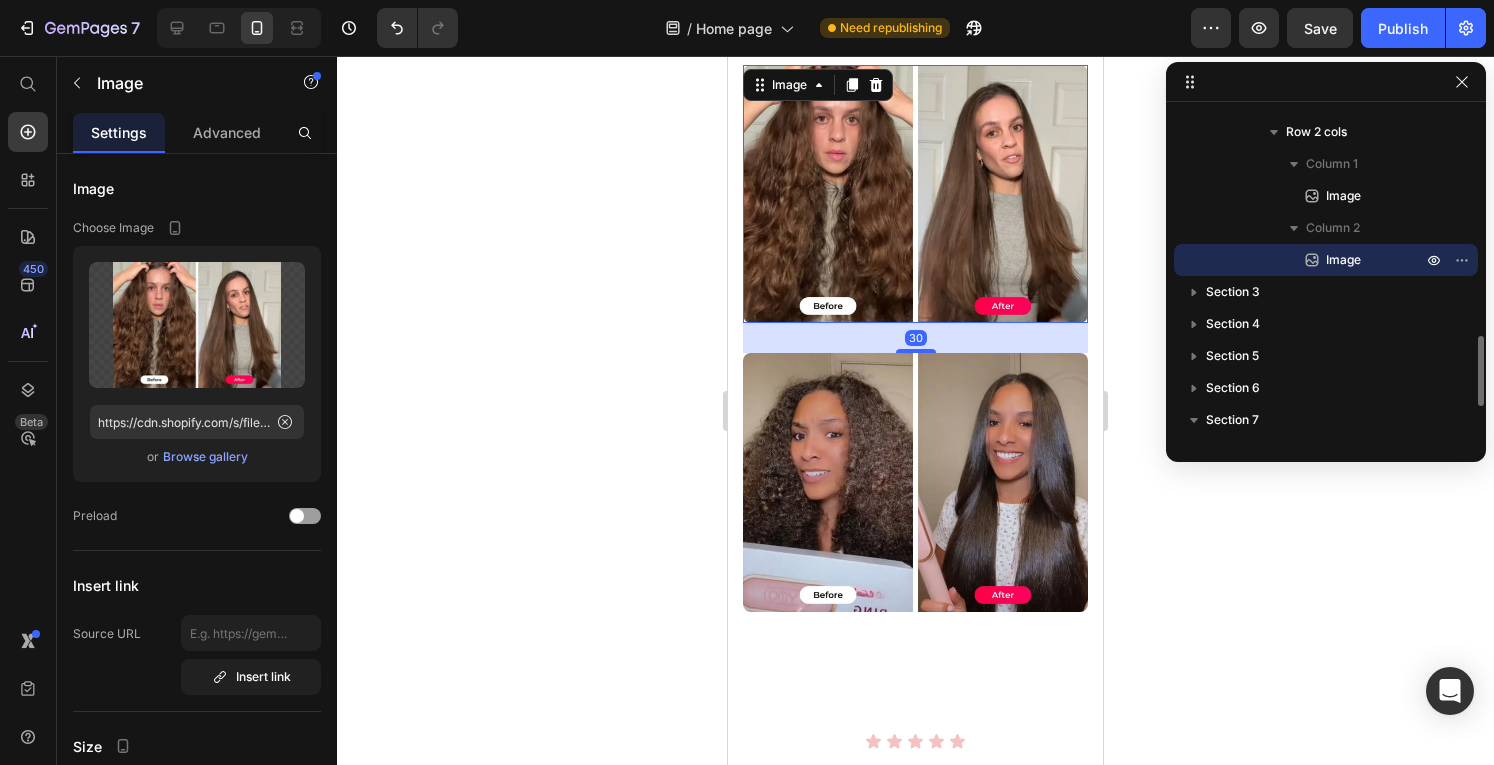 click at bounding box center [915, 194] 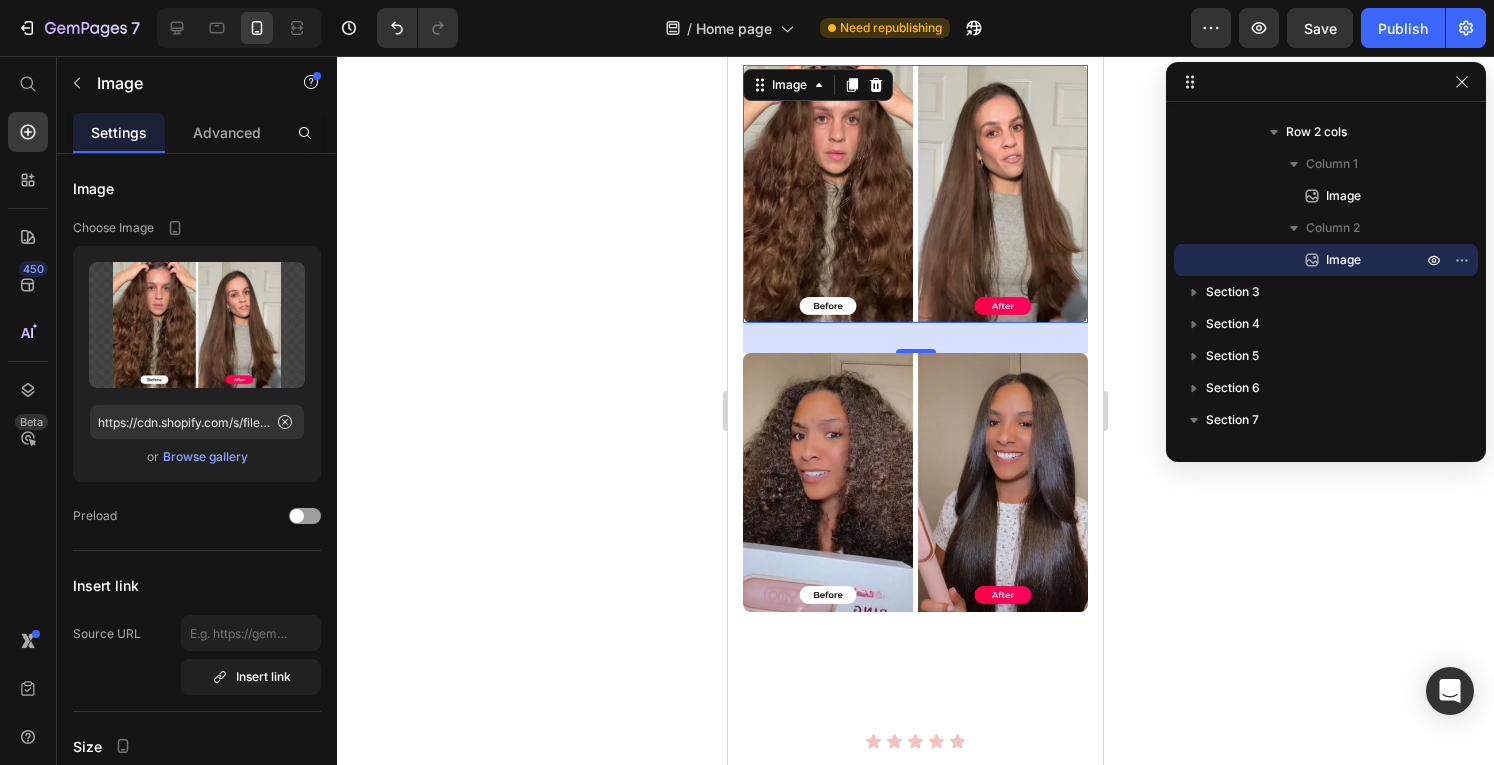 click at bounding box center [915, 194] 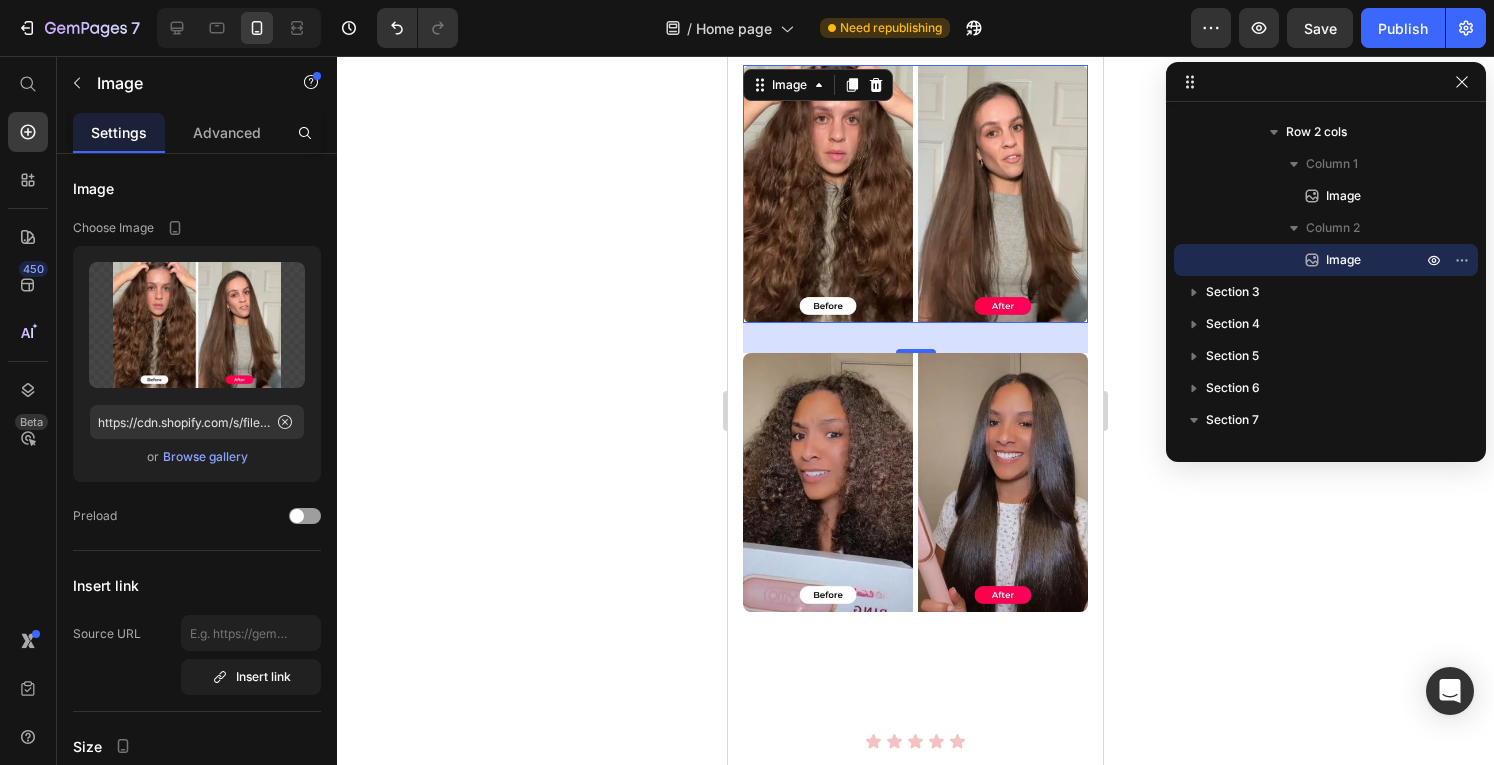 click at bounding box center (915, 194) 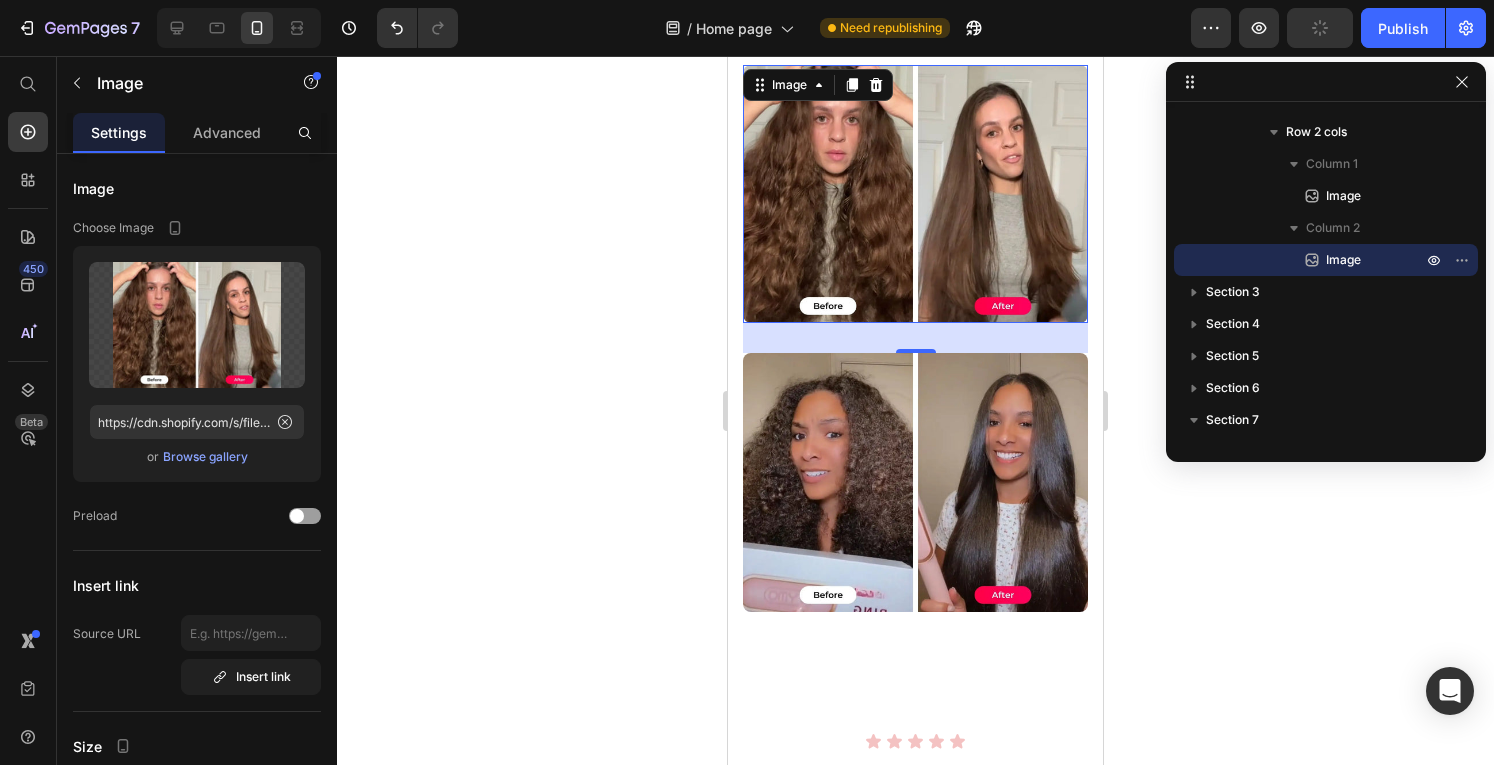 scroll, scrollTop: 1005, scrollLeft: 0, axis: vertical 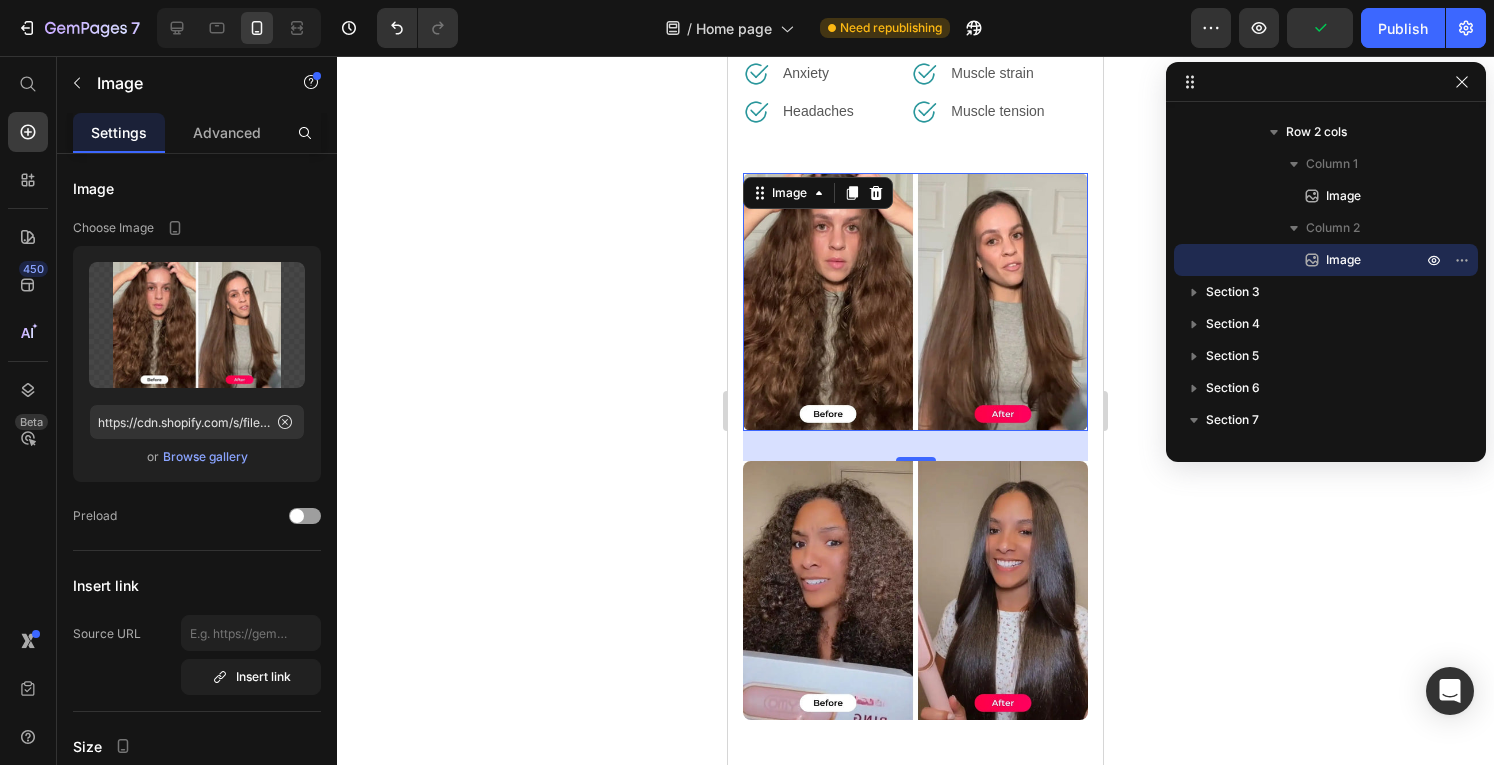 click at bounding box center [915, 302] 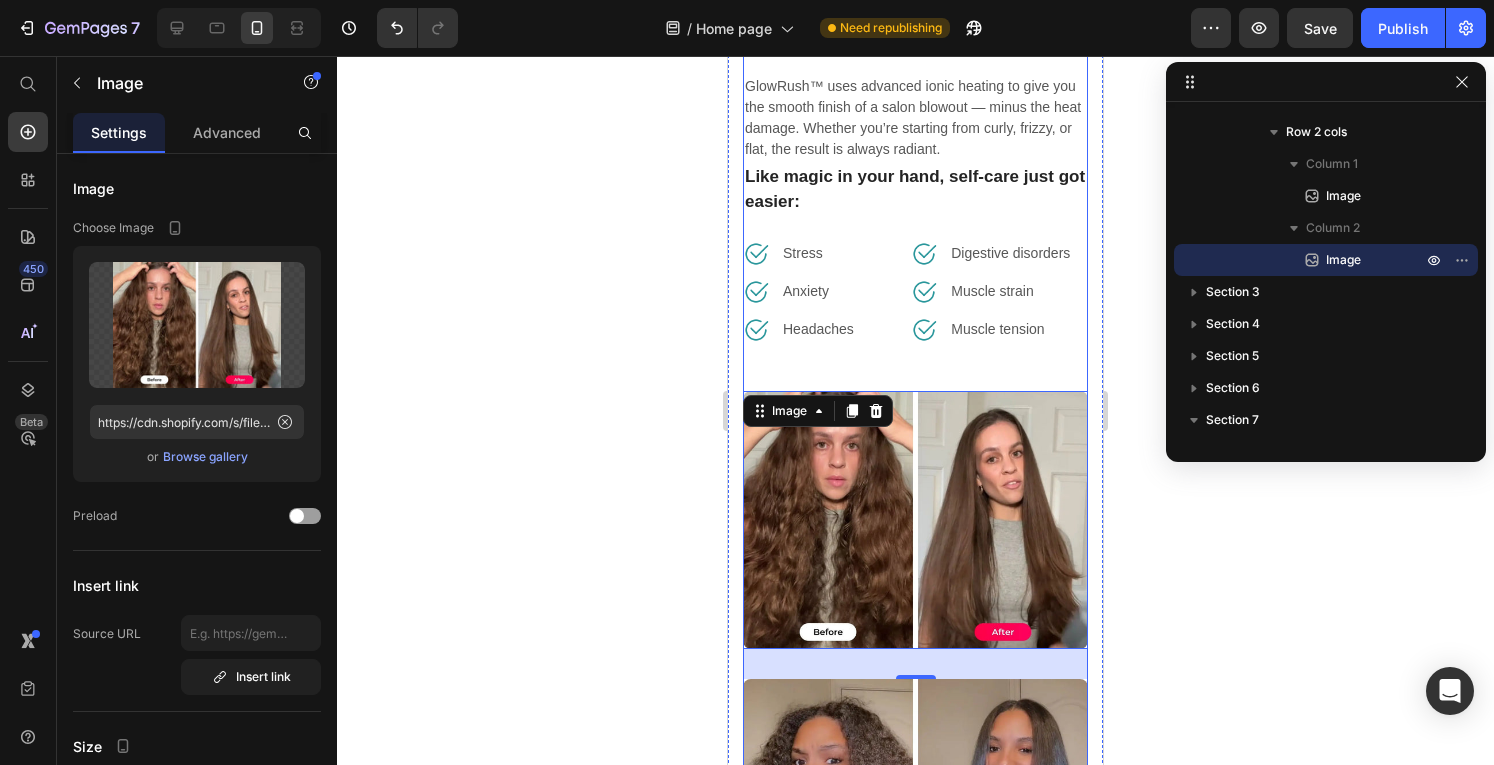 scroll, scrollTop: 791, scrollLeft: 0, axis: vertical 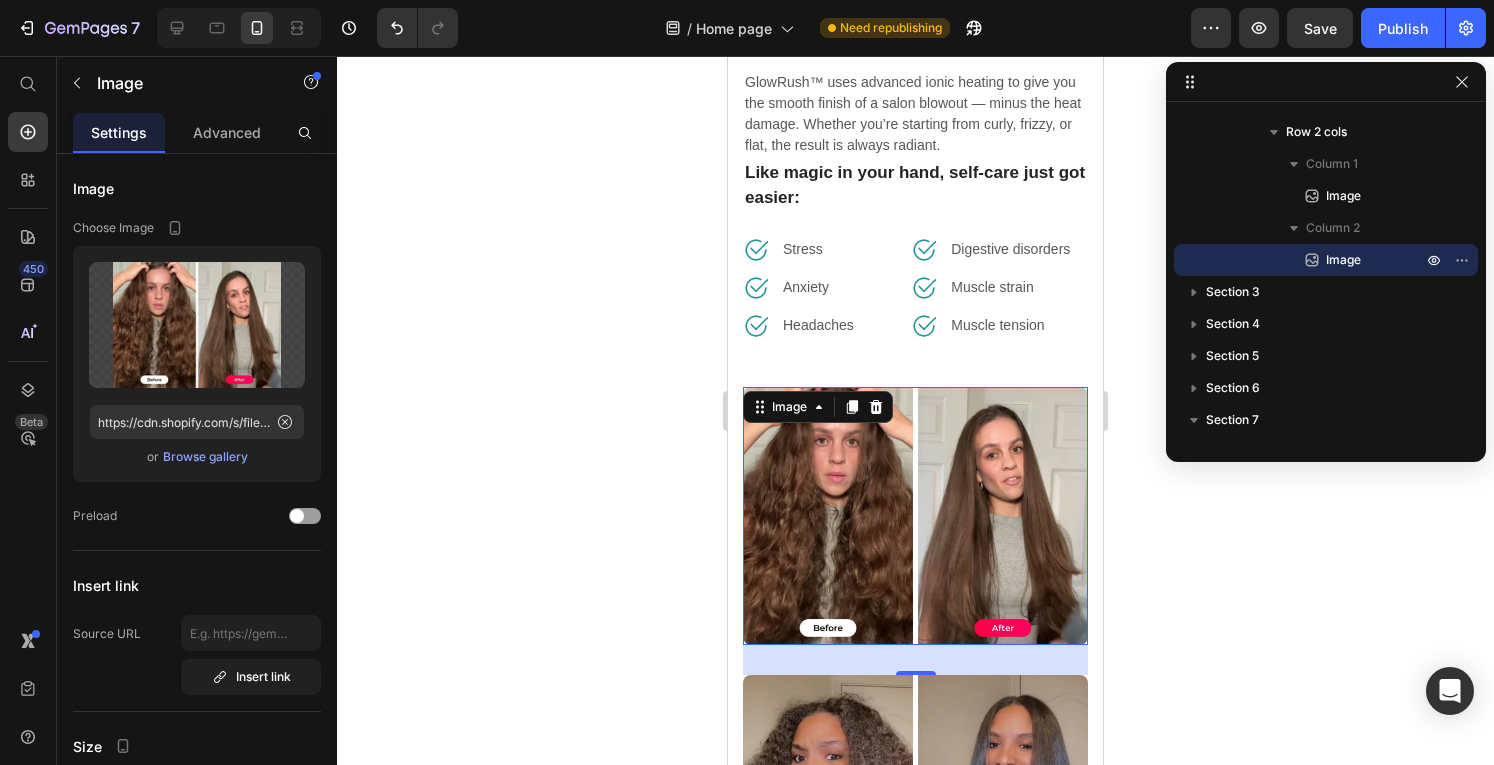 click at bounding box center (915, 516) 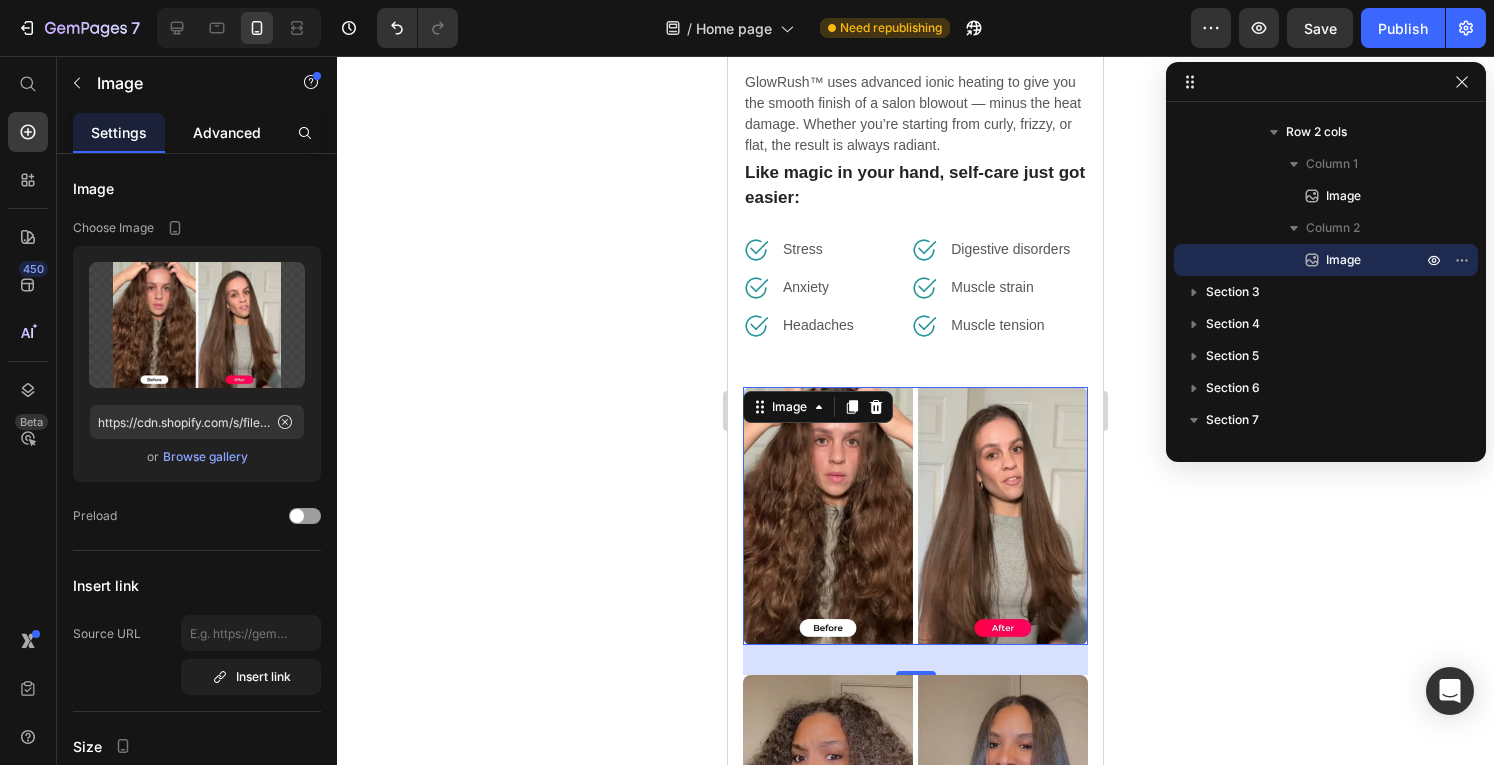 click on "Advanced" at bounding box center [227, 132] 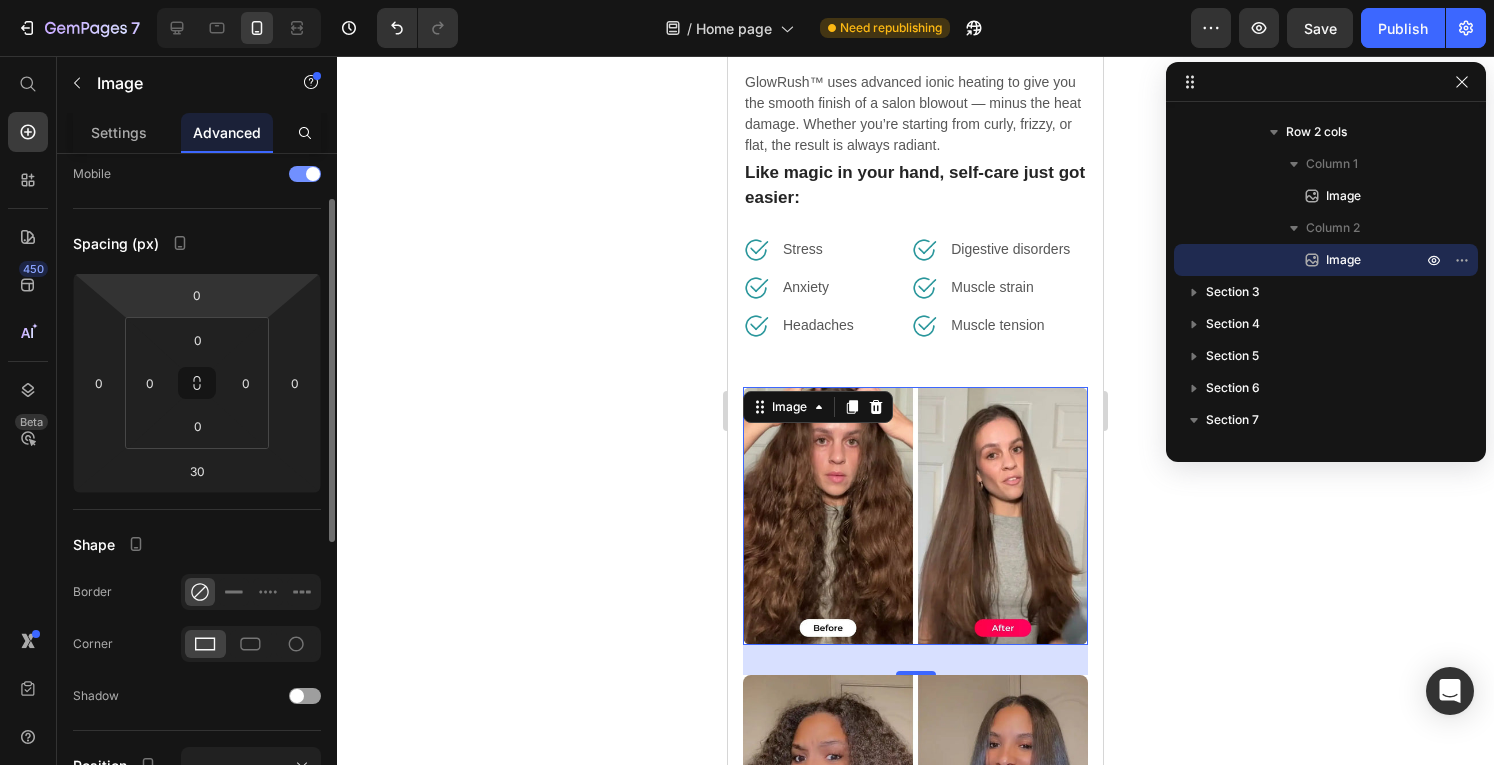 scroll, scrollTop: 111, scrollLeft: 0, axis: vertical 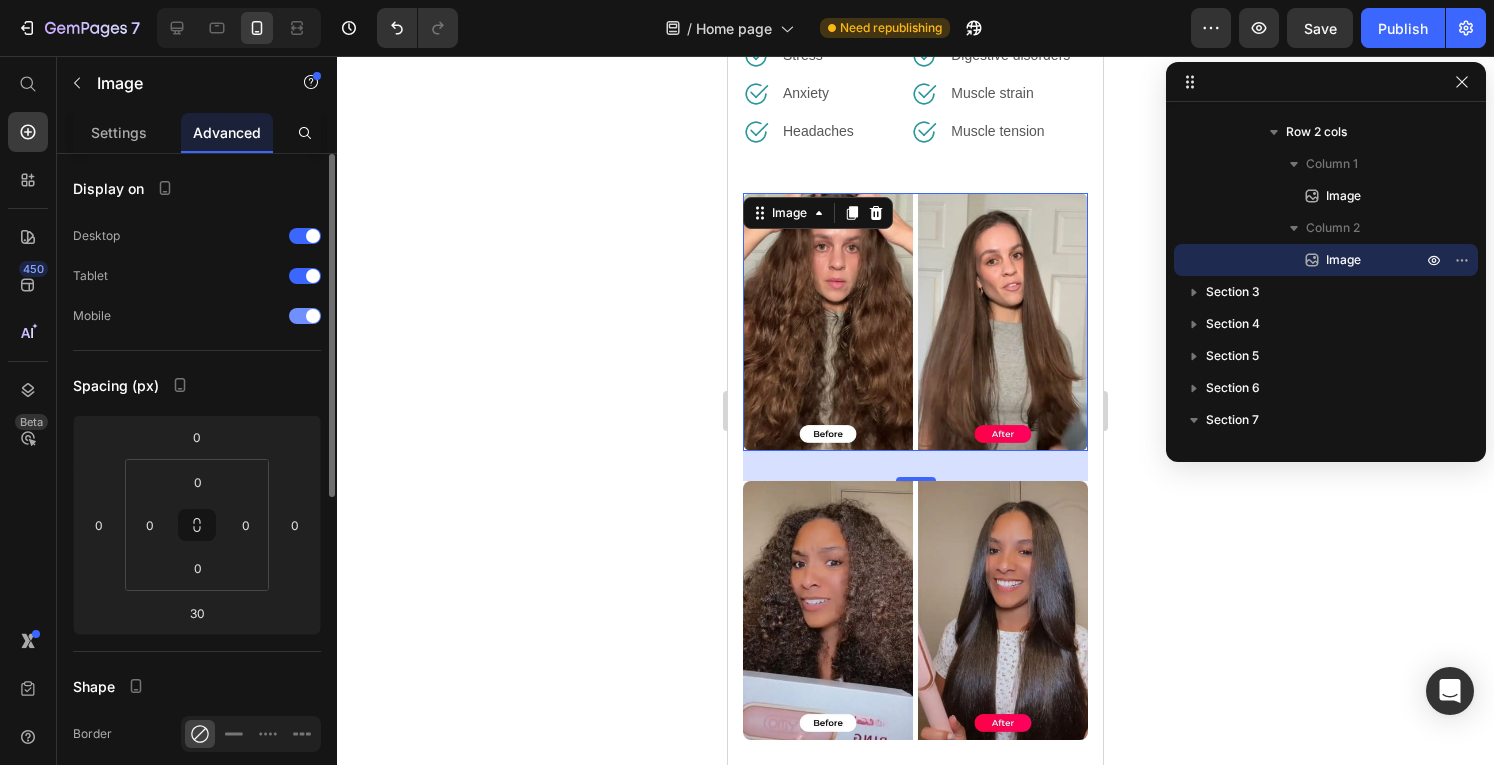 click at bounding box center [305, 316] 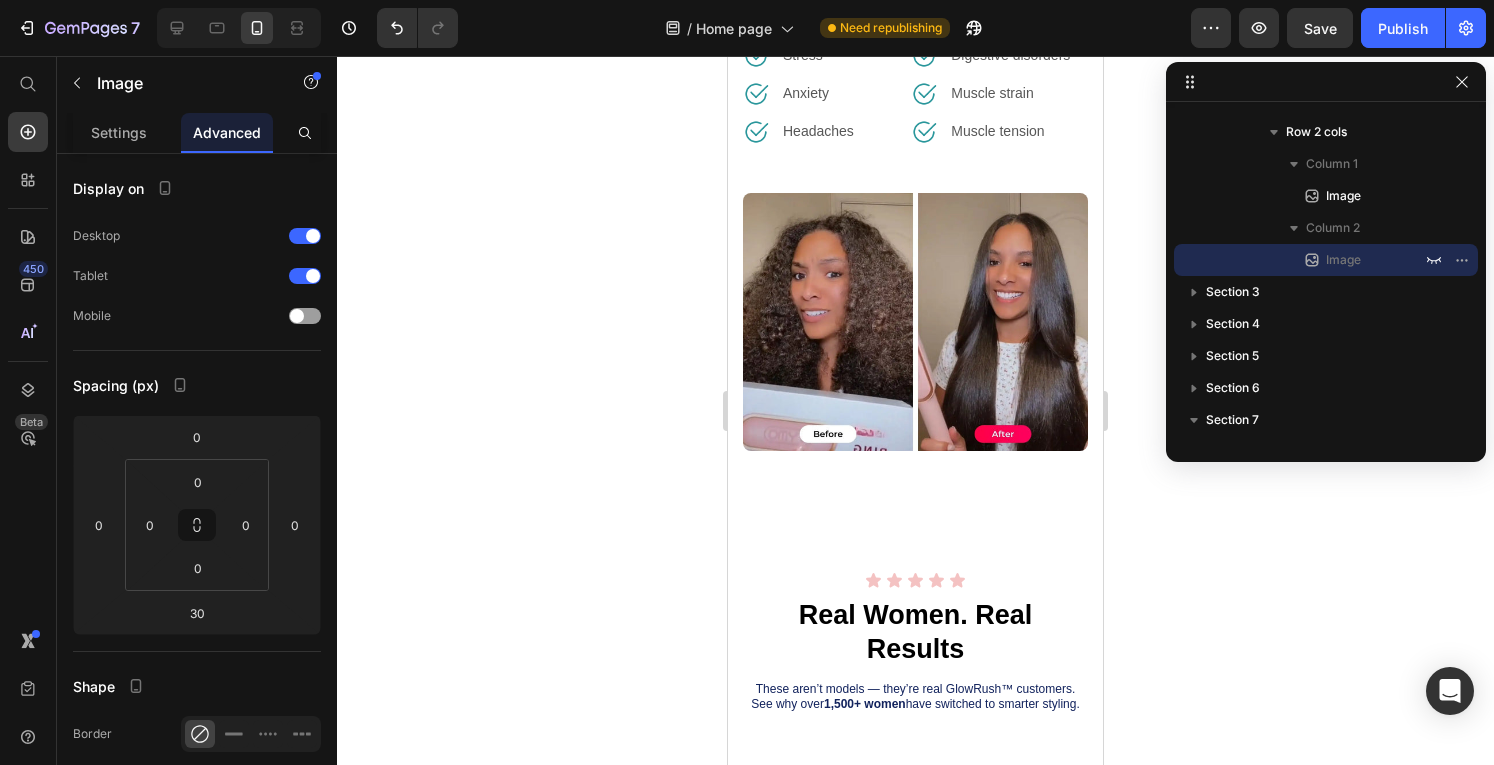 click 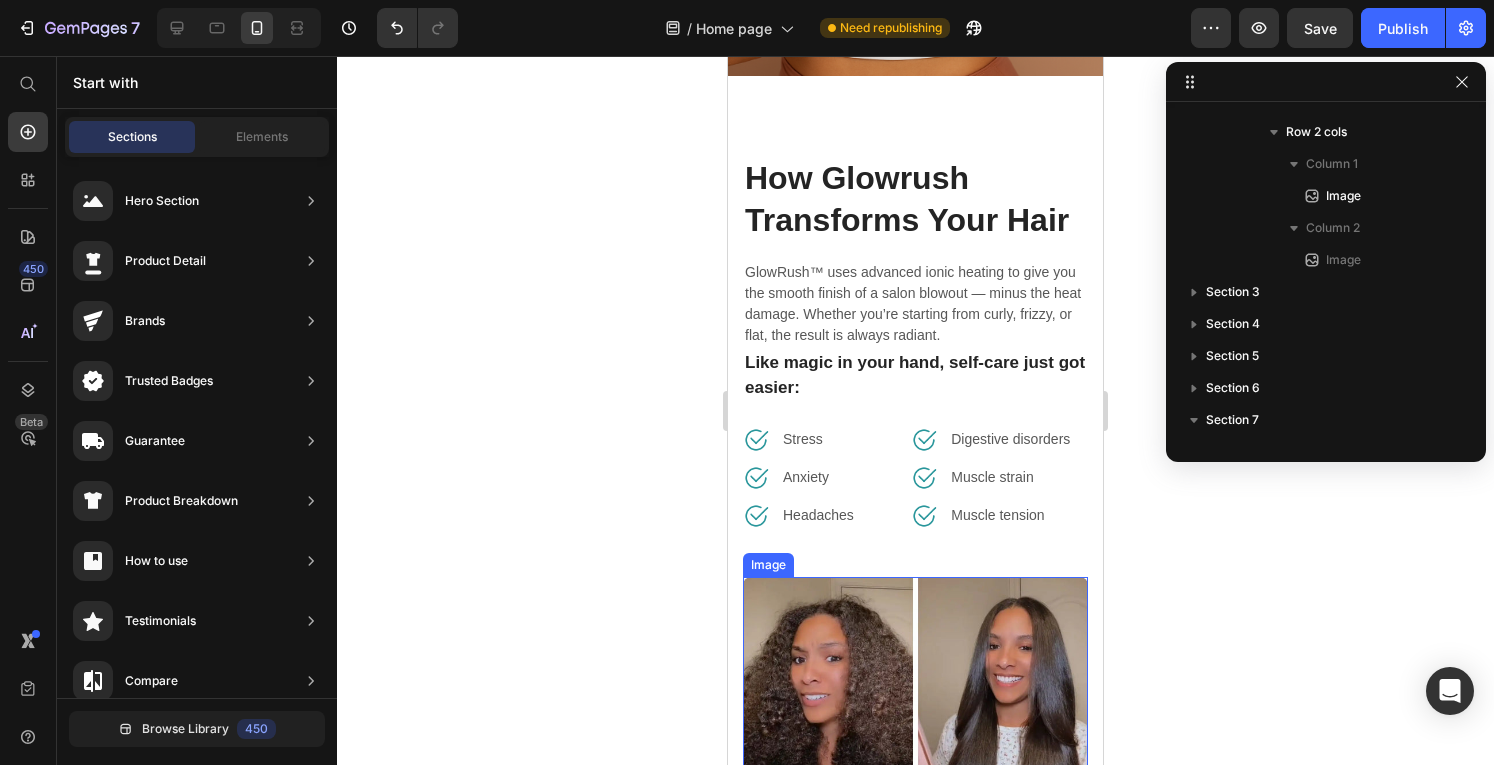 scroll, scrollTop: 544, scrollLeft: 0, axis: vertical 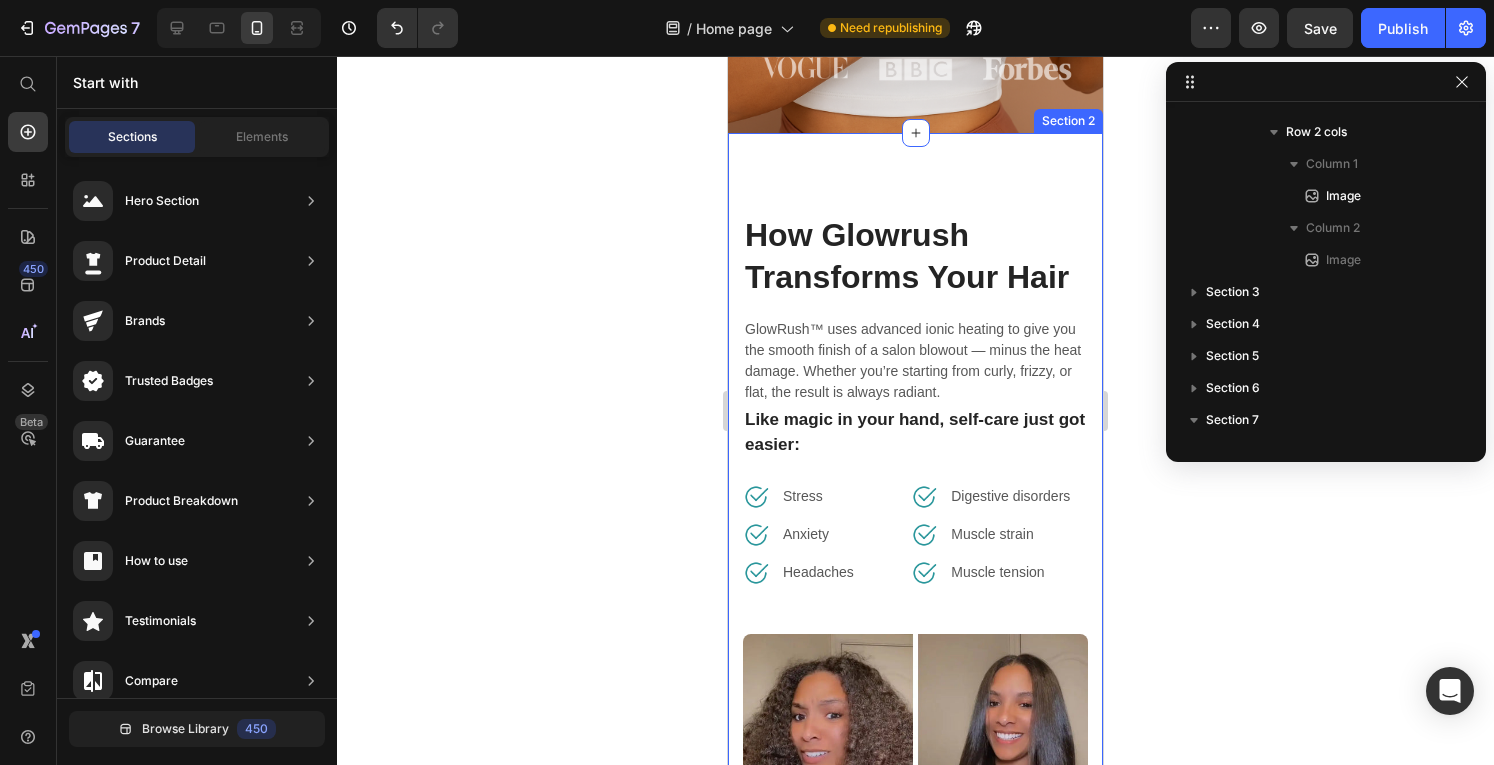 click on "How Glowrush Transforms Your Hair Heading GlowRush™ uses advanced ionic heating to give you the smooth finish of a salon blowout — minus the heat damage. Whether you’re starting from curly, frizzy, or flat, the result is always radiant. Text block Like magic in your hand, self-care just got easier: Text block Image Stress Text block Row Image Anxiety Text block Row Image Headaches Text block Row Image Digestive disorders Text block Row Image Muscle strain Text block Row Image Muscle tension Text block Row Row Image Image Row Row Section 2" at bounding box center (915, 552) 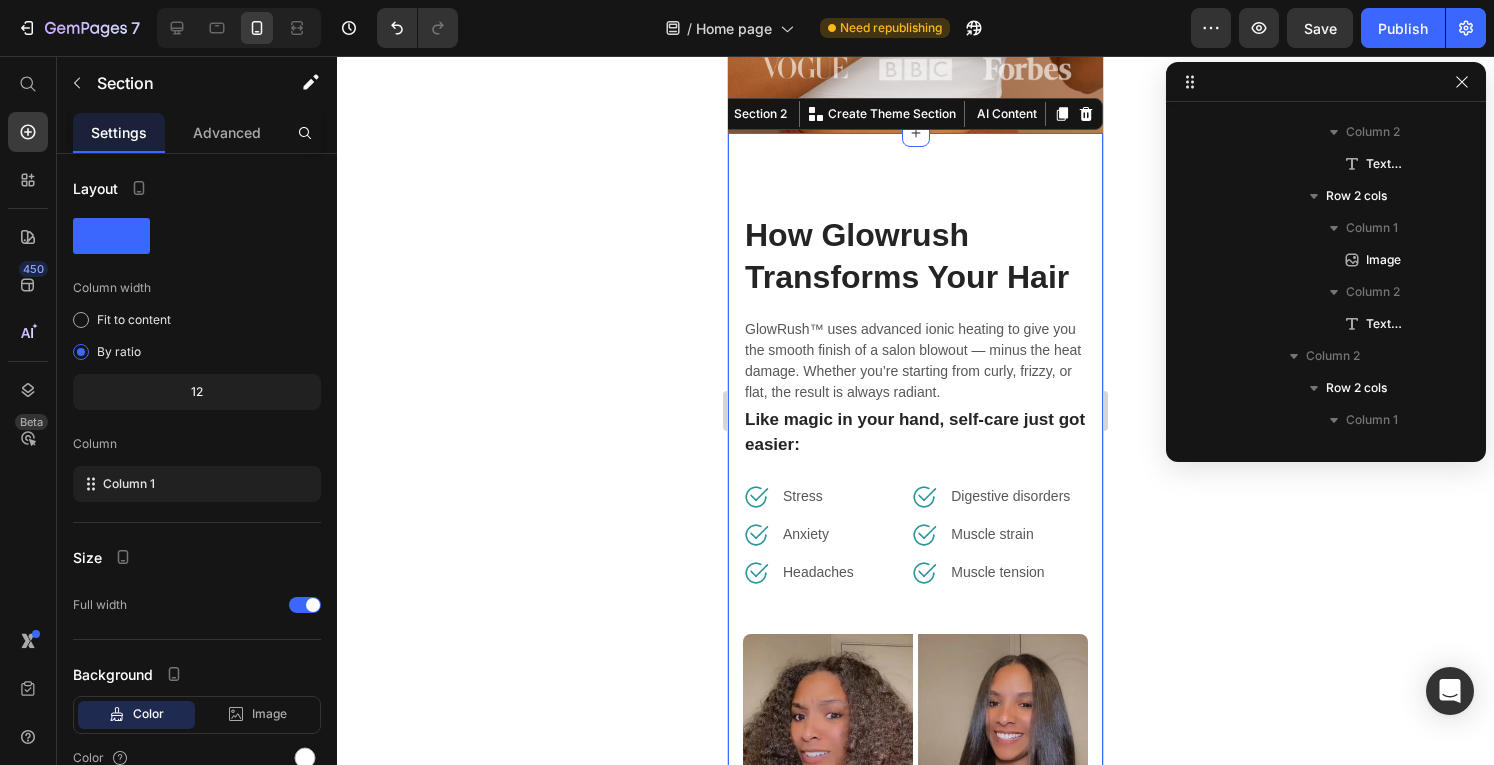 scroll, scrollTop: 378, scrollLeft: 0, axis: vertical 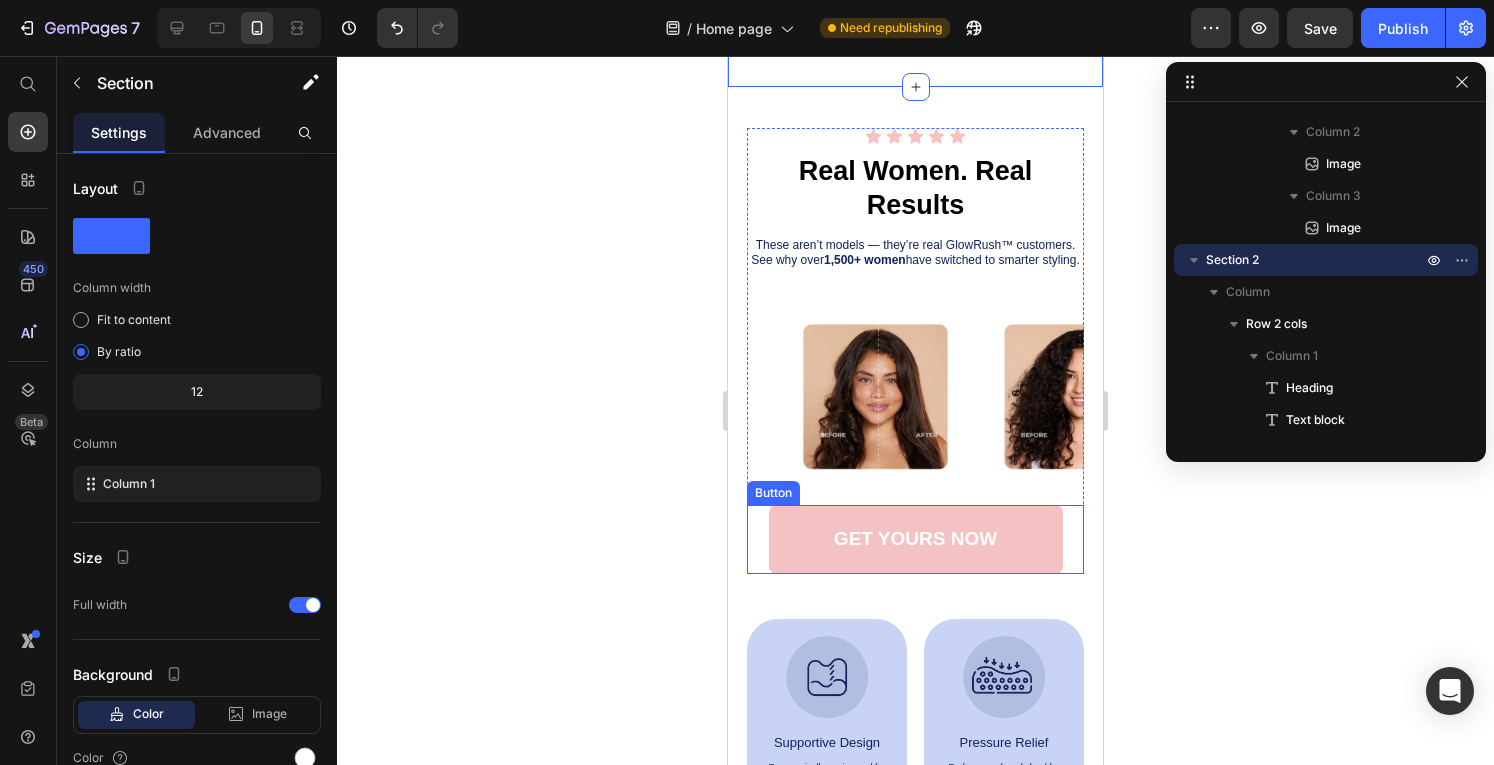 click on "GET YOURS NOW" at bounding box center [916, 539] 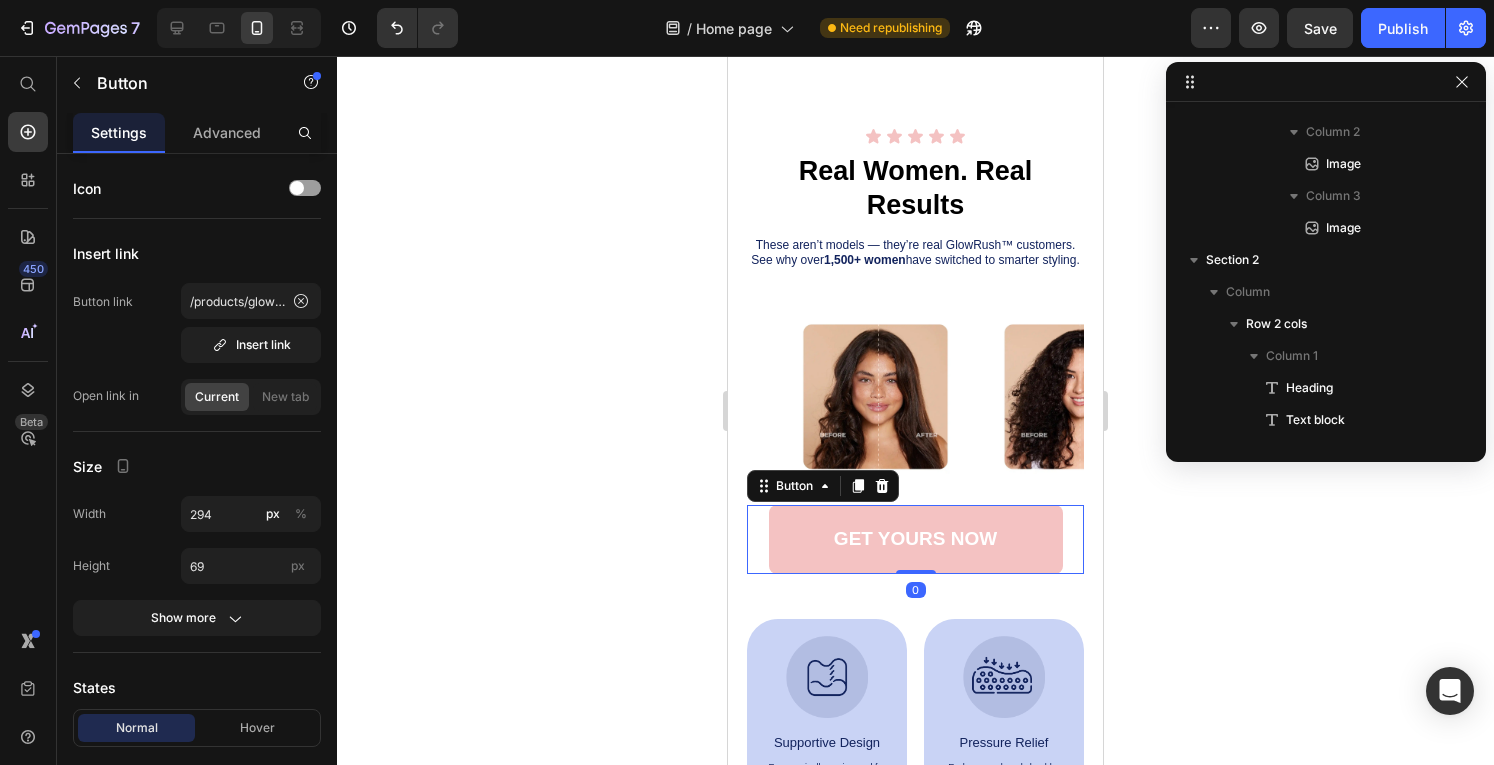 scroll, scrollTop: 2170, scrollLeft: 0, axis: vertical 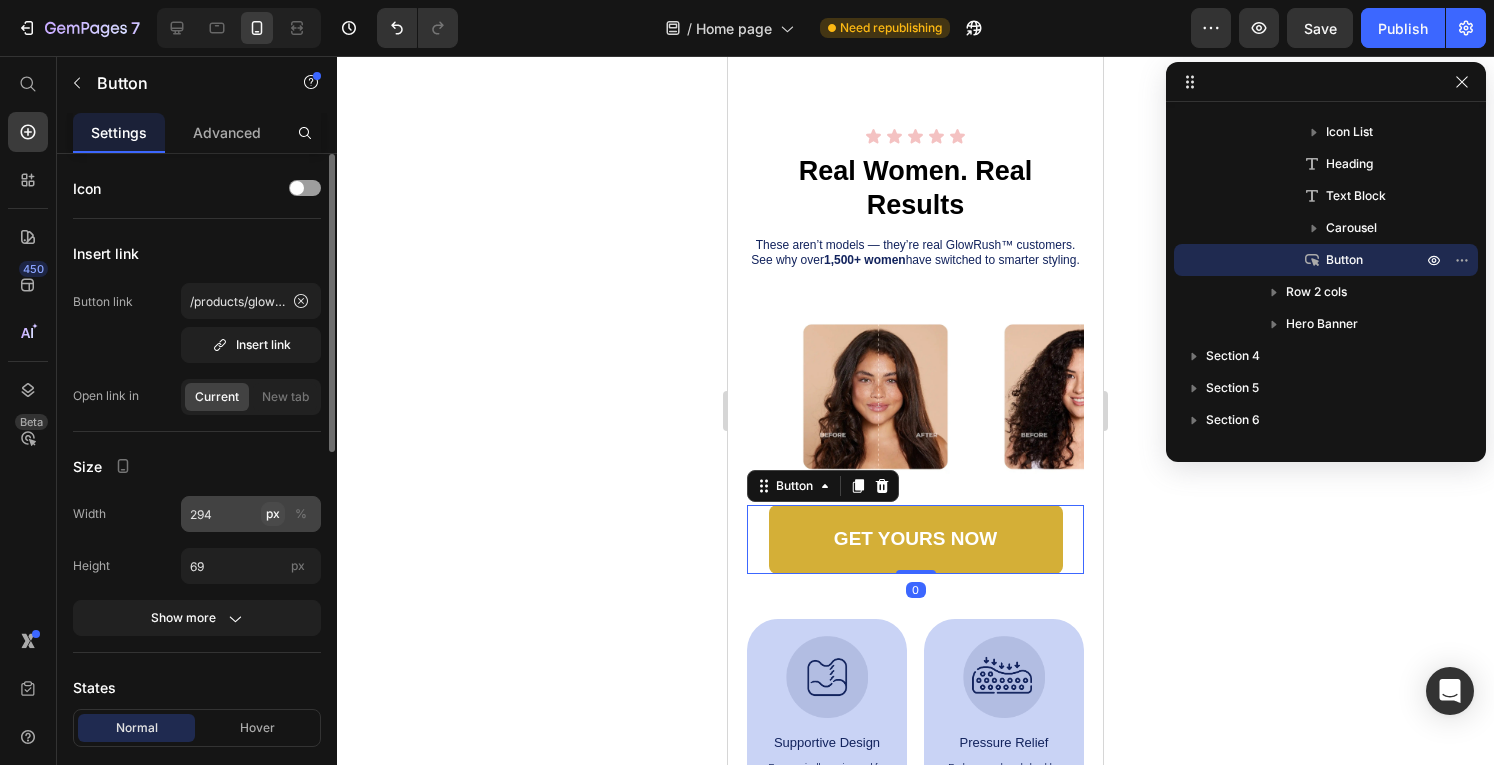click on "px" 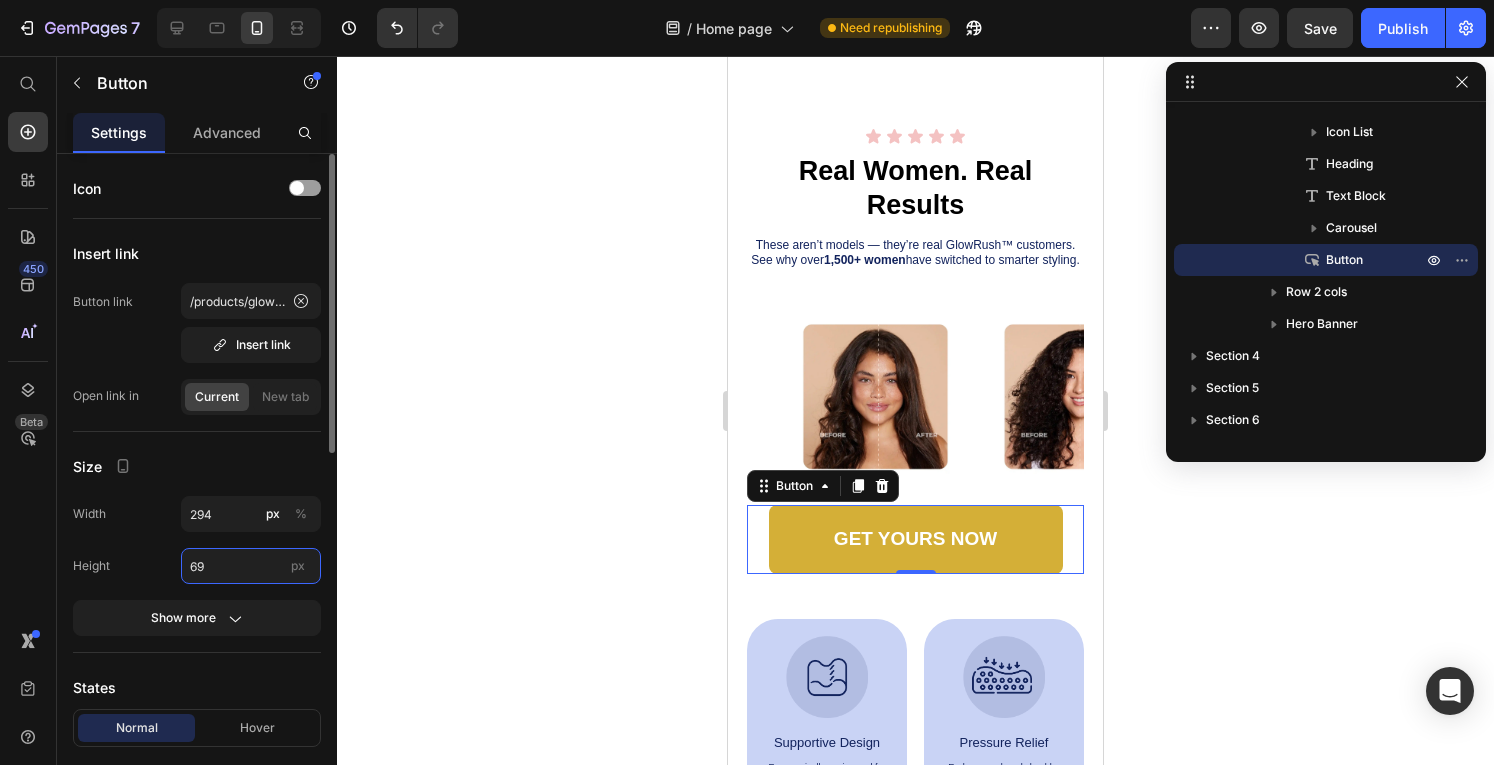 click on "69" at bounding box center [251, 566] 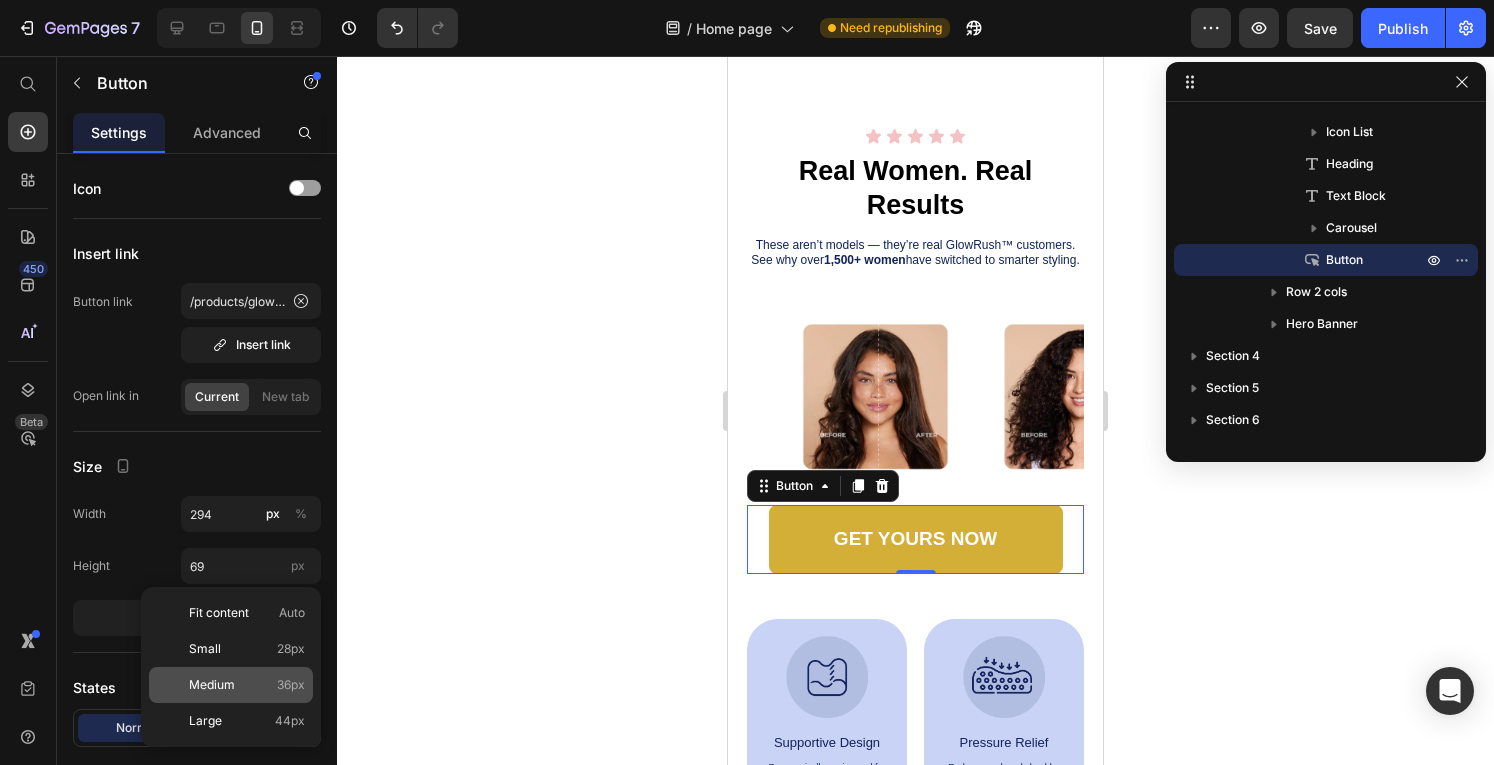click on "Medium" at bounding box center (212, 685) 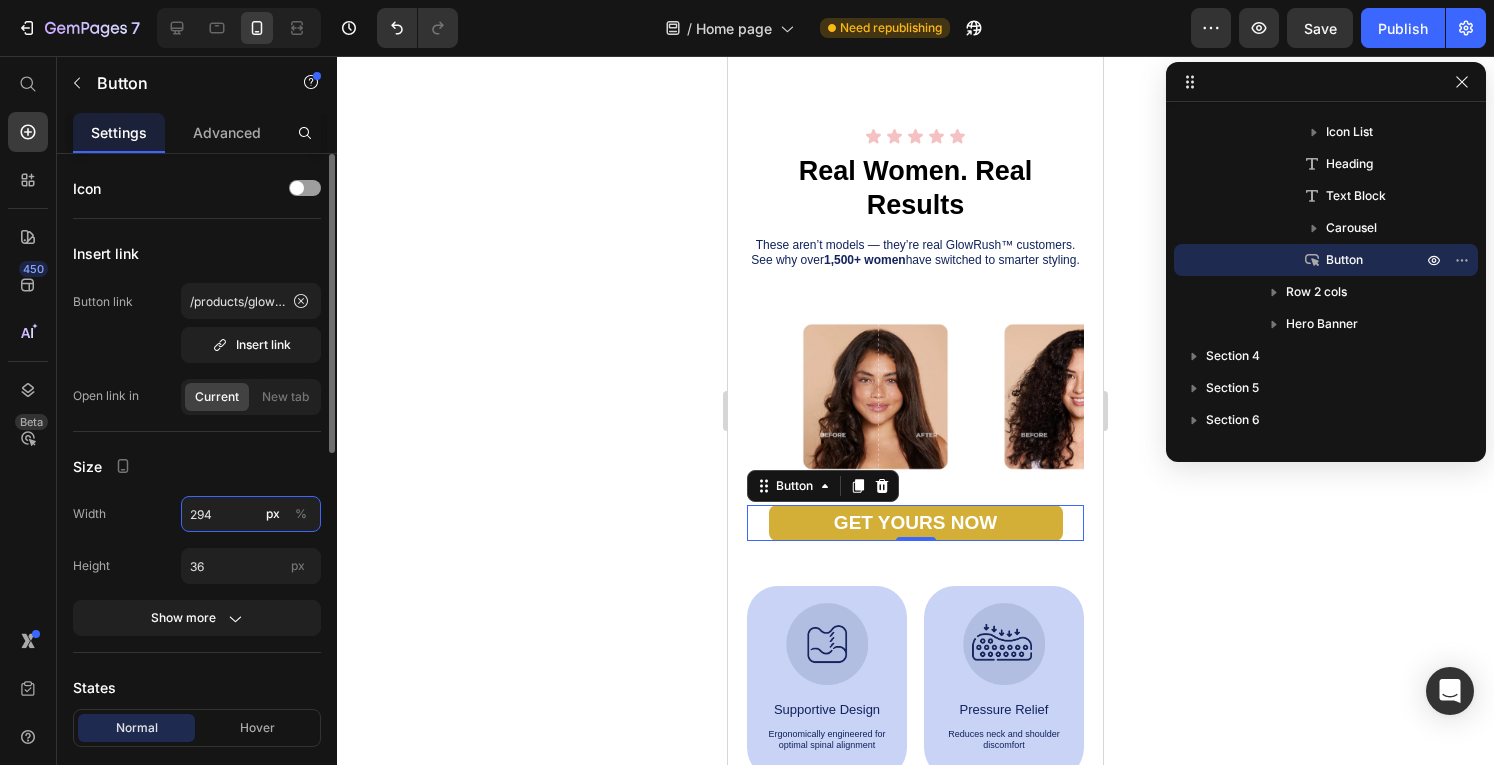 click on "294" at bounding box center [251, 514] 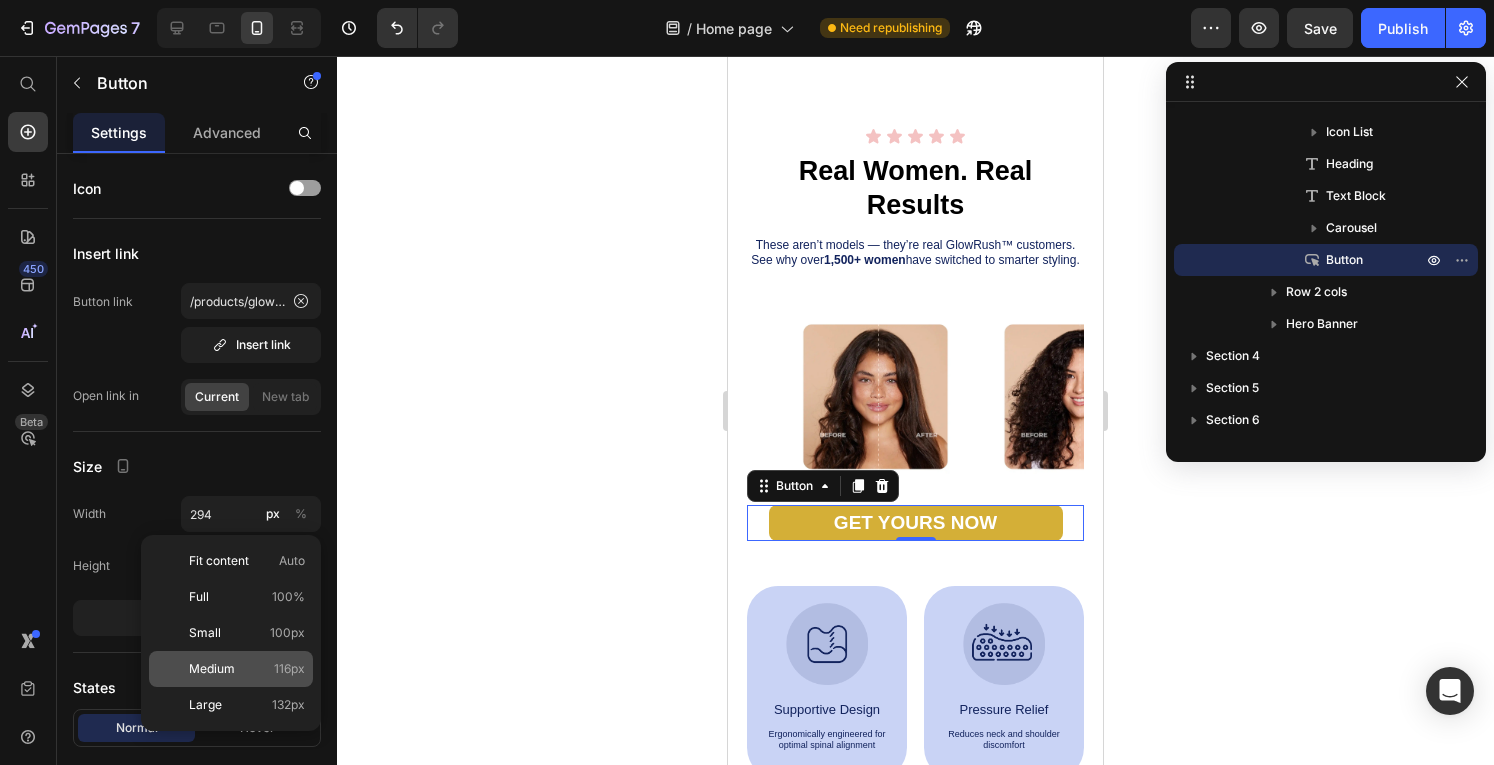 click on "Medium 116px" 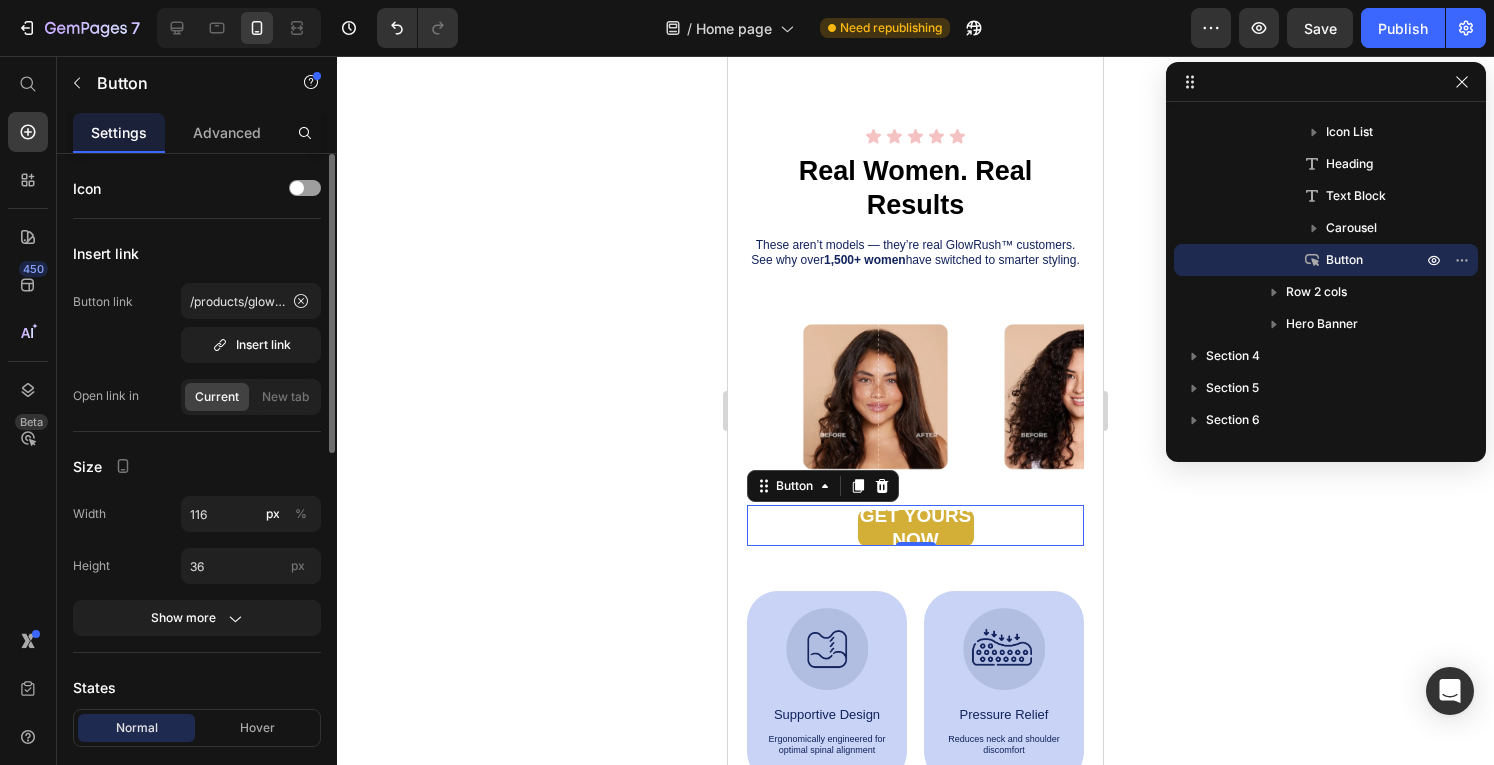 click on "Width 116 px % Height 36 px" 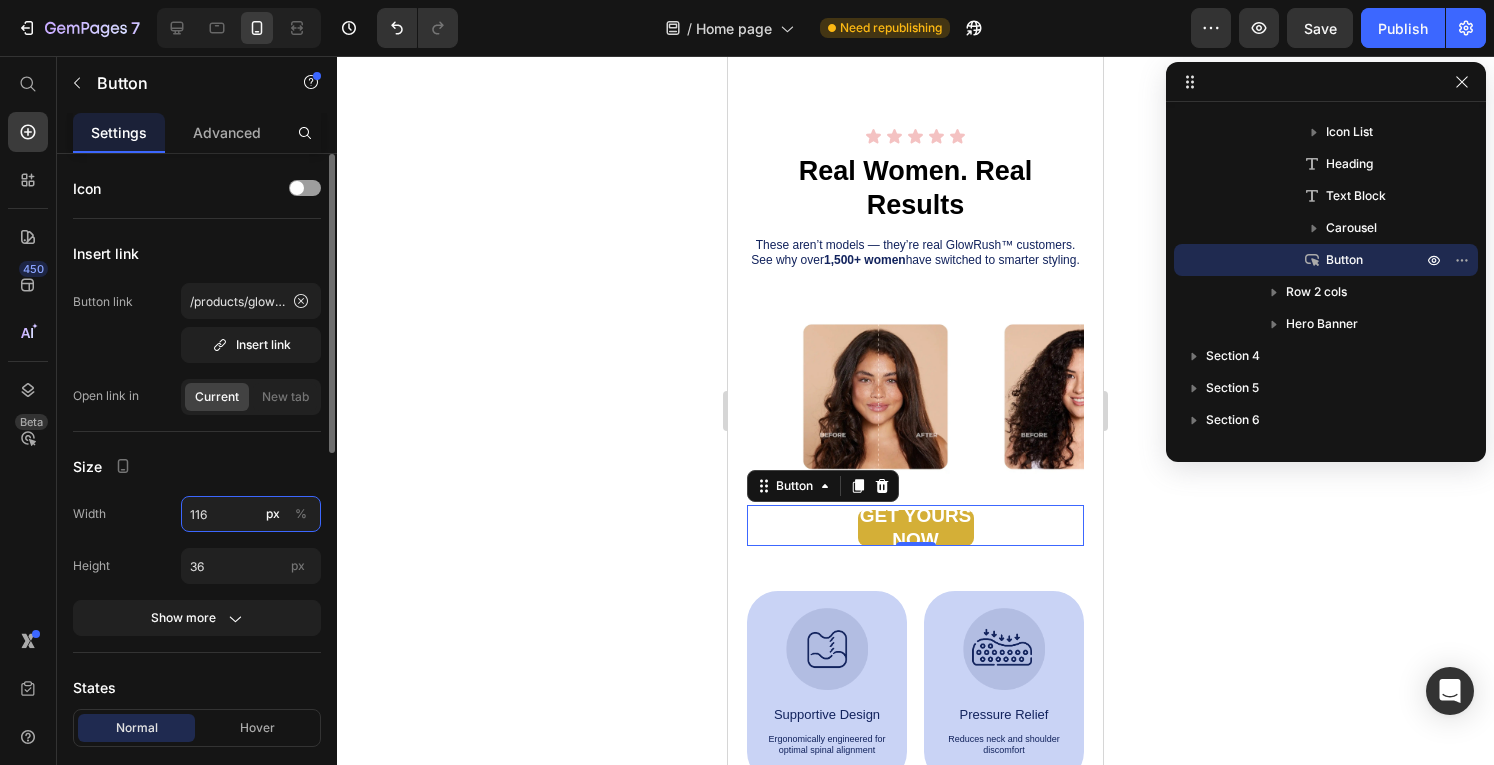 click on "116" at bounding box center (251, 514) 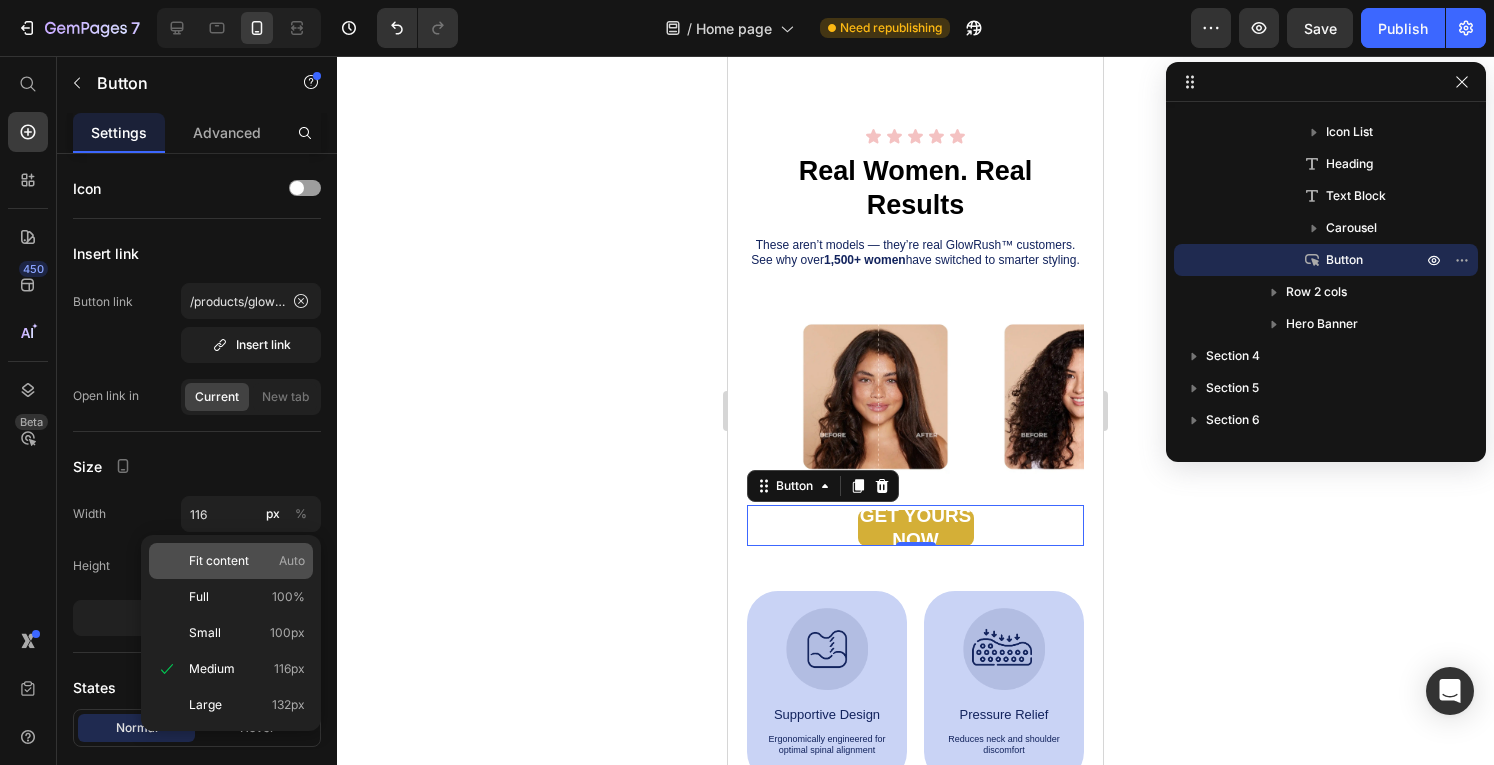 click on "Fit content" at bounding box center [219, 561] 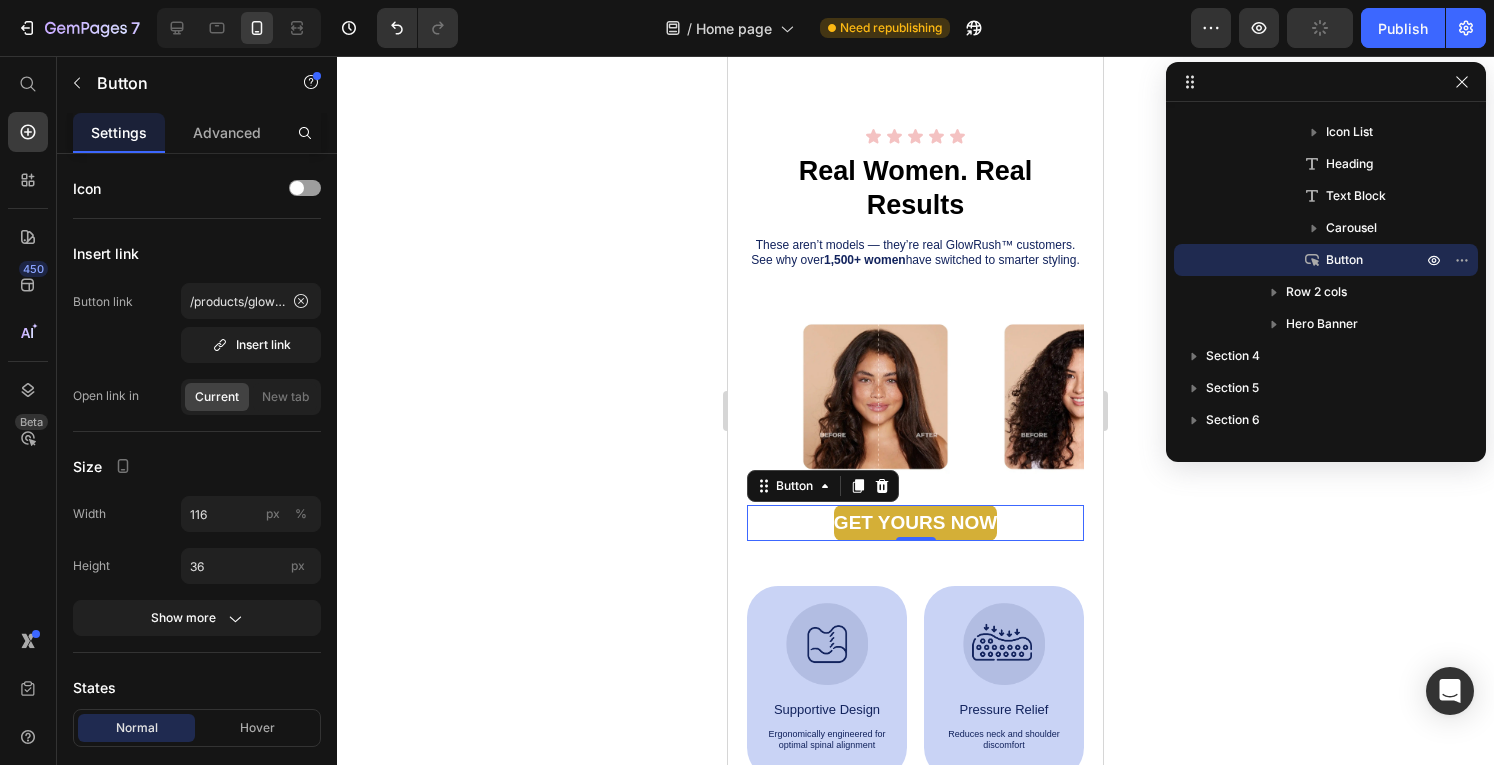 type on "Auto" 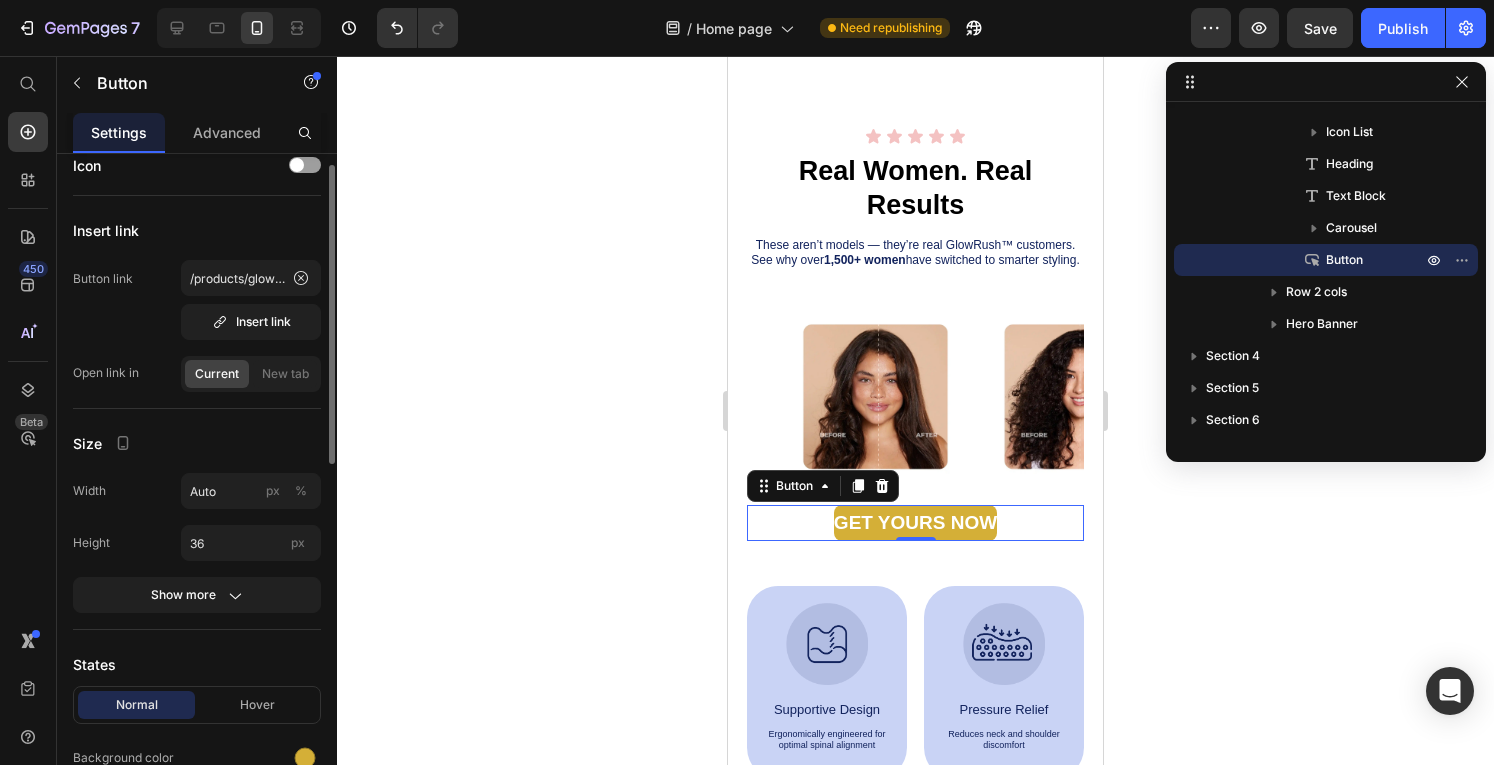 scroll, scrollTop: 24, scrollLeft: 0, axis: vertical 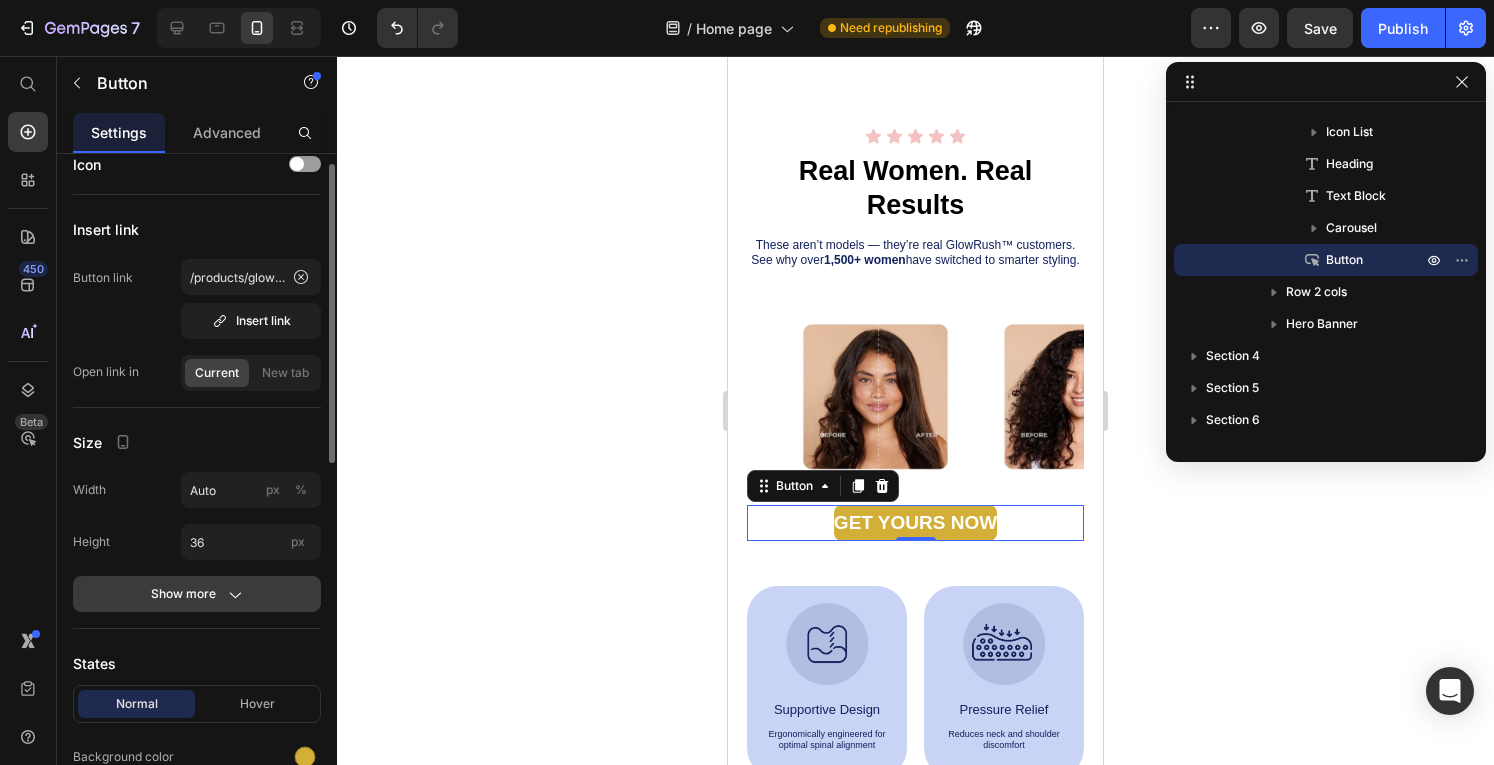 click on "Show more" 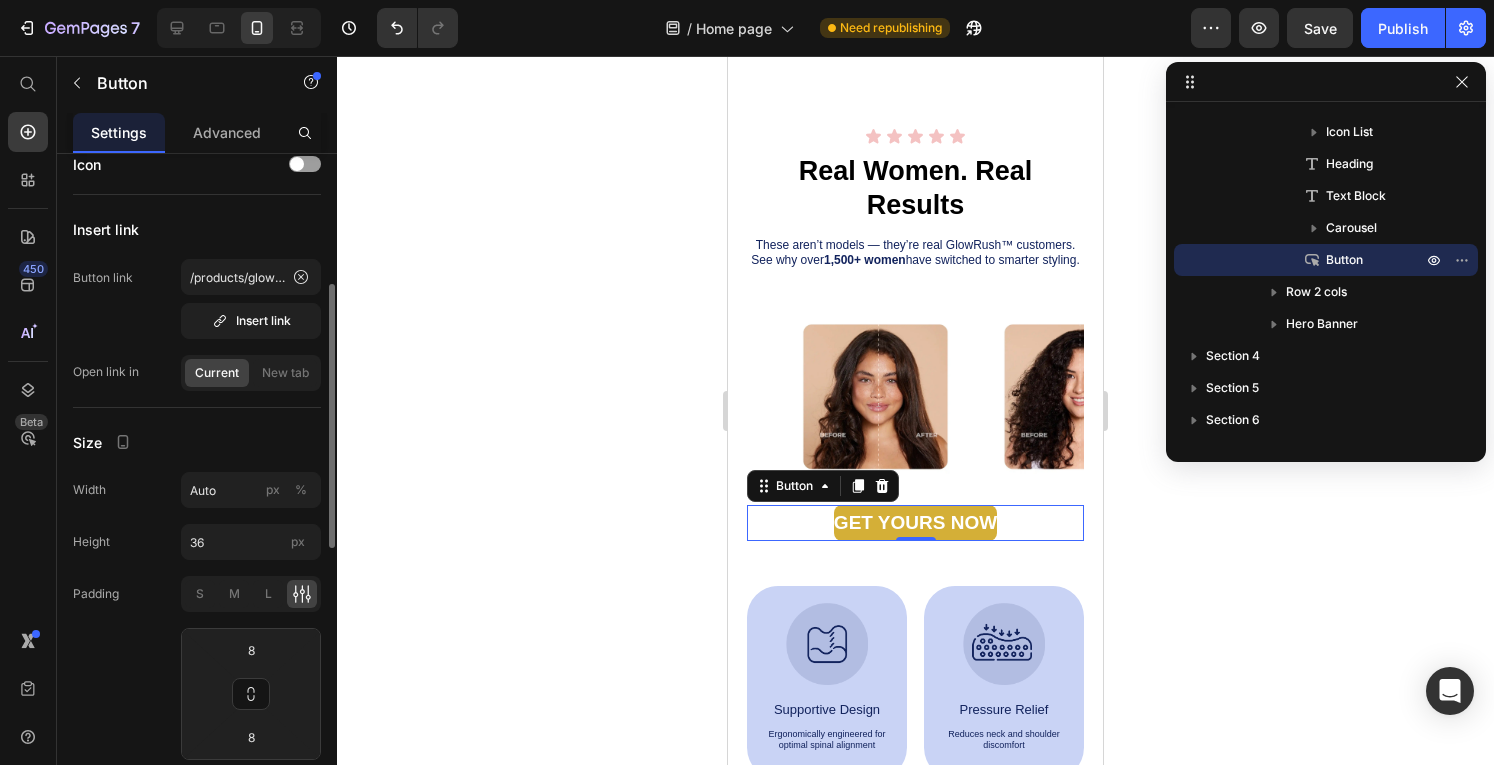 scroll, scrollTop: 118, scrollLeft: 0, axis: vertical 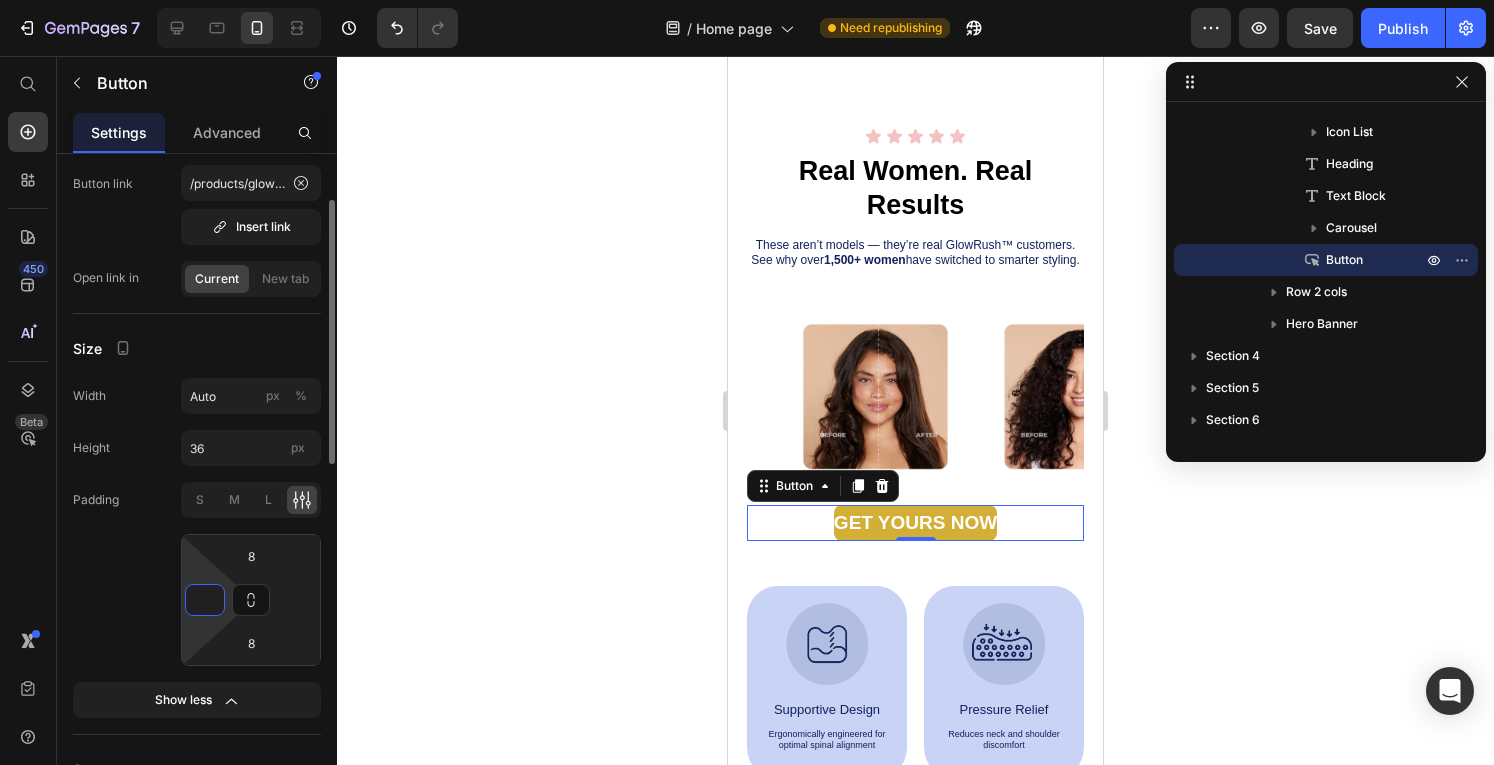 click at bounding box center [205, 600] 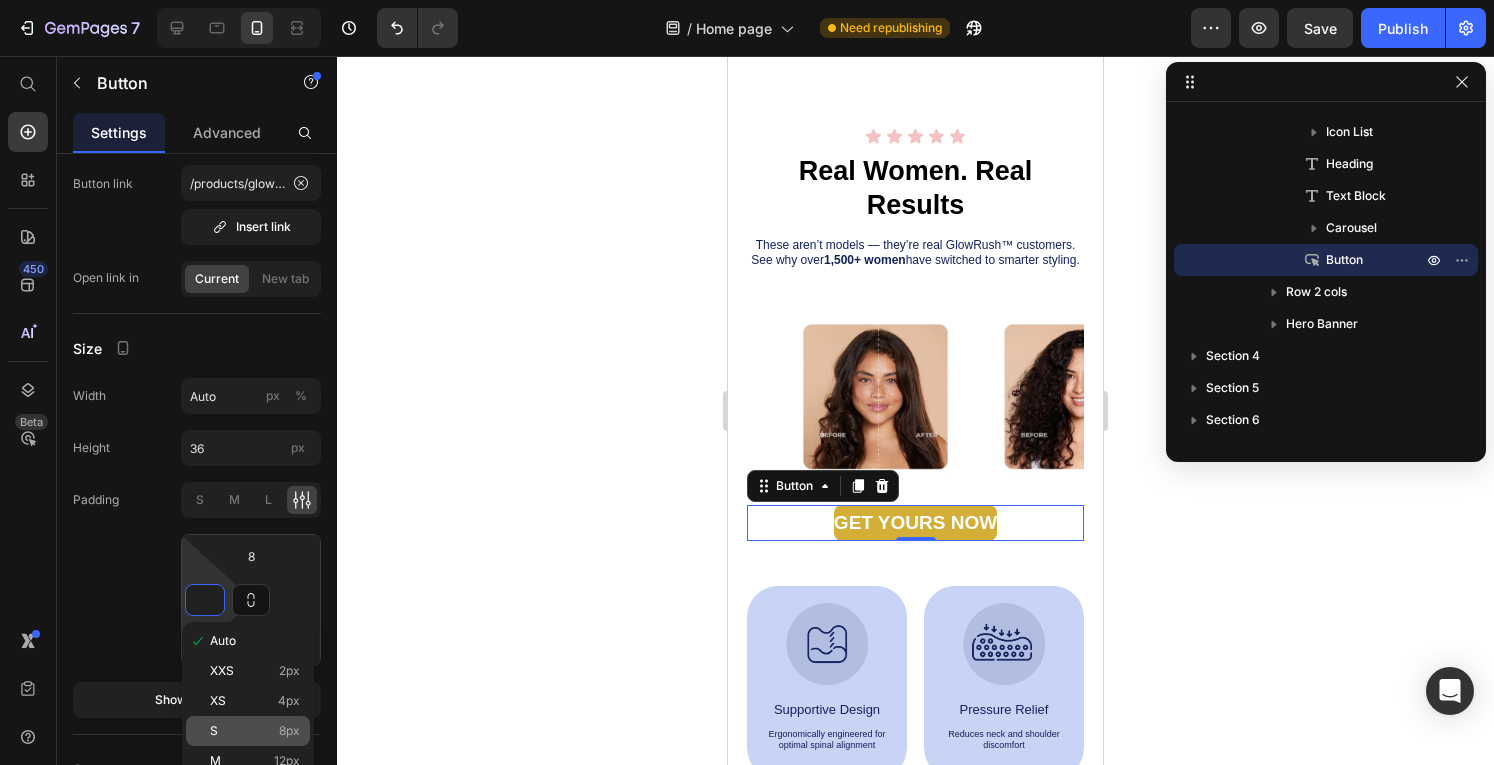 click on "S 8px" at bounding box center [255, 731] 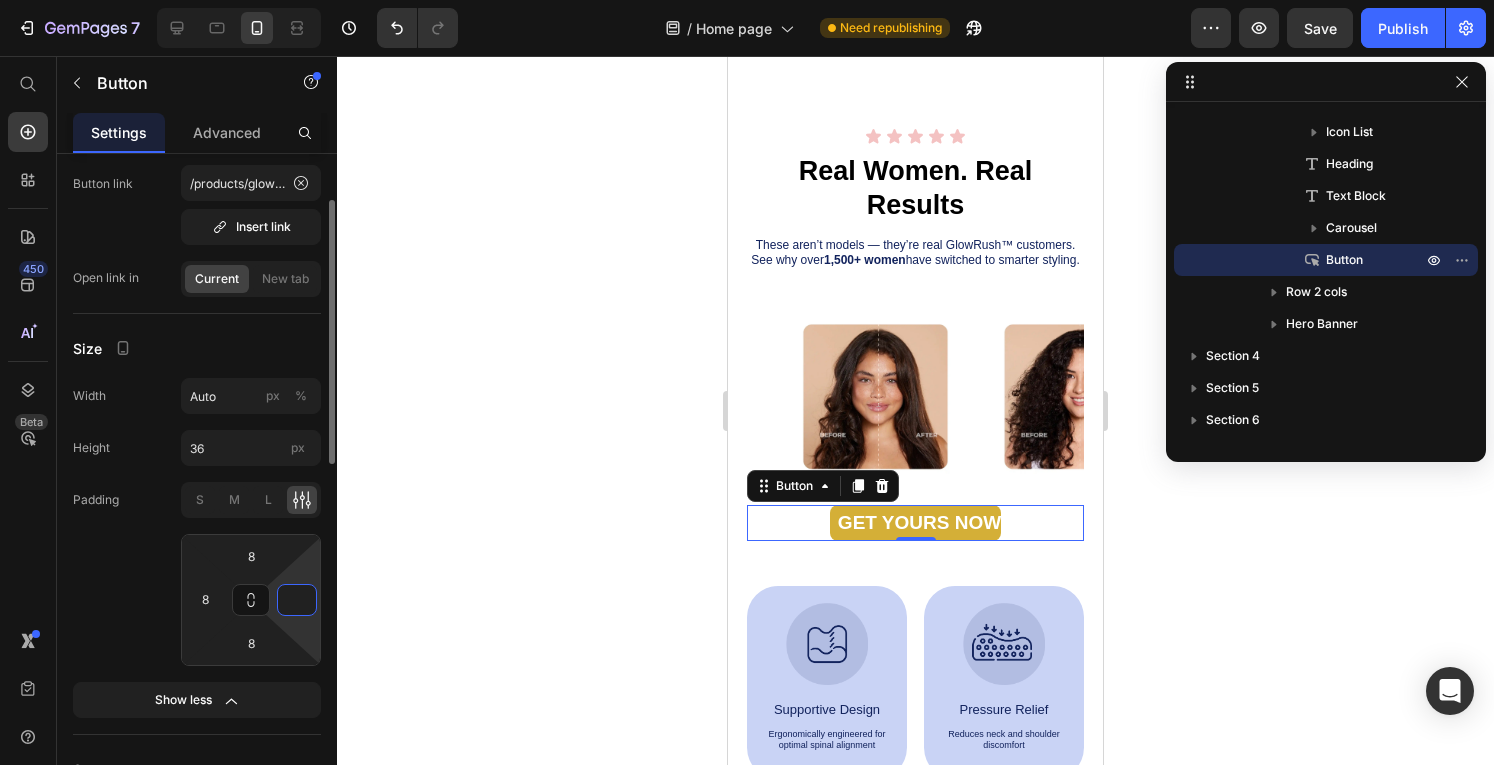 click at bounding box center (297, 600) 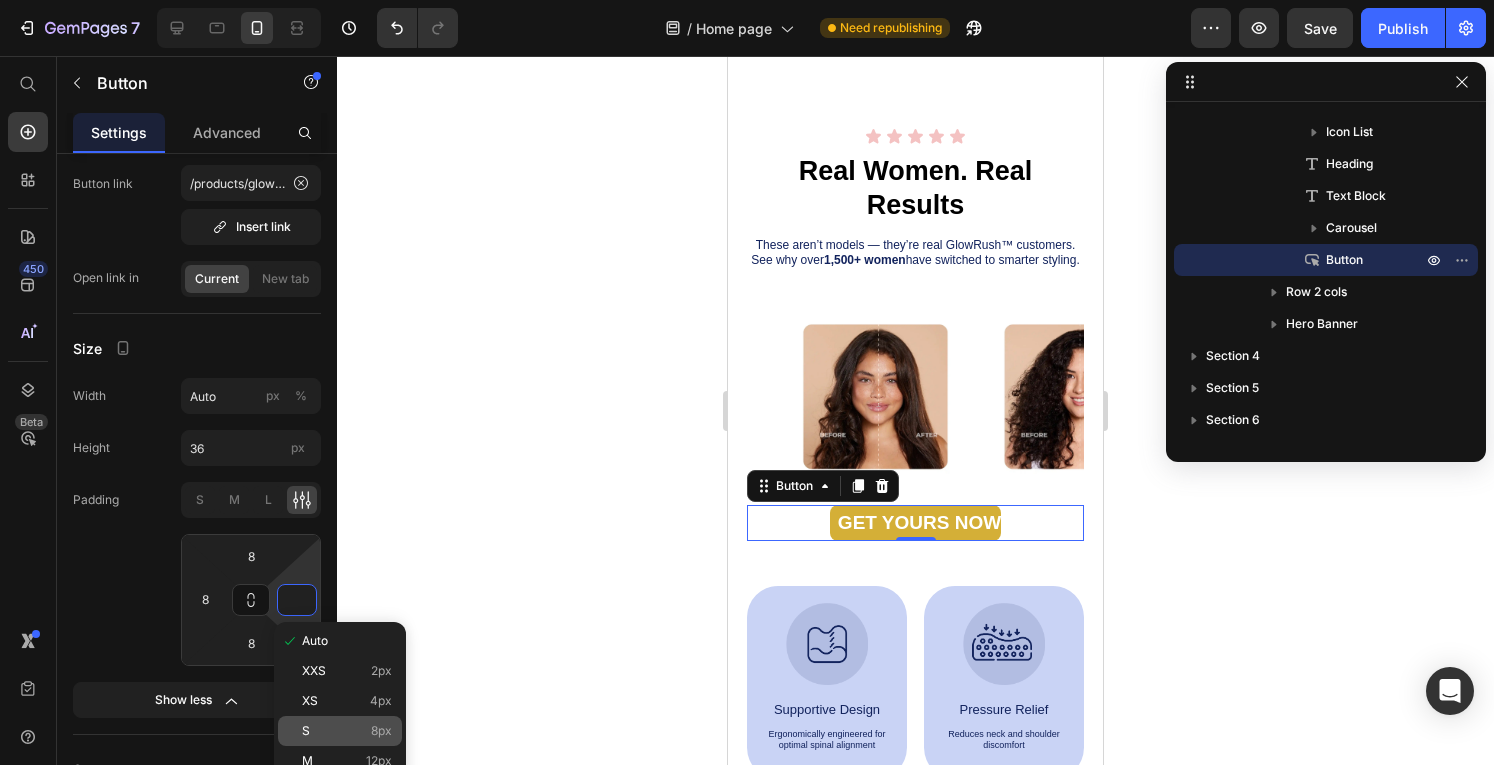 click on "S 8px" at bounding box center (347, 731) 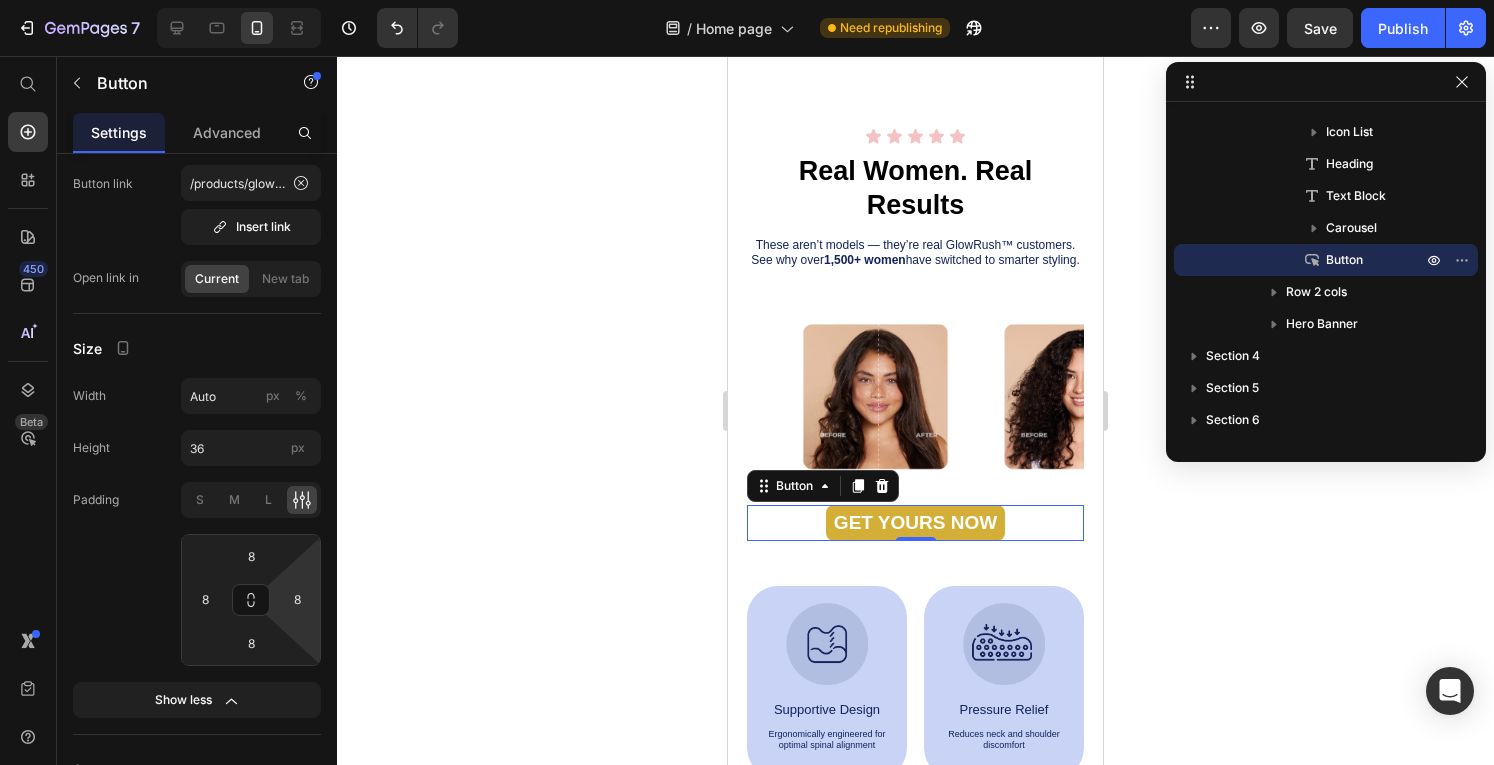 click 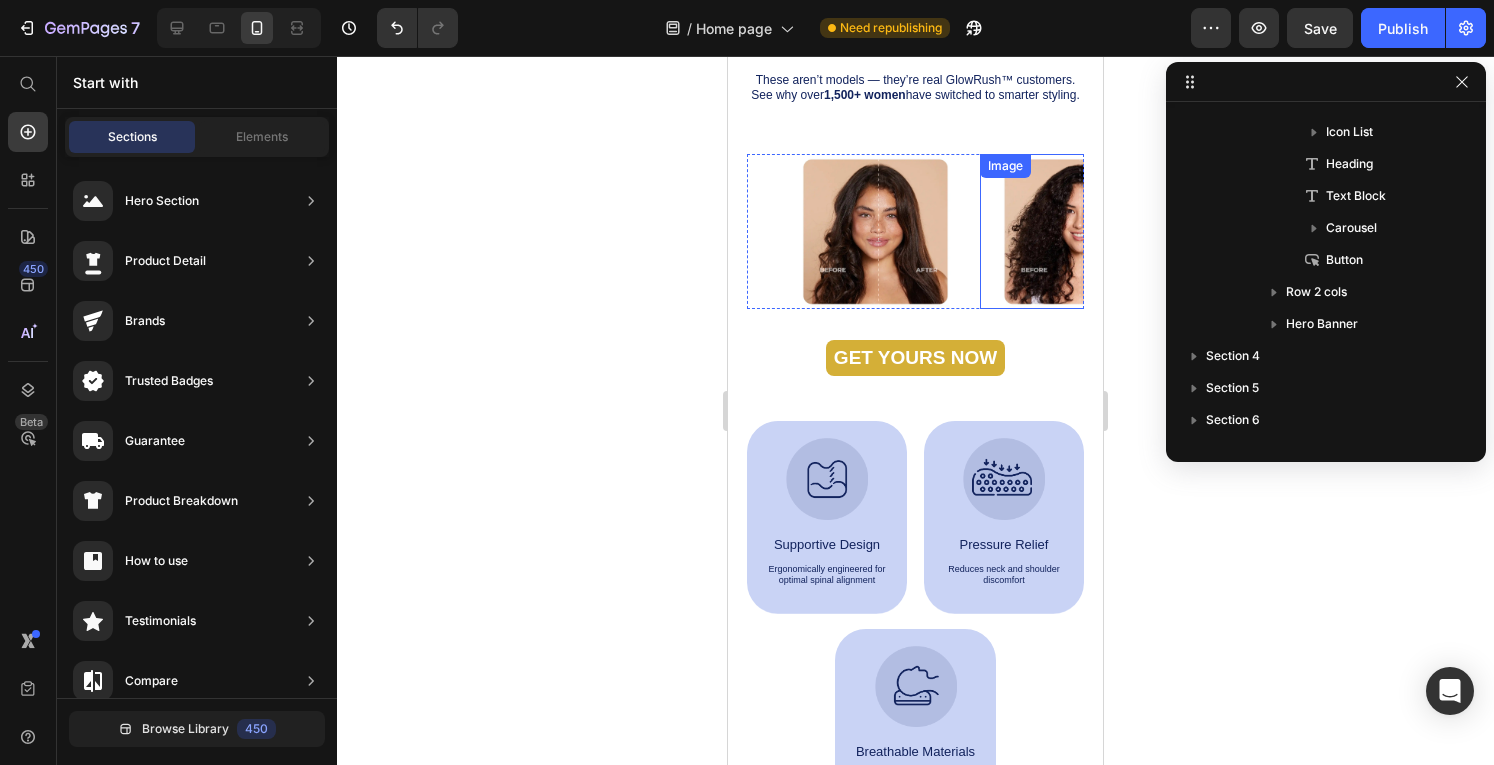 scroll, scrollTop: 1594, scrollLeft: 0, axis: vertical 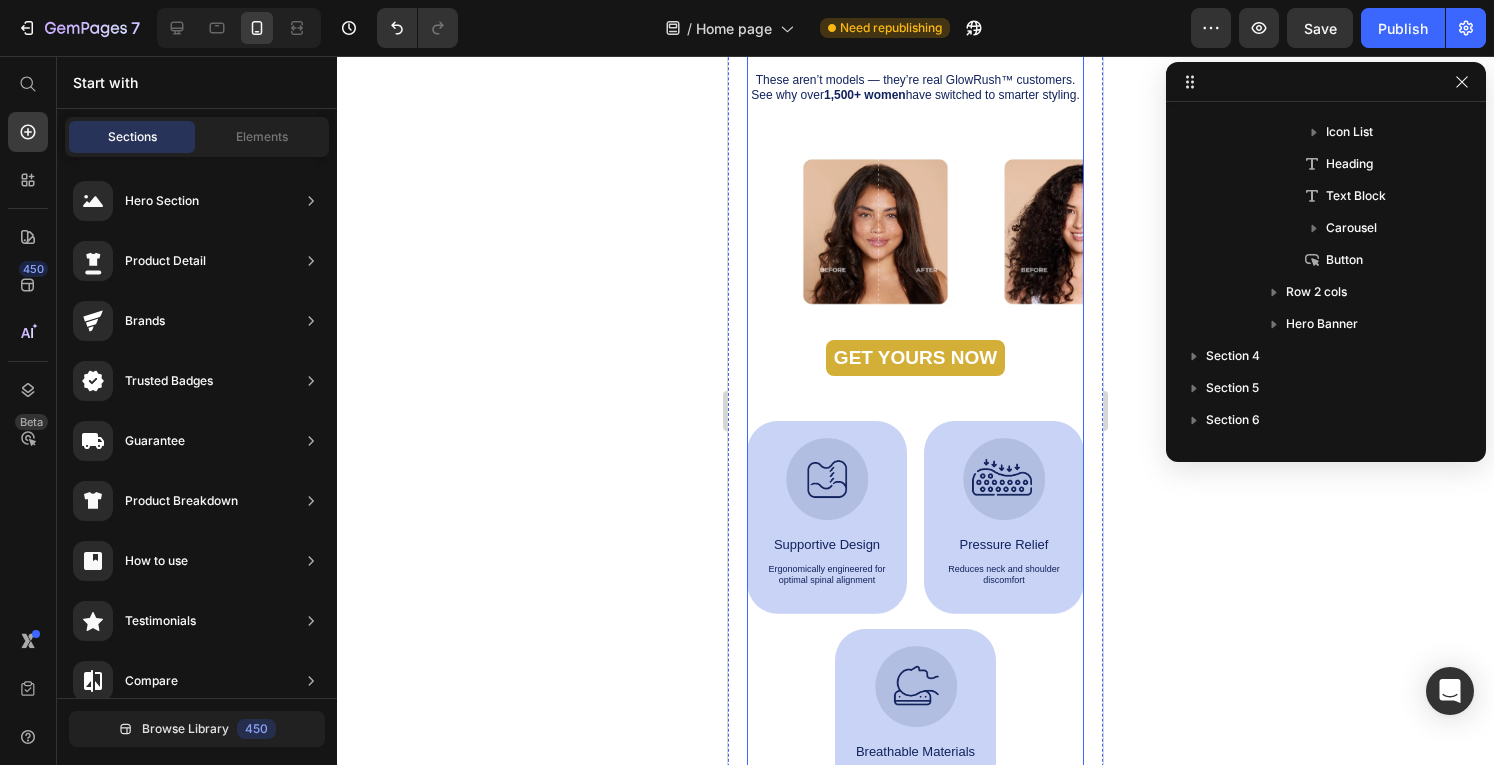 click on "Icon
Icon
Icon
Icon
Icon Icon List Real Women. Real Results Heading These aren’t models — they’re real GlowRush™ customers. See why over  1,500+ women  have switched to smarter styling. Text Block Image Image Image Carousel GET YOURS NOW Button Row Image Supportive Design Text Block Ergonomically engineered for optimal spinal alignment Text Block Hero Banner Image Pressure Relief Text Block Reduces neck and shoulder discomfort Text Block Hero Banner Row Image Breathable Materials Text Block Ensures cool, comfortable sleep Text Block Hero Banner" at bounding box center [915, 392] 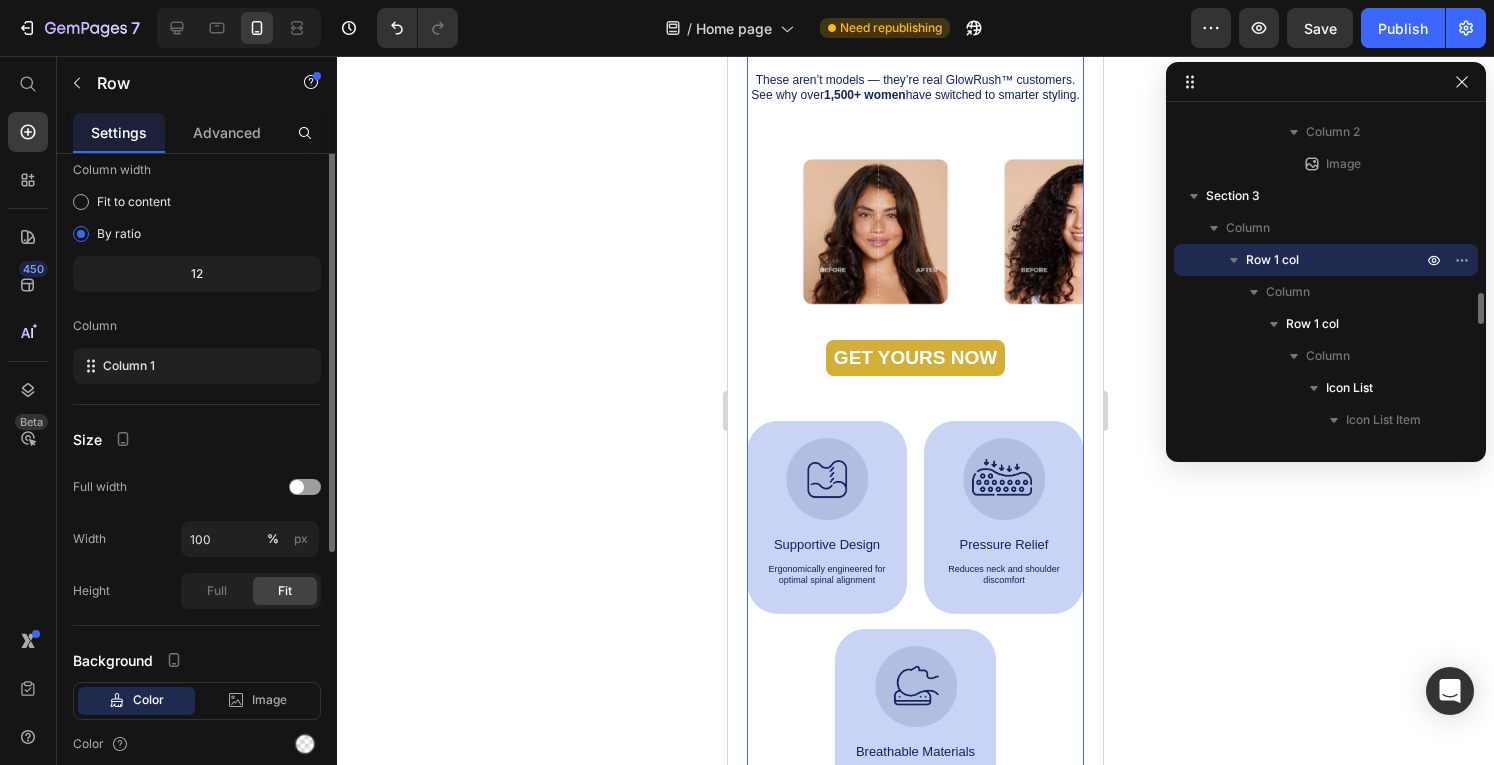 scroll, scrollTop: 0, scrollLeft: 0, axis: both 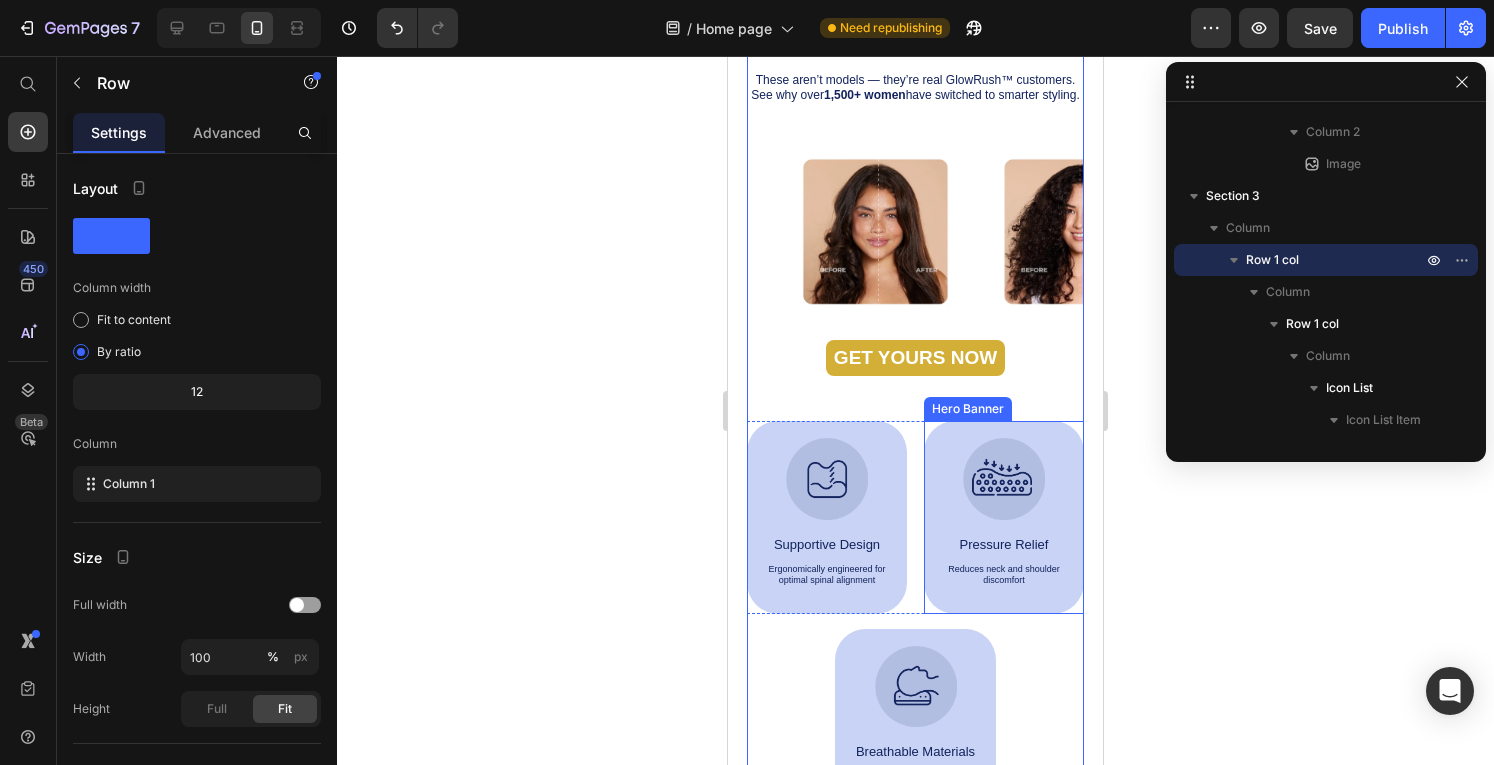 click on "Image Pressure Relief Text Block Reduces neck and shoulder discomfort Text Block" at bounding box center (1004, 517) 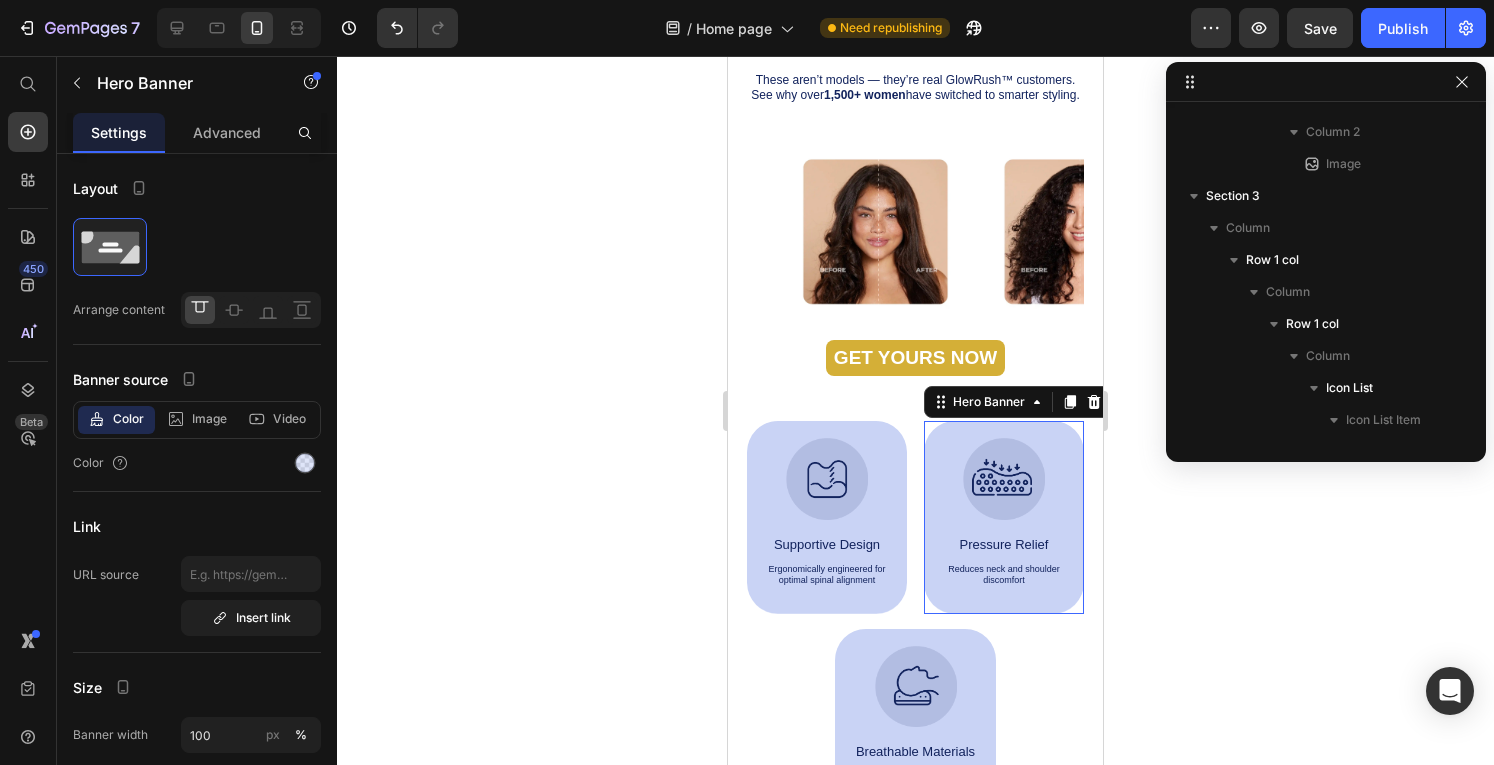 scroll, scrollTop: 2842, scrollLeft: 0, axis: vertical 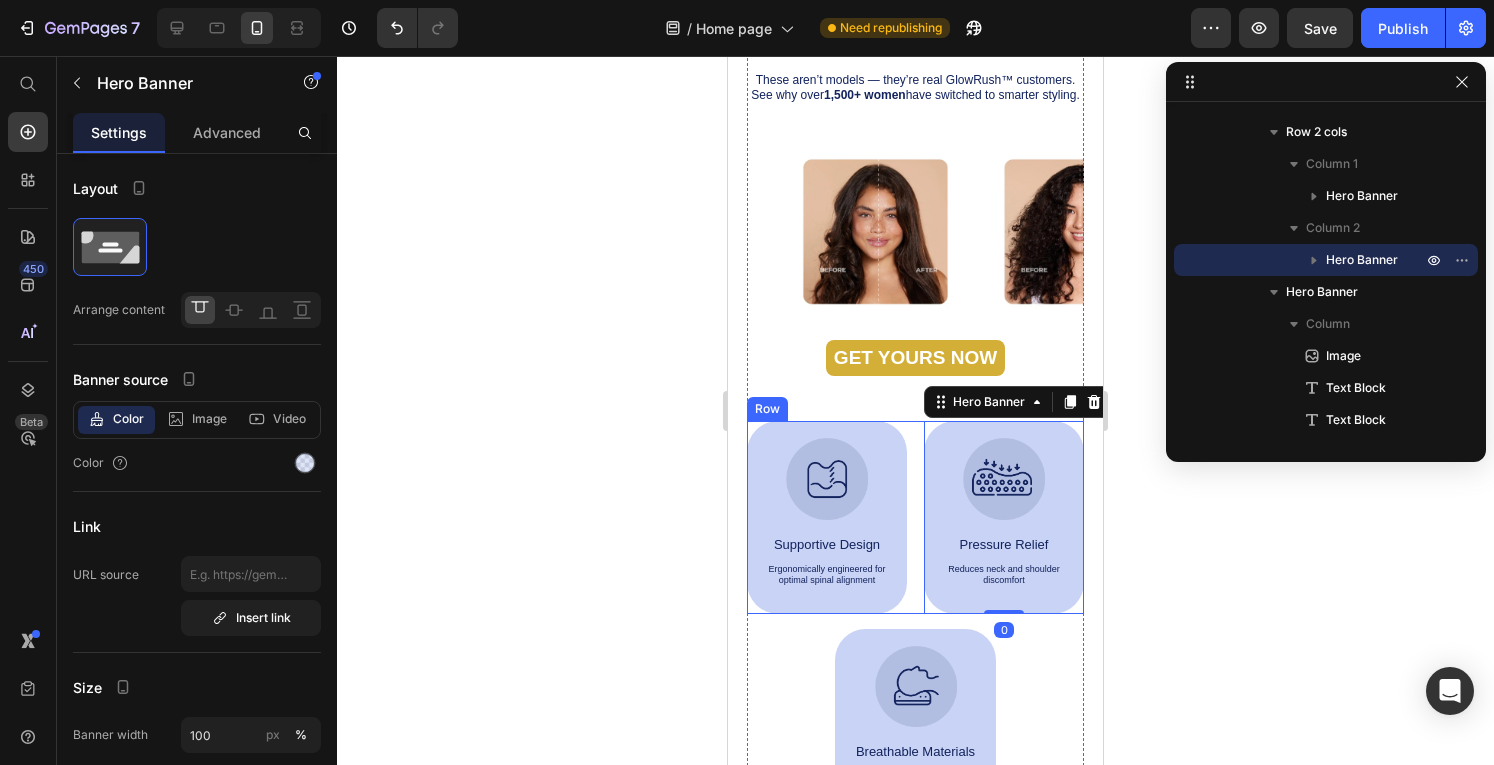 click on "Image Supportive Design Text Block Ergonomically engineered for optimal spinal alignment Text Block Hero Banner Image Pressure Relief Text Block Reduces neck and shoulder discomfort Text Block Hero Banner   0 Row" at bounding box center [915, 517] 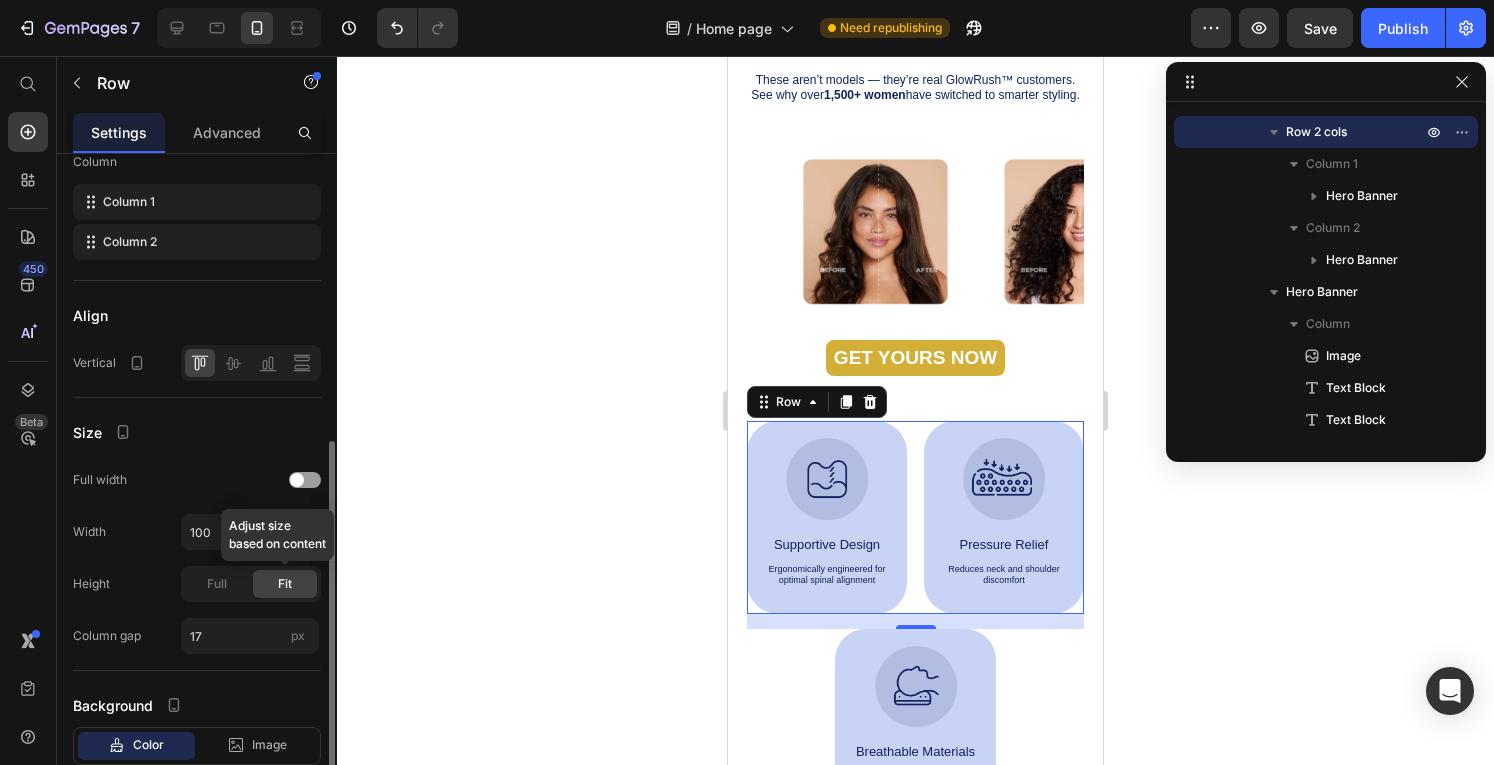 scroll, scrollTop: 406, scrollLeft: 0, axis: vertical 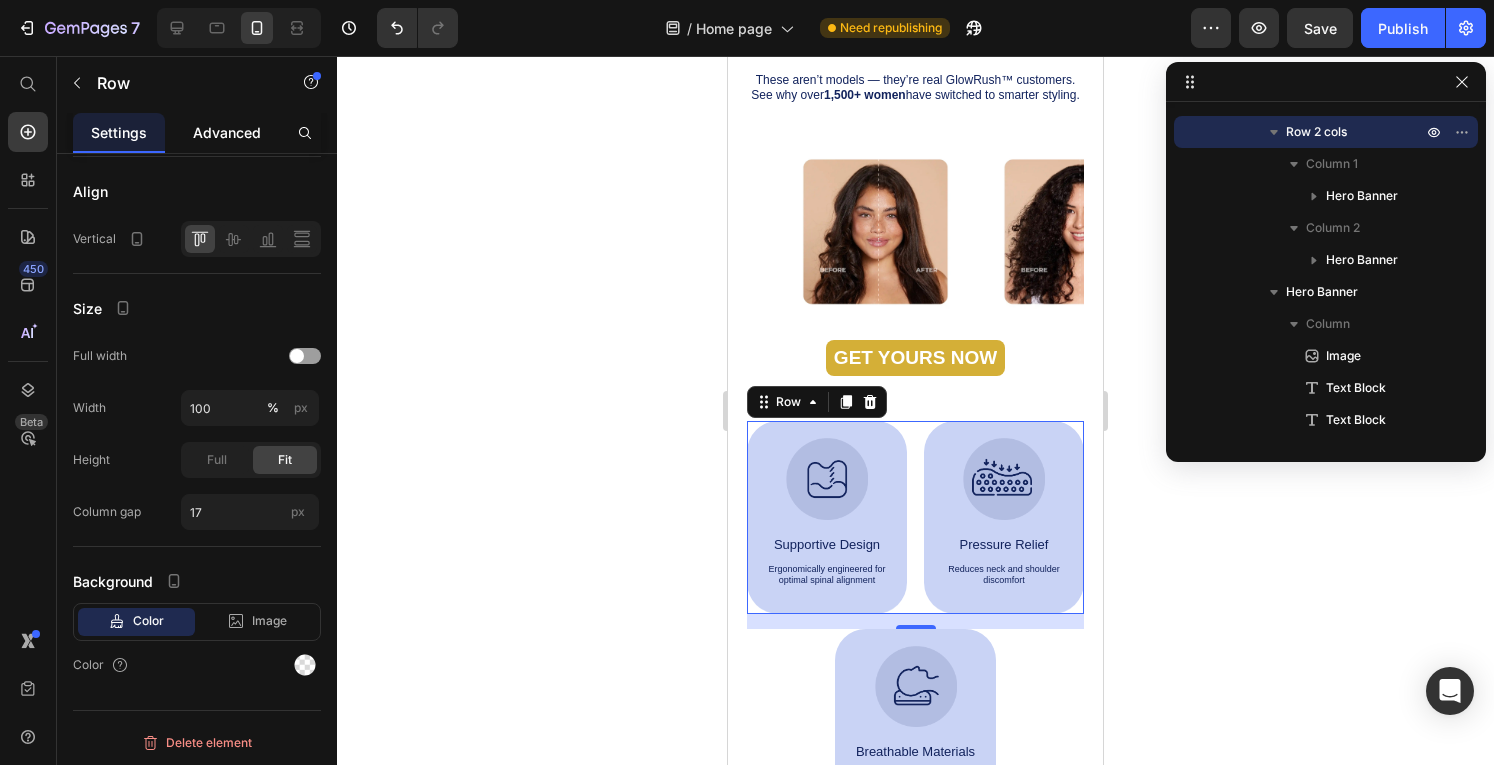 click on "Advanced" 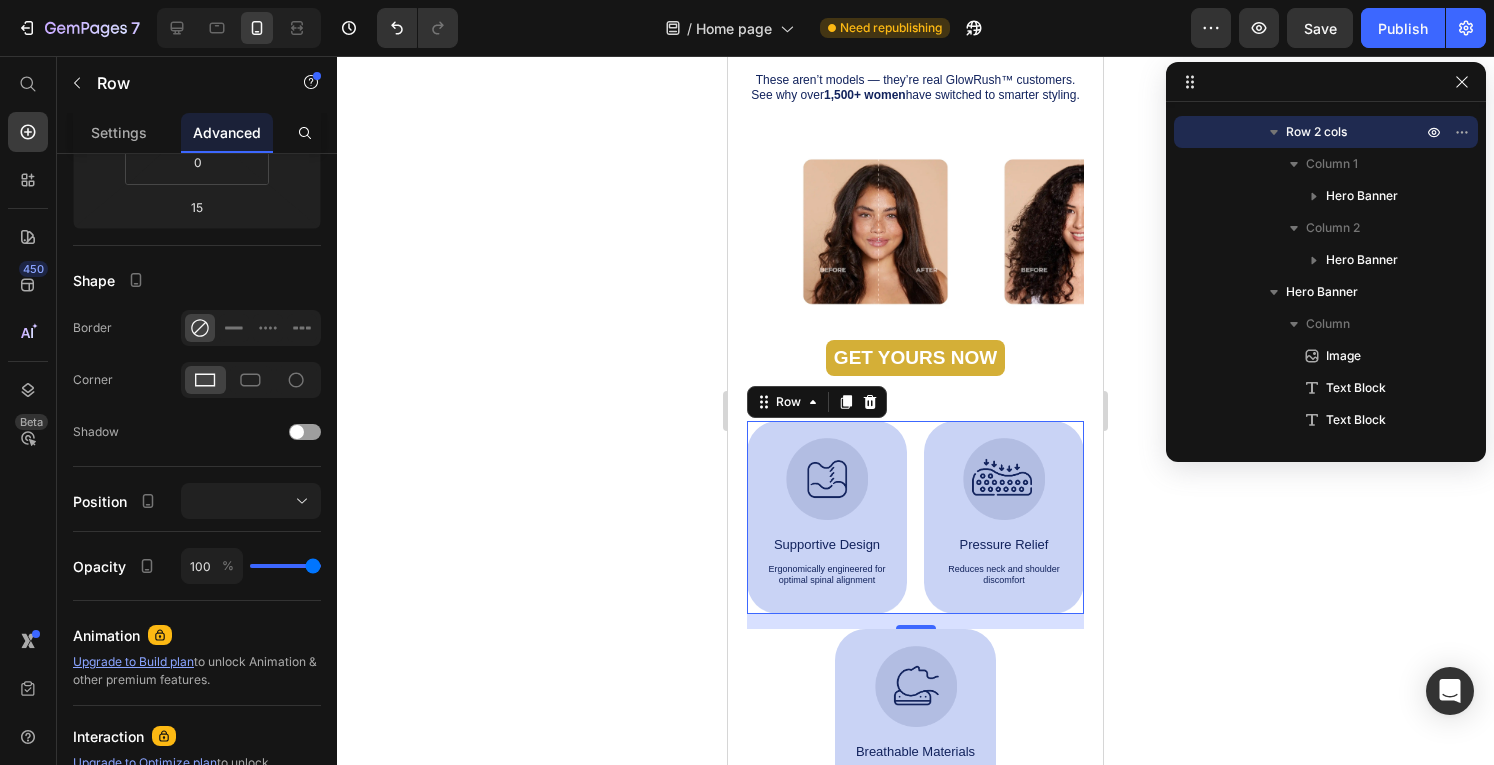 scroll, scrollTop: 0, scrollLeft: 0, axis: both 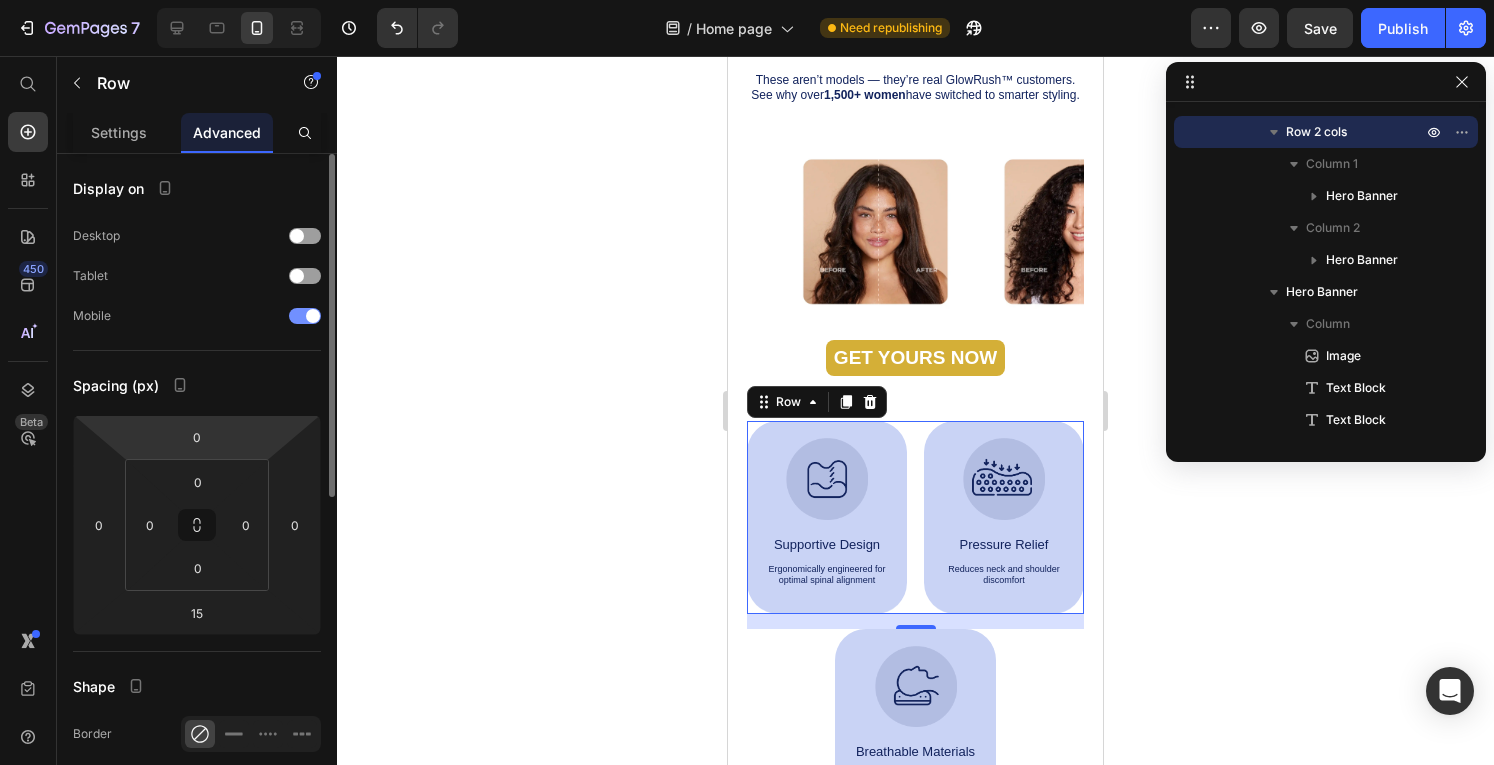 drag, startPoint x: 300, startPoint y: 317, endPoint x: 204, endPoint y: 19, distance: 313.08145 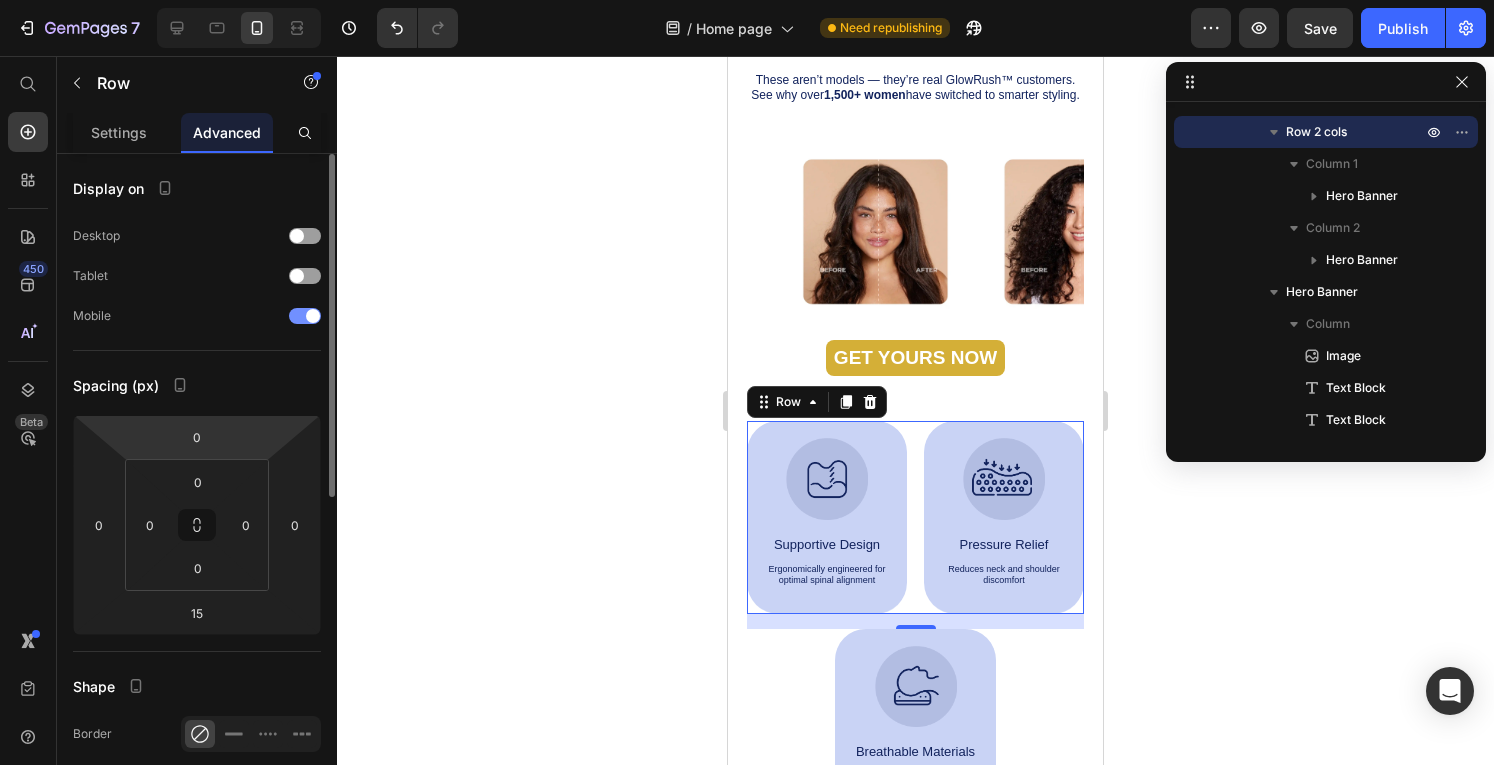 click at bounding box center [305, 316] 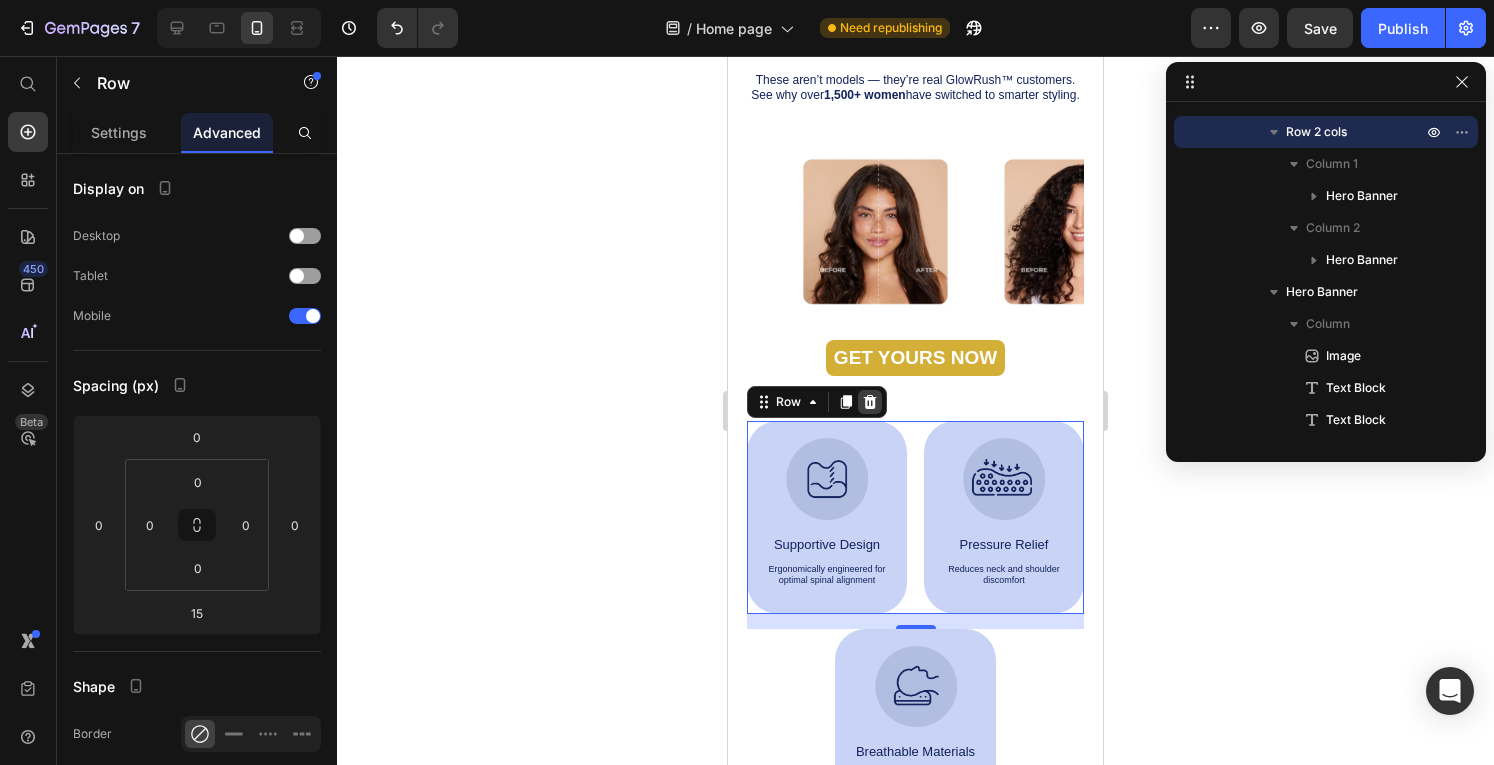 click at bounding box center [870, 402] 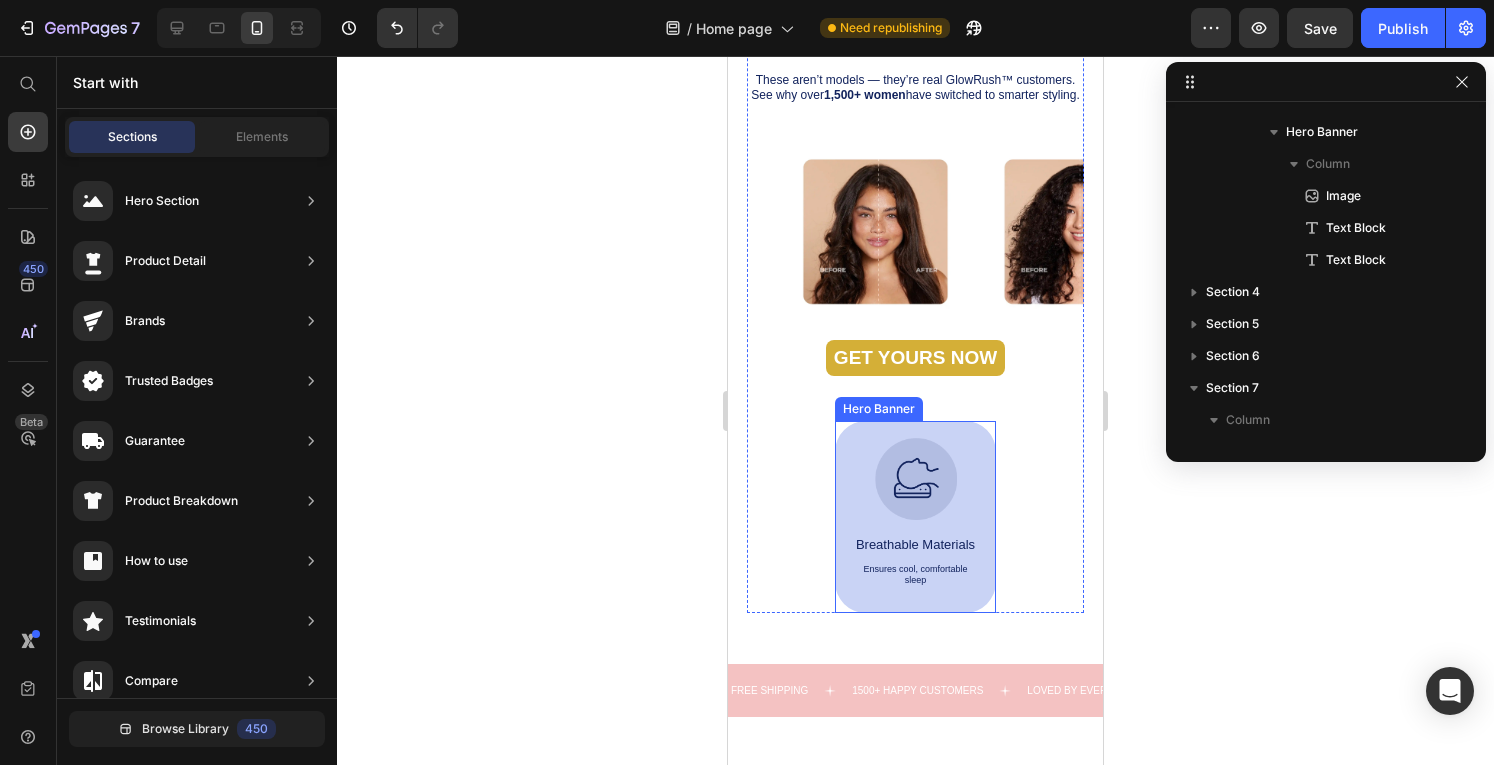 click on "Image Breathable Materials Text Block Ensures cool, comfortable sleep Text Block" at bounding box center (916, 517) 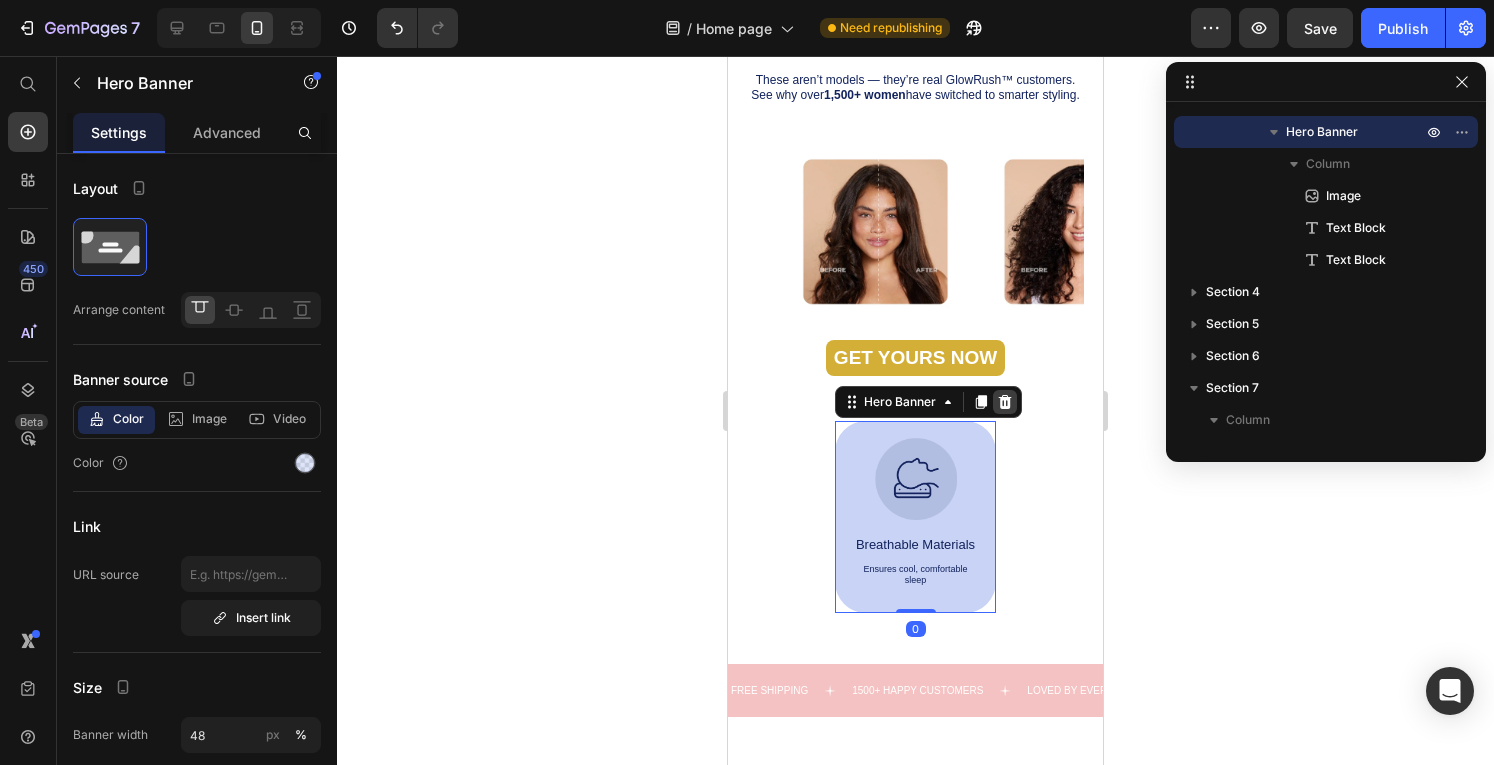 click at bounding box center [1005, 402] 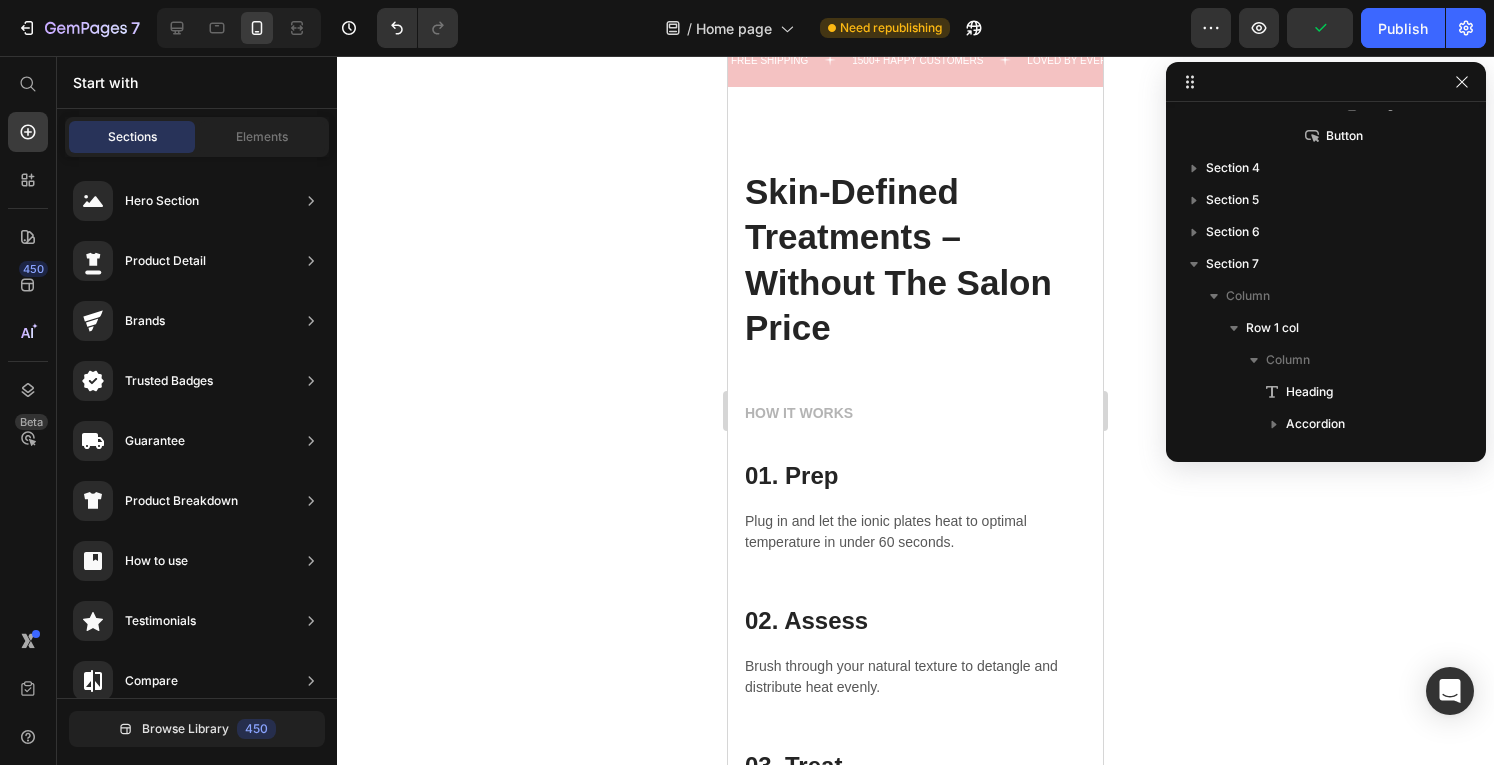 scroll, scrollTop: 1878, scrollLeft: 0, axis: vertical 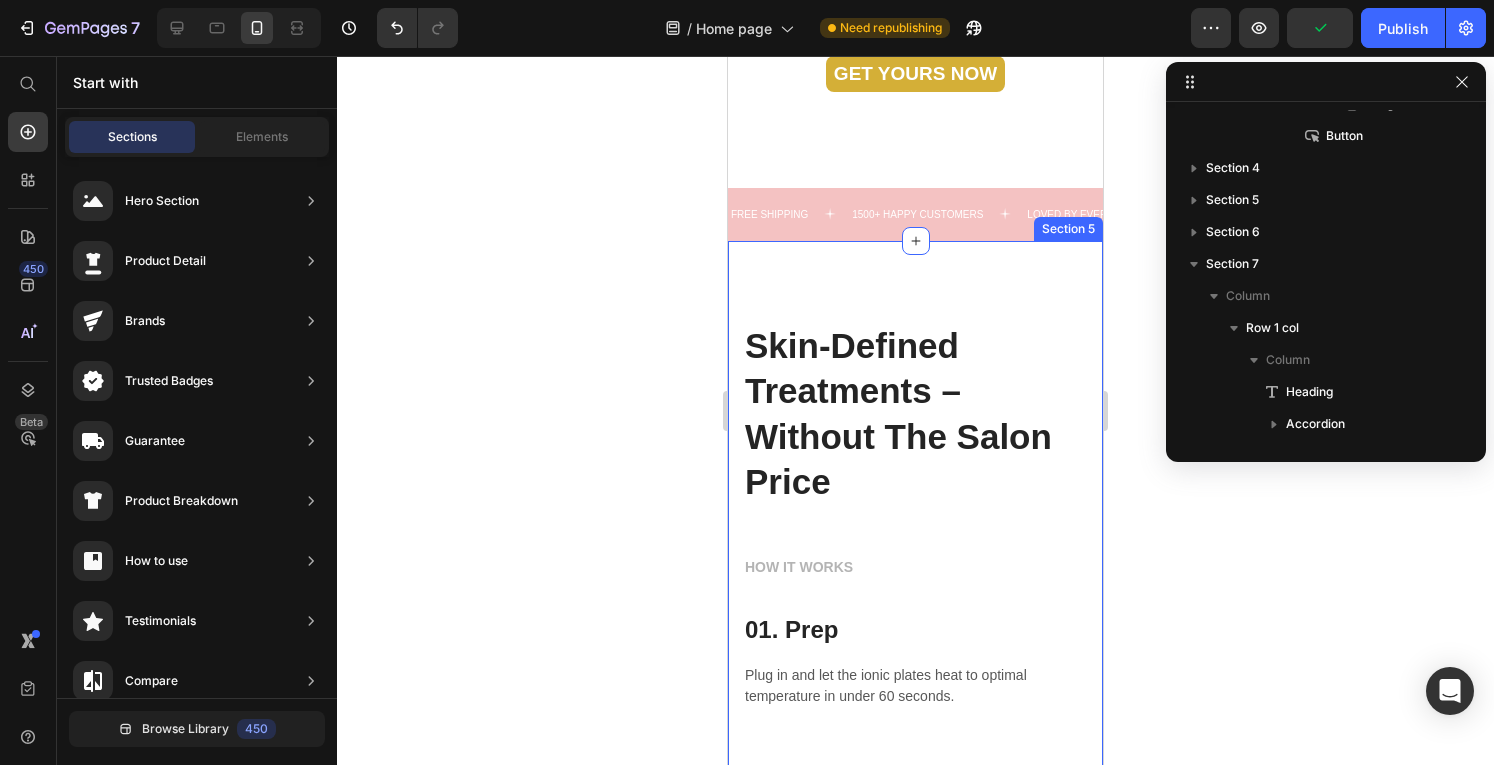 click on "Skin-Defined Treatments – Without The Salon Price Heading HOW IT WORKS Text block 01. Prep Heading Plug in and let the ionic plates heat to optimal temperature in under 60 seconds. Text block Row 02. Assess Heading Brush through your natural texture to detangle and distribute heat evenly. Text block Row 03. Treat Heading Smooth, glide, and glow — all in one pass. Lock in shine without frying your strands. Text block Row Image Row Section 5" at bounding box center (915, 813) 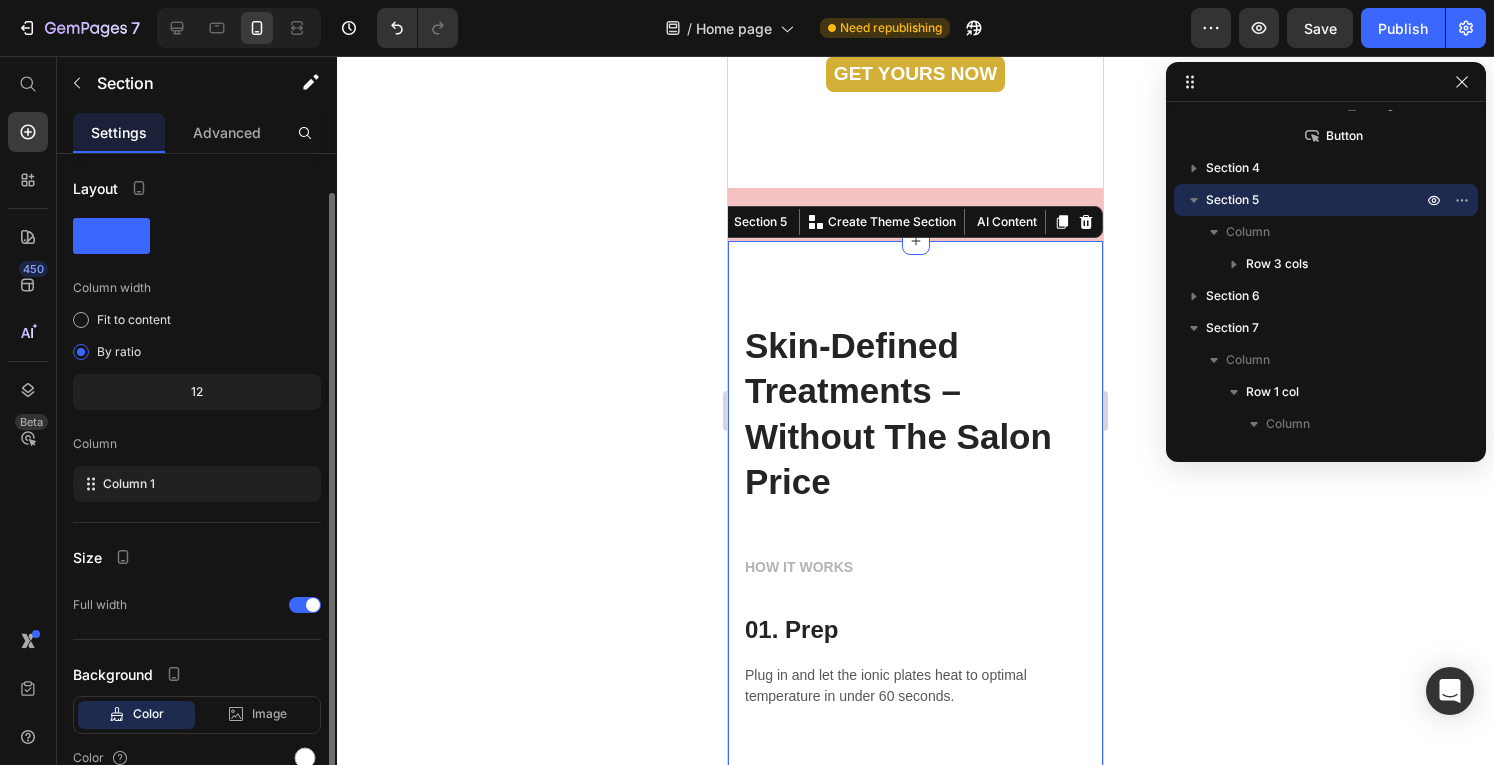 scroll, scrollTop: 94, scrollLeft: 0, axis: vertical 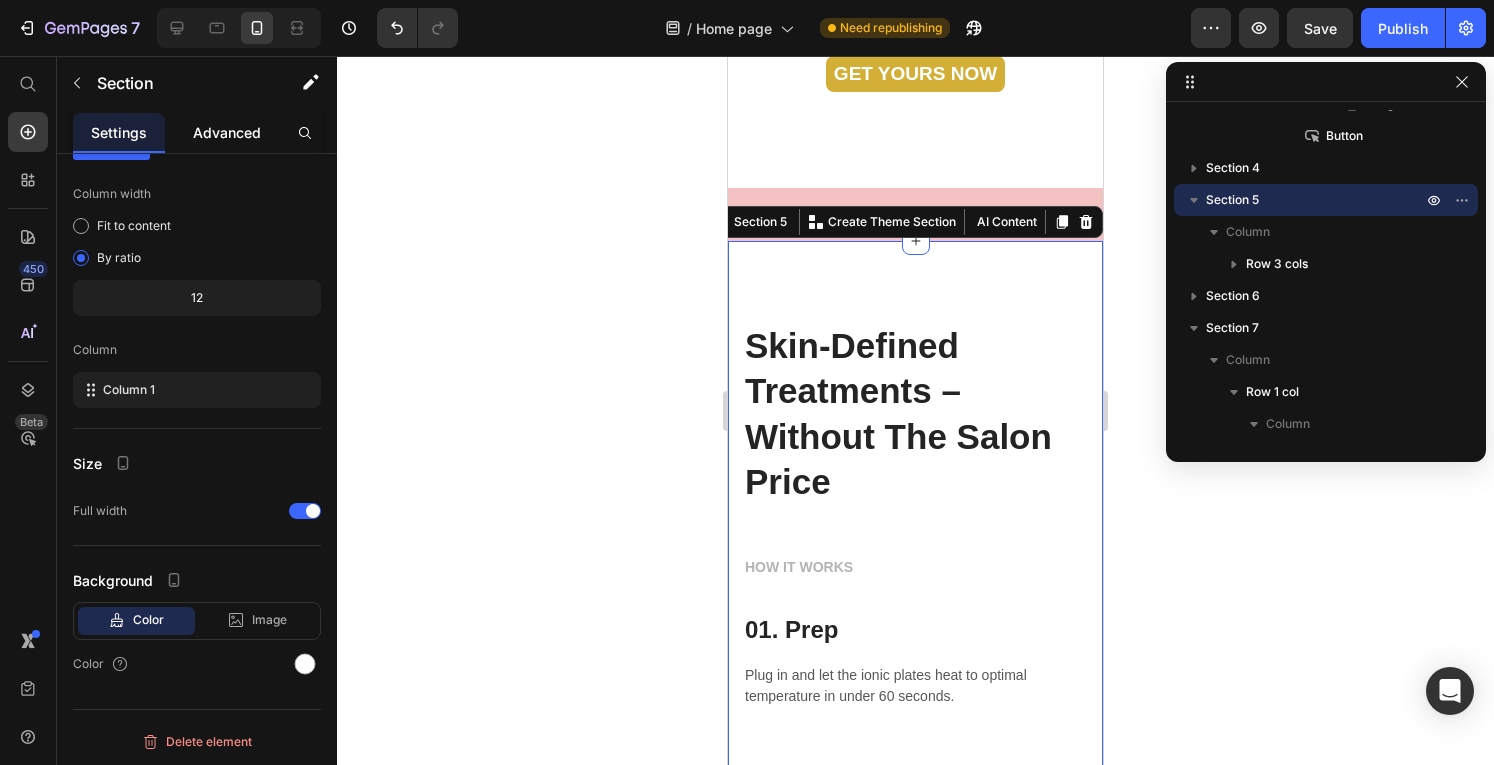 click on "Advanced" at bounding box center [227, 132] 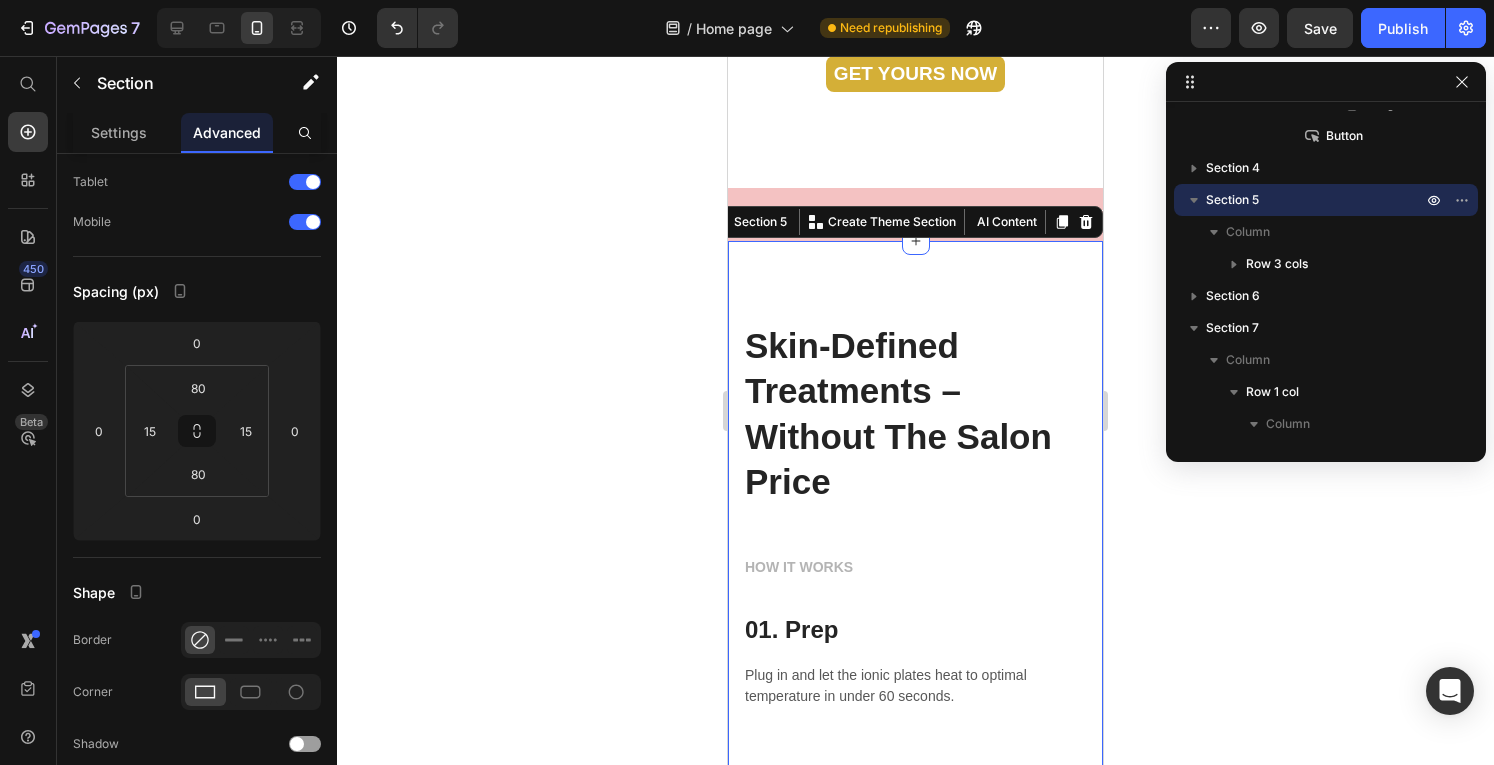 scroll, scrollTop: 0, scrollLeft: 0, axis: both 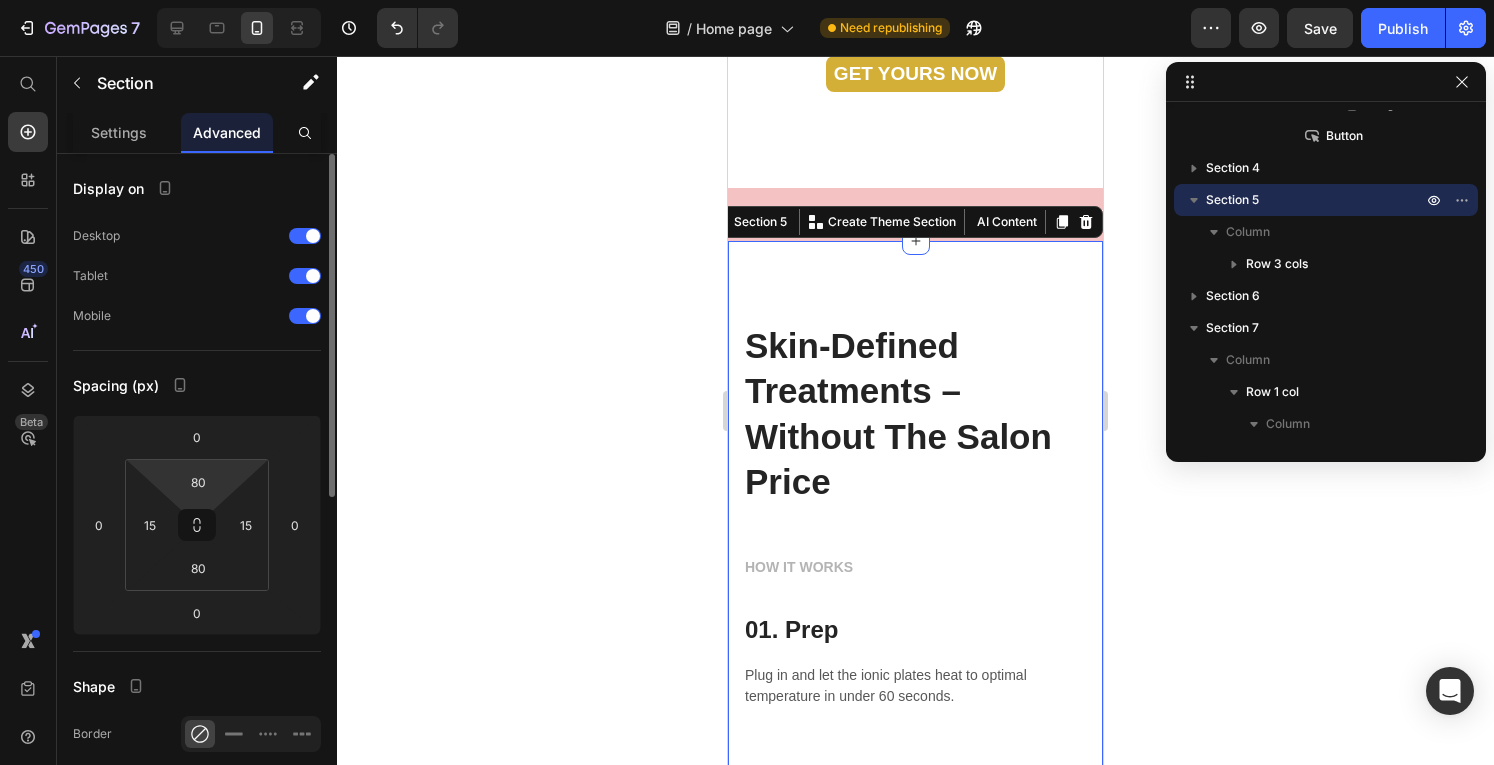 click on "7   /  Home page Need republishing Preview  Save   Publish  450 Beta Start with Sections Elements Hero Section Product Detail Brands Trusted Badges Guarantee Product Breakdown How to use Testimonials Compare Bundle FAQs Social Proof Brand Story Product List Collection Blog List Contact Sticky Add to Cart Custom Footer Browse Library 450 Layout
Row
Row
Row
Row Text
Heading
Text Block Button
Button
Button
Sticky Back to top Media
Image" at bounding box center (747, 0) 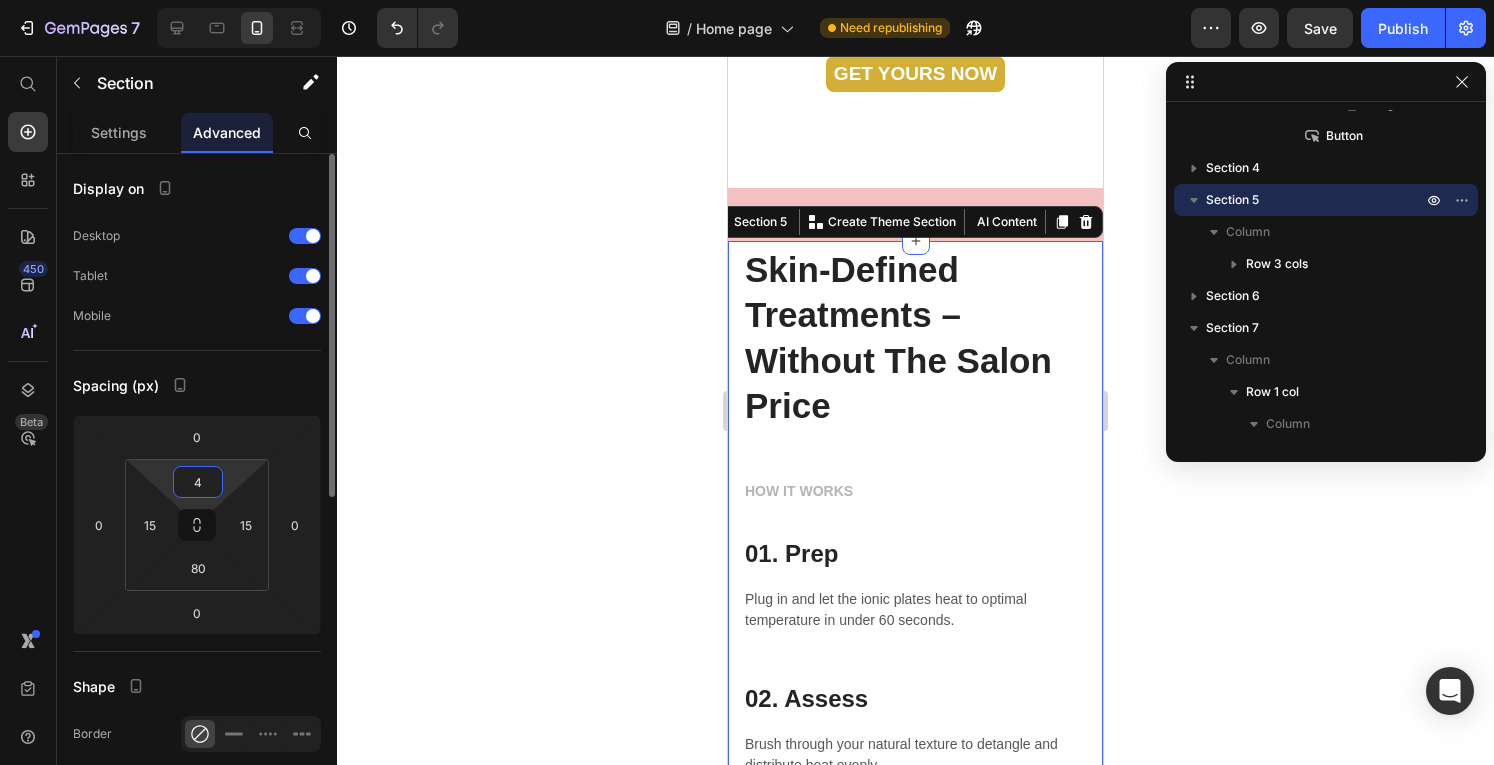 click on "7   /  Home page Need republishing Preview  Save   Publish  450 Beta Start with Sections Elements Hero Section Product Detail Brands Trusted Badges Guarantee Product Breakdown How to use Testimonials Compare Bundle FAQs Social Proof Brand Story Product List Collection Blog List Contact Sticky Add to Cart Custom Footer Browse Library 450 Layout
Row
Row
Row
Row Text
Heading
Text Block Button
Button
Button
Sticky Back to top Media
Image" at bounding box center [747, 0] 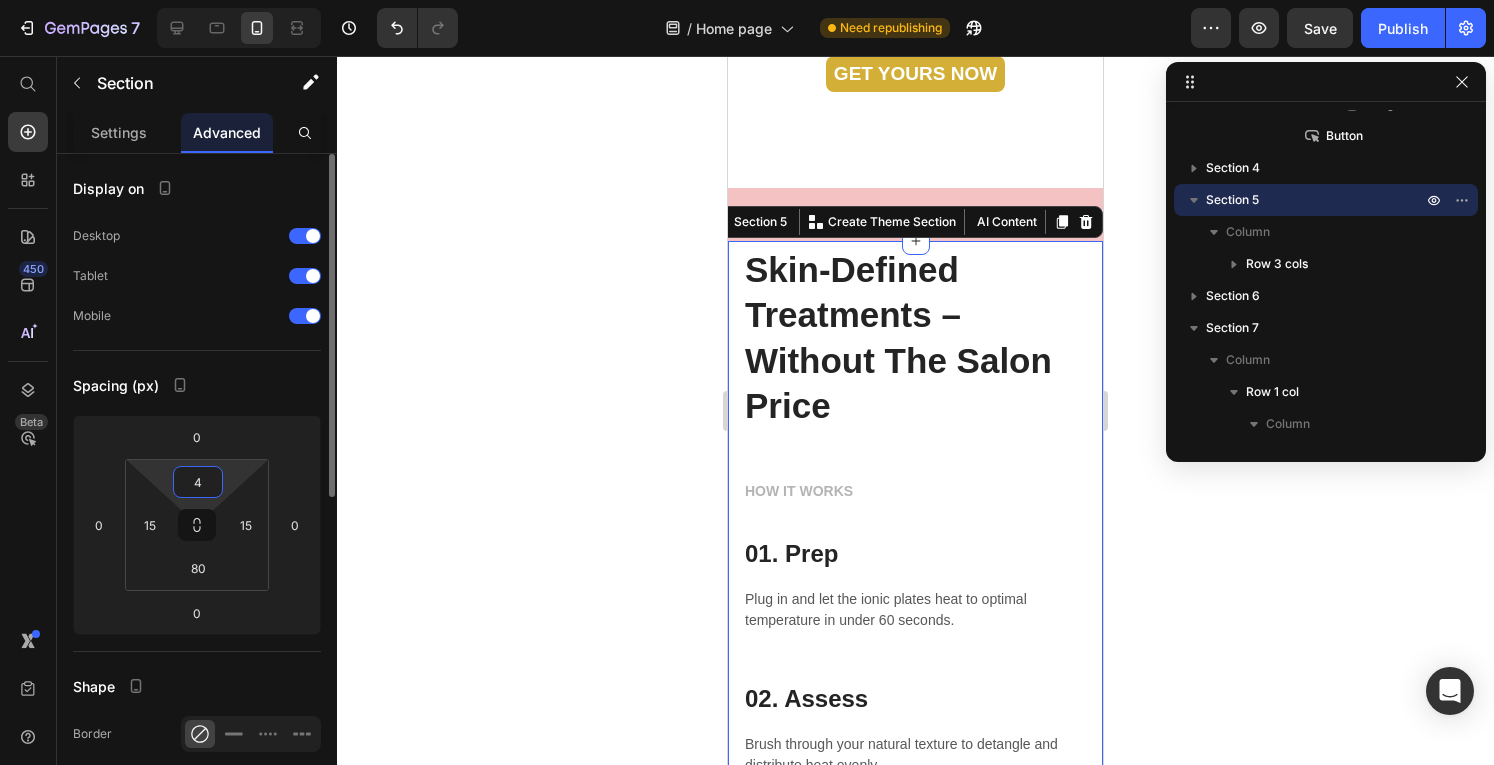 click on "4" at bounding box center (198, 482) 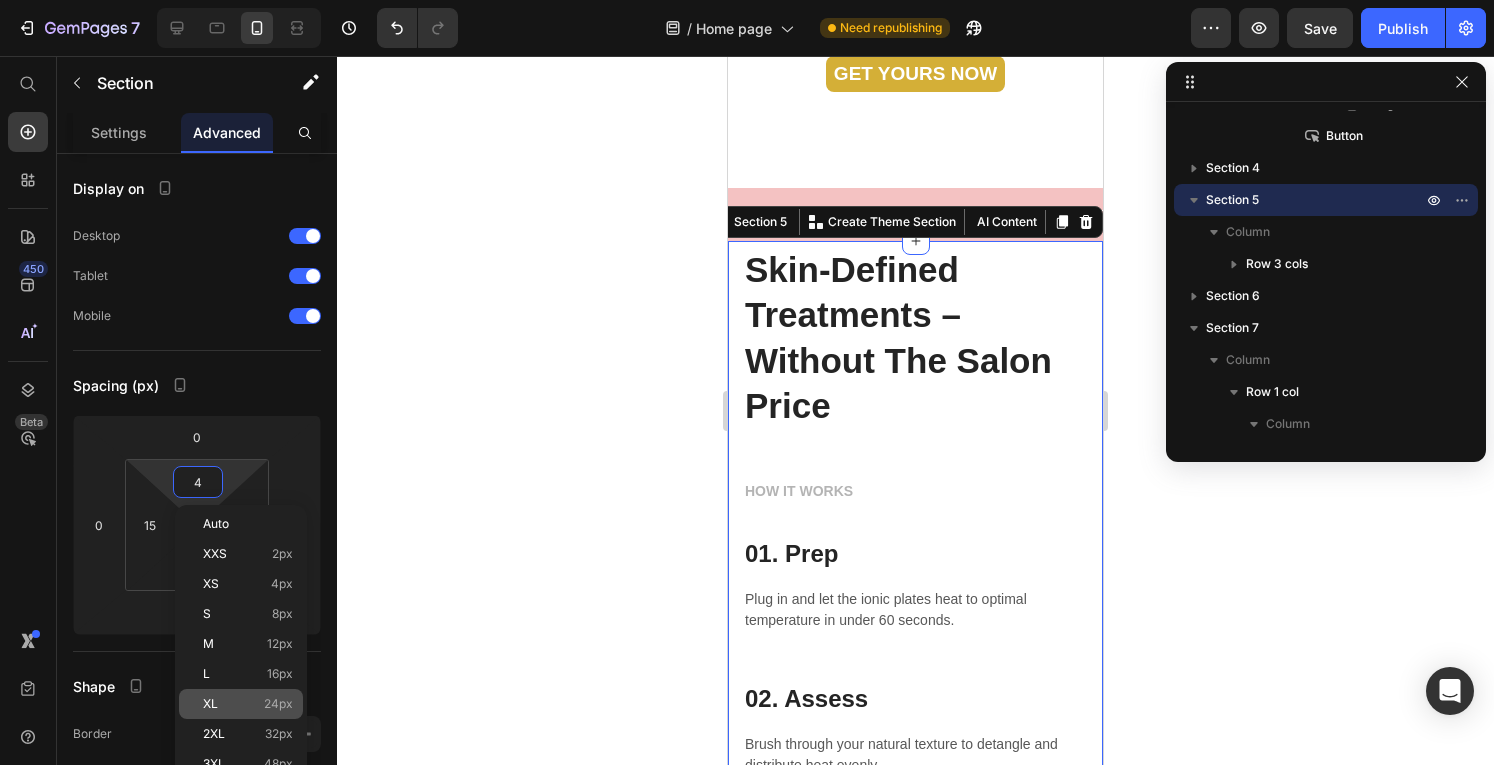 click on "XL 24px" at bounding box center [248, 704] 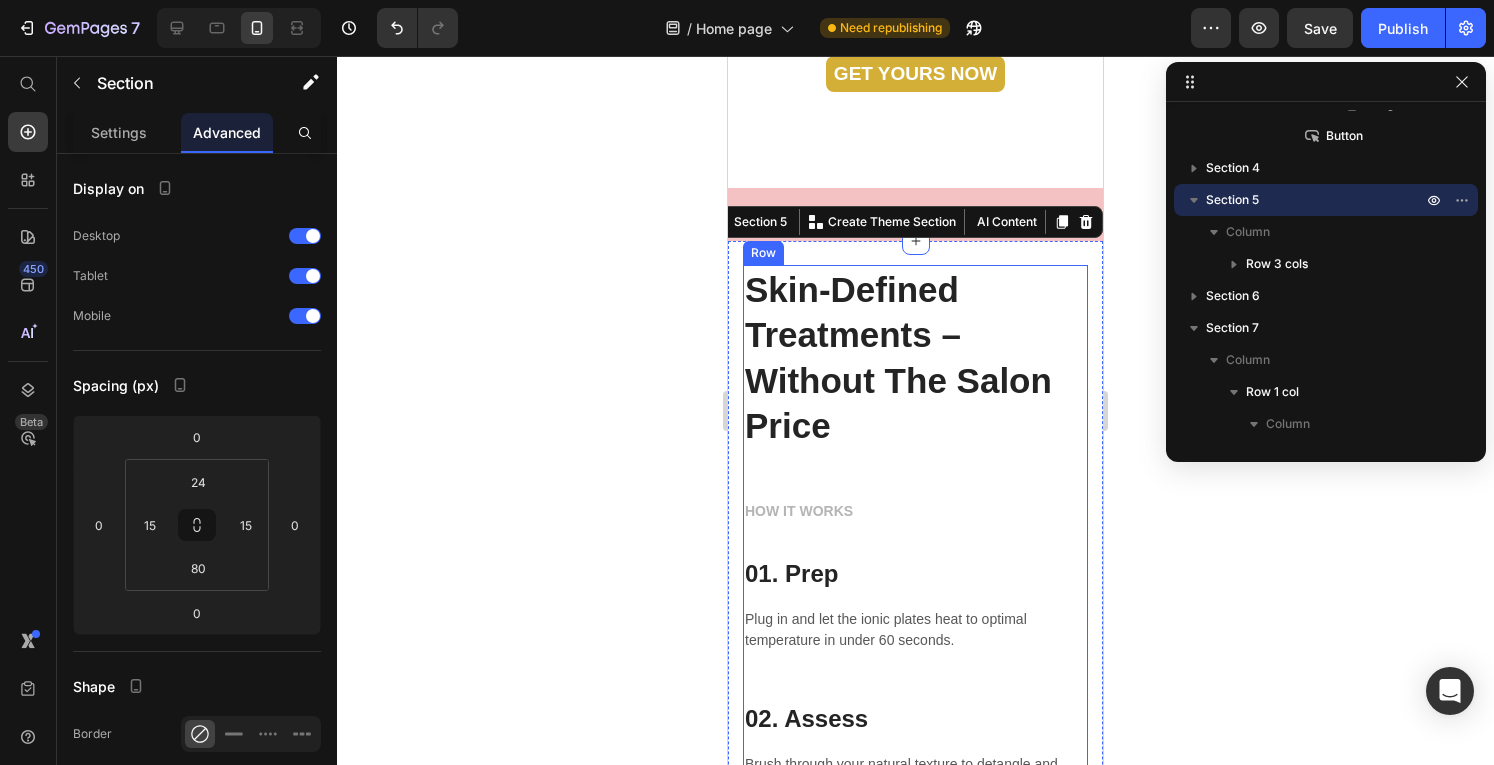 click on "Skin-Defined Treatments – Without The Salon Price Heading" at bounding box center (915, 382) 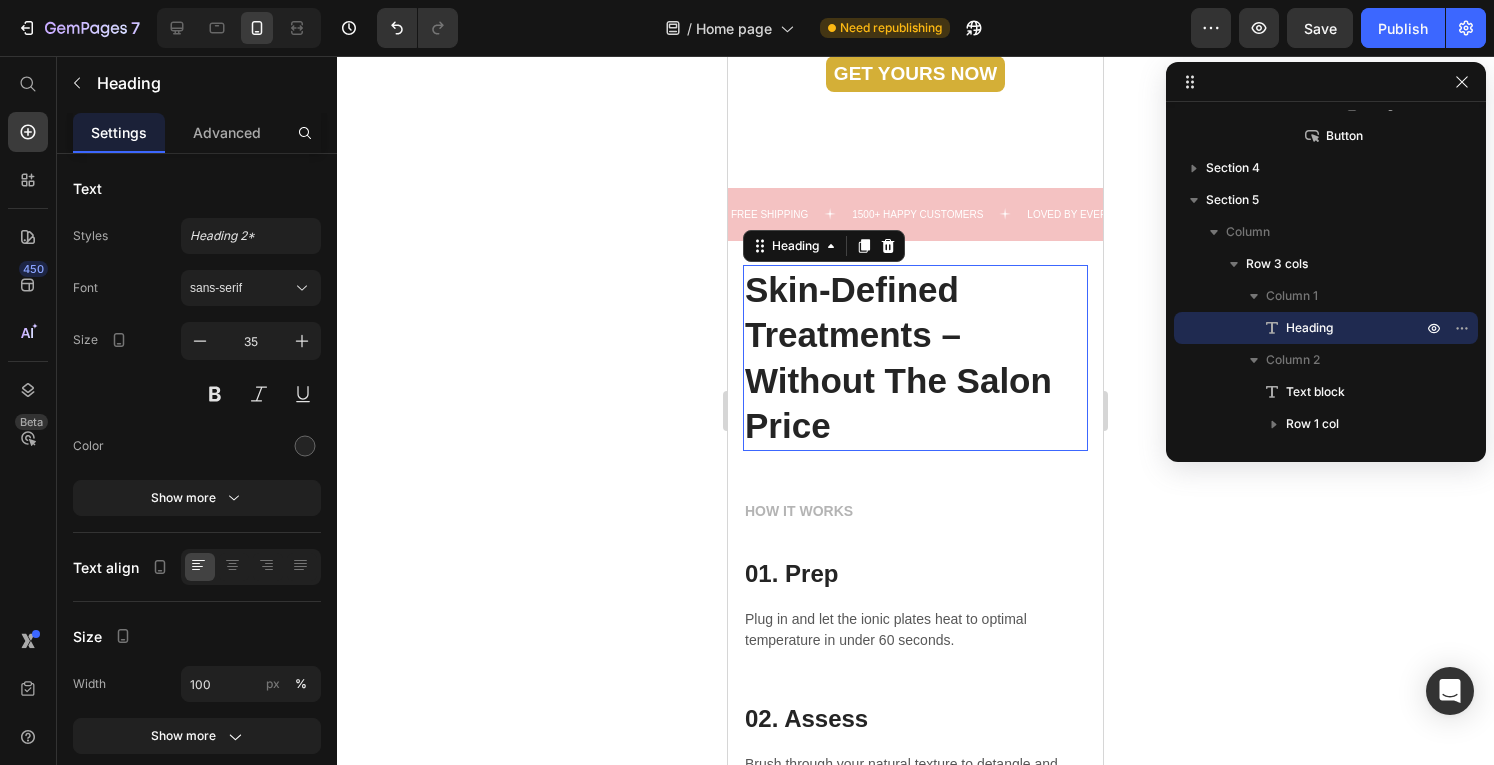 click on "Skin-Defined Treatments – Without The Salon Price" at bounding box center (898, 358) 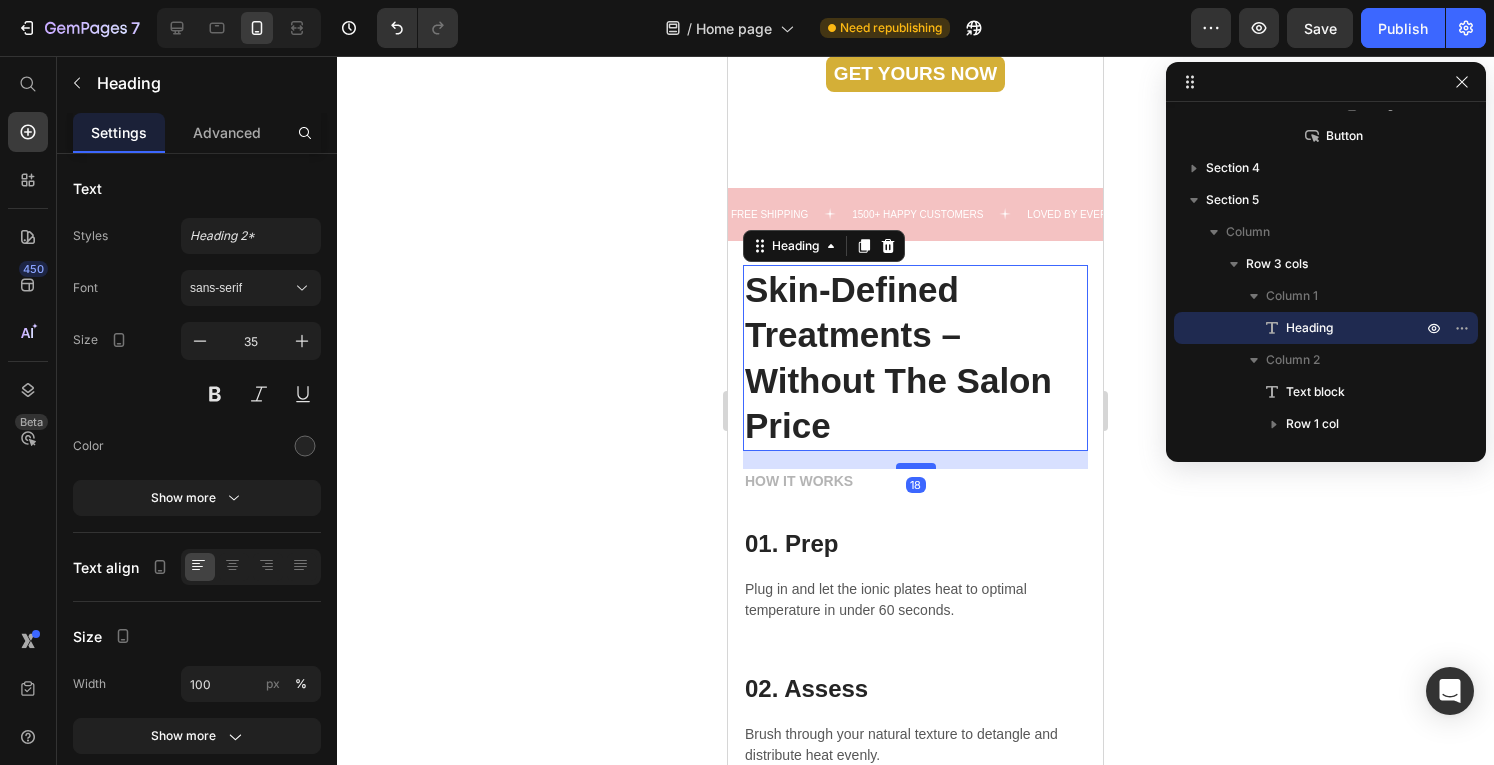 drag, startPoint x: 902, startPoint y: 499, endPoint x: 904, endPoint y: 469, distance: 30.066593 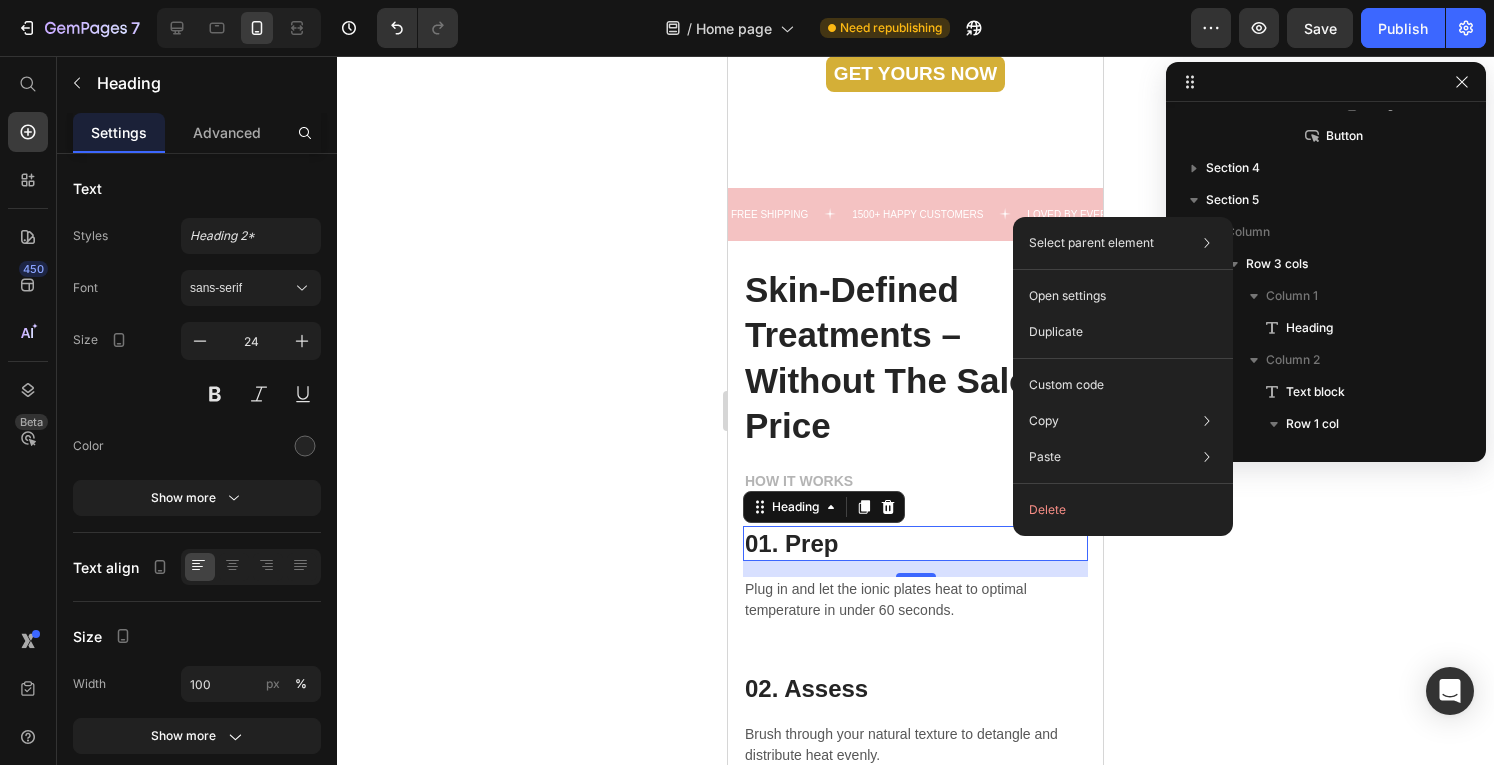 scroll, scrollTop: 3034, scrollLeft: 0, axis: vertical 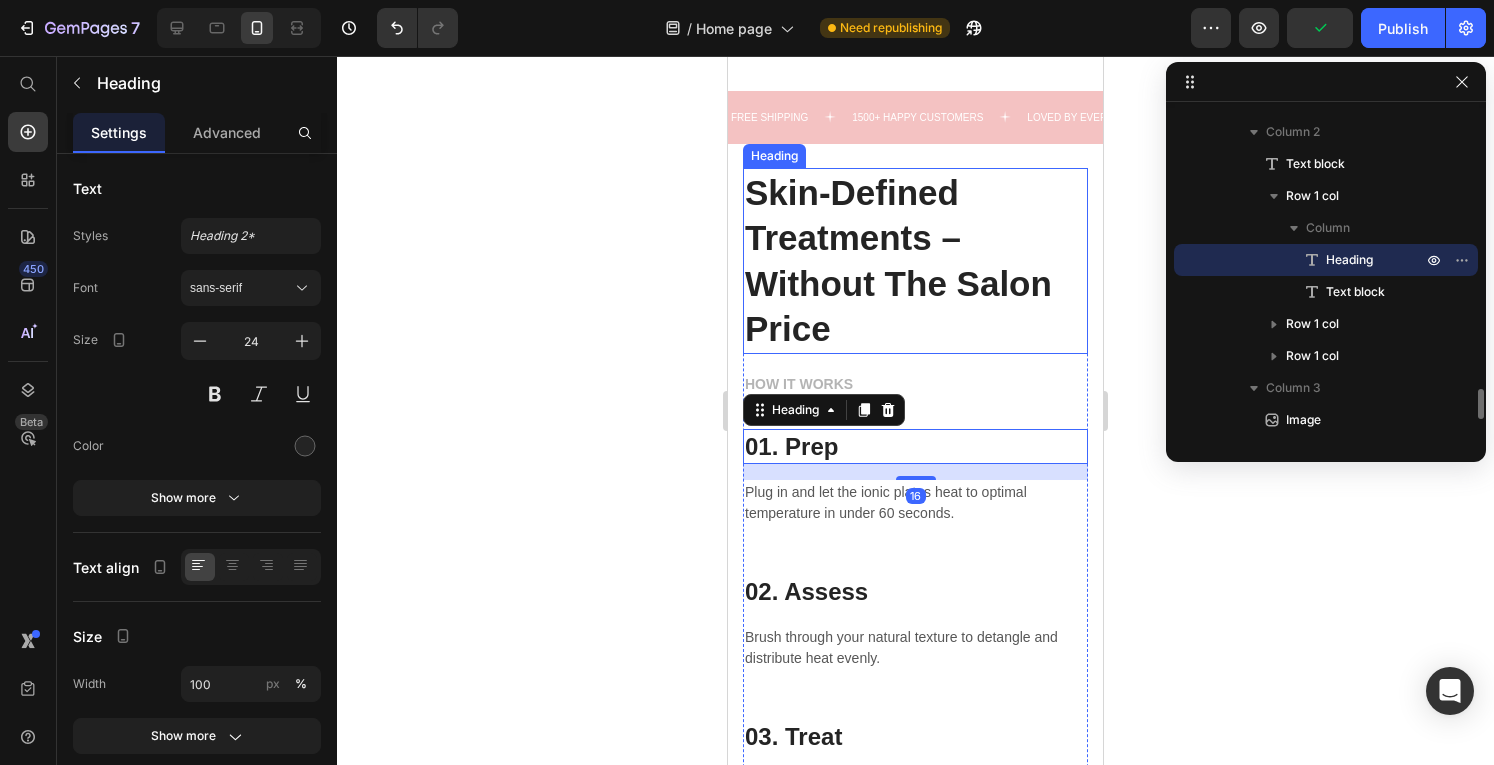 click on "Skin-Defined Treatments – Without The Salon Price" at bounding box center (898, 261) 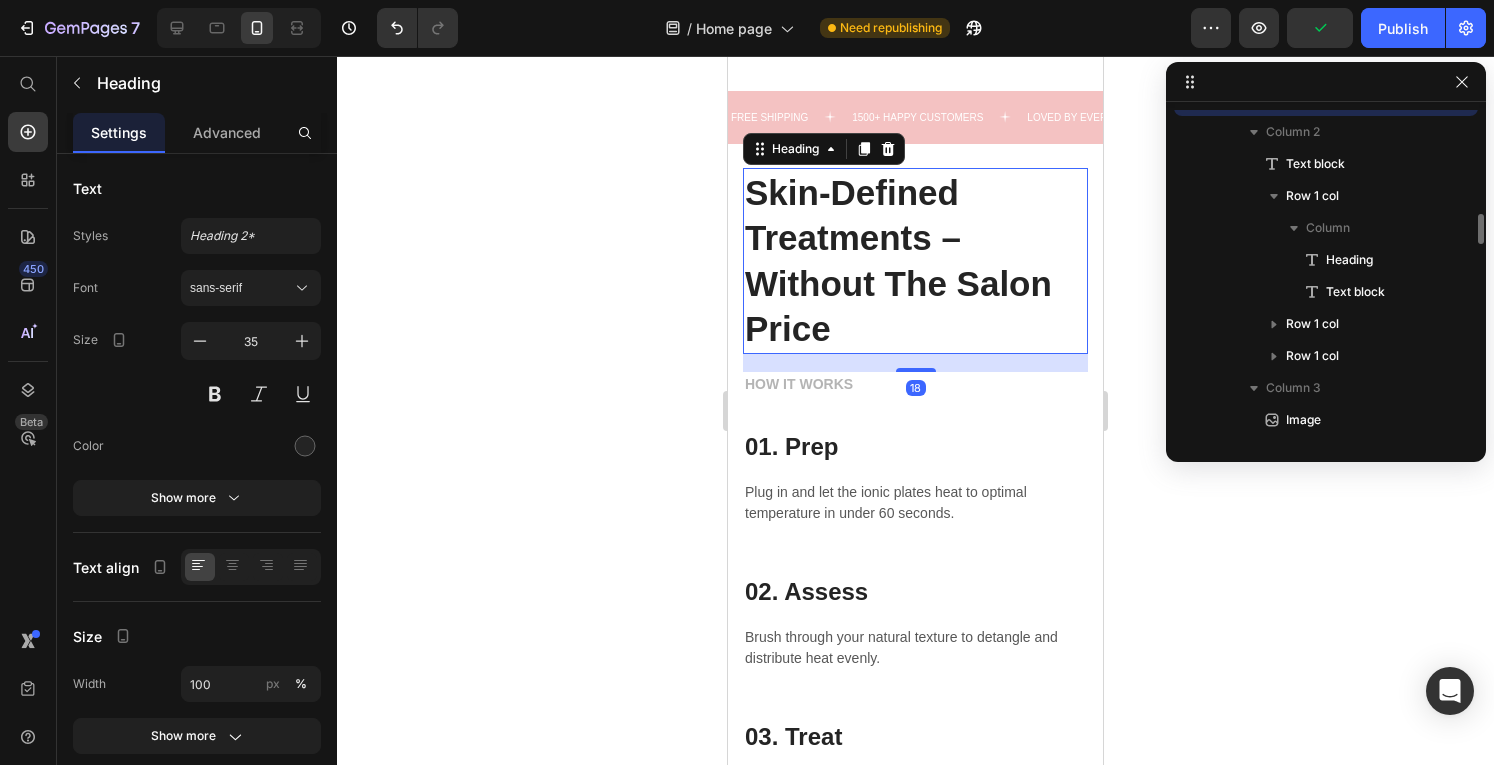 scroll, scrollTop: 2874, scrollLeft: 0, axis: vertical 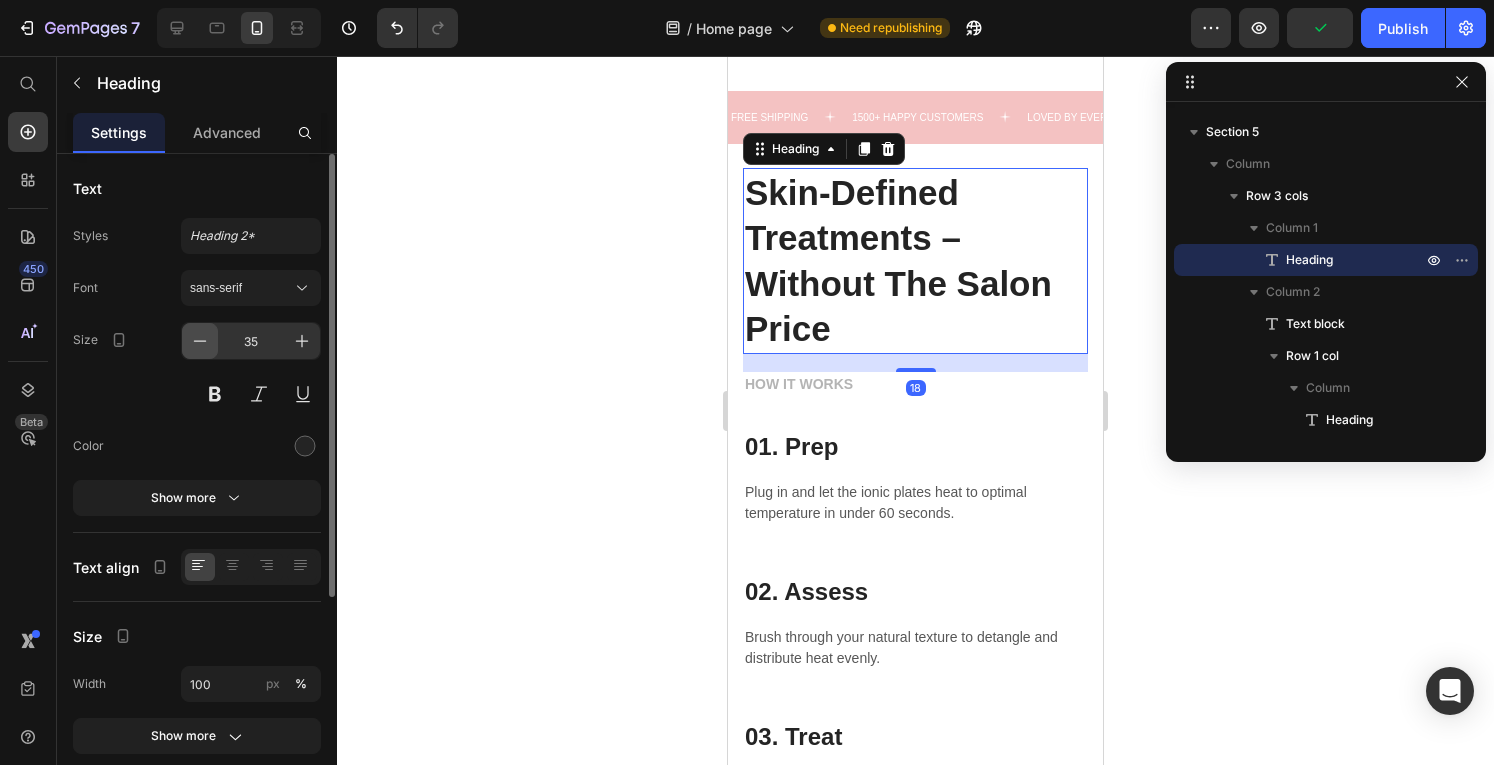 click 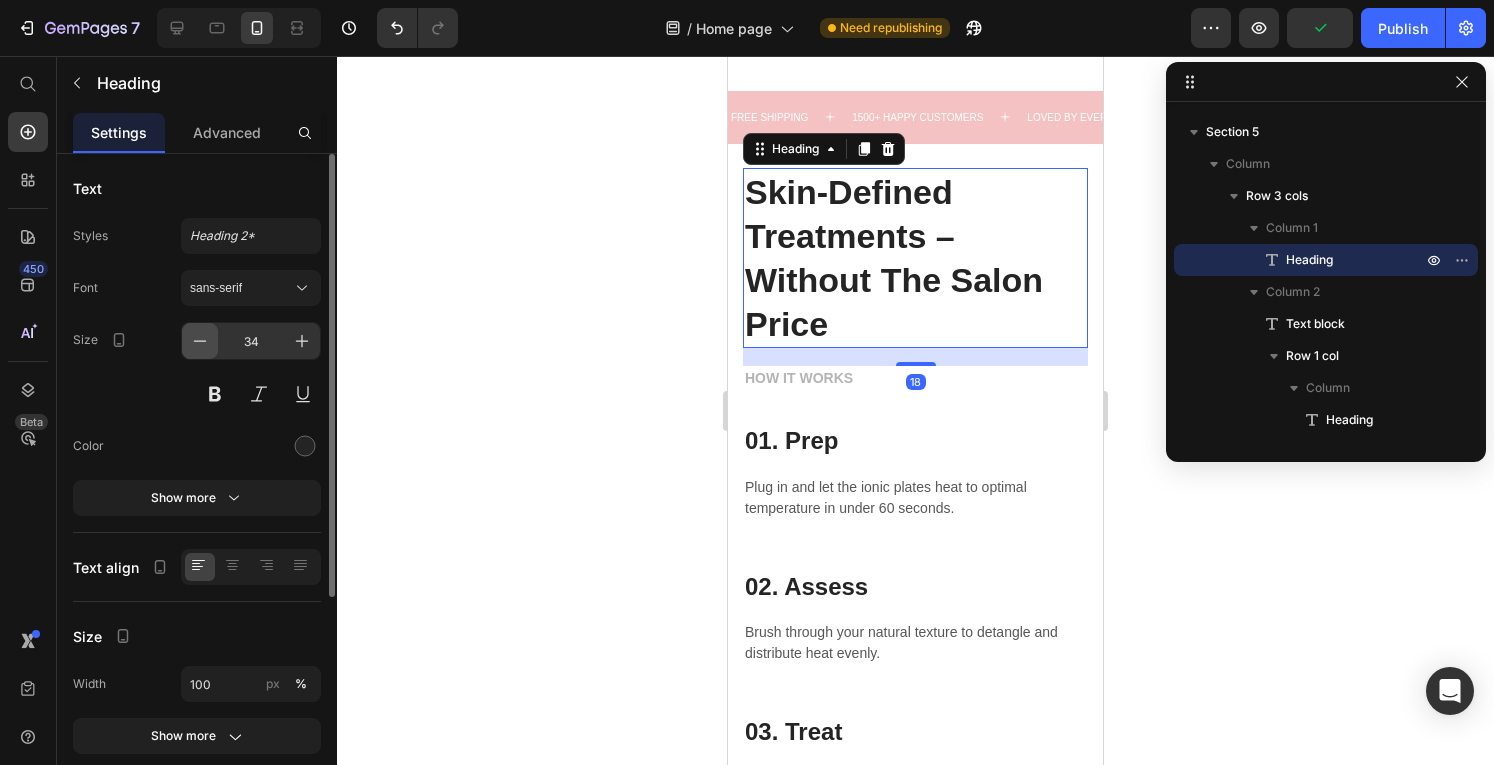 click 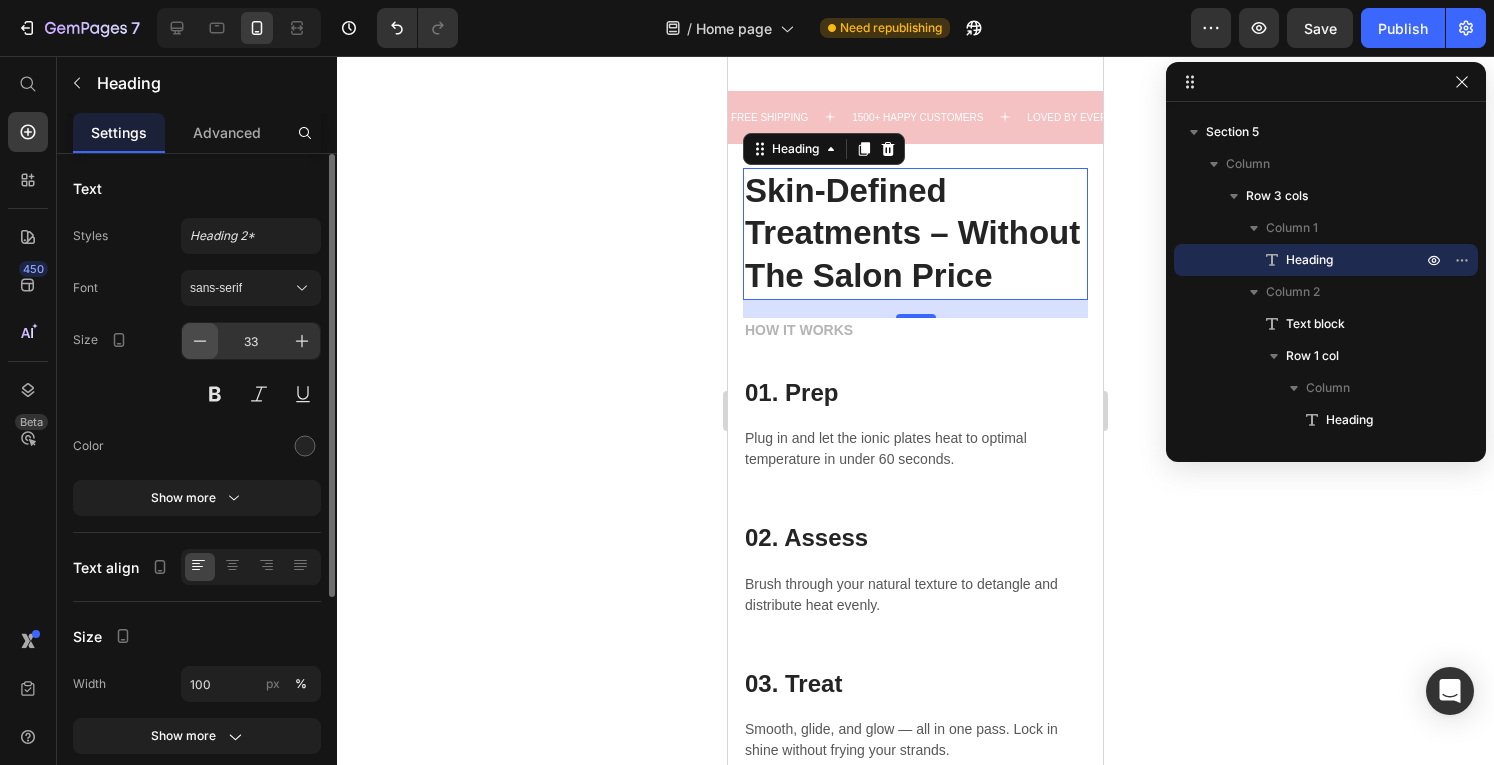 click 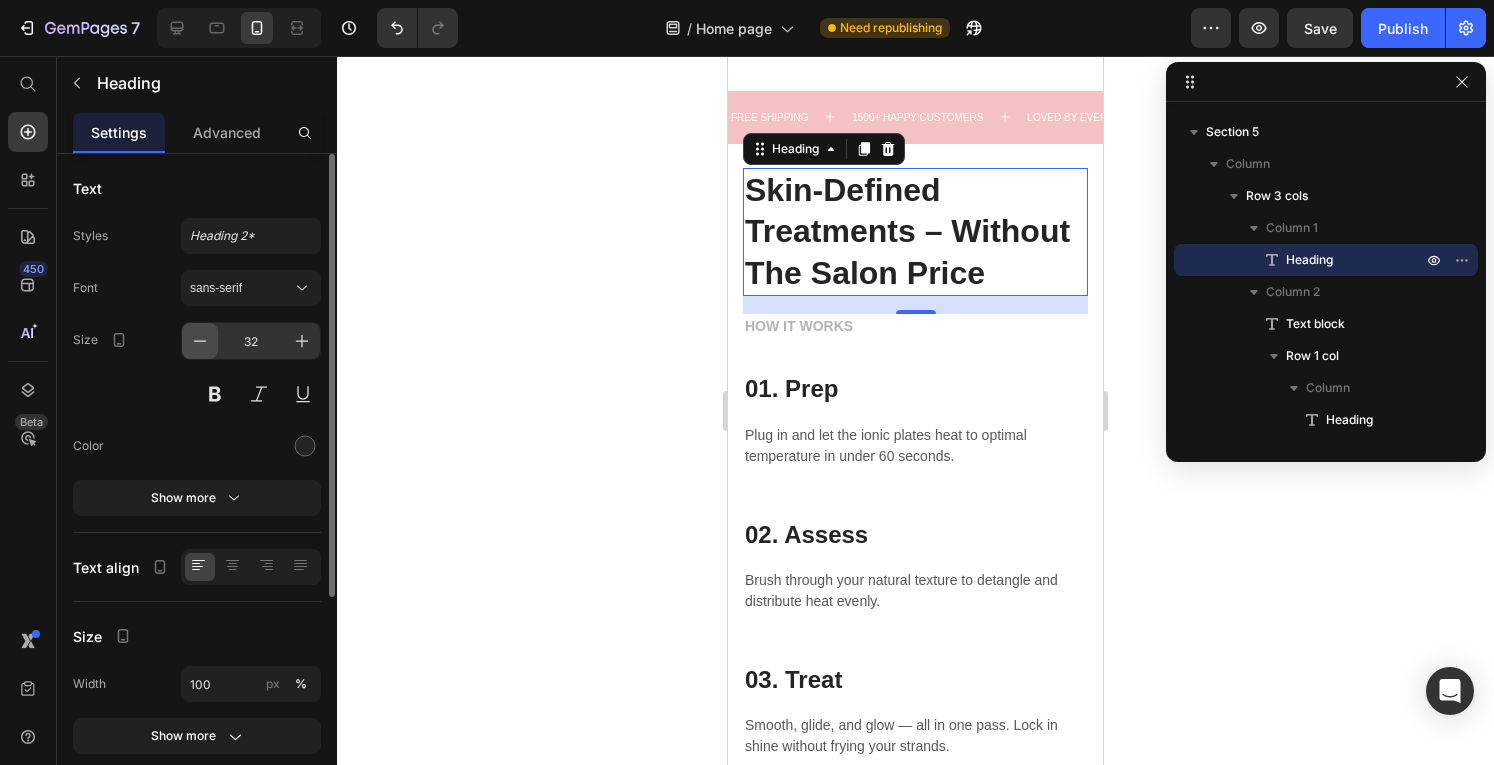 click 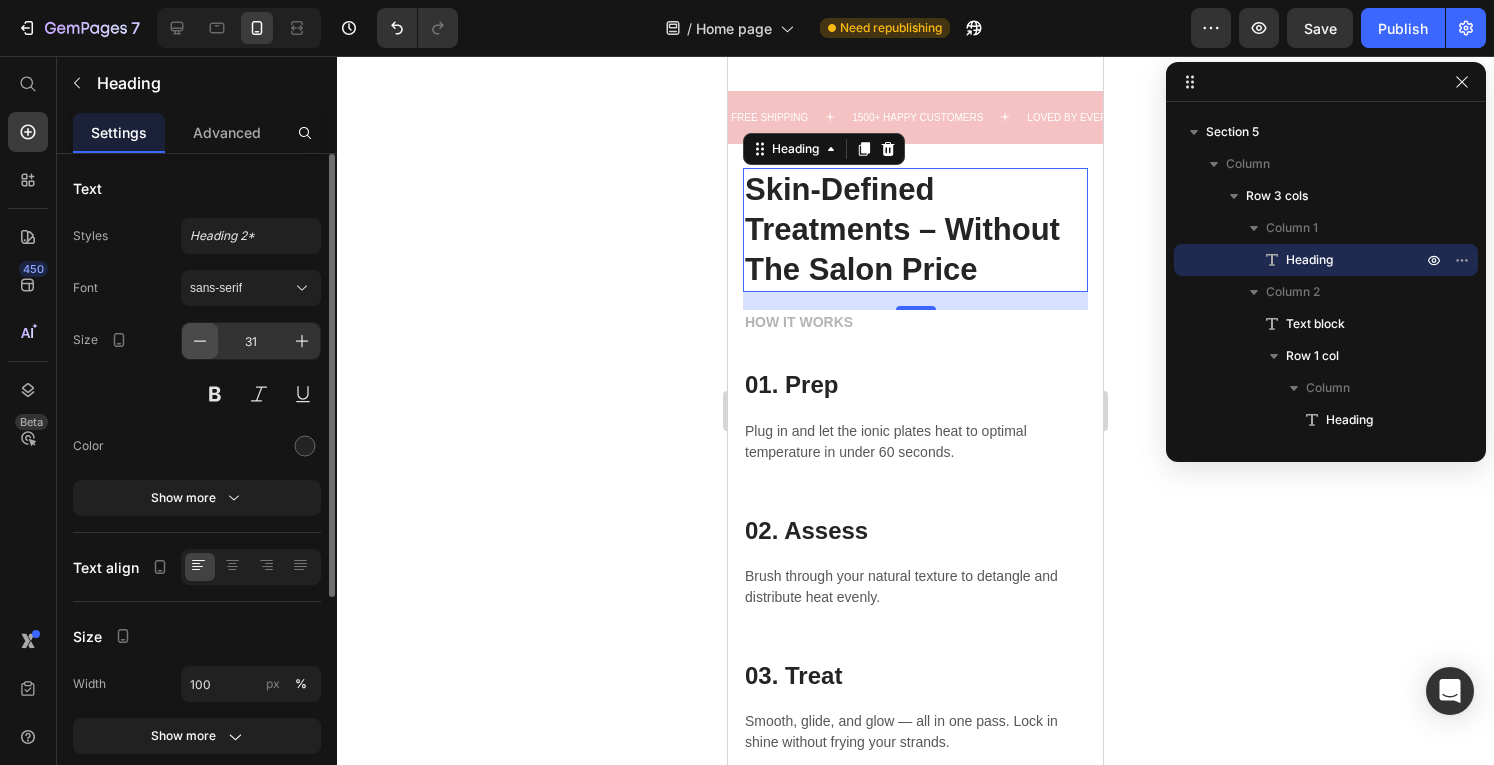 click 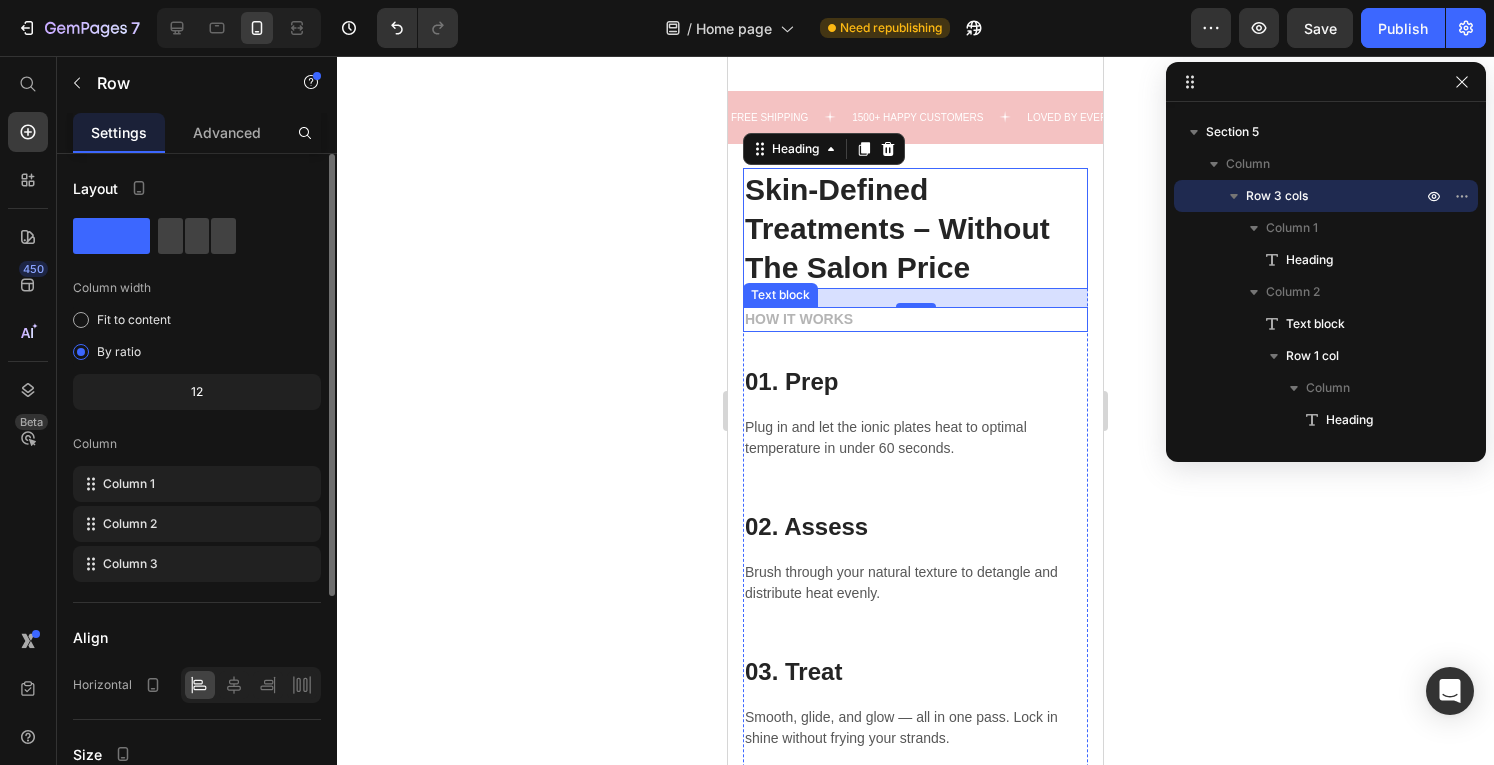 click on "HOW IT WORKS Text block 01. Prep Heading Plug in and let the ionic plates heat to optimal temperature in under 60 seconds. Text block Row 02. Assess Heading Brush through your natural texture to detangle and distribute heat evenly. Text block Row 03. Treat Heading Smooth, glide, and glow — all in one pass. Lock in shine without frying your strands. Text block Row" at bounding box center [915, 553] 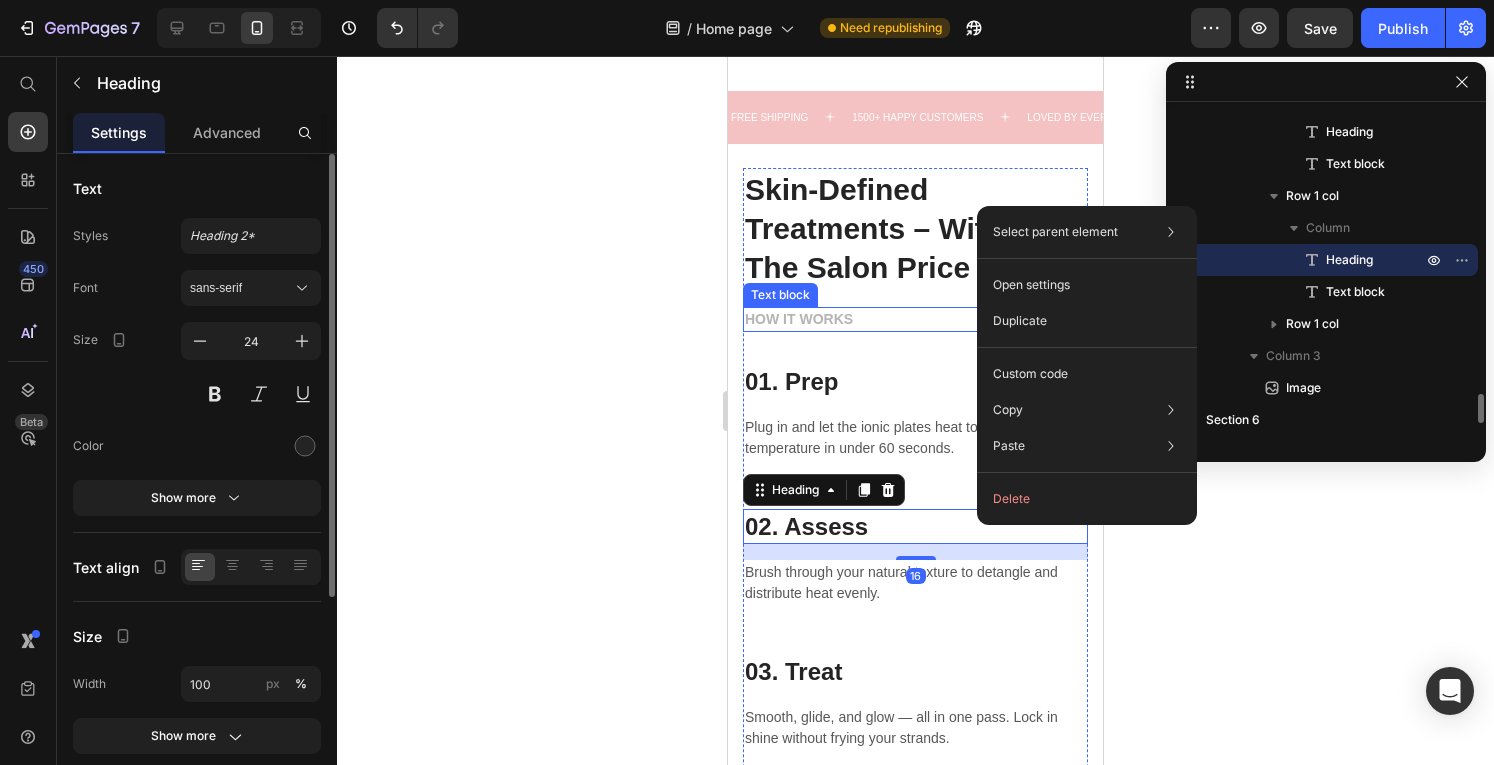 click on "HOW IT WORKS" at bounding box center (915, 319) 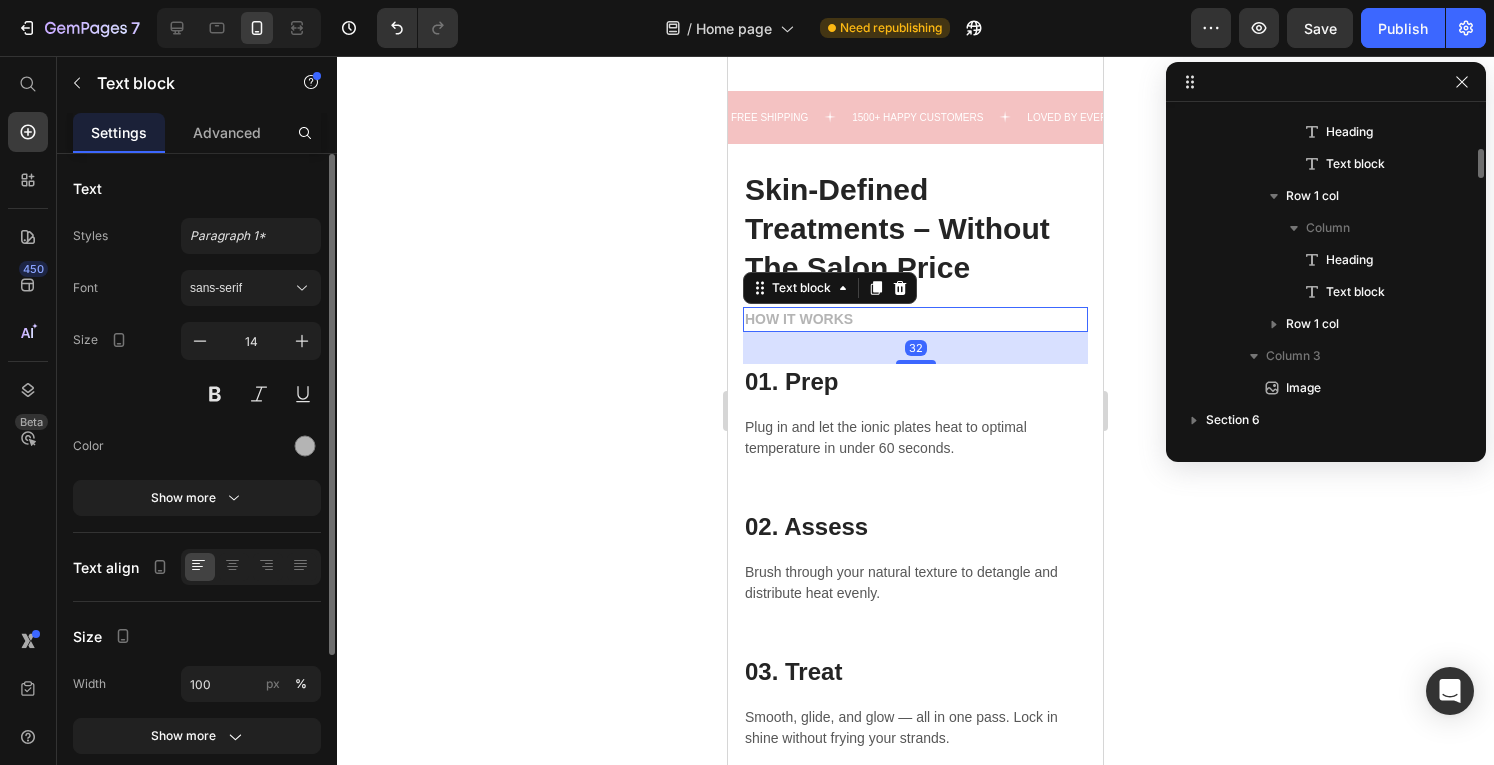 scroll, scrollTop: 2938, scrollLeft: 0, axis: vertical 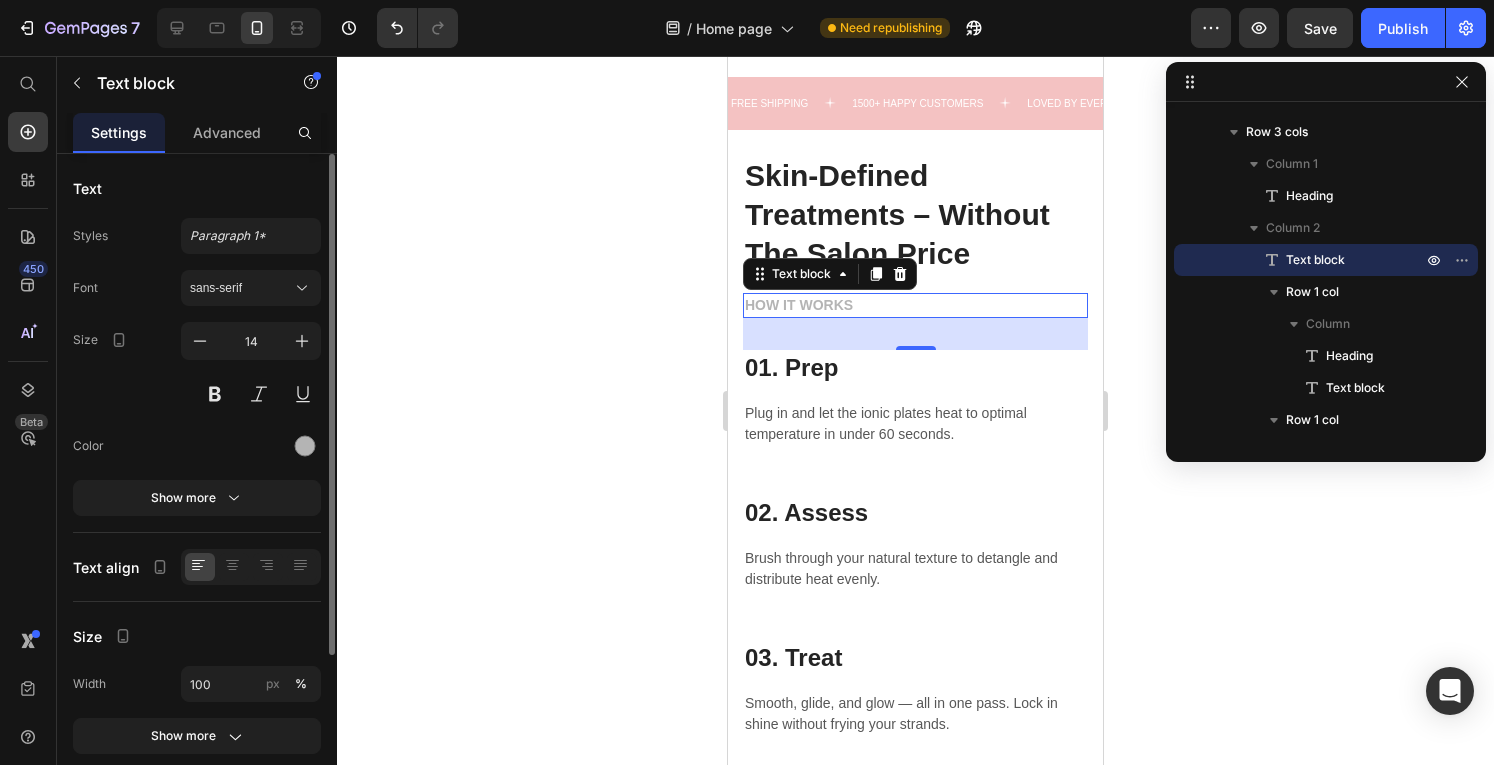 click on "32" at bounding box center (915, 334) 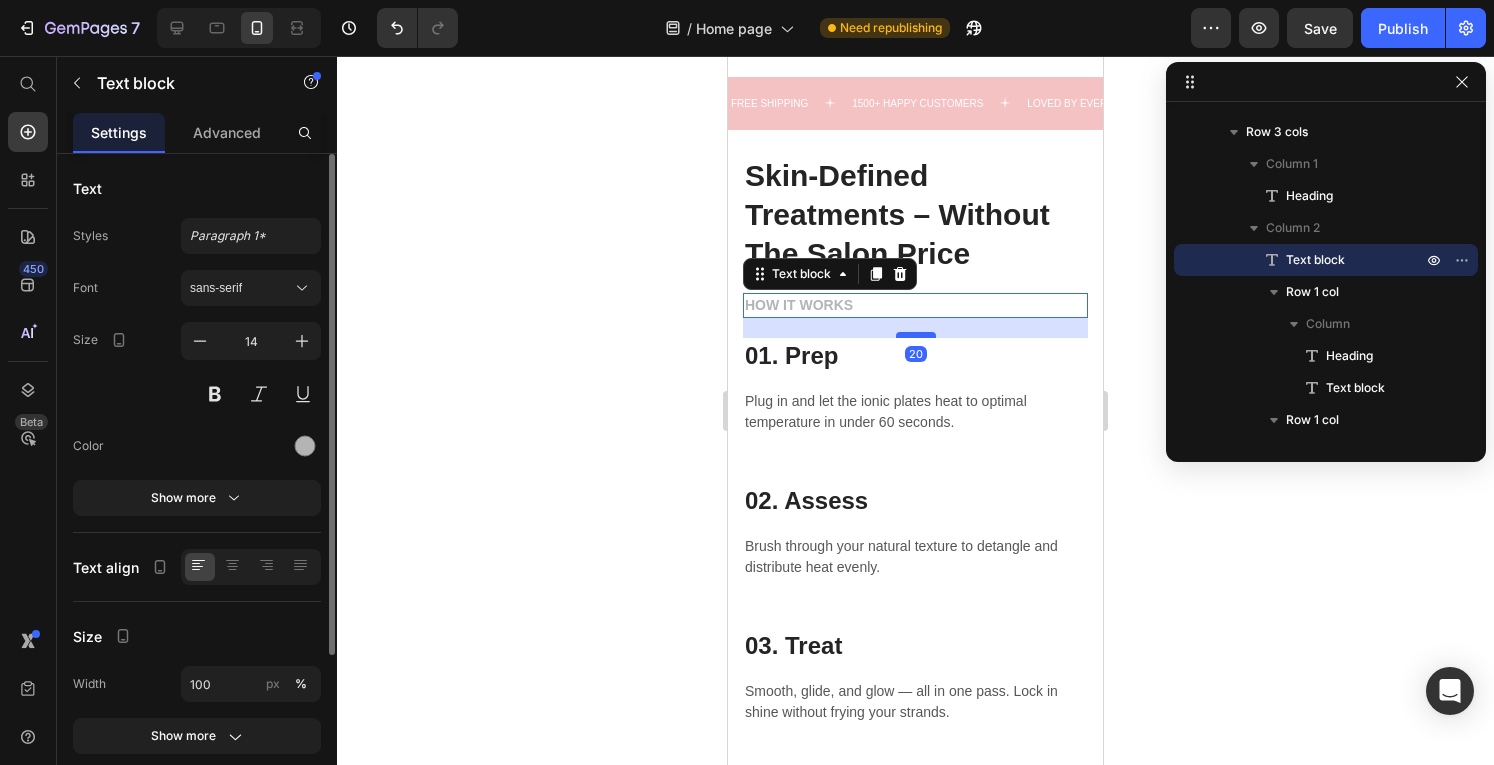 drag, startPoint x: 910, startPoint y: 362, endPoint x: 915, endPoint y: 350, distance: 13 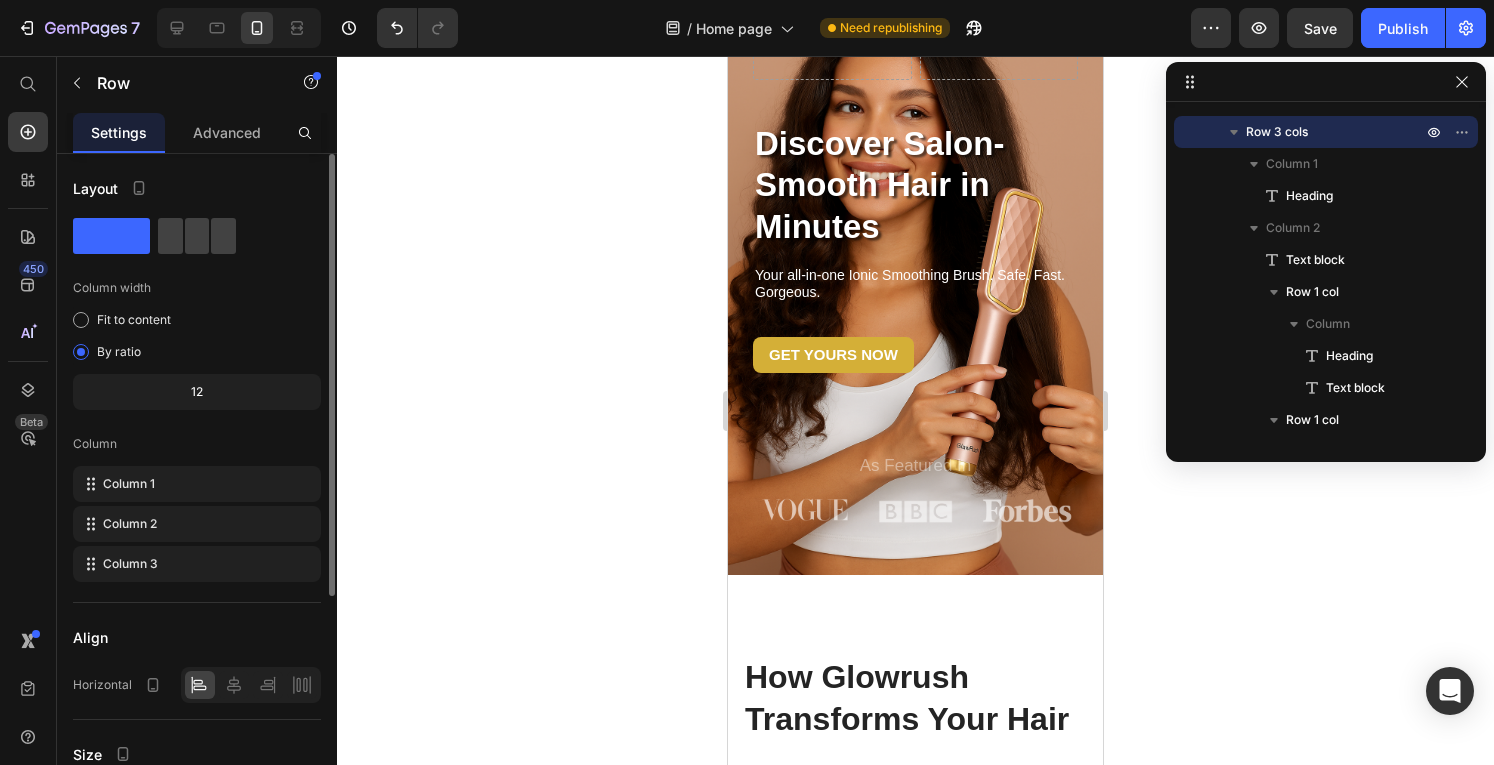scroll, scrollTop: 0, scrollLeft: 0, axis: both 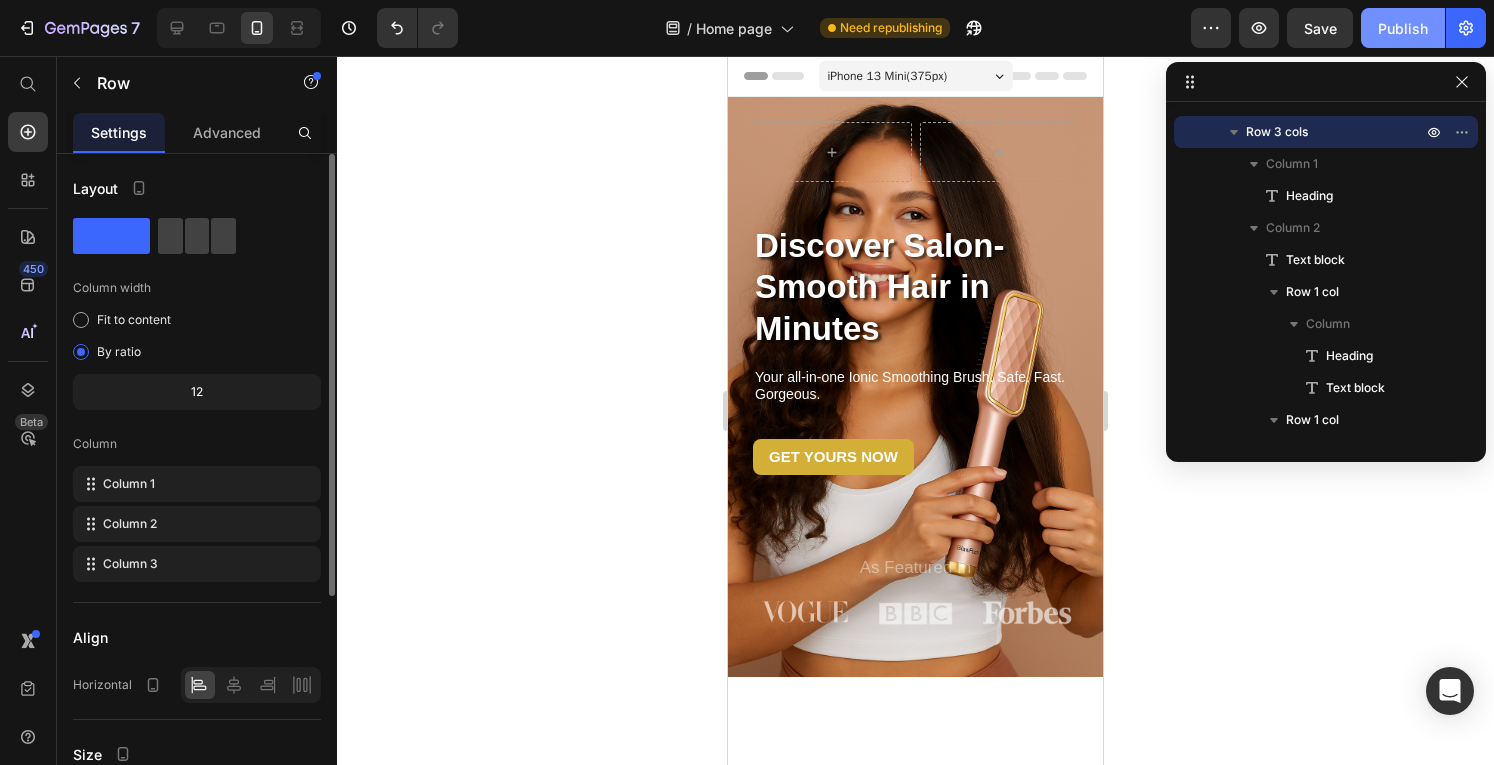 click on "Publish" at bounding box center [1403, 28] 